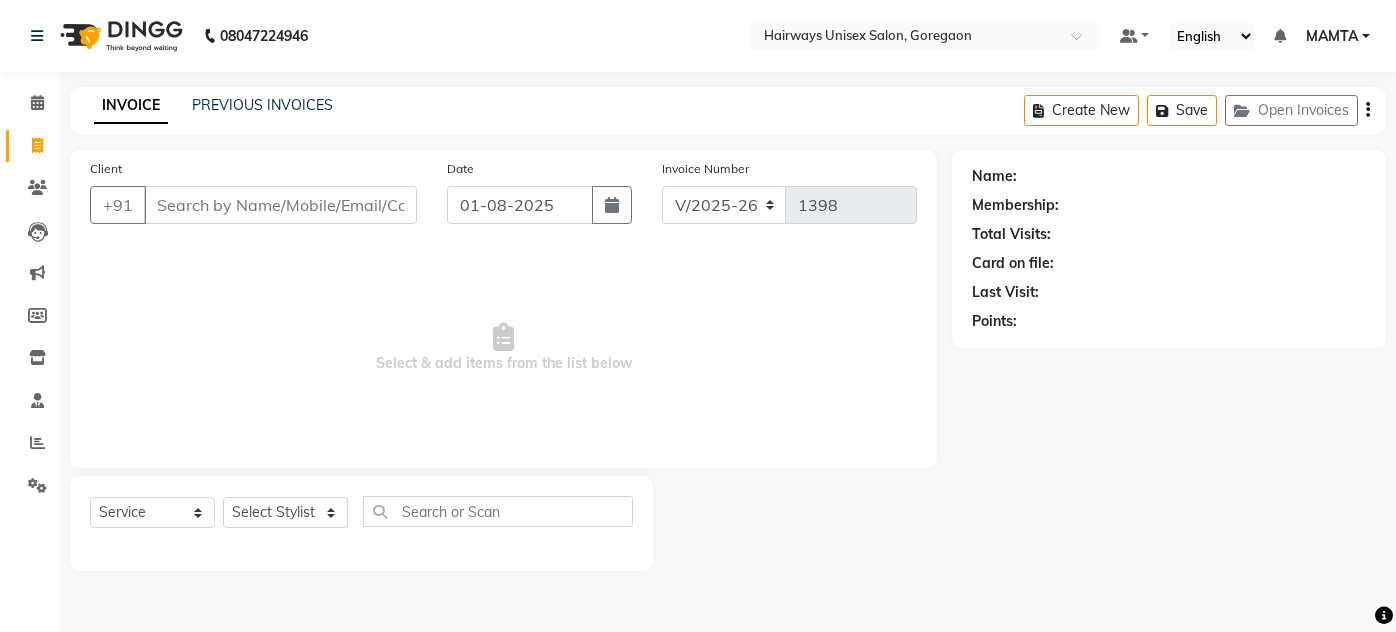 select on "8320" 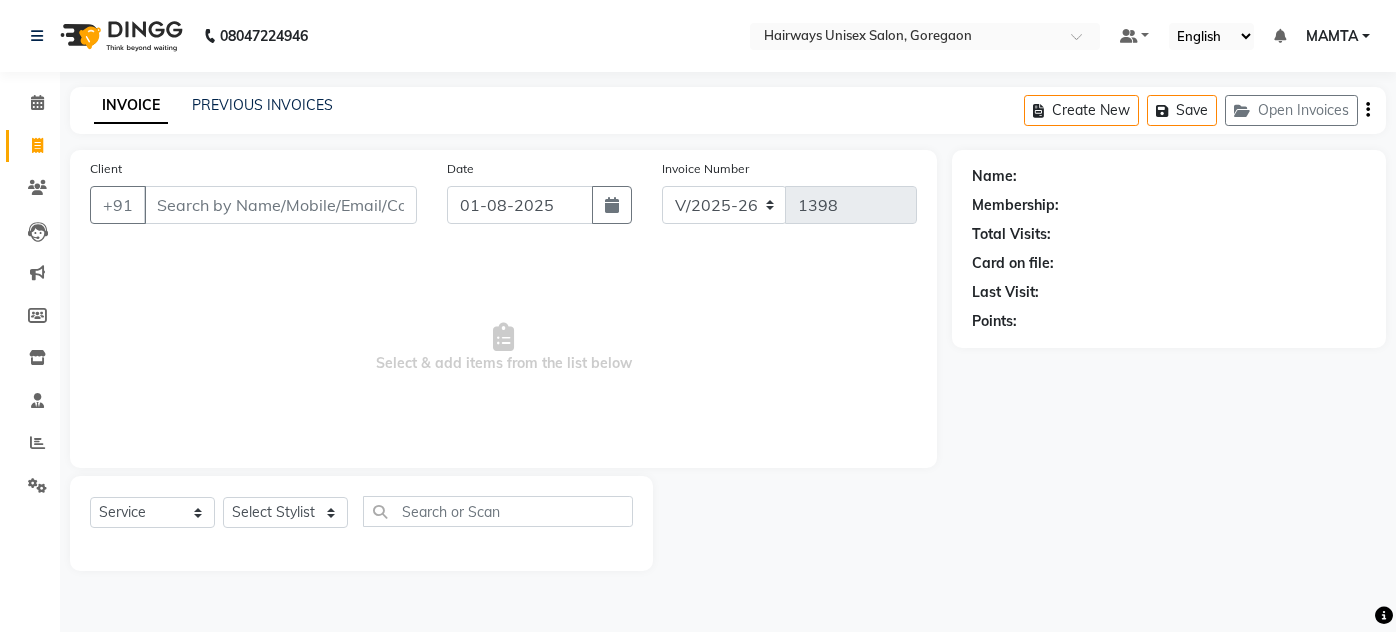 scroll, scrollTop: 0, scrollLeft: 0, axis: both 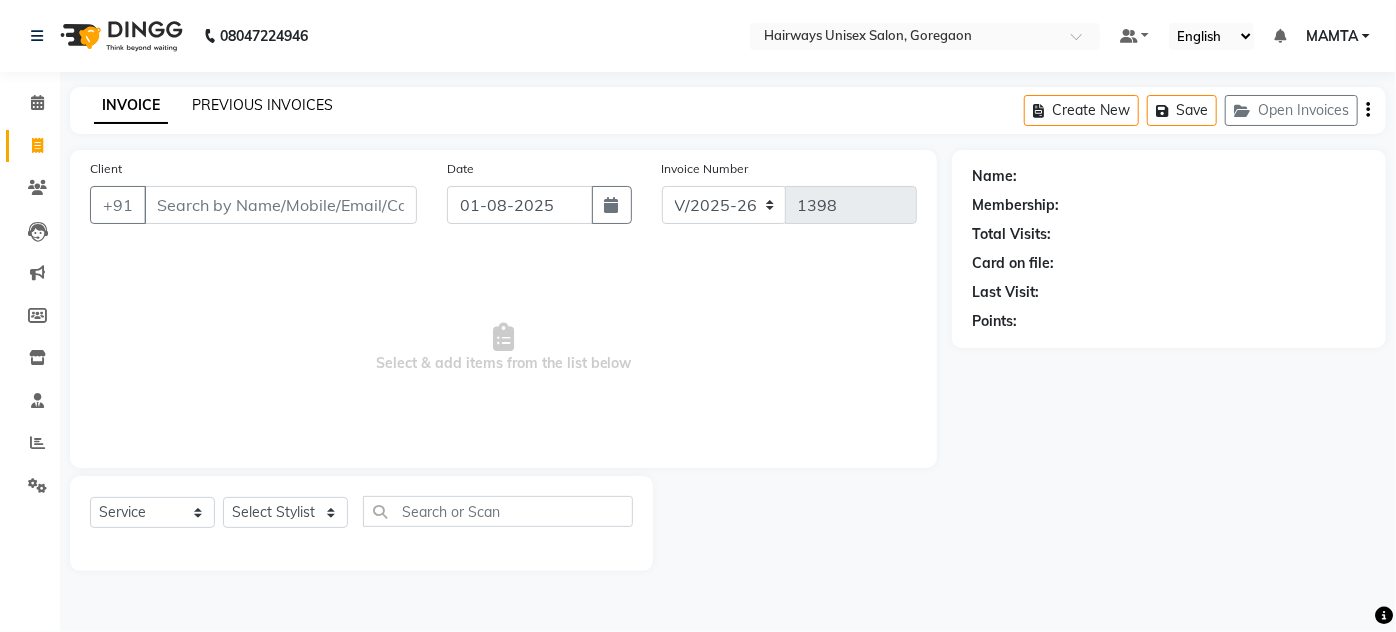 click on "PREVIOUS INVOICES" 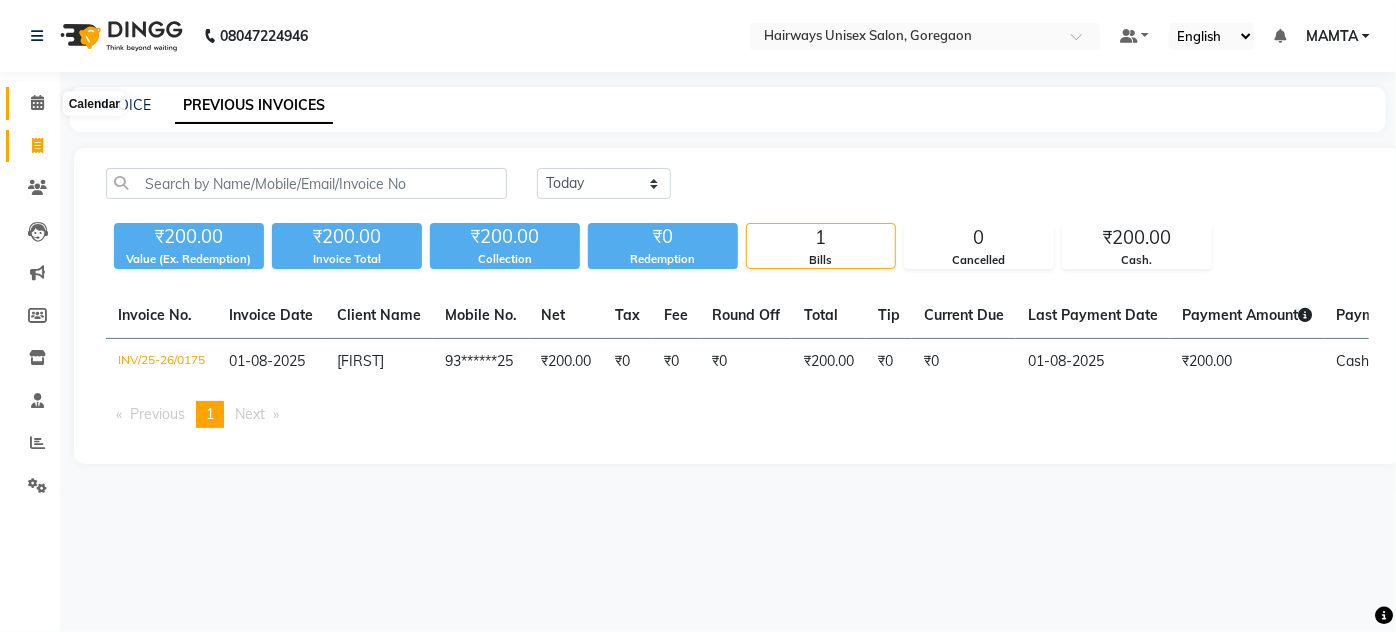 click 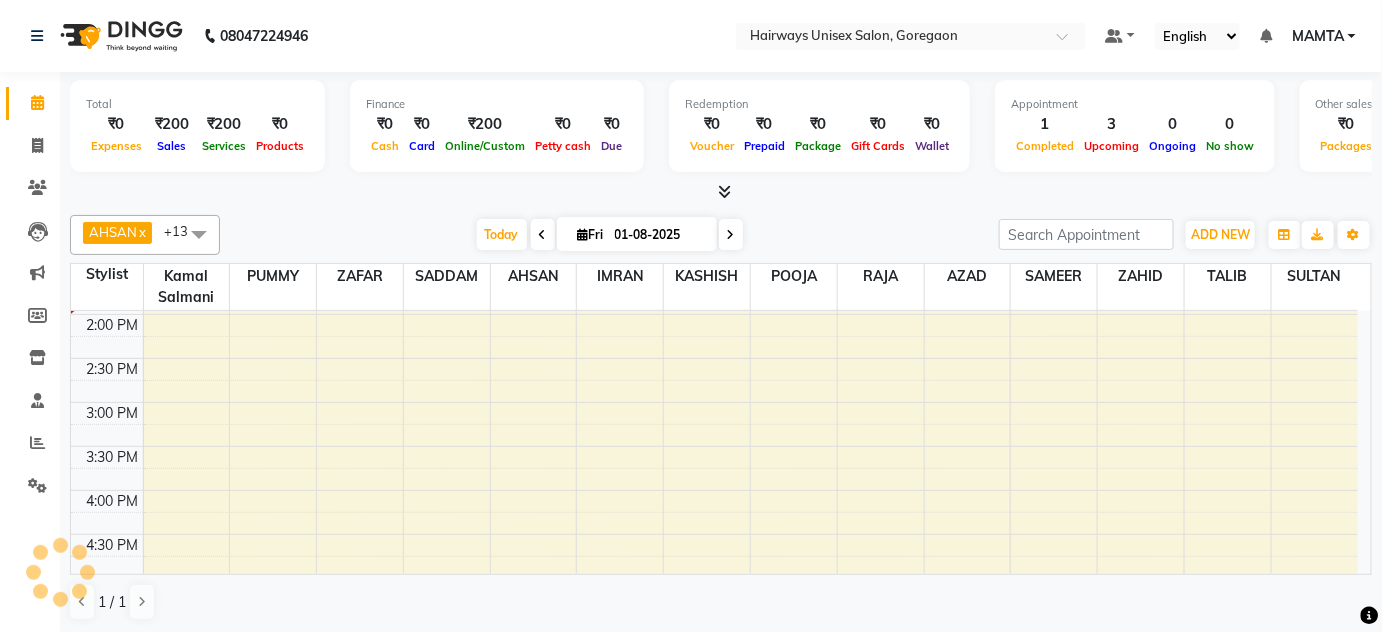 scroll, scrollTop: 0, scrollLeft: 0, axis: both 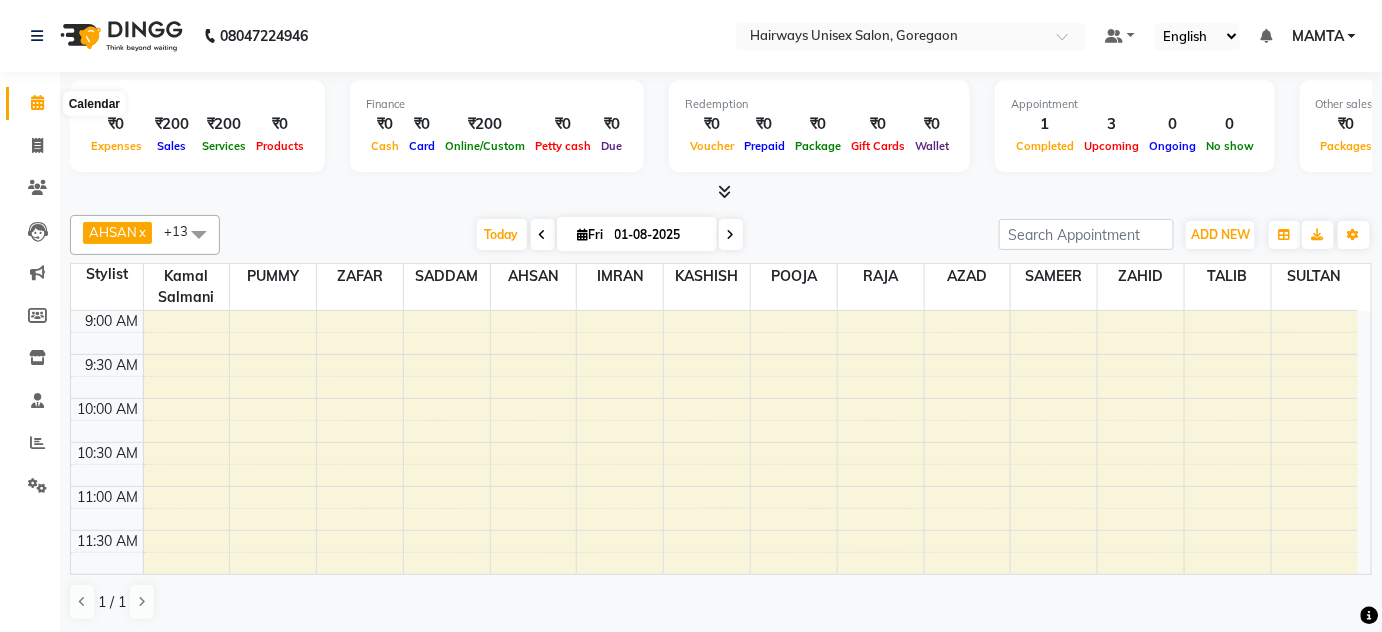 click 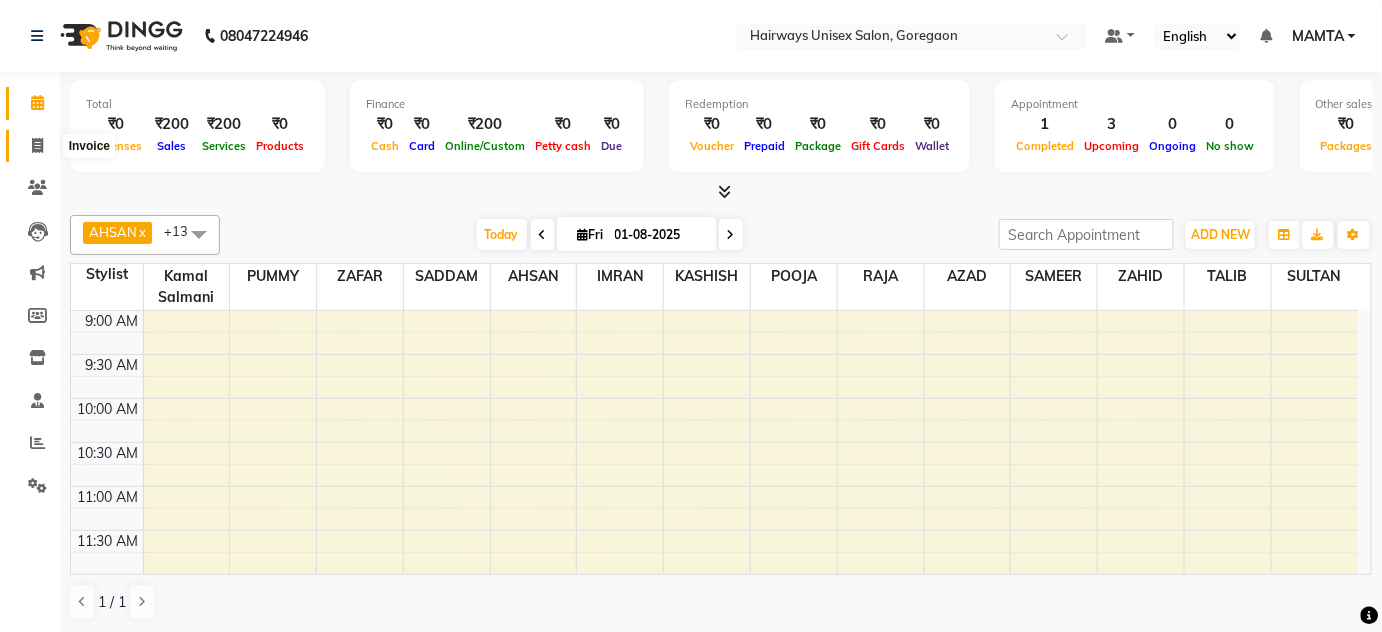 click 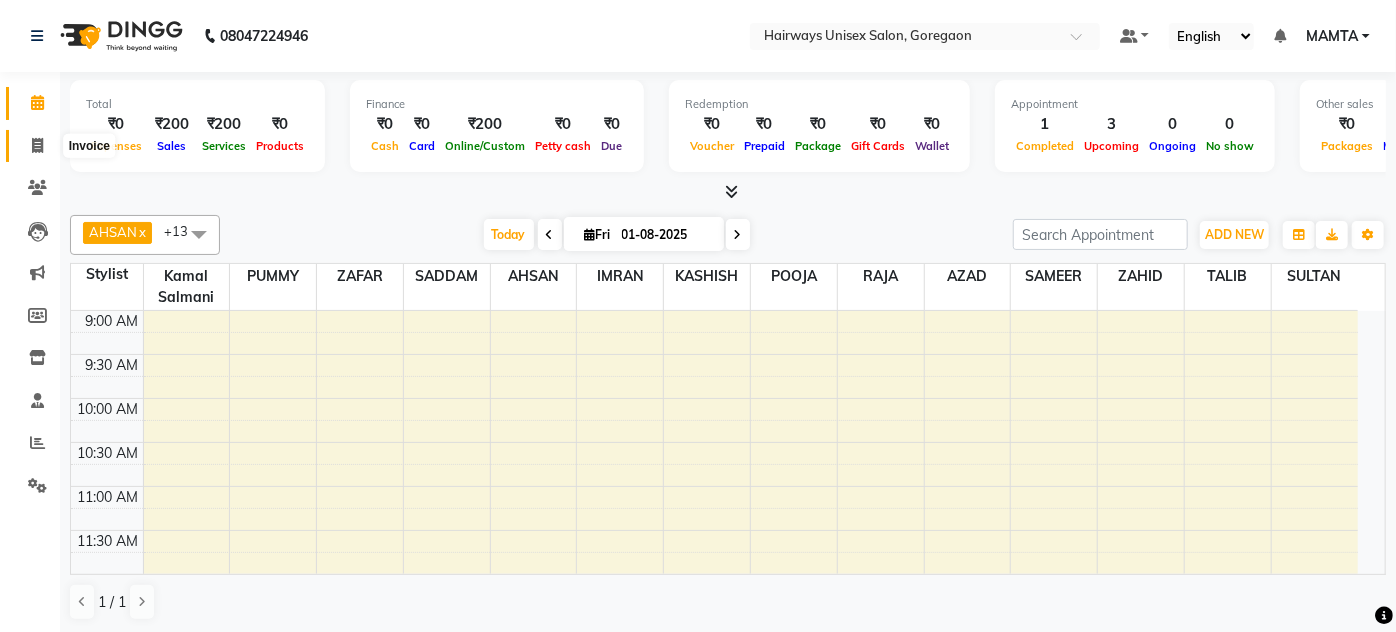 select on "8320" 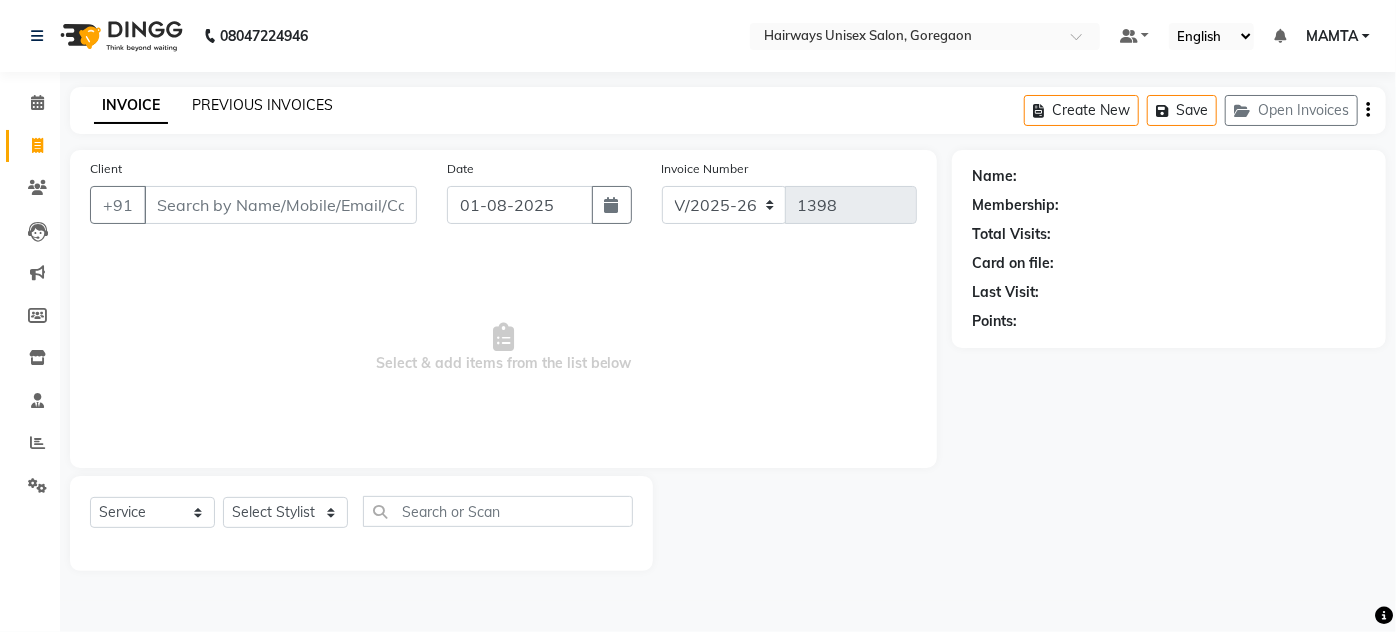 click on "PREVIOUS INVOICES" 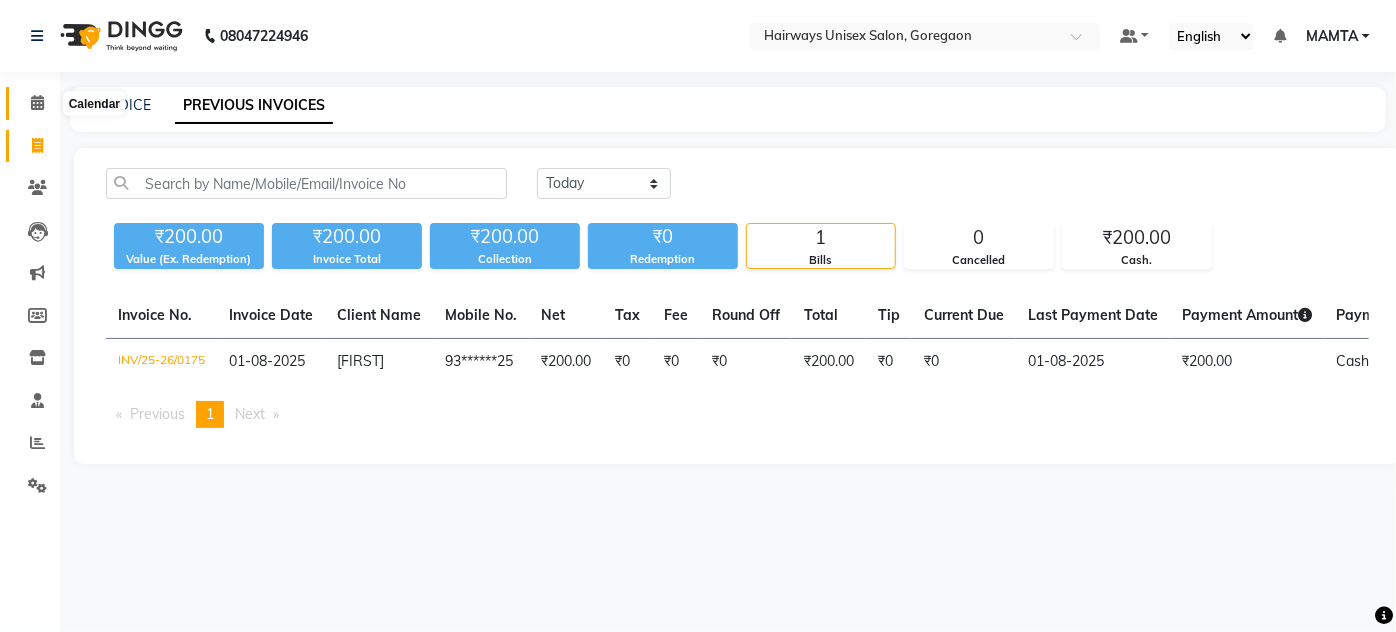 click 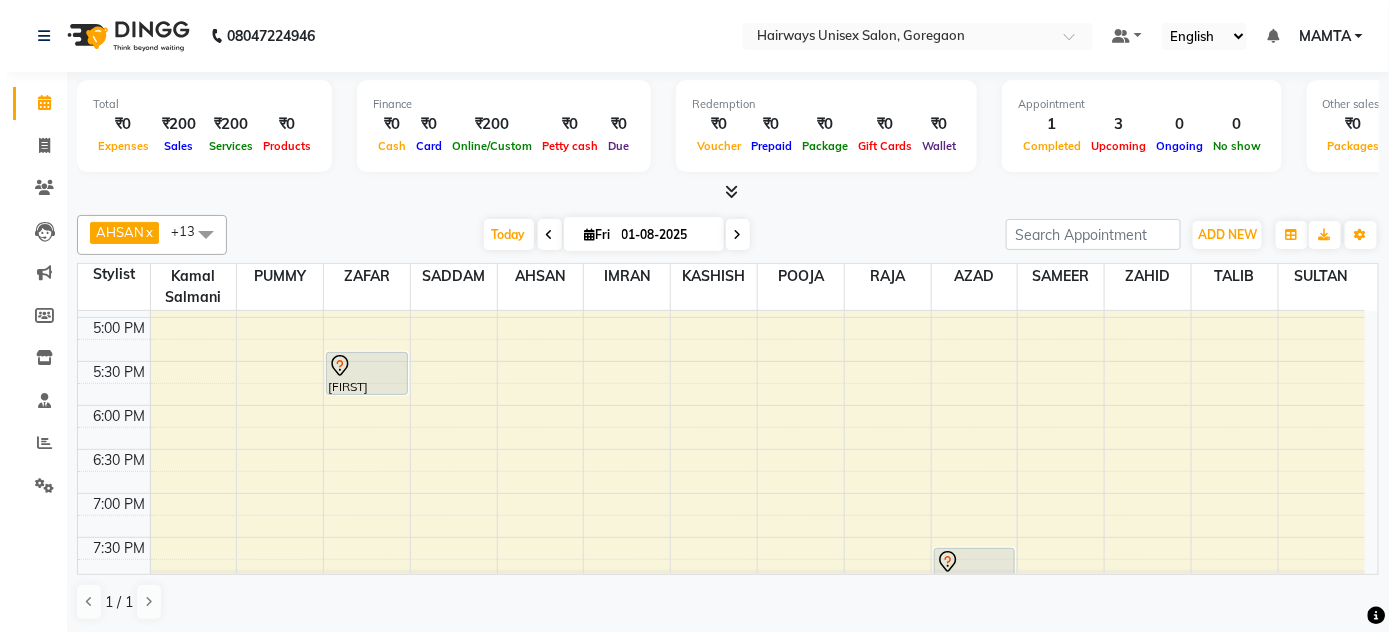 scroll, scrollTop: 727, scrollLeft: 0, axis: vertical 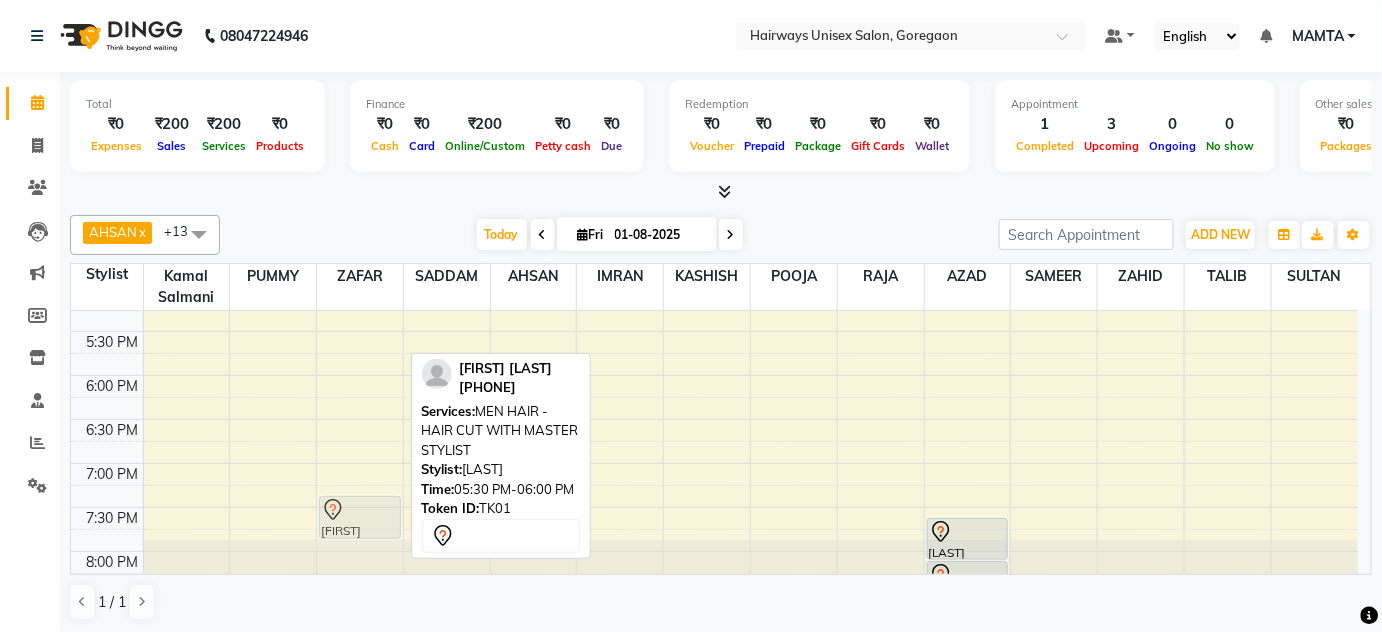 drag, startPoint x: 344, startPoint y: 345, endPoint x: 355, endPoint y: 519, distance: 174.34735 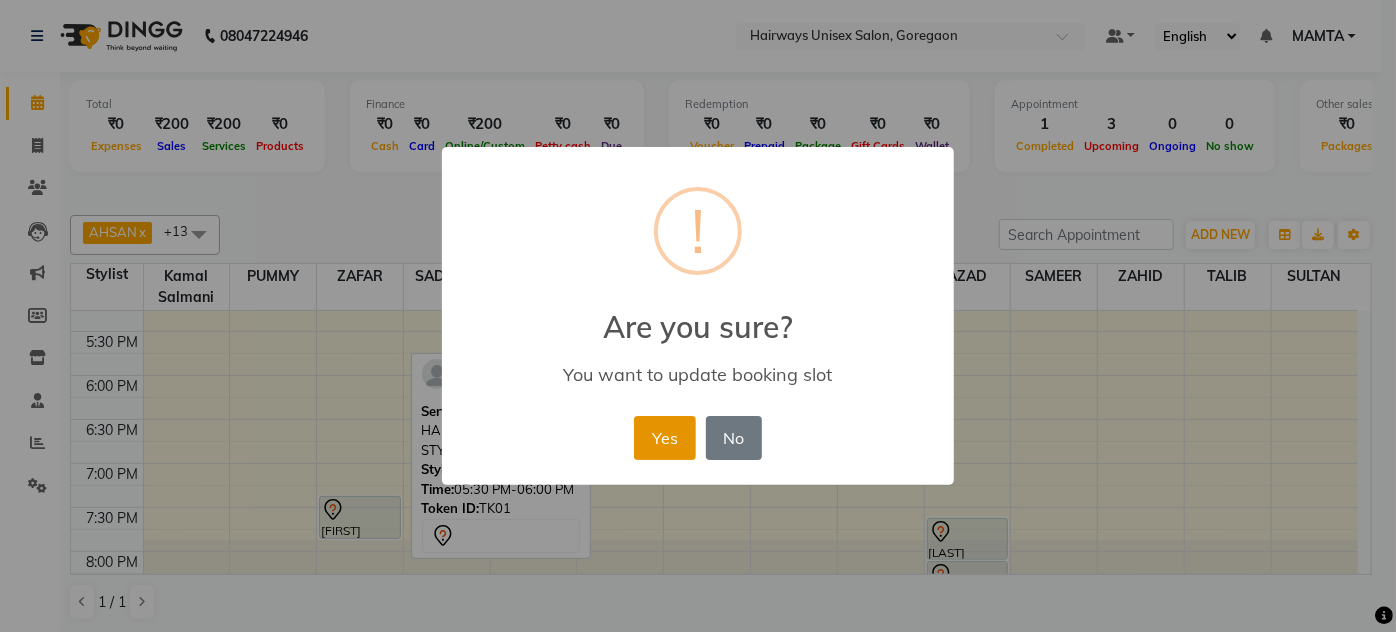click on "Yes" at bounding box center (664, 438) 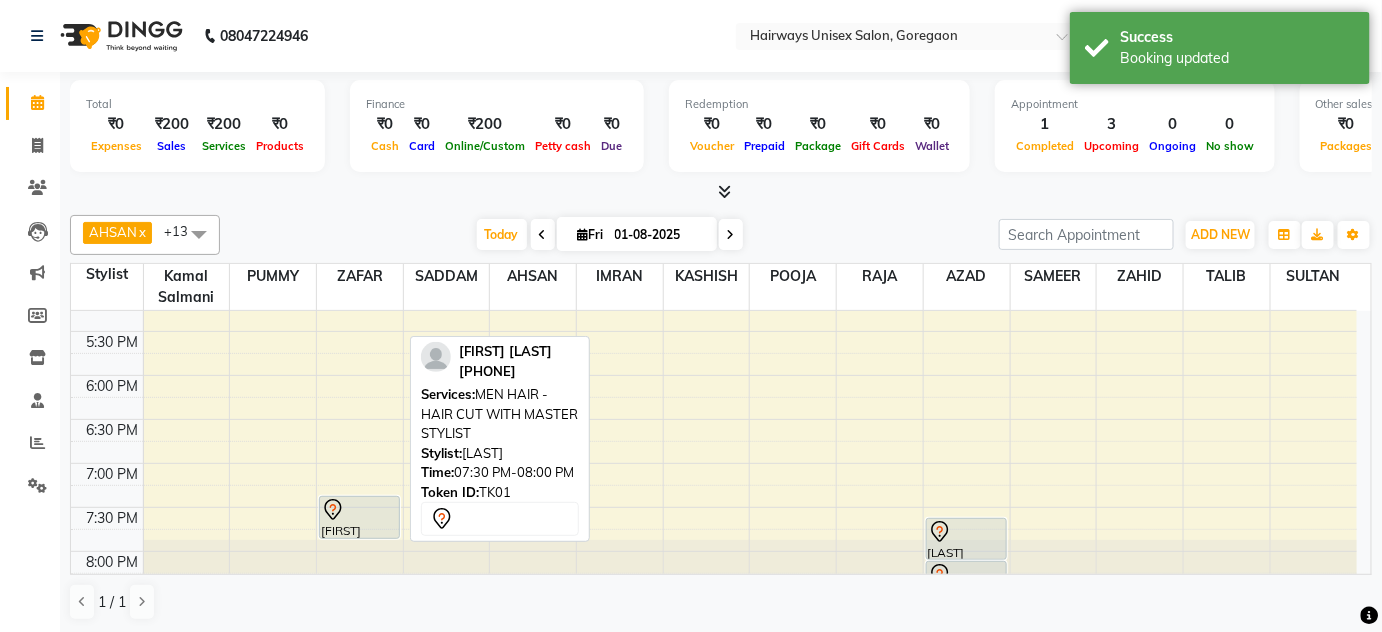 click at bounding box center (360, 538) 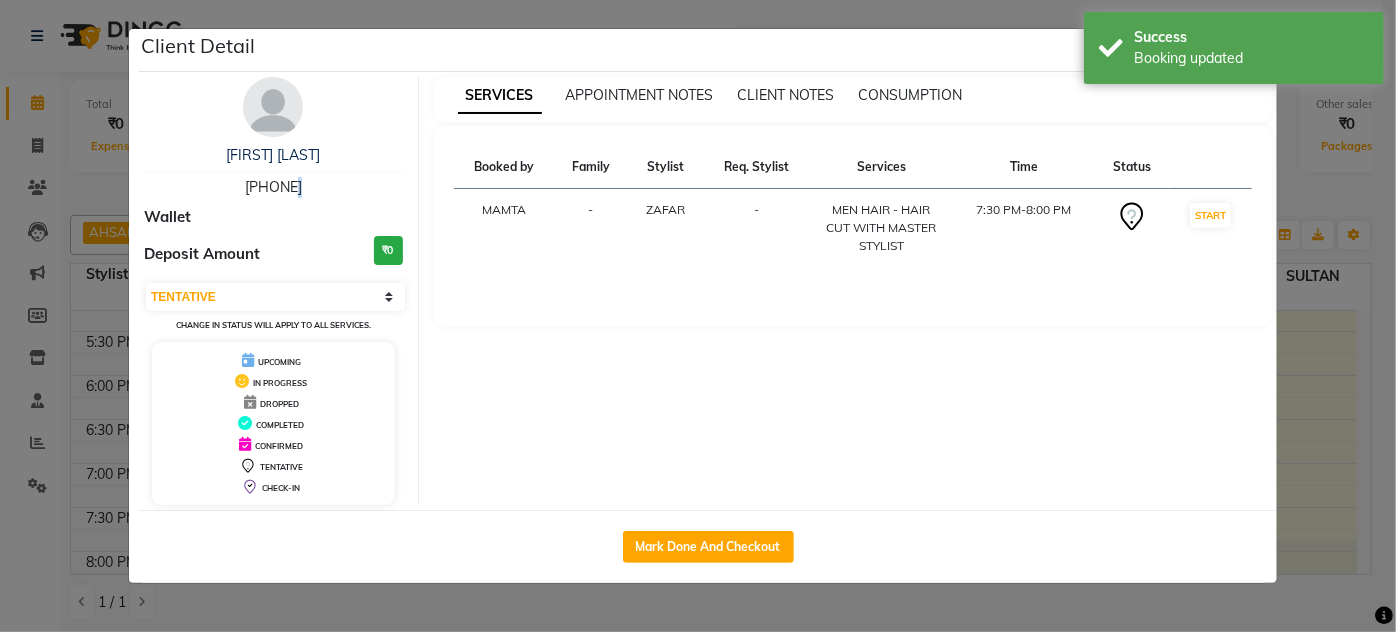 click on "[FIRST] [LAST]   [PHONE]" at bounding box center (273, 171) 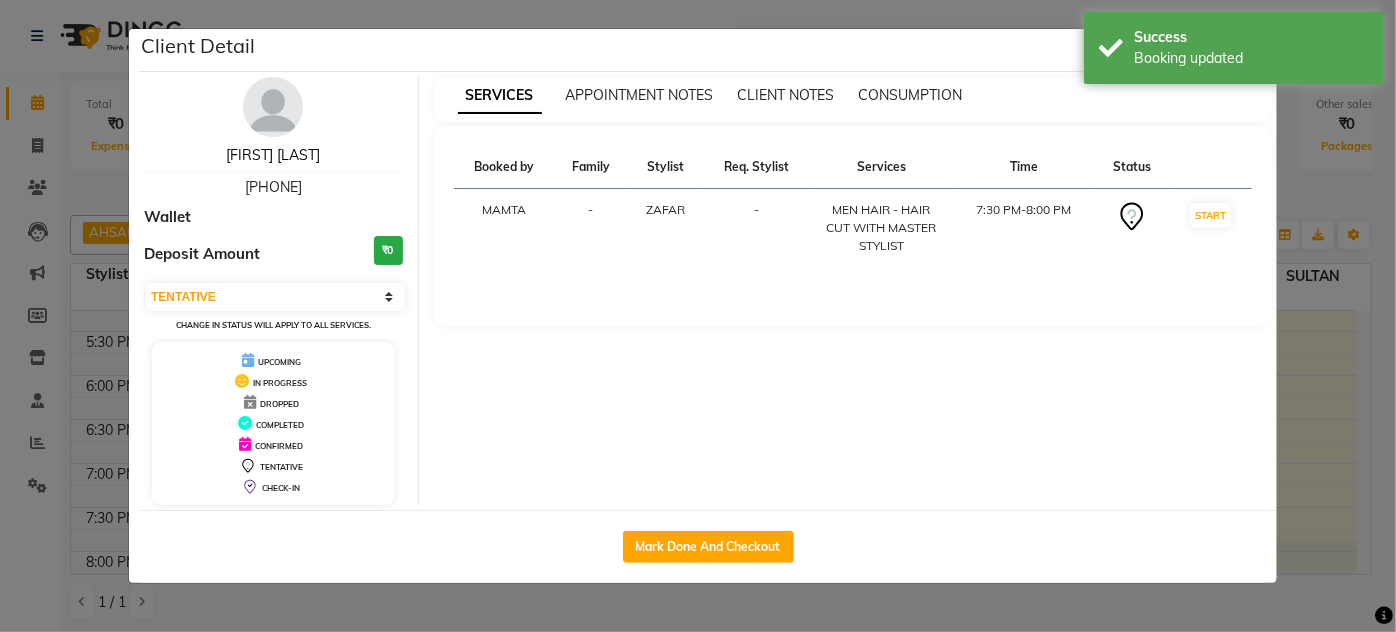click on "[FIRST] [LAST]" at bounding box center [273, 155] 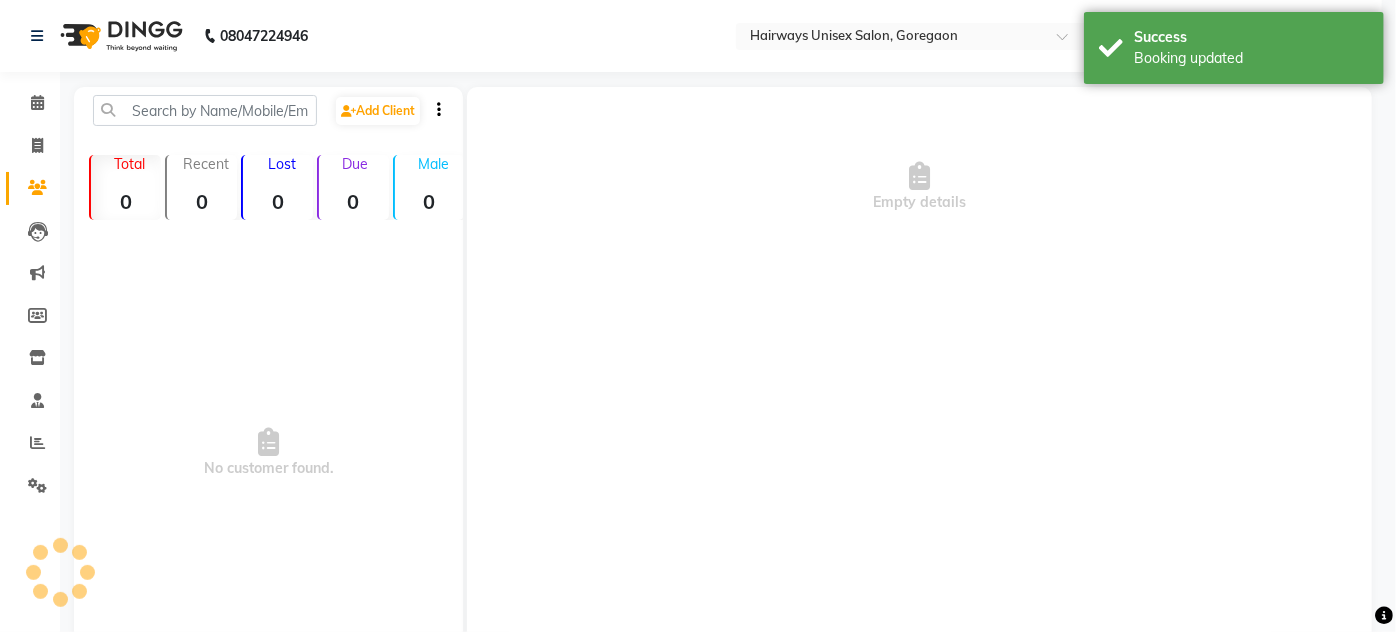 click on "[FIRST] [LAST]    [PHONE] Wallet Deposit Amount  ₹0  Select IN SERVICE CONFIRMED TENTATIVE CHECK IN MARK DONE DROPPED UPCOMING Change in status will apply to all services. UPCOMING IN PROGRESS DROPPED COMPLETED CONFIRMED TENTATIVE CHECK-IN" at bounding box center [274, 191] 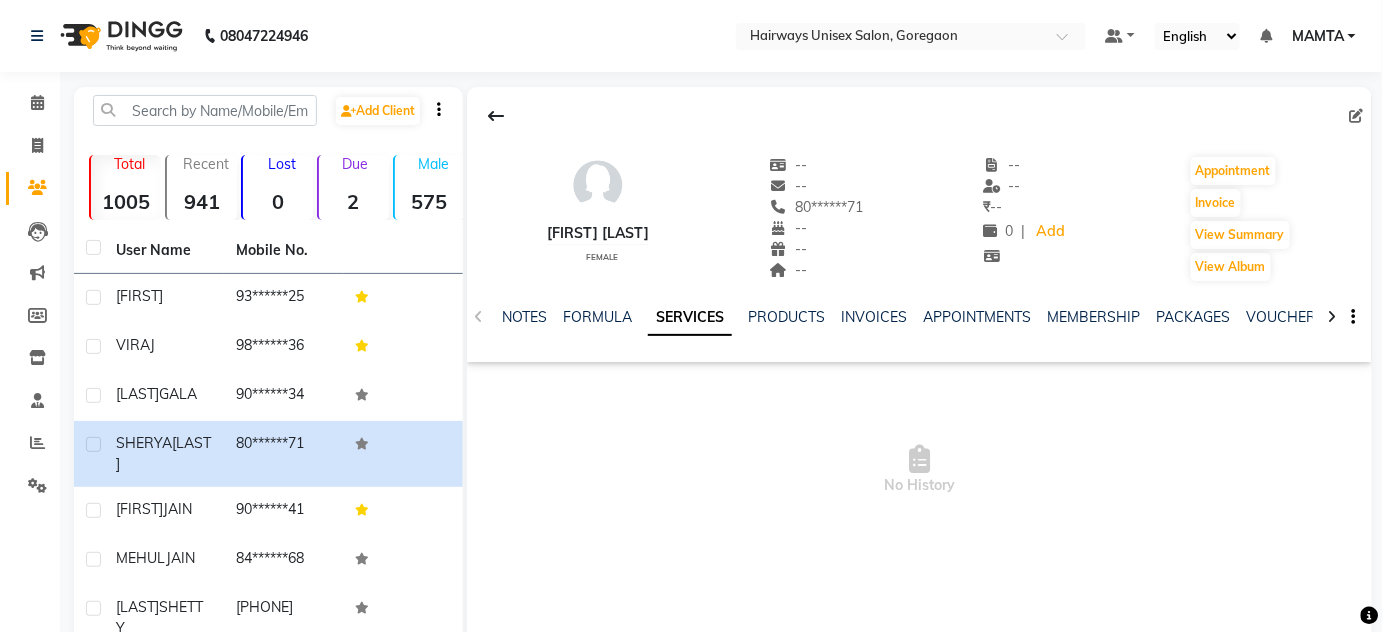click on "[FIRST] [LAST]   female  --   --   [PHONE]  --  --  --  -- -- ₹    -- 0 |  Add   Appointment   Invoice  View Summary  View Album" 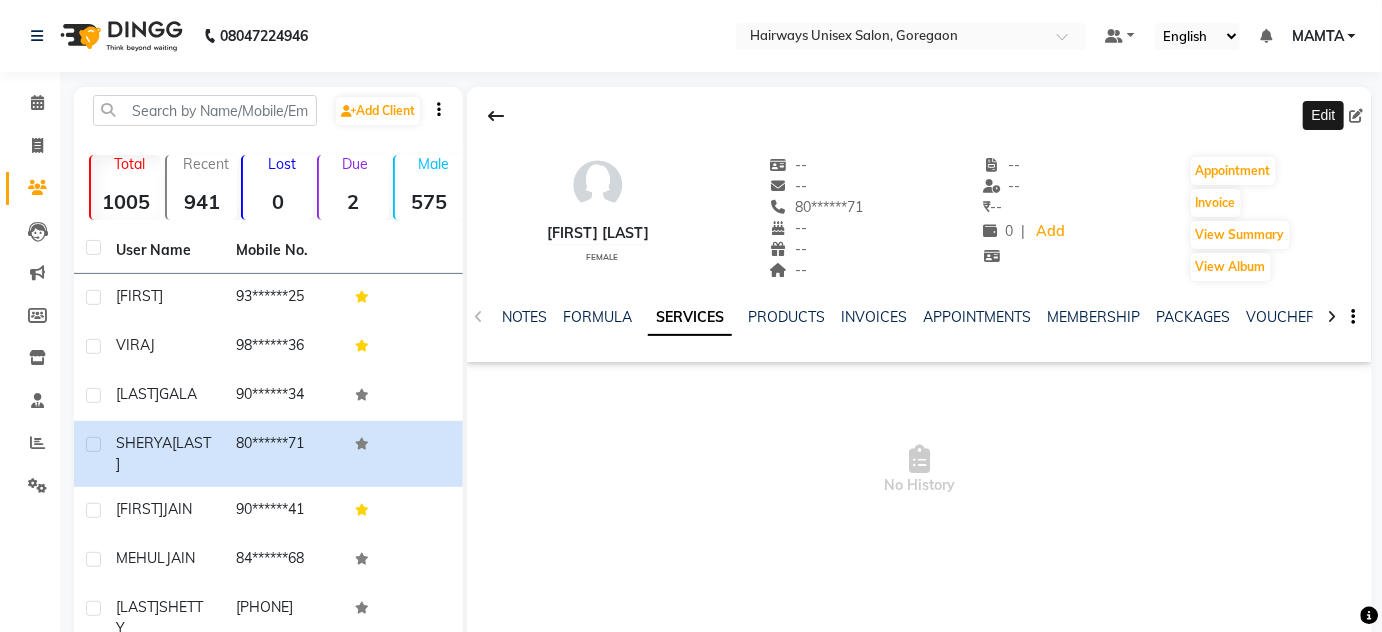 click 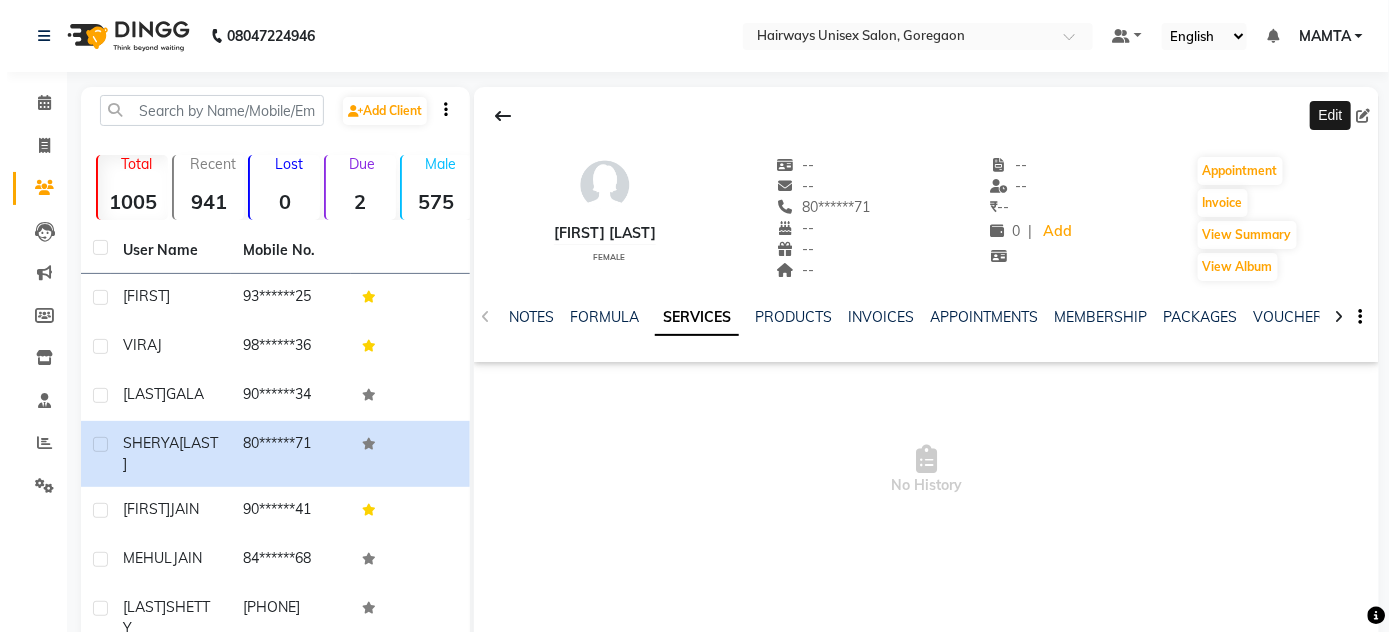 select on "female" 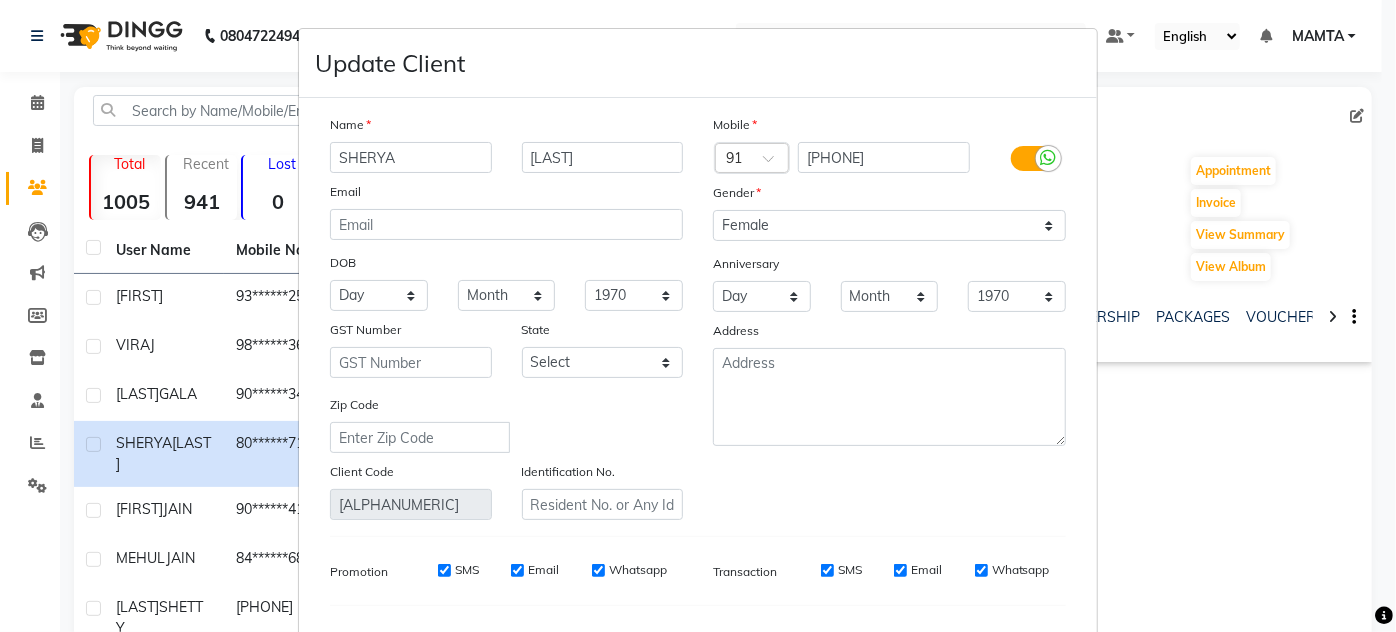 drag, startPoint x: 410, startPoint y: 152, endPoint x: 213, endPoint y: 147, distance: 197.06345 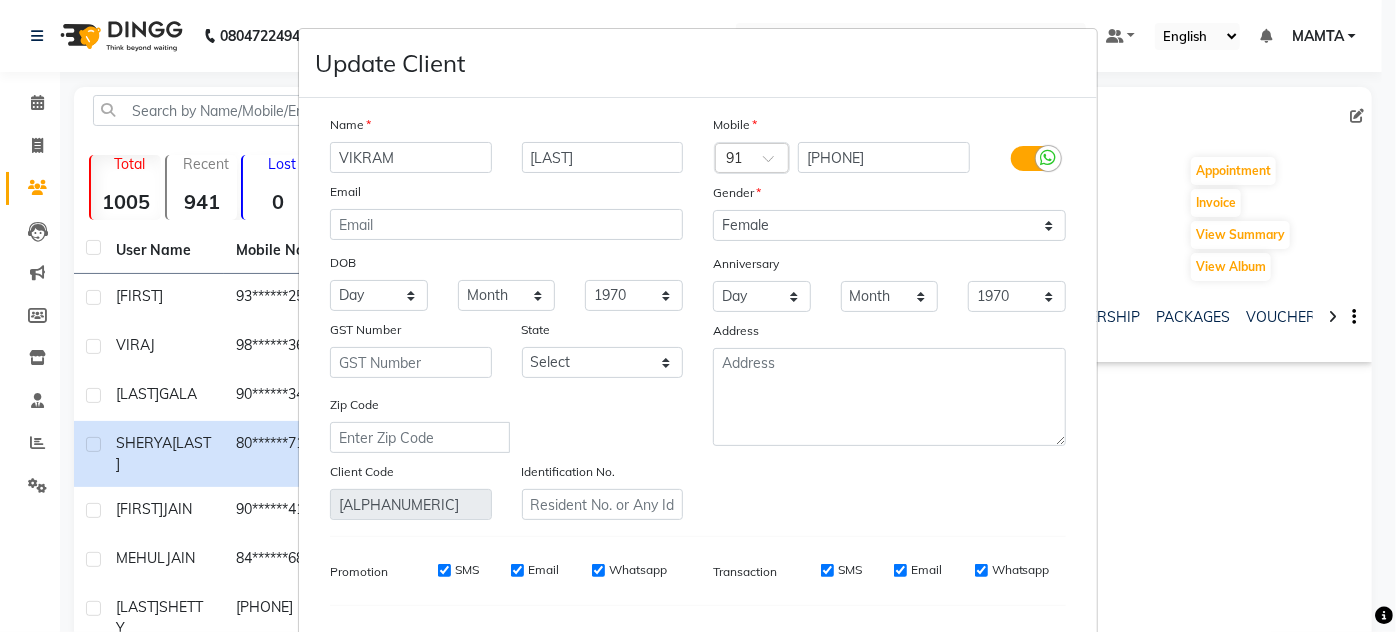 type on "VIKRAM" 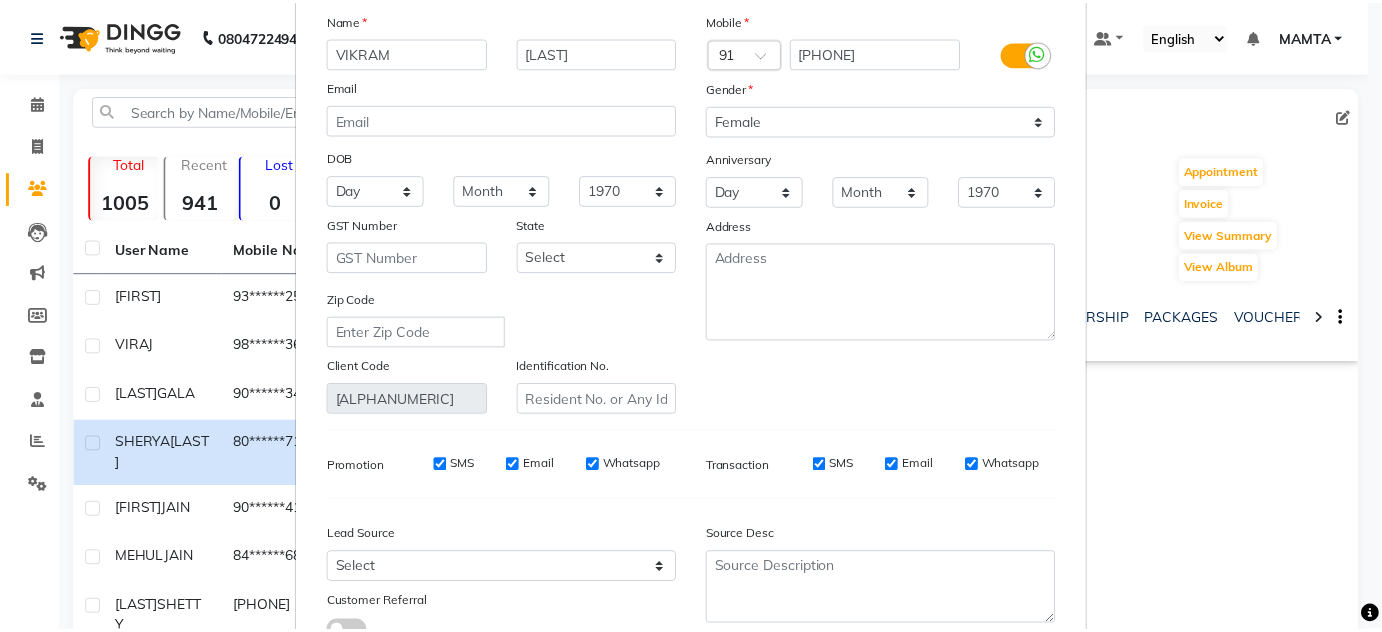 scroll, scrollTop: 254, scrollLeft: 0, axis: vertical 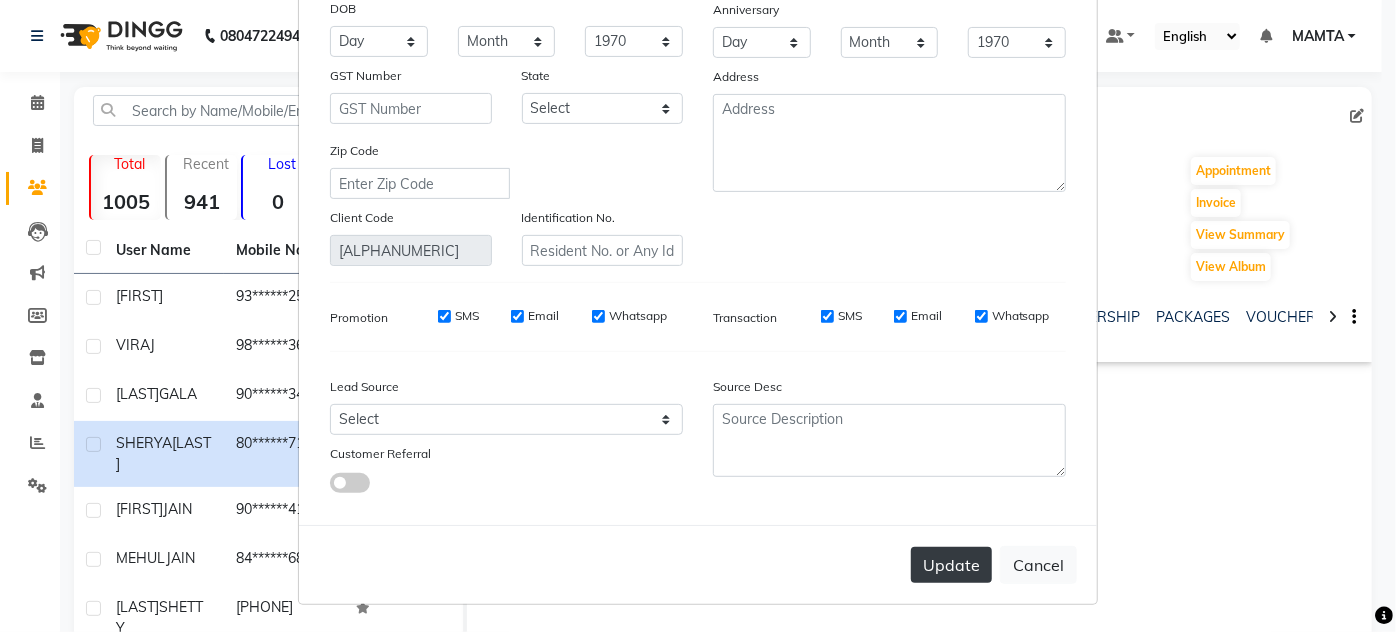click on "Update" at bounding box center (951, 565) 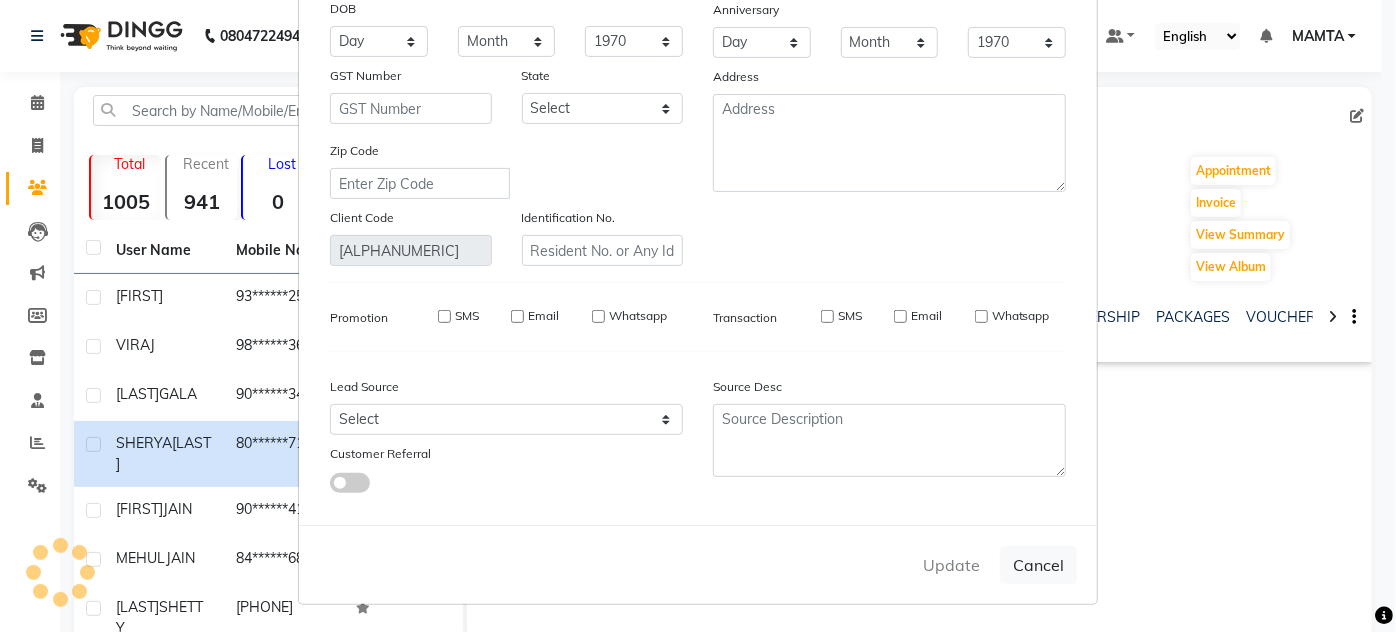 type 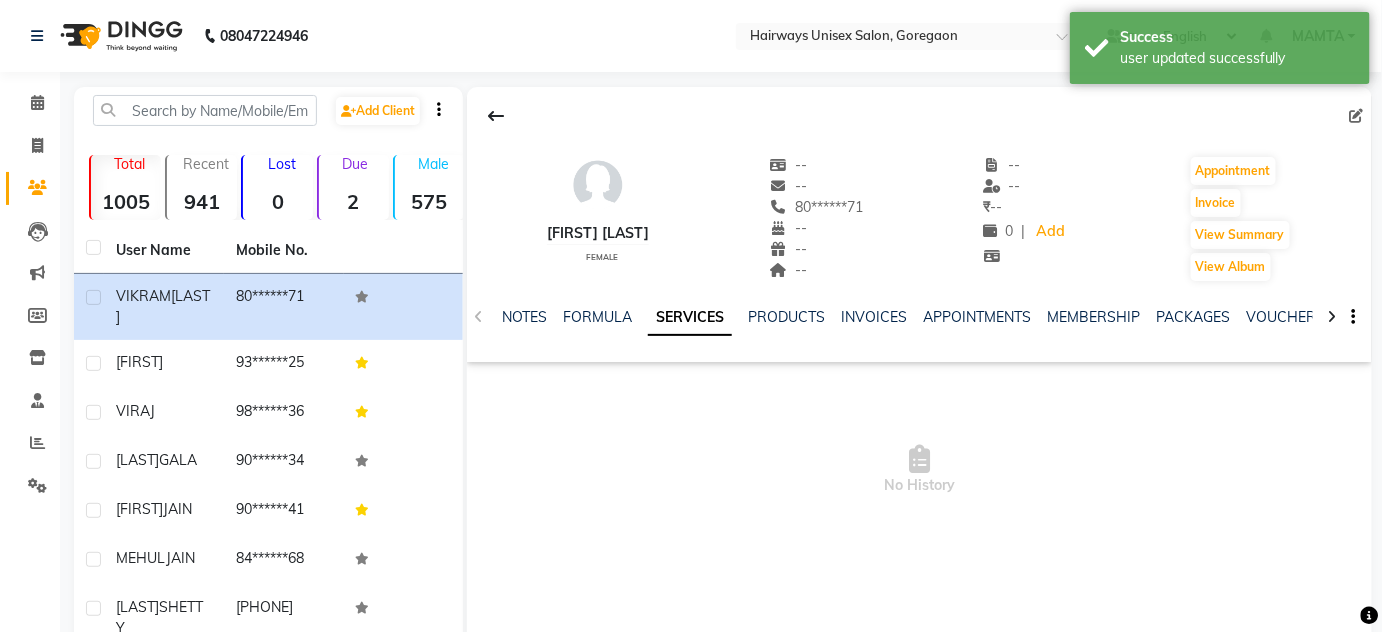 click 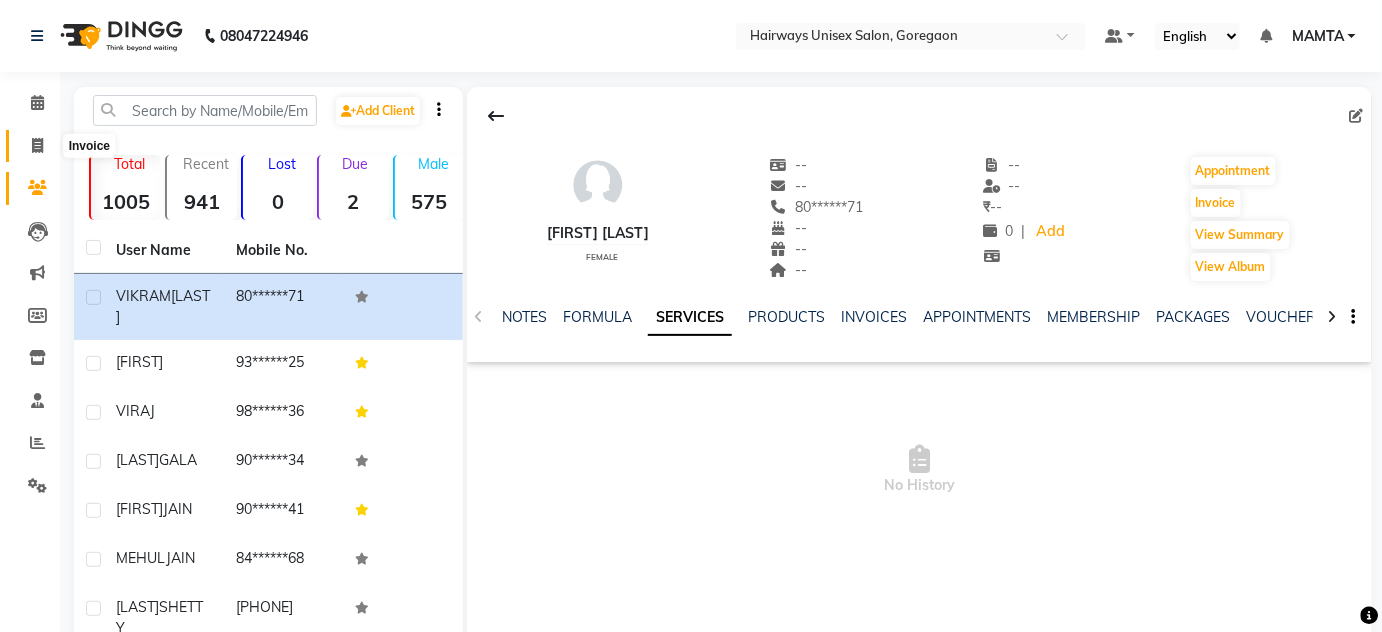 click 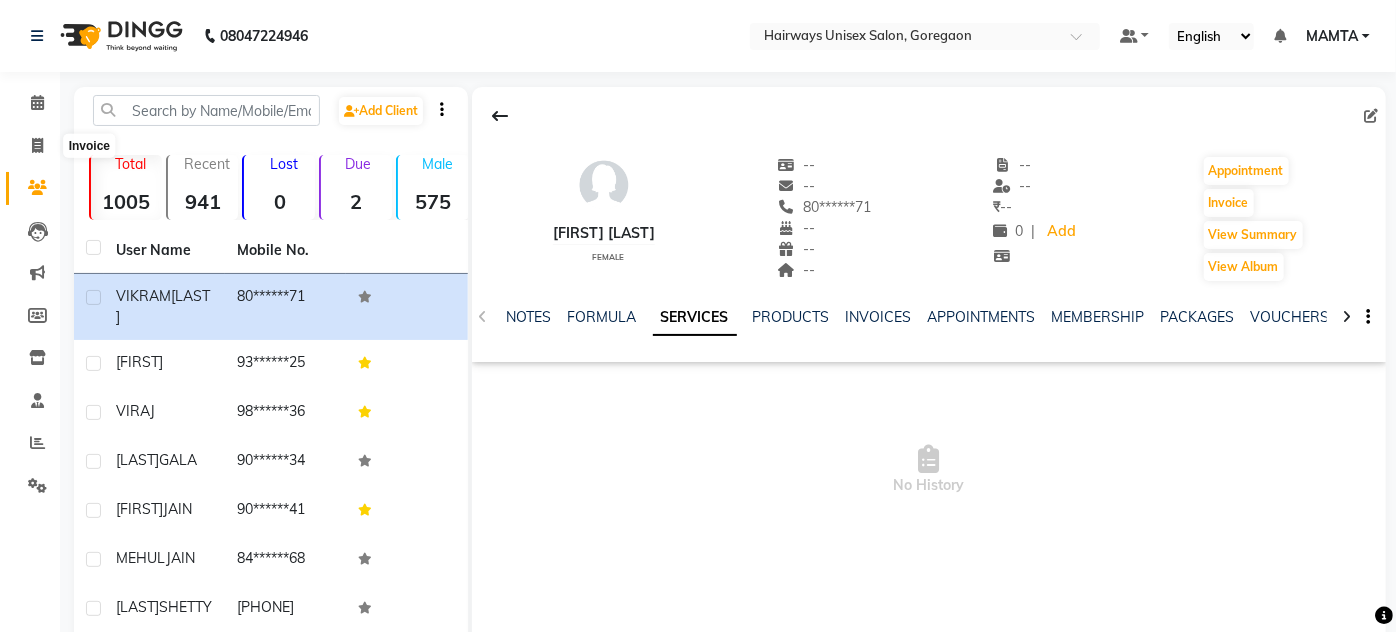 select on "8320" 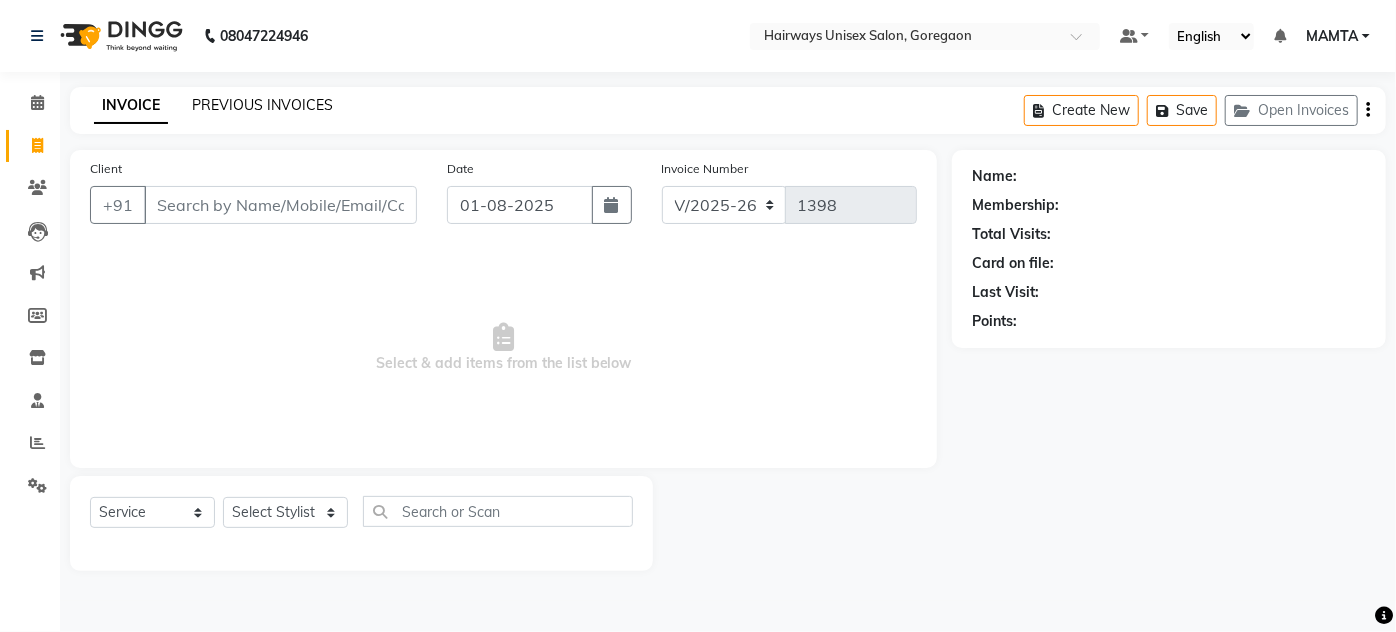 click on "PREVIOUS INVOICES" 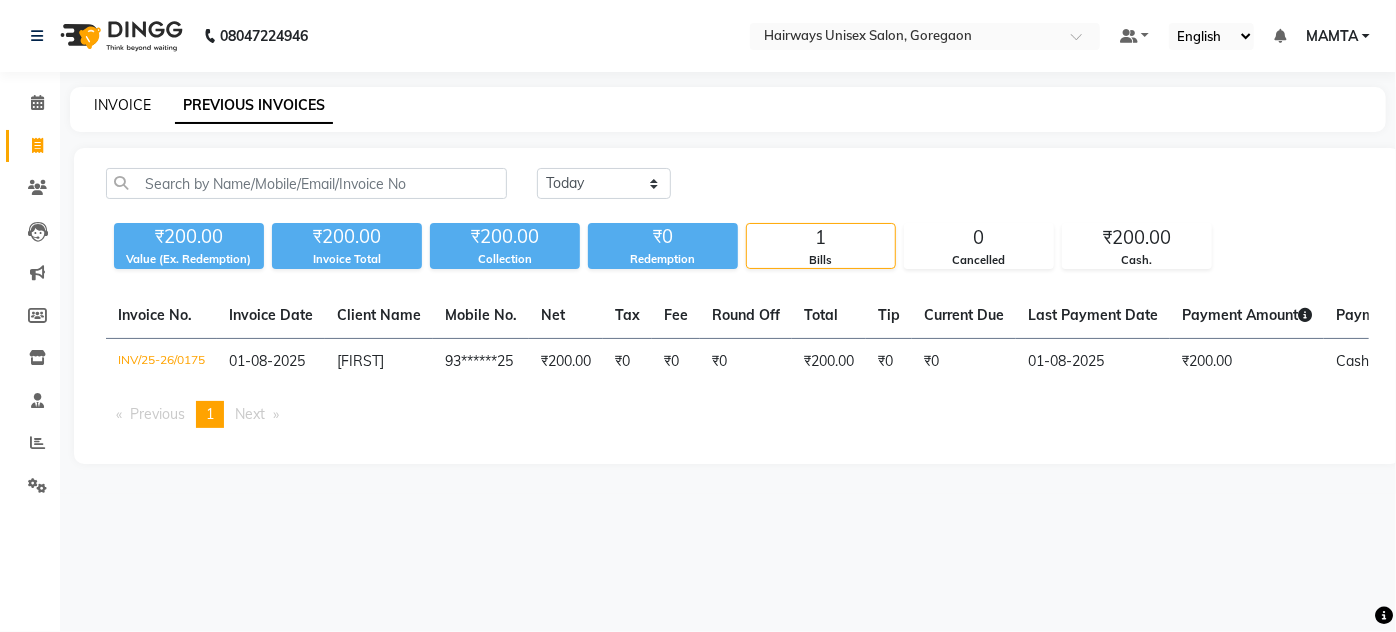 click on "INVOICE" 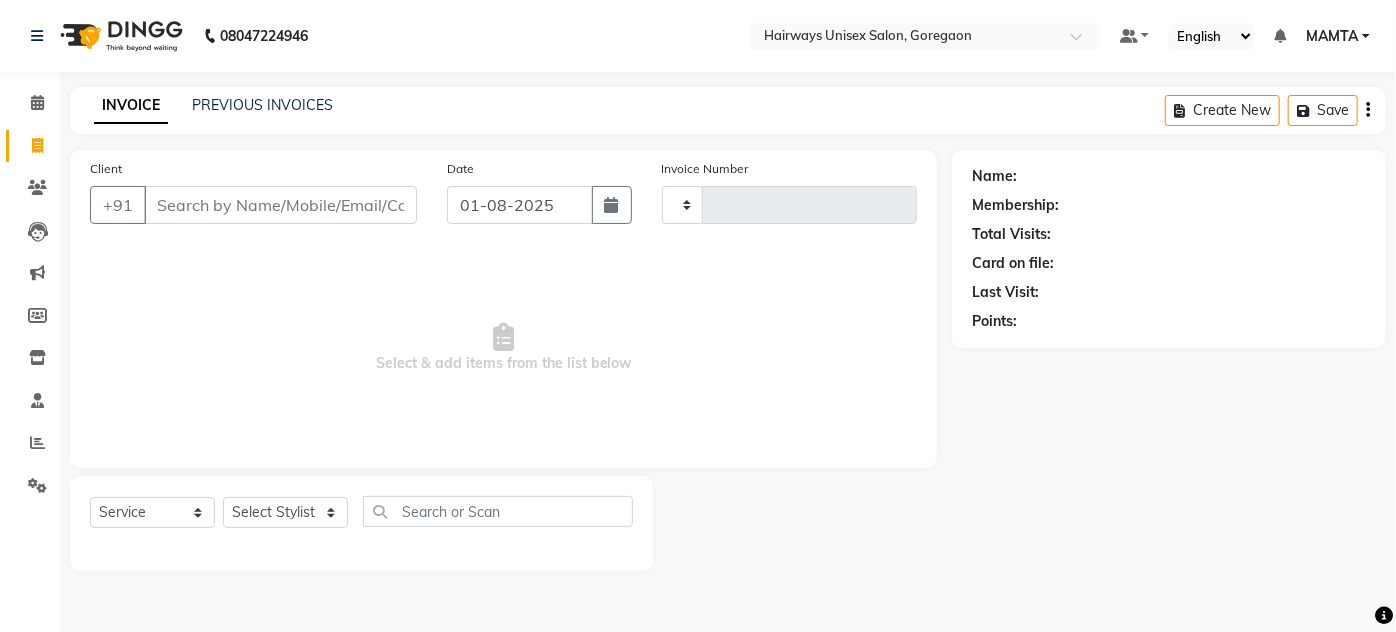 type on "1398" 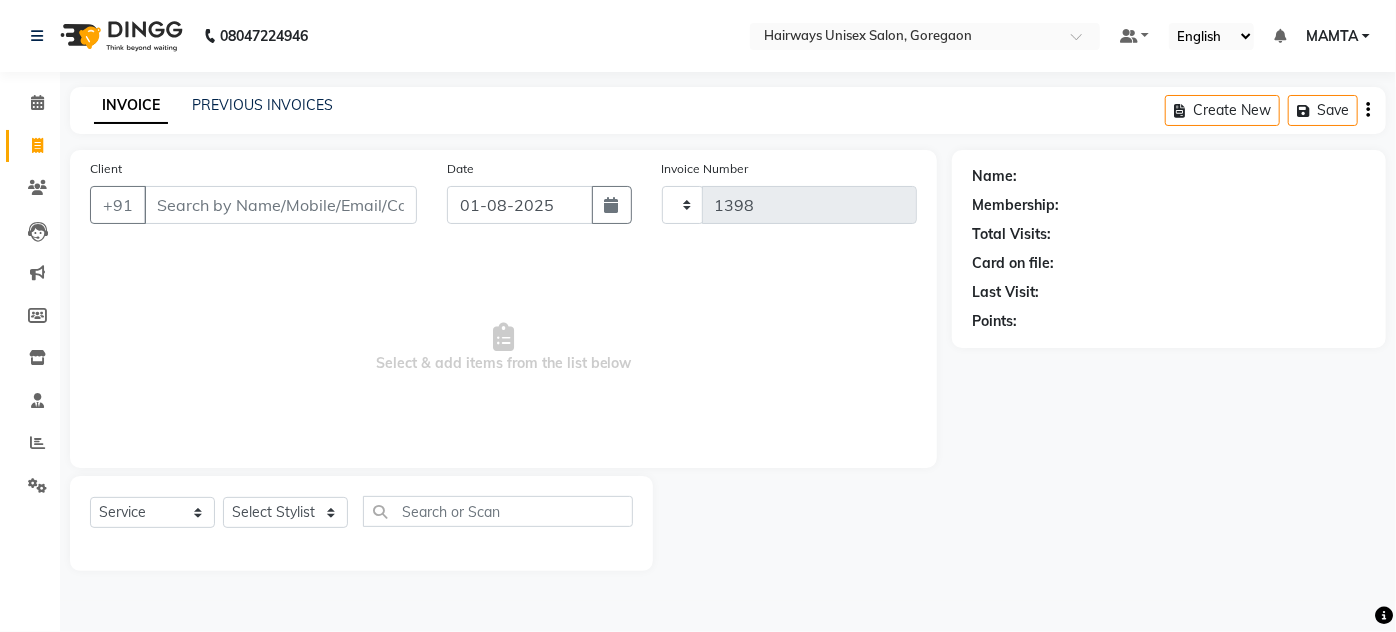 select on "8320" 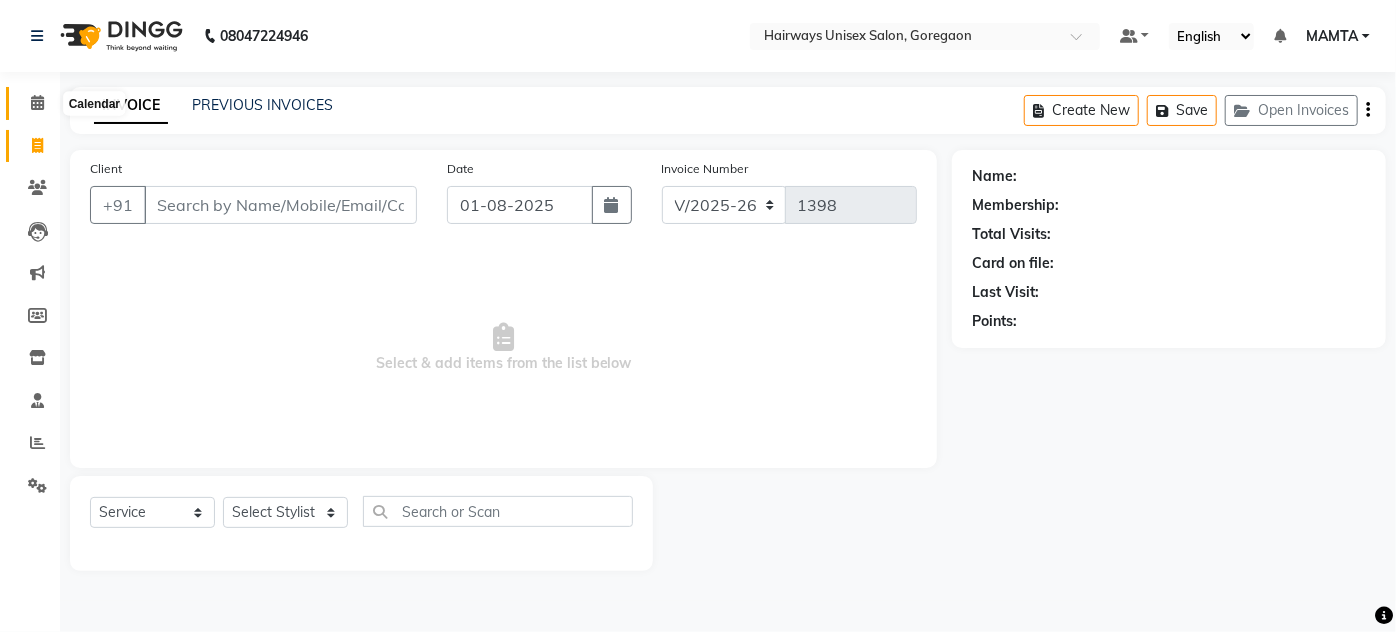 click 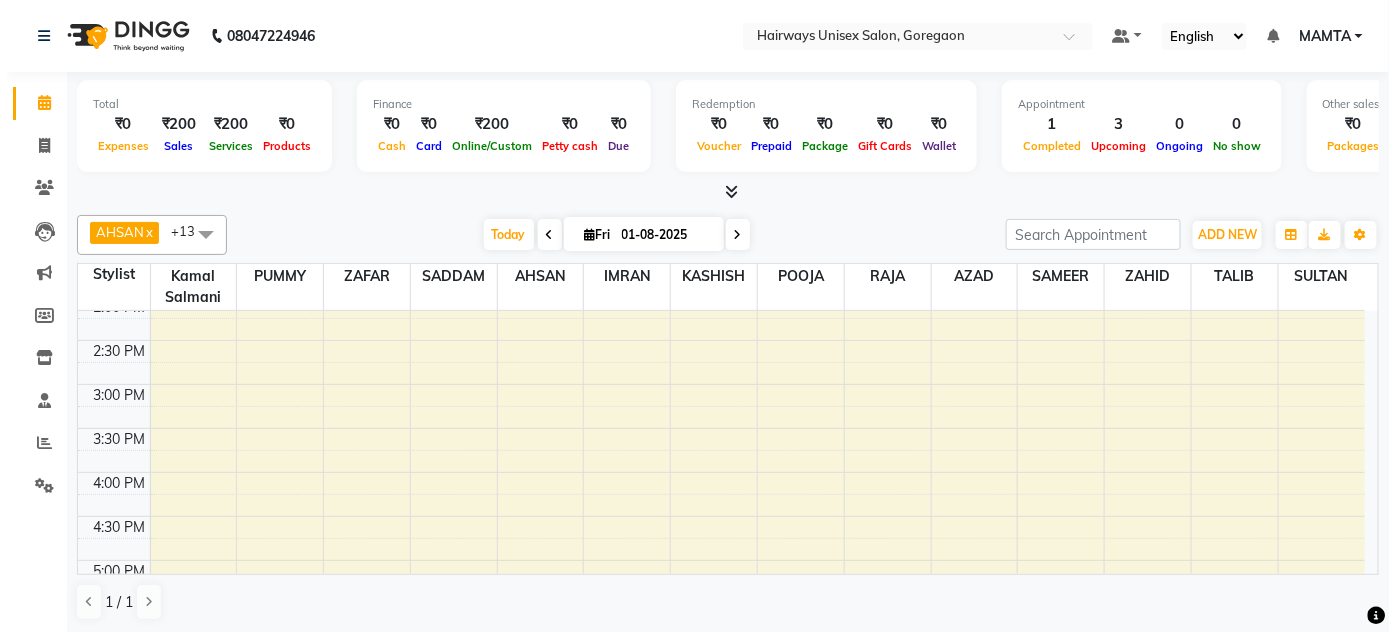 scroll, scrollTop: 0, scrollLeft: 0, axis: both 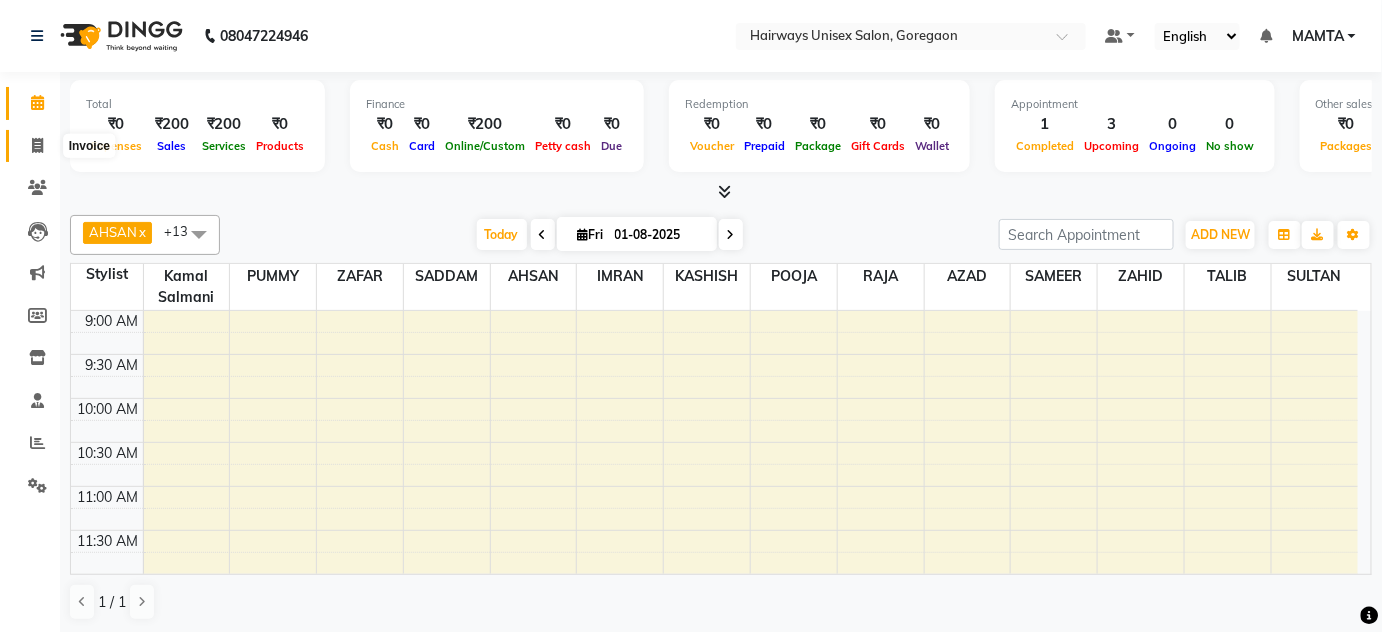 click 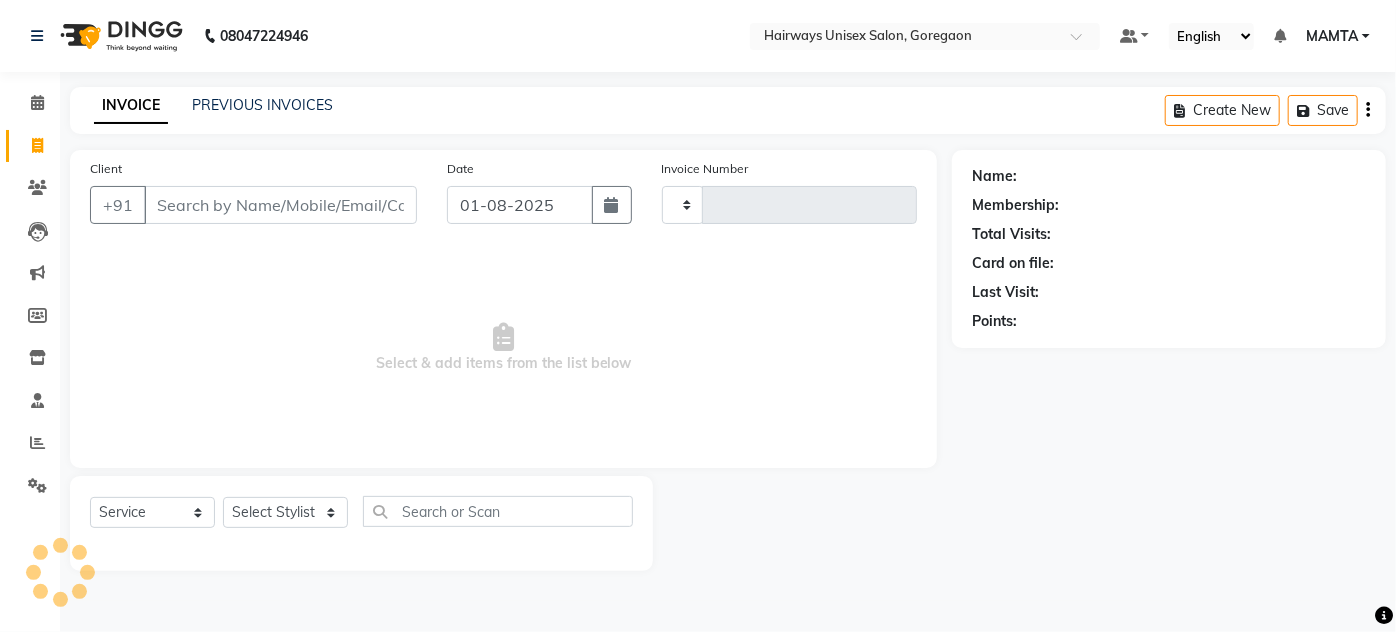 type on "1398" 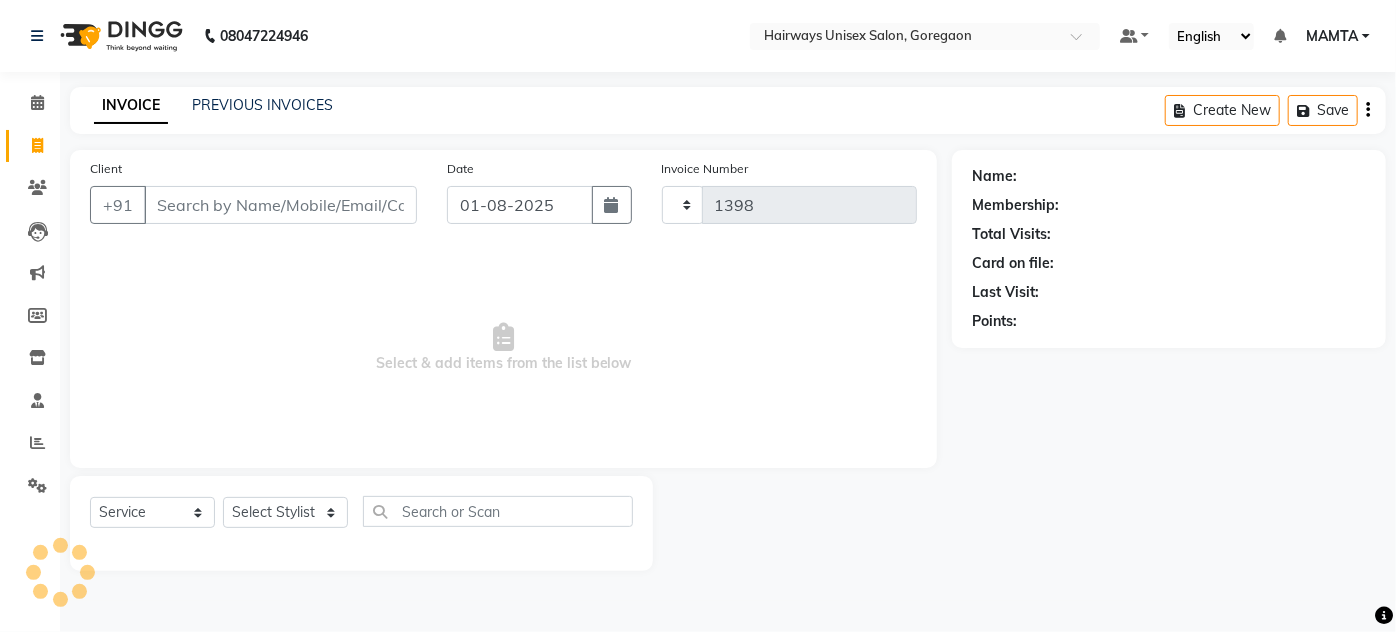 select on "8320" 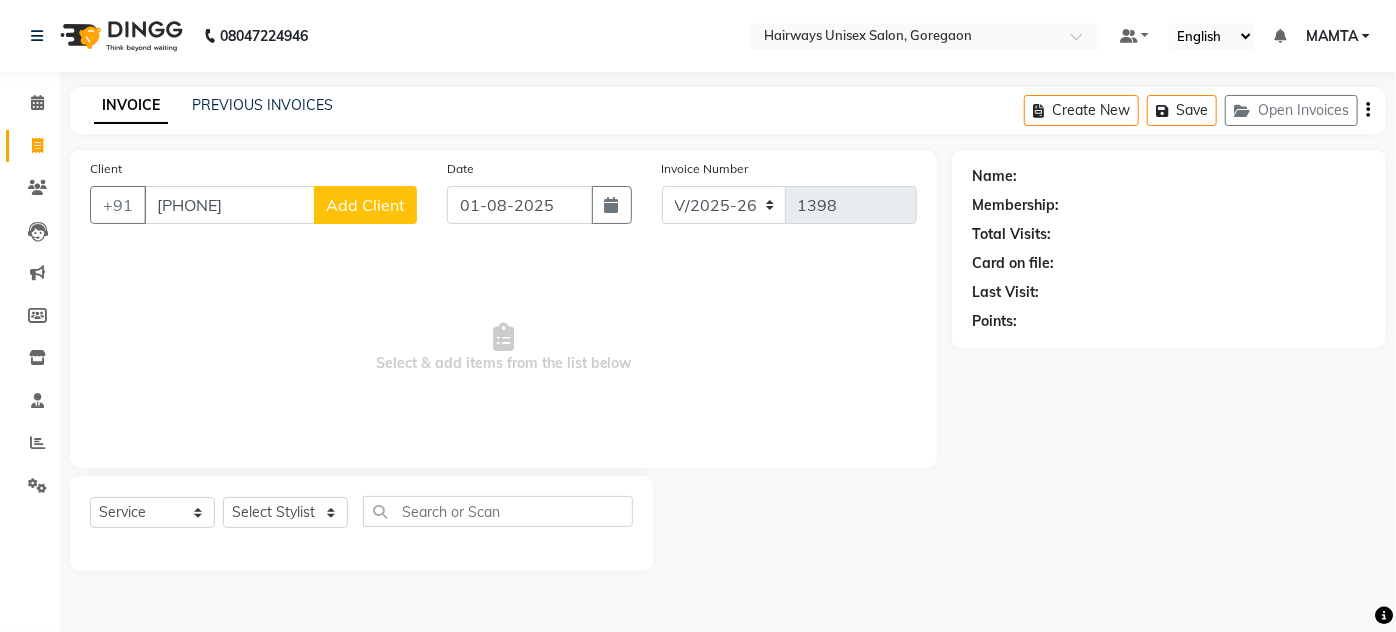 type on "[PHONE]" 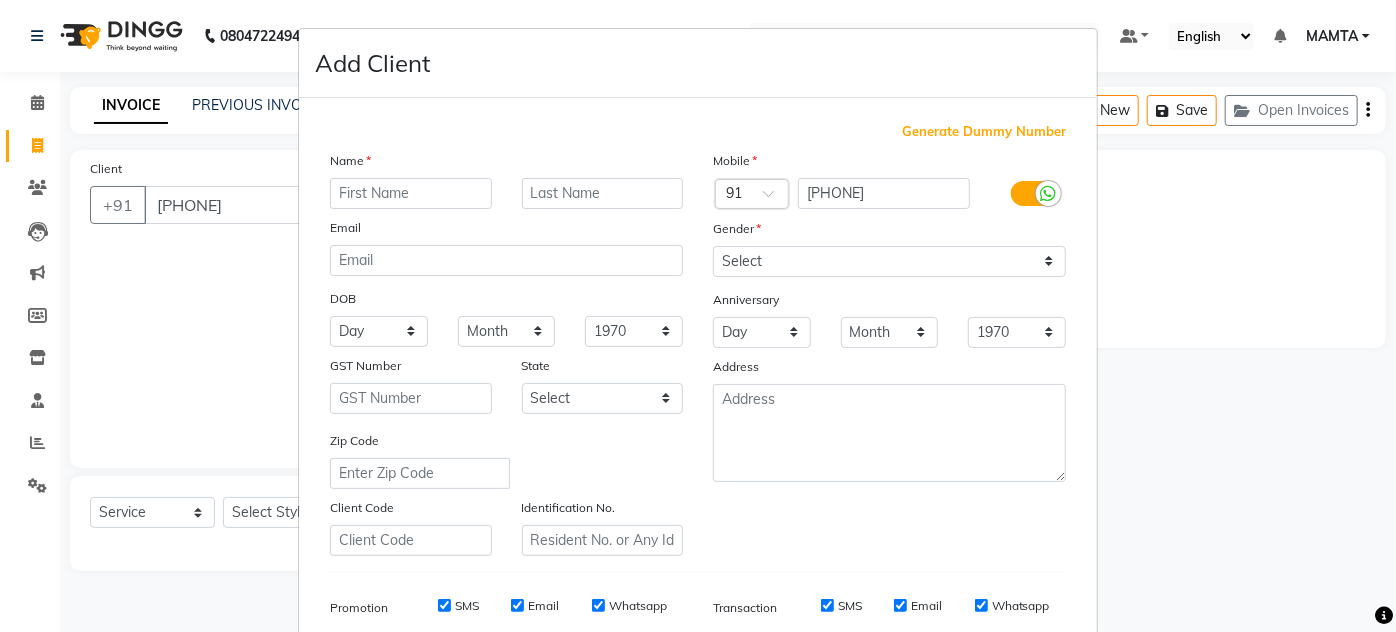 click at bounding box center [411, 193] 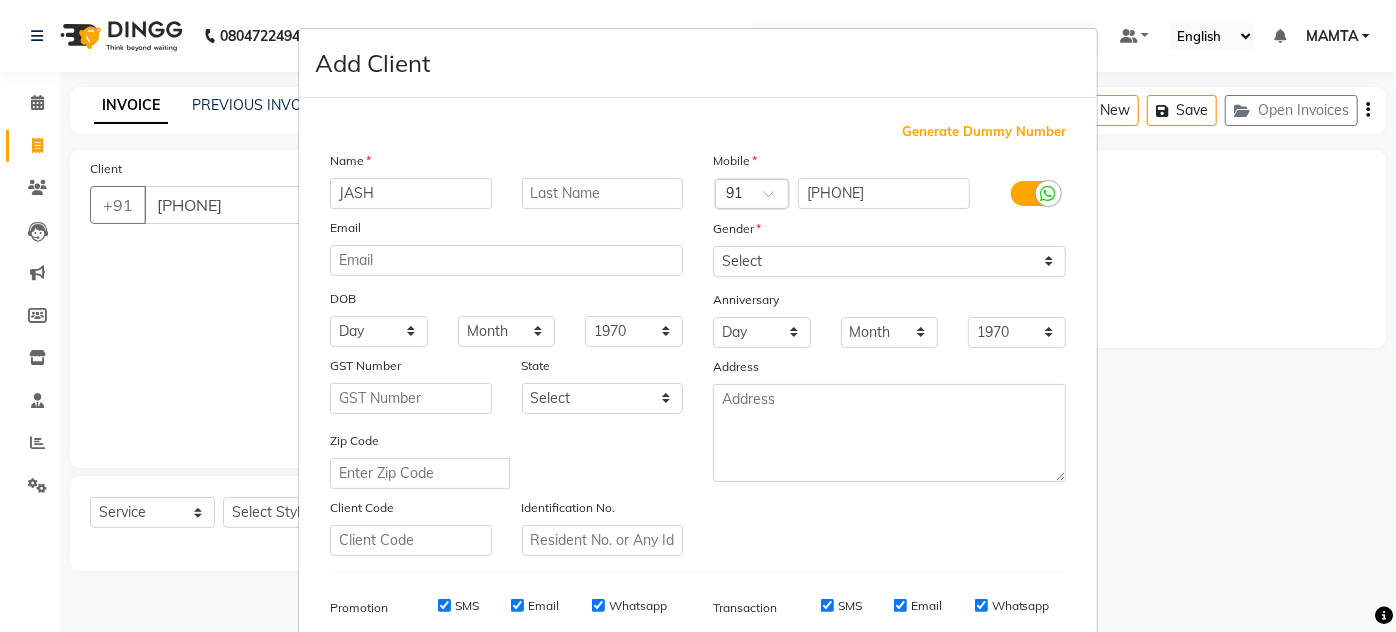 type on "JASH" 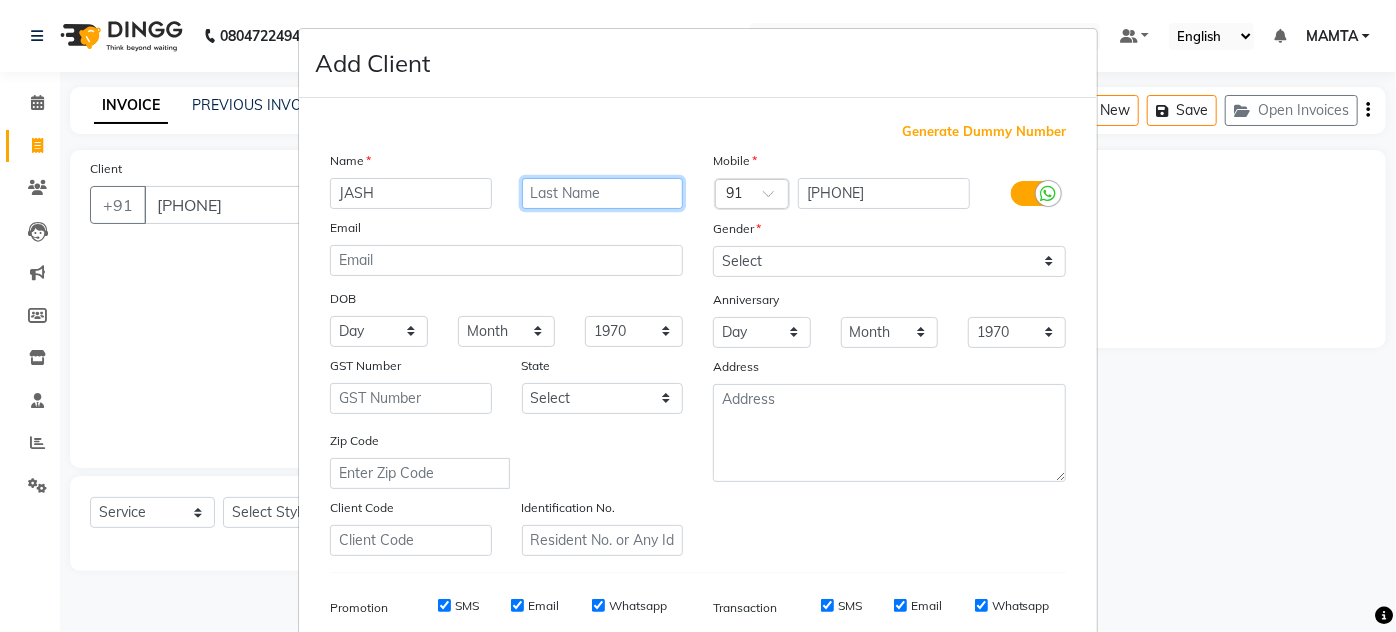 click at bounding box center (603, 193) 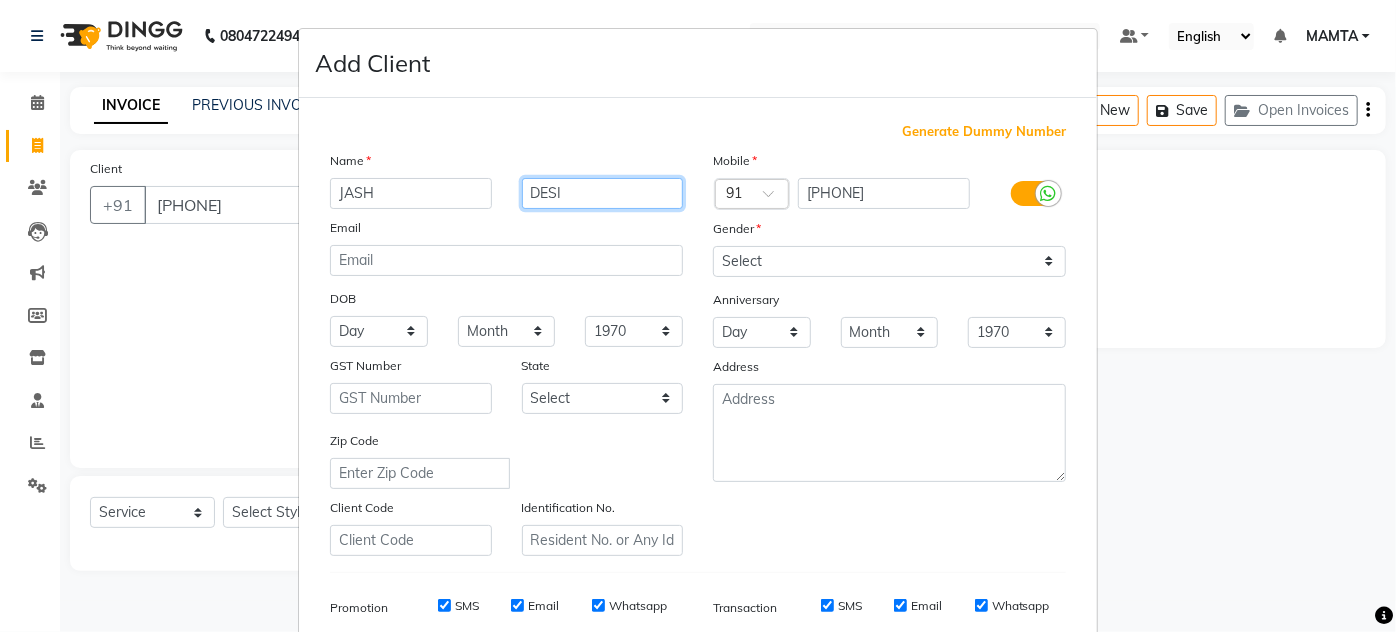type on "DESI" 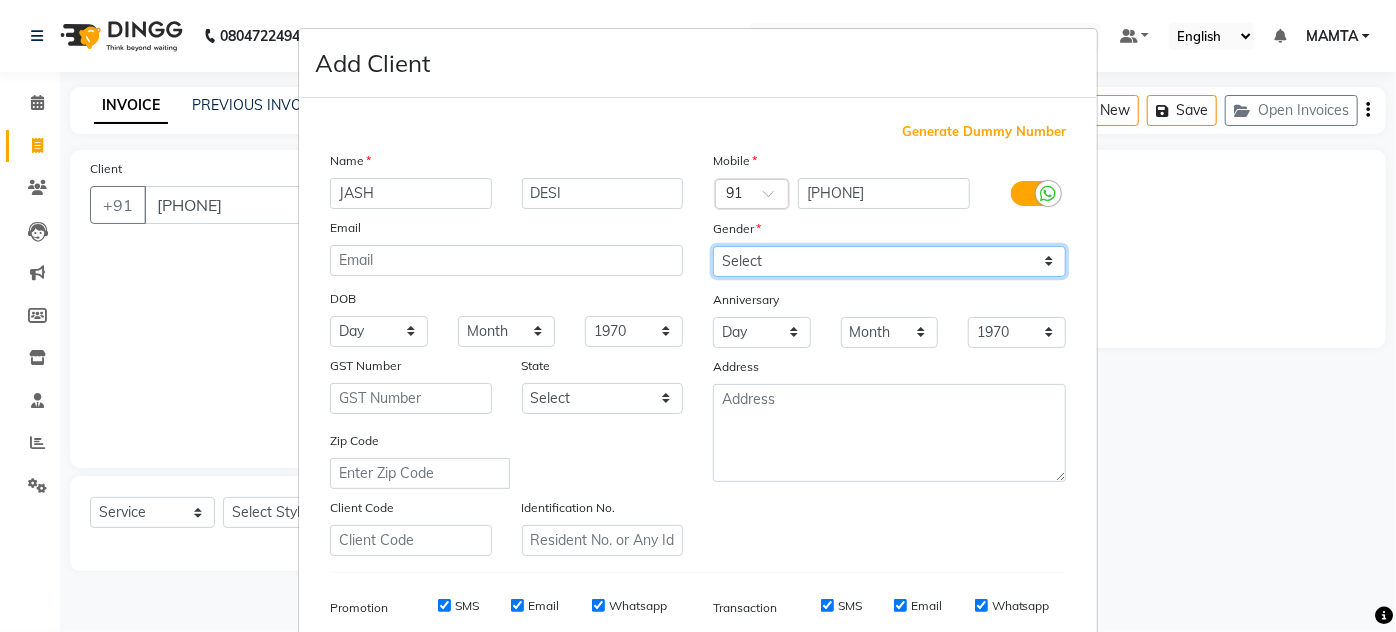 click on "Select Male Female Other Prefer Not To Say" at bounding box center (889, 261) 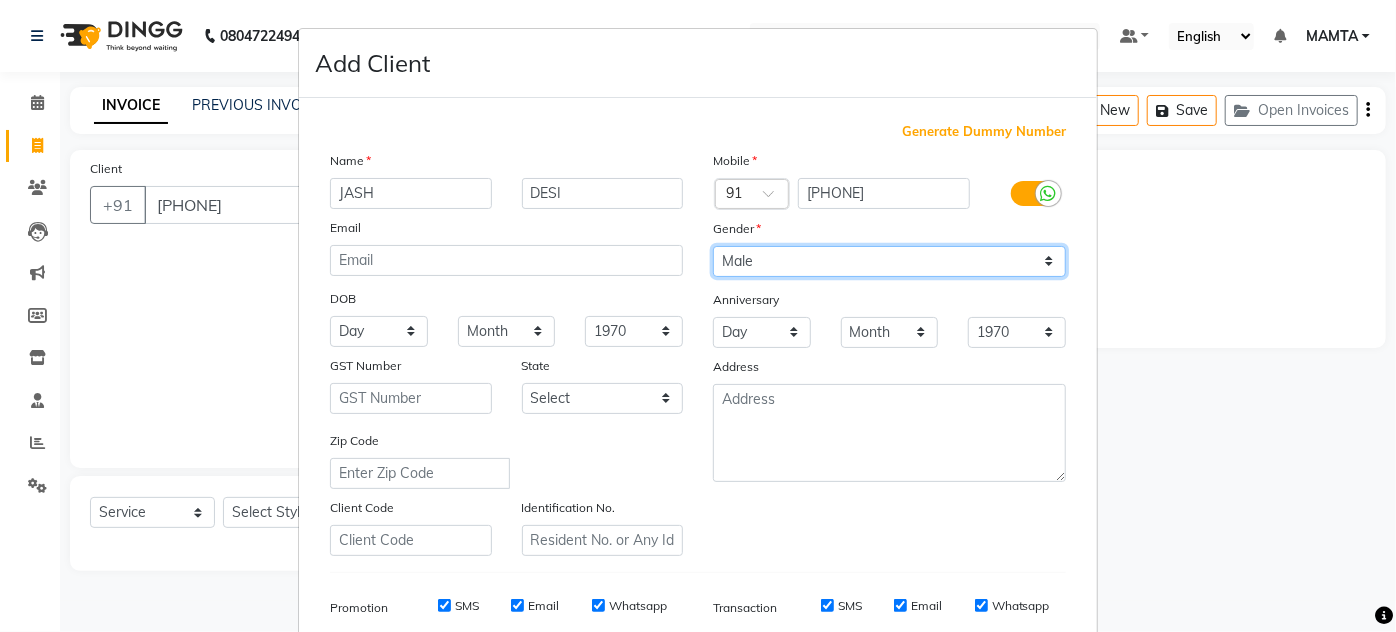 click on "Select Male Female Other Prefer Not To Say" at bounding box center (889, 261) 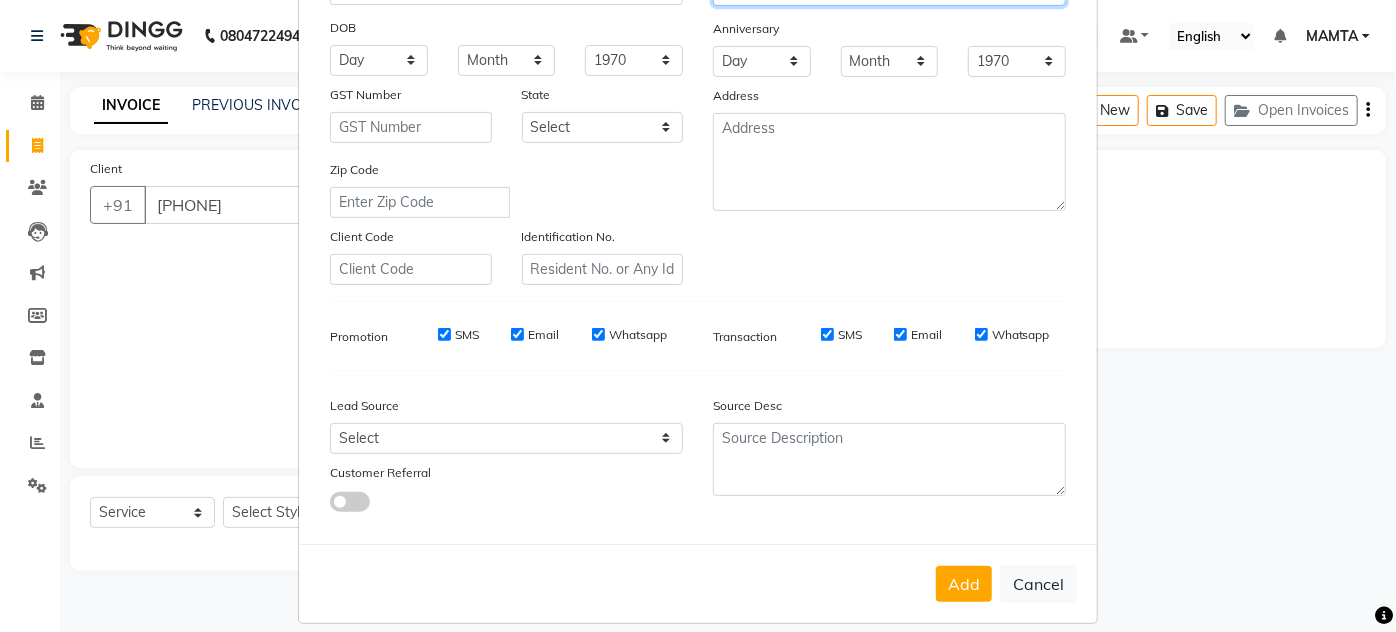 scroll, scrollTop: 272, scrollLeft: 0, axis: vertical 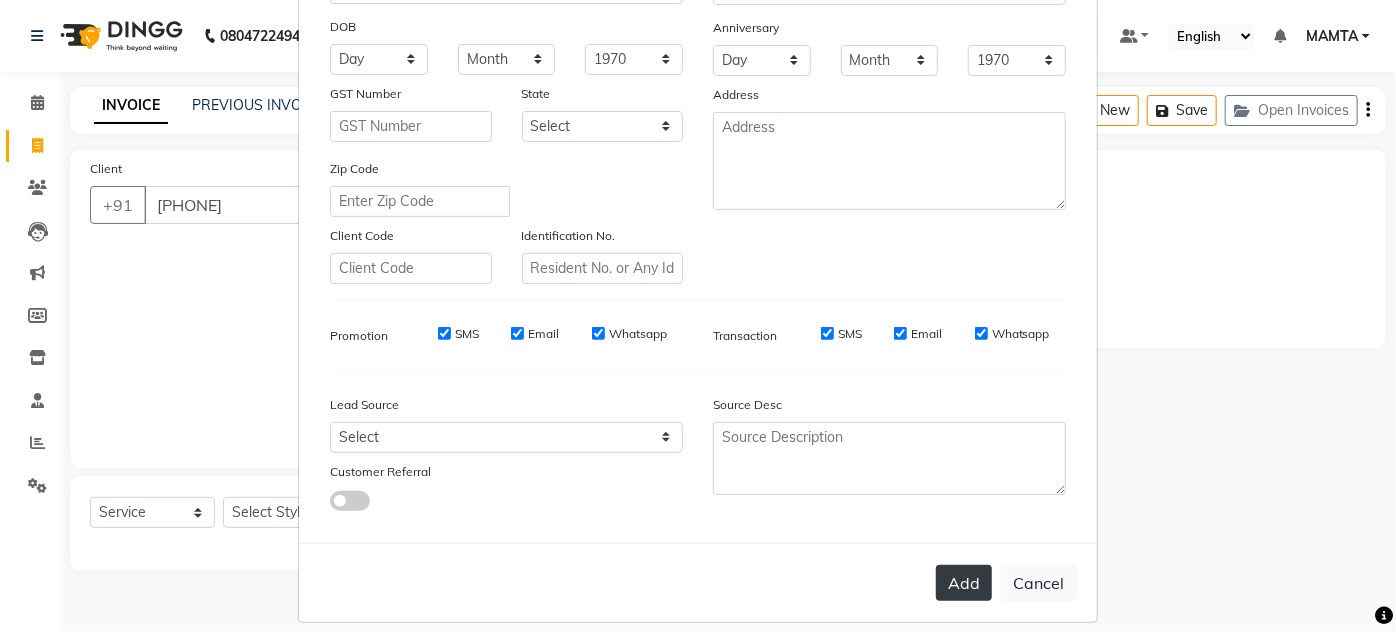 click on "Add" at bounding box center (964, 583) 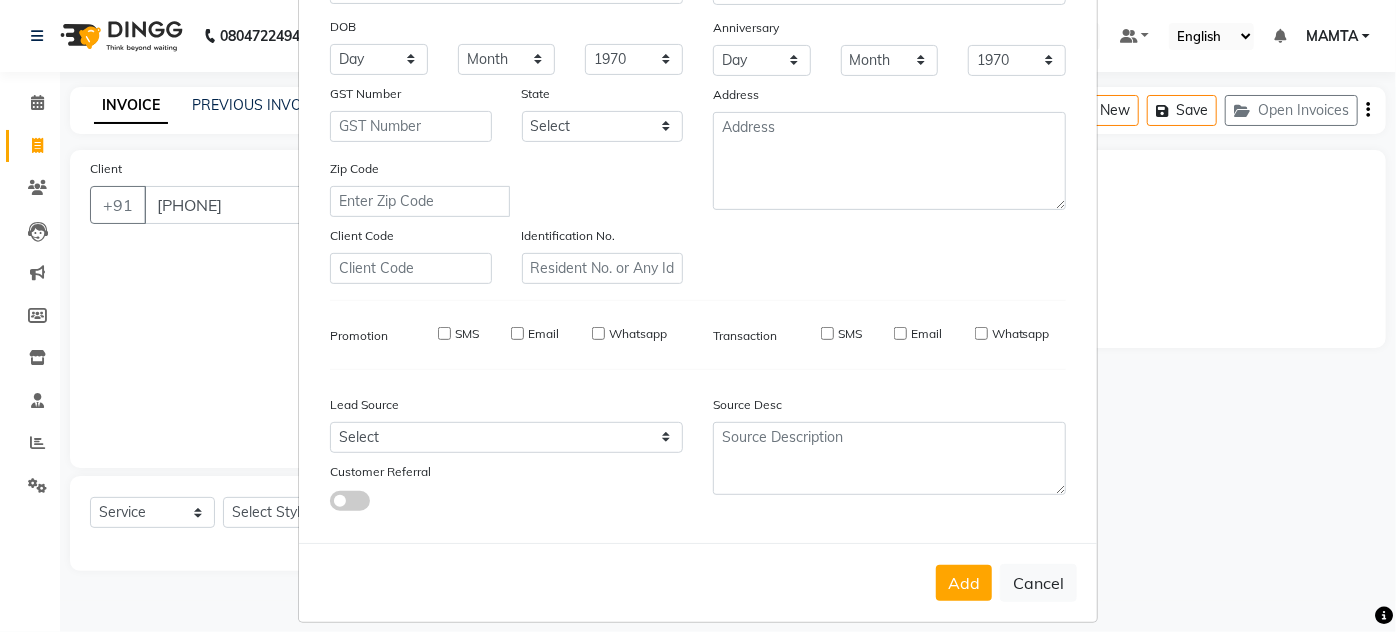 type on "93******12" 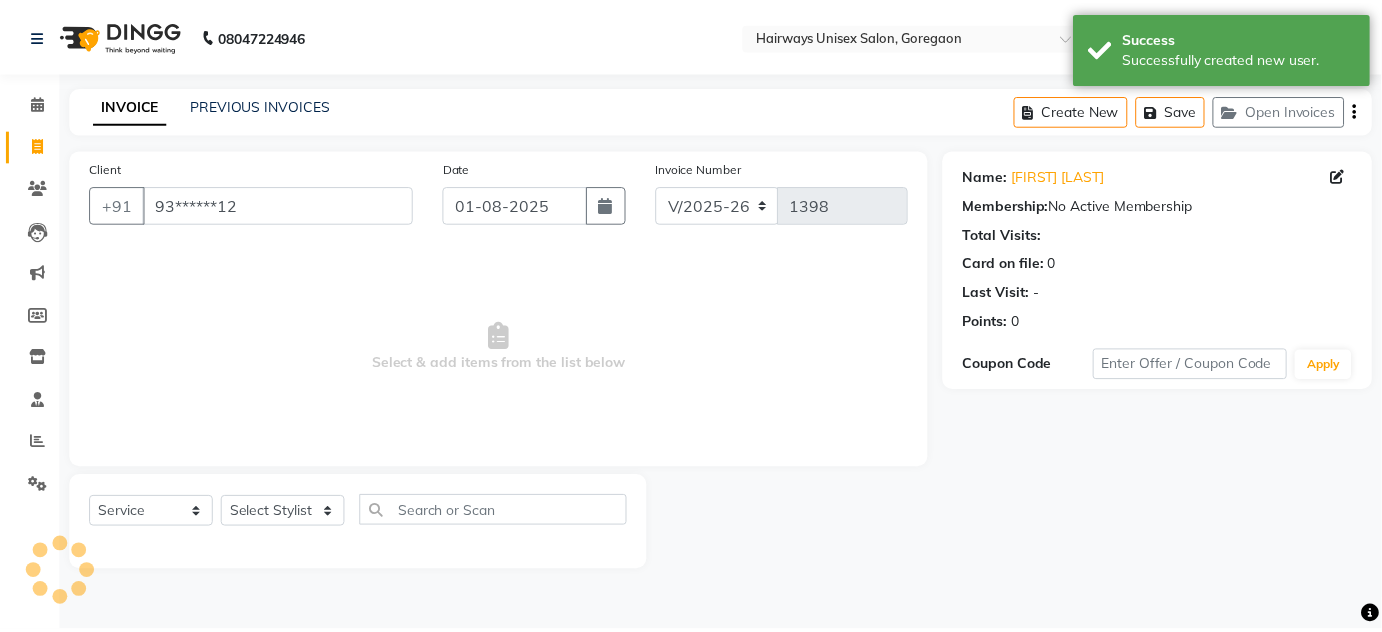 scroll, scrollTop: 0, scrollLeft: 0, axis: both 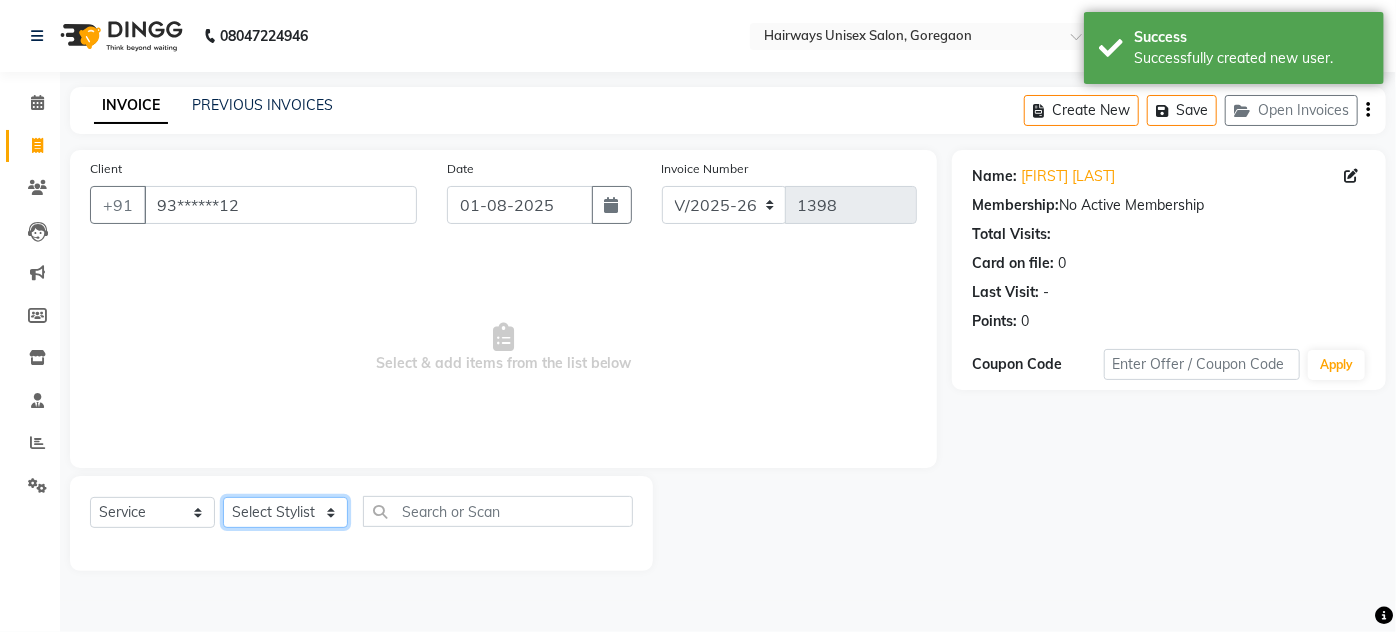 click on "Select Stylist AHSAN AZAD IMRAN Kamal Salmani KASHISH MAMTA POOJA PUMMY RAJA SADDAM SAMEER SULTAN TALIB ZAFAR ZAHID" 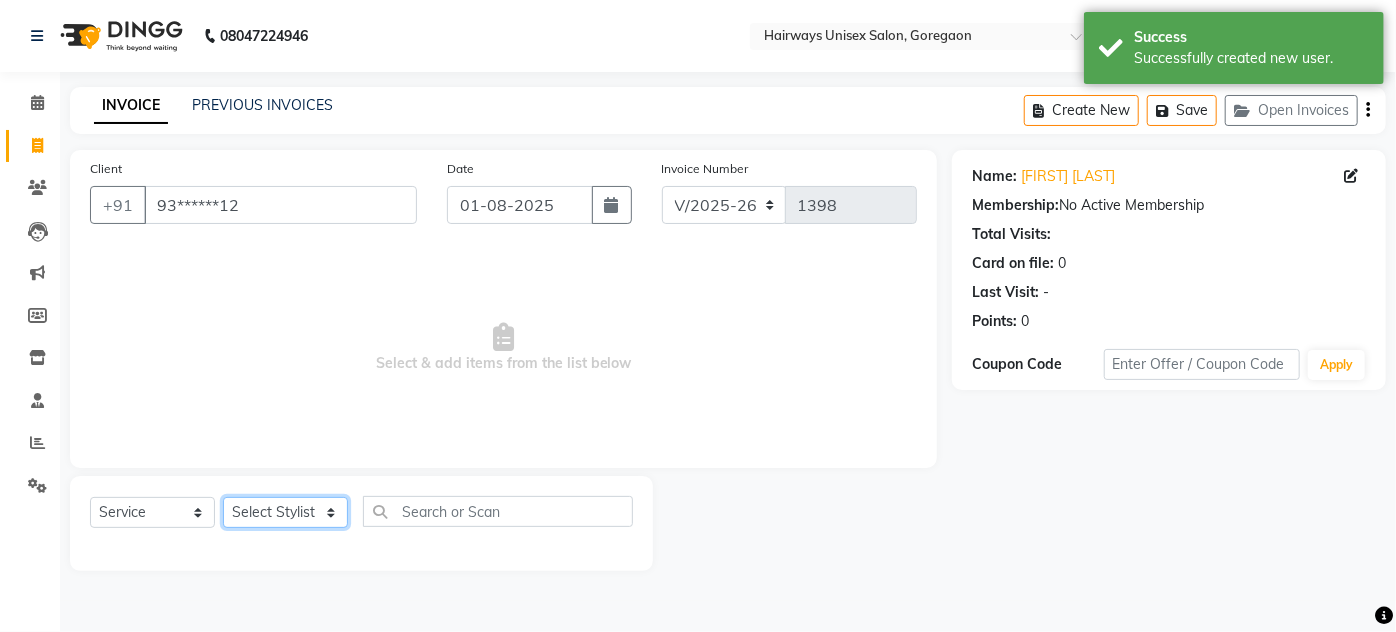 select on "81201" 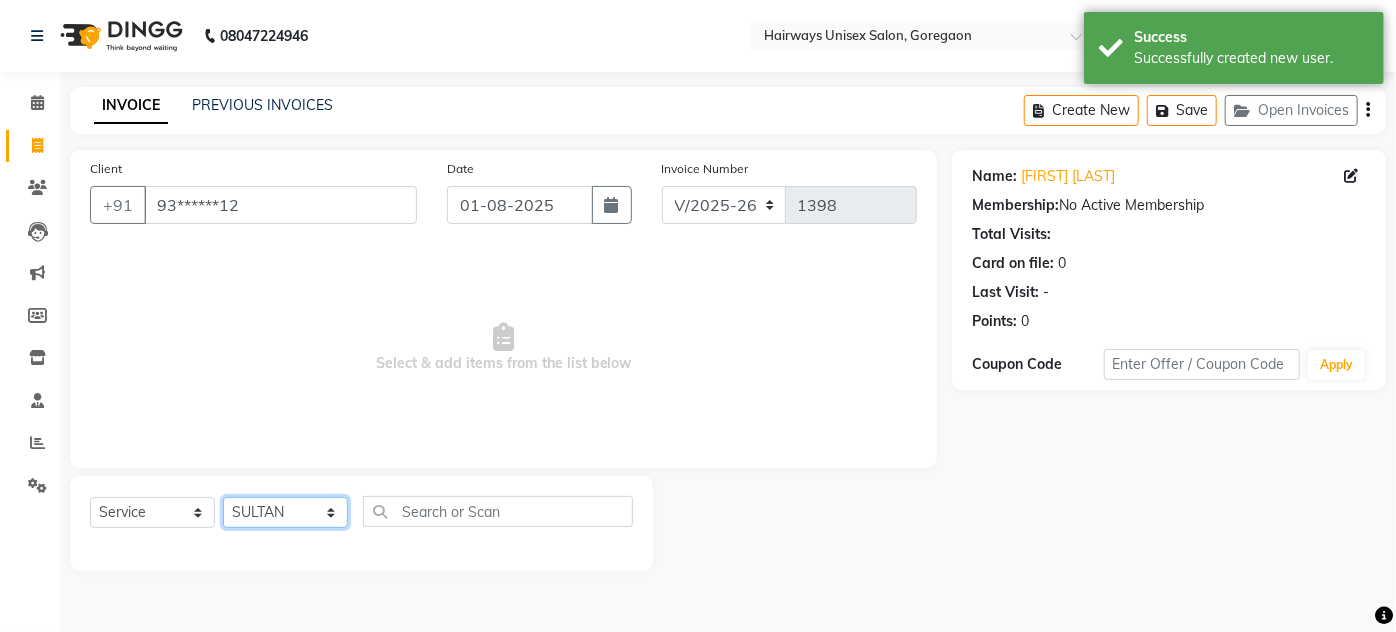 click on "Select Stylist AHSAN AZAD IMRAN Kamal Salmani KASHISH MAMTA POOJA PUMMY RAJA SADDAM SAMEER SULTAN TALIB ZAFAR ZAHID" 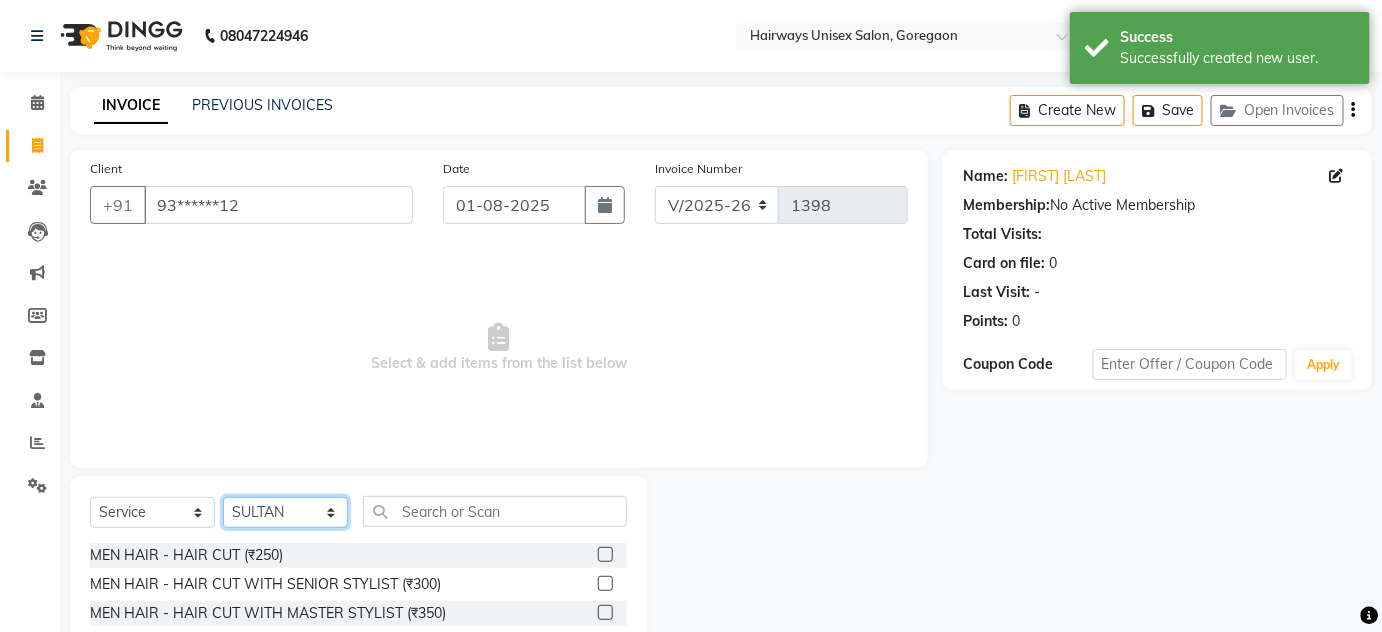 scroll, scrollTop: 168, scrollLeft: 0, axis: vertical 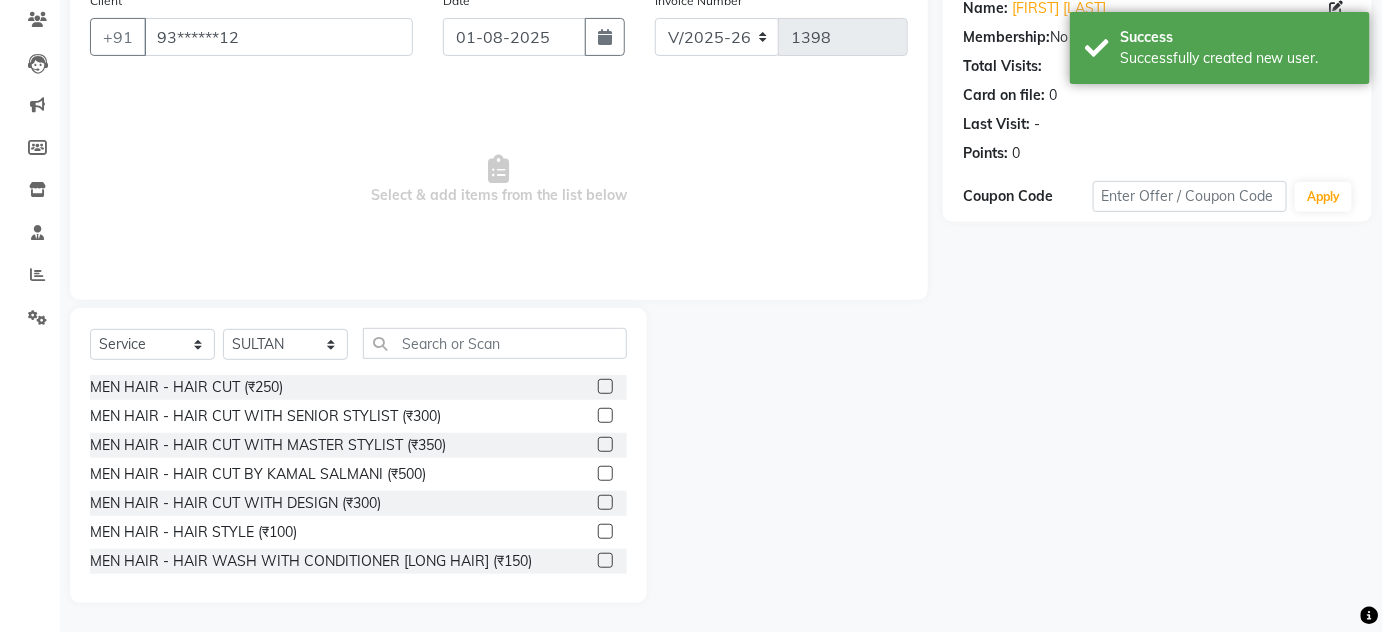 click on "MEN HAIR - HAIR CUT (₹250)" 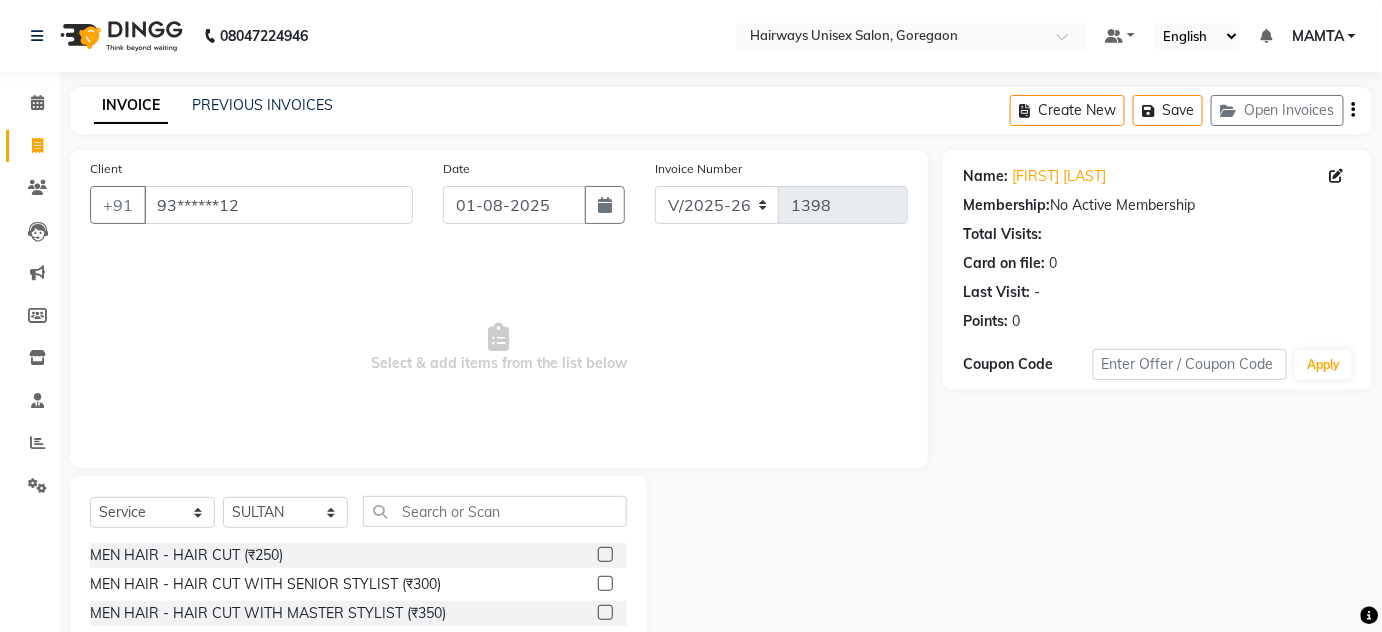 scroll, scrollTop: 90, scrollLeft: 0, axis: vertical 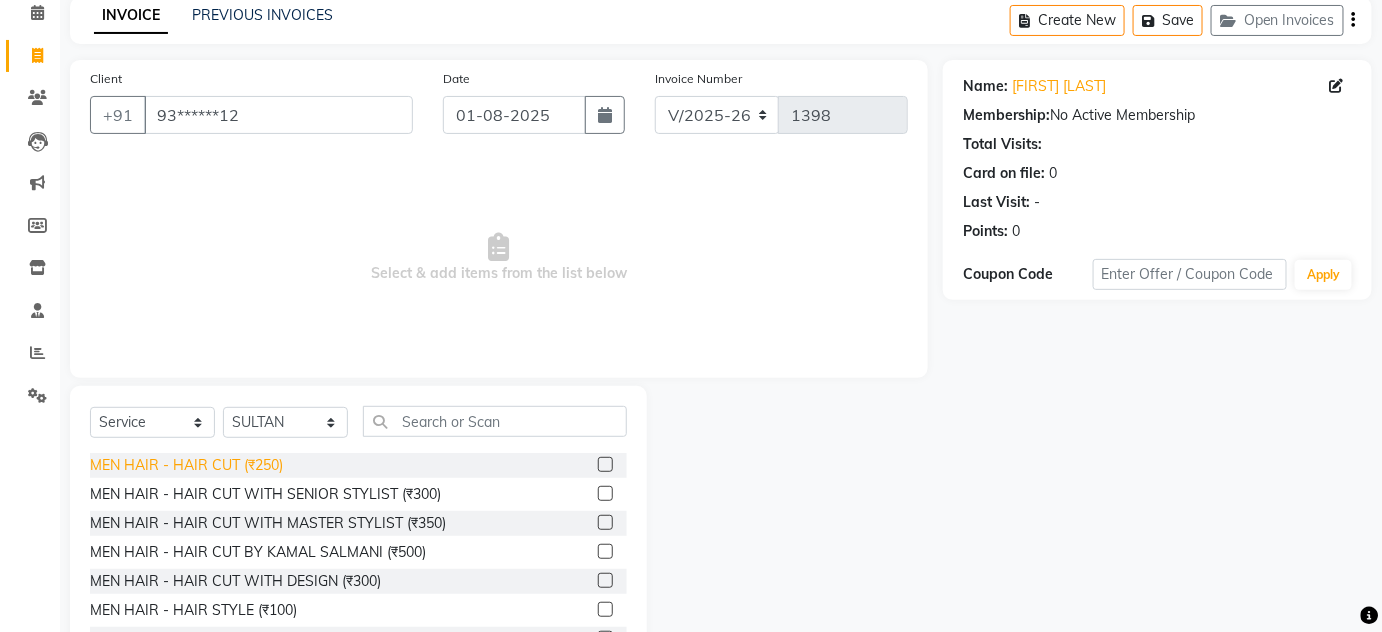 click on "MEN HAIR - HAIR CUT (₹250)" 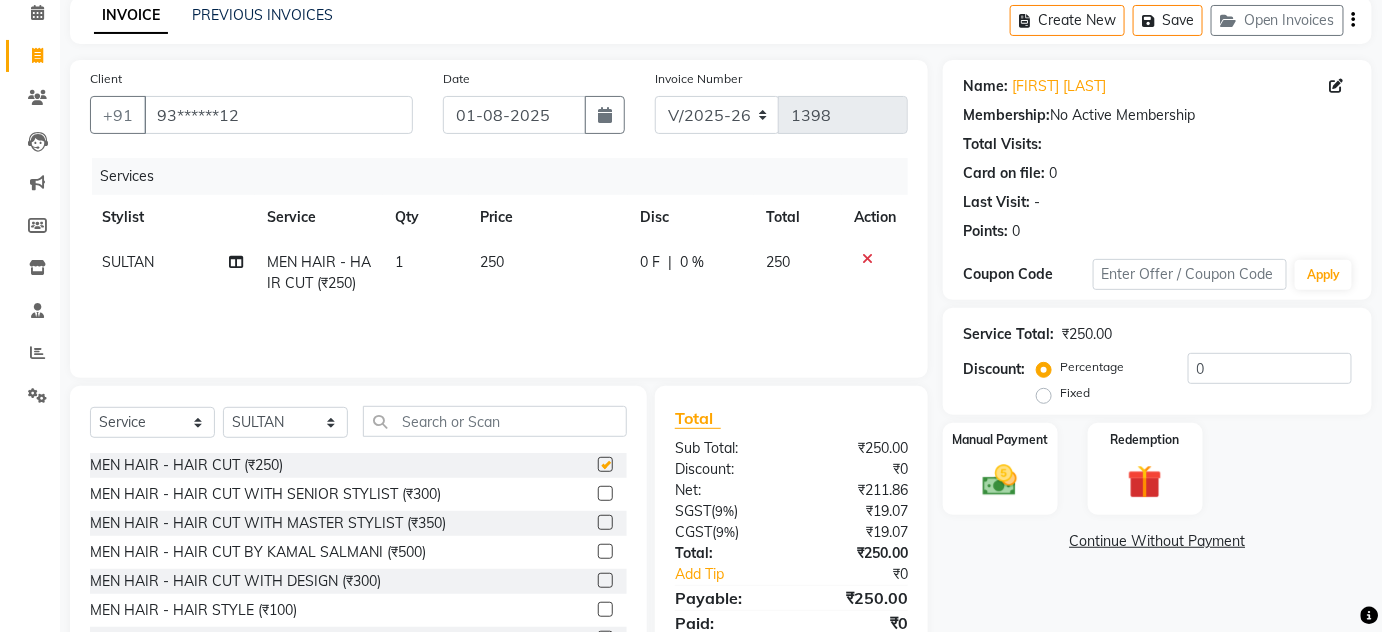 checkbox on "false" 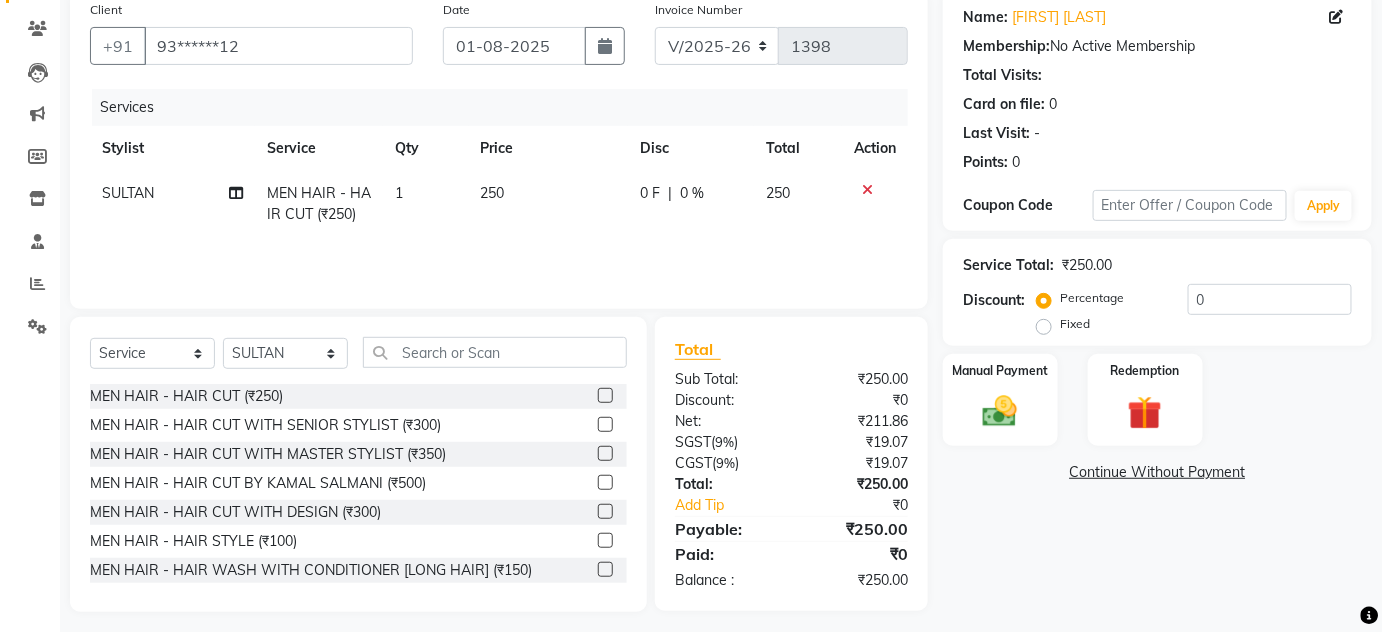 scroll, scrollTop: 168, scrollLeft: 0, axis: vertical 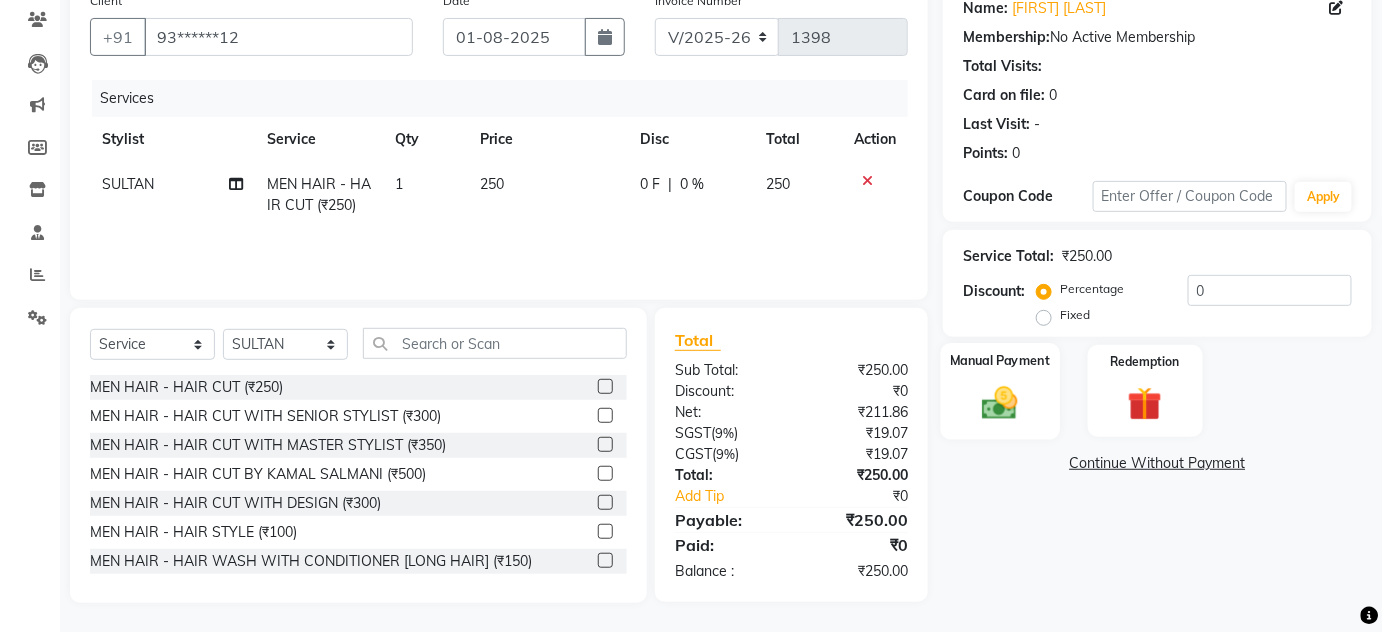 click 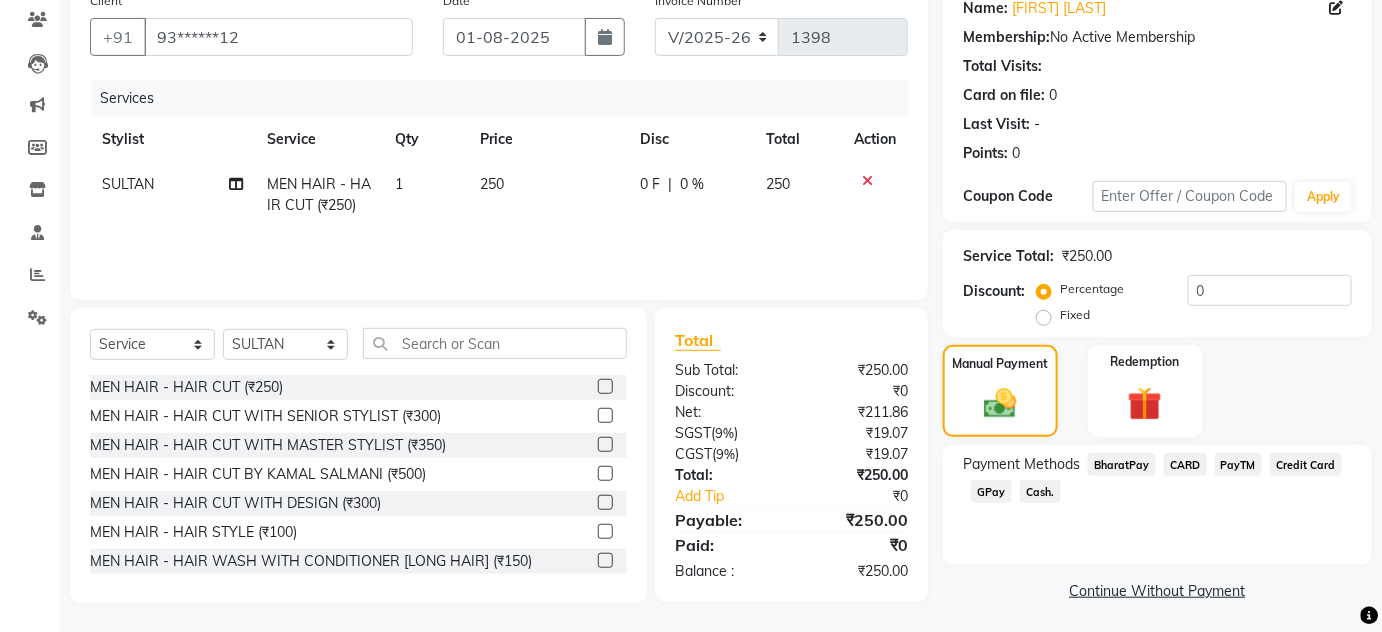 click on "GPay" 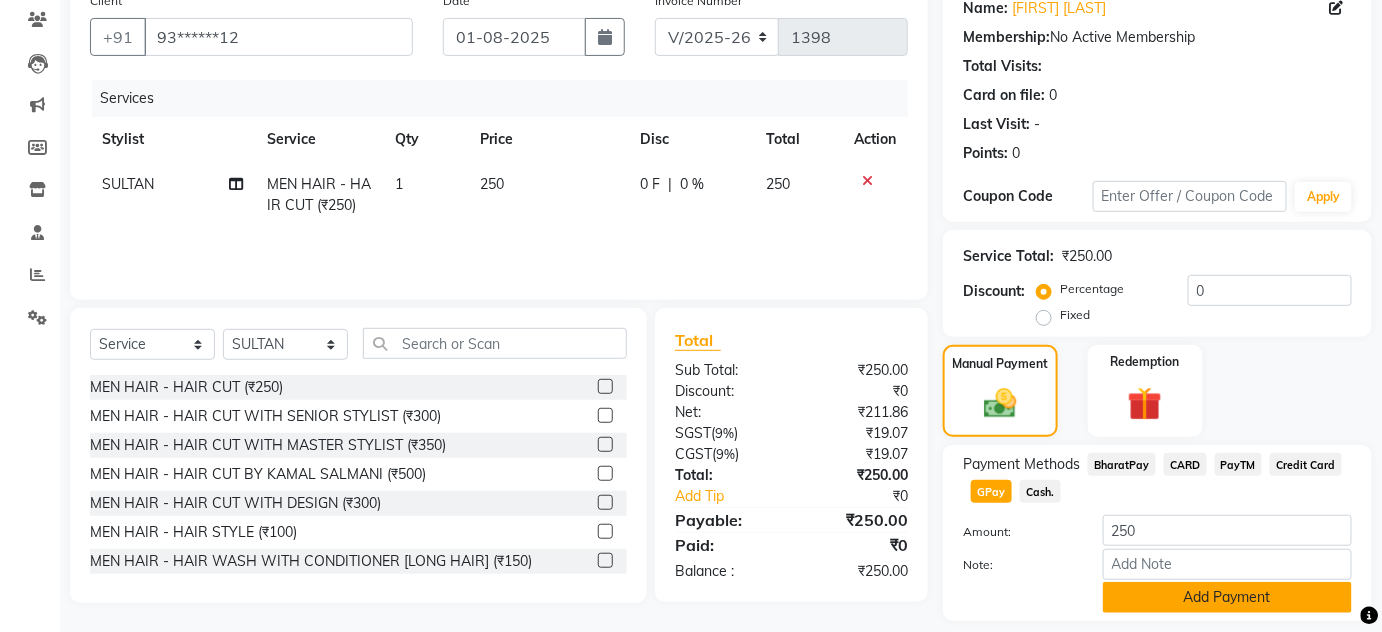 click on "Add Payment" 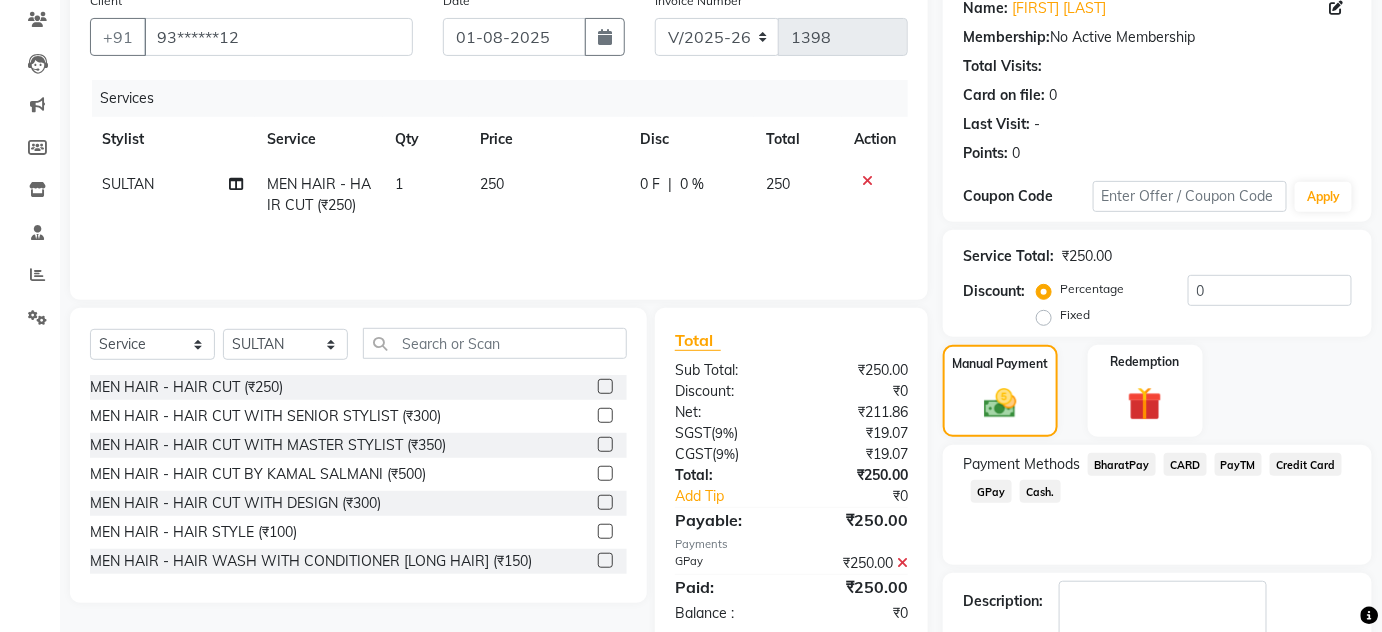 scroll, scrollTop: 283, scrollLeft: 0, axis: vertical 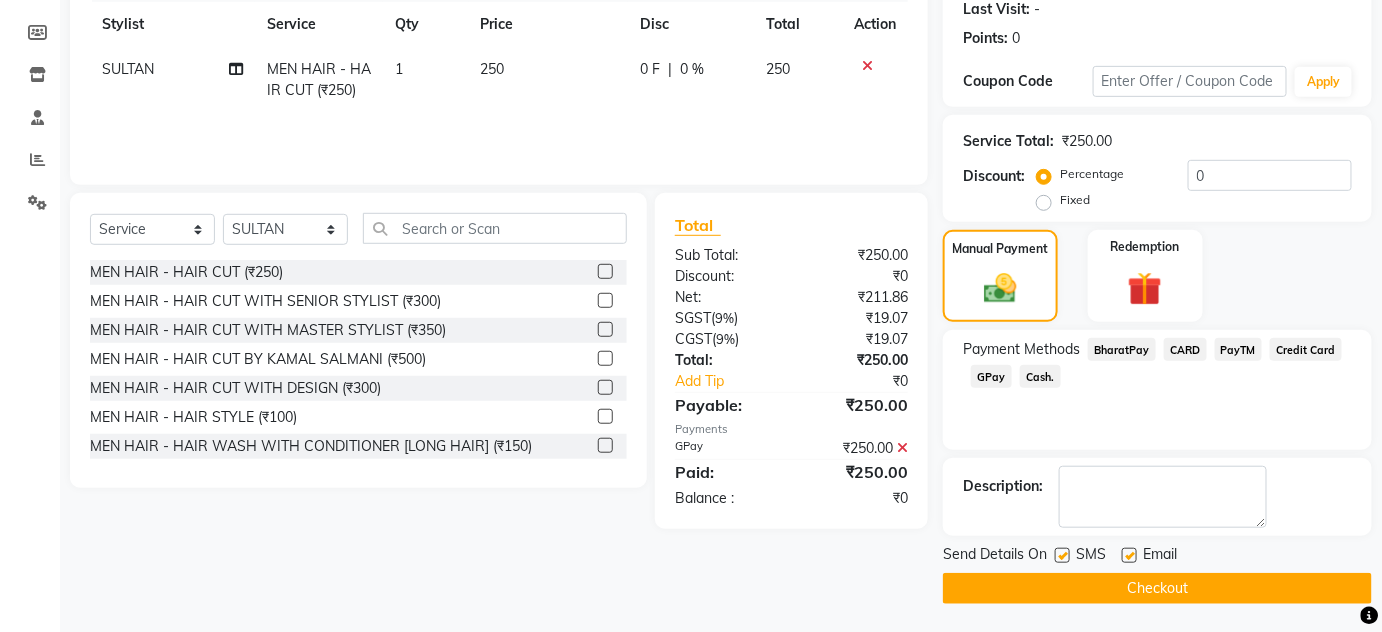 click 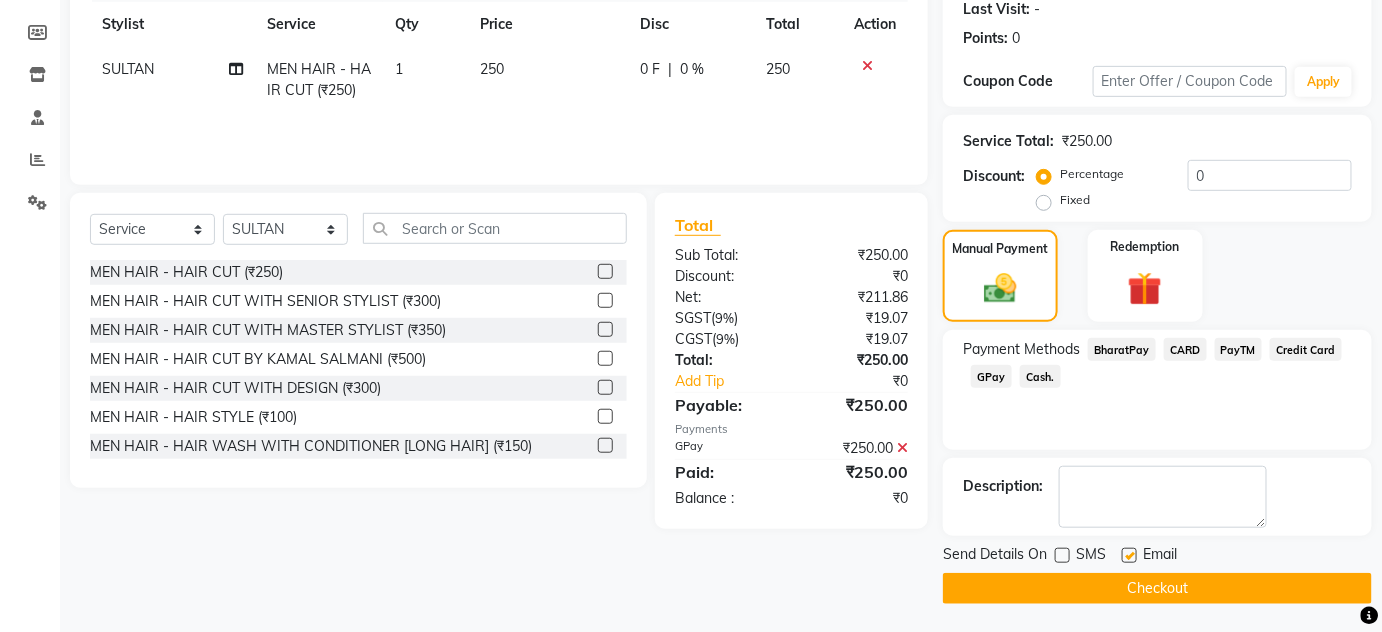 click on "Checkout" 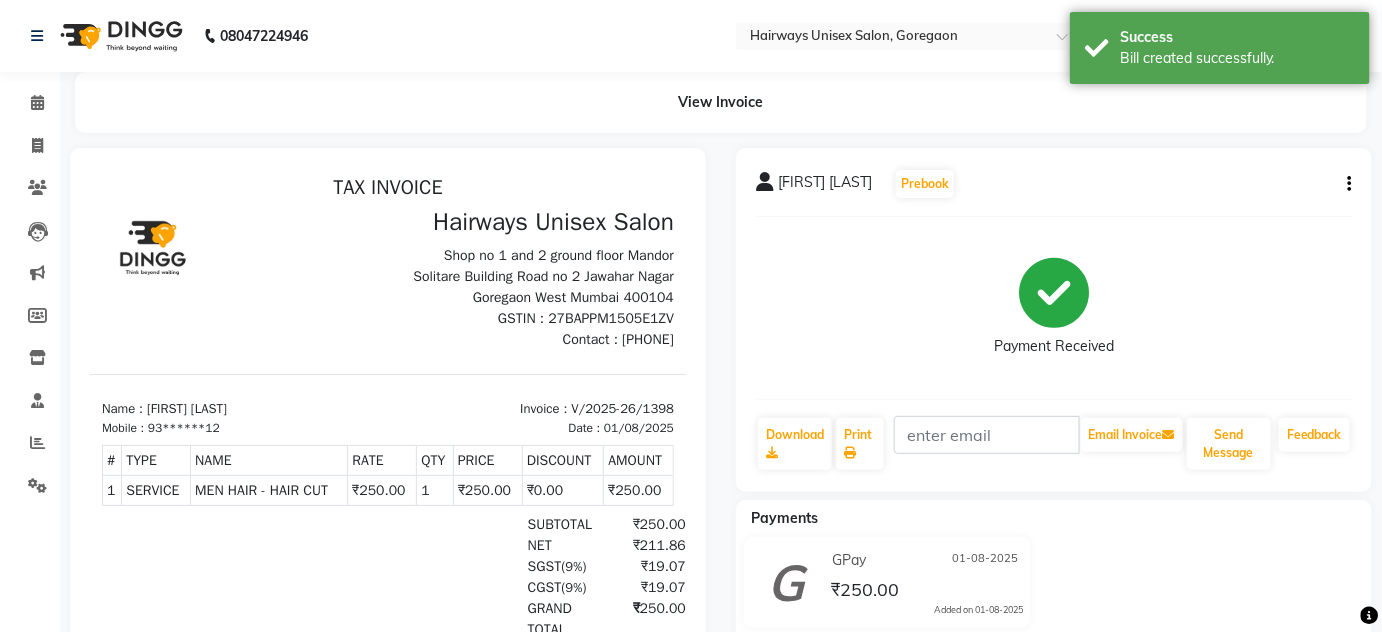 scroll, scrollTop: 0, scrollLeft: 0, axis: both 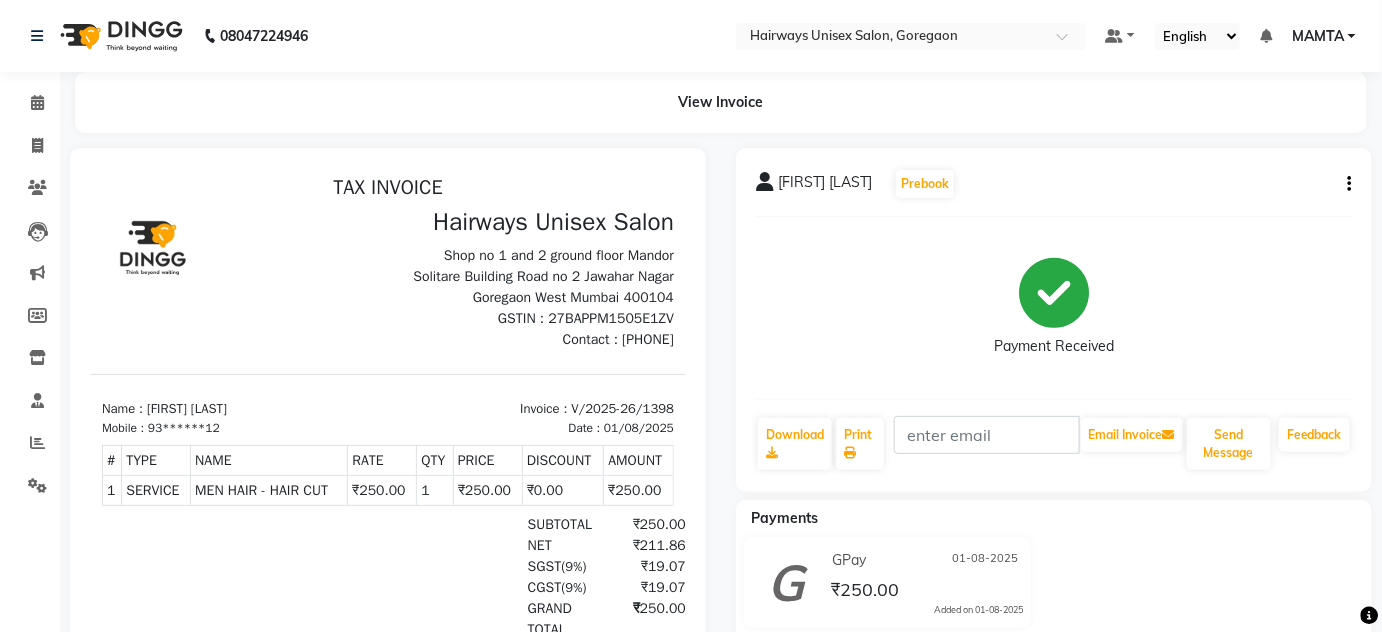 click on "Invoice" 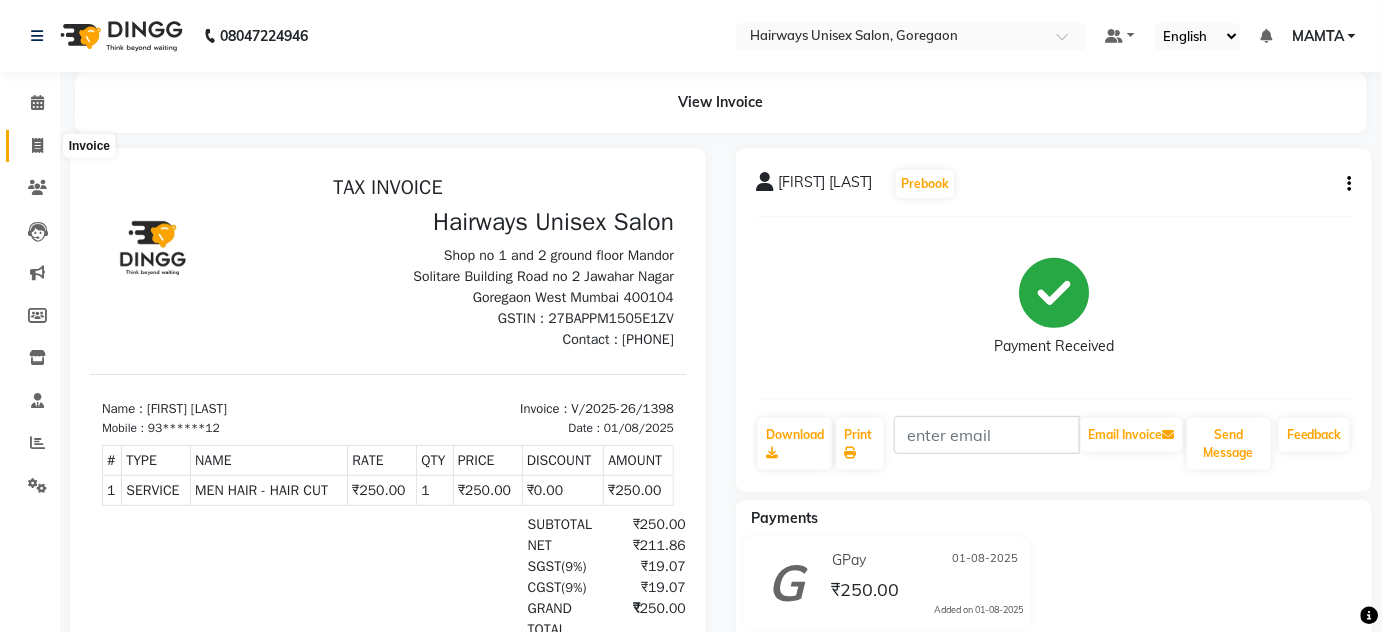 click 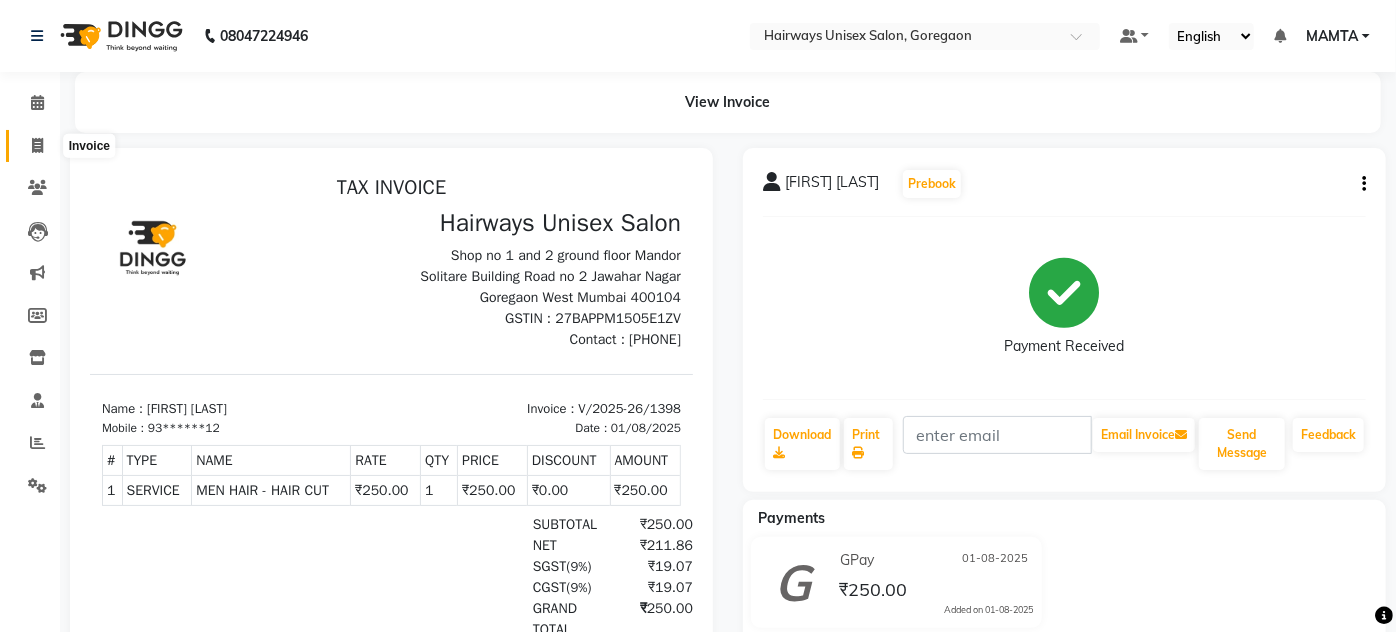 select on "8320" 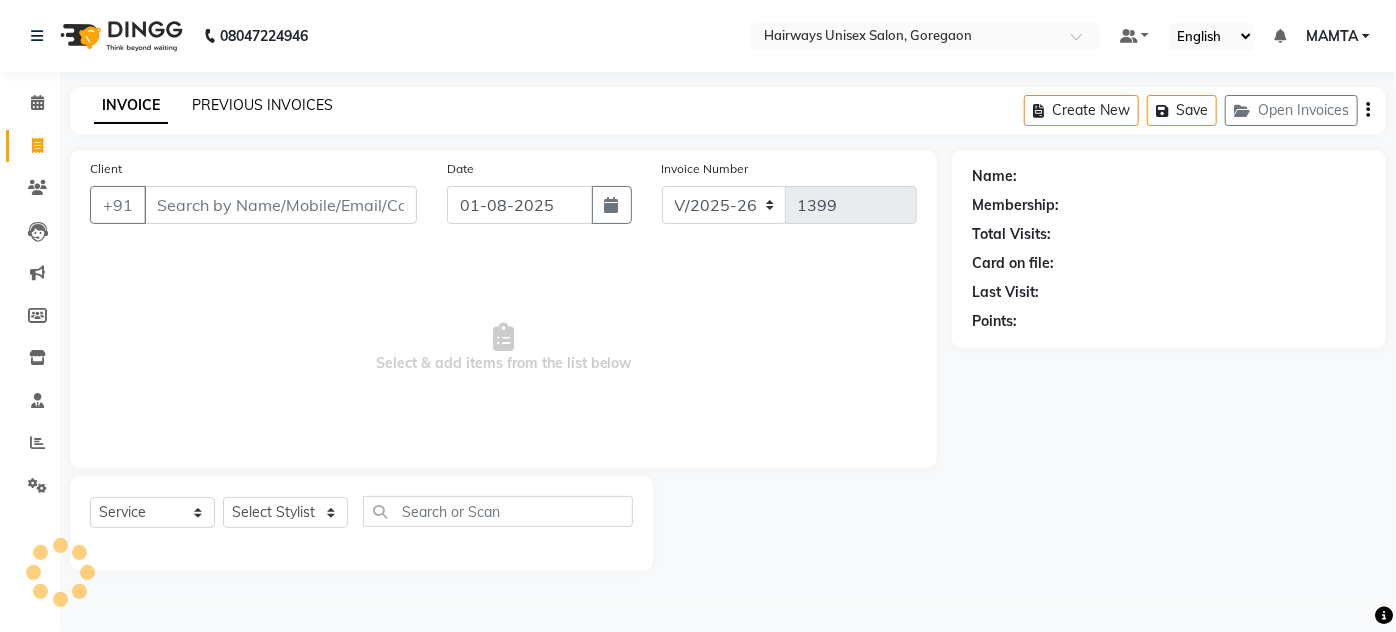 click on "PREVIOUS INVOICES" 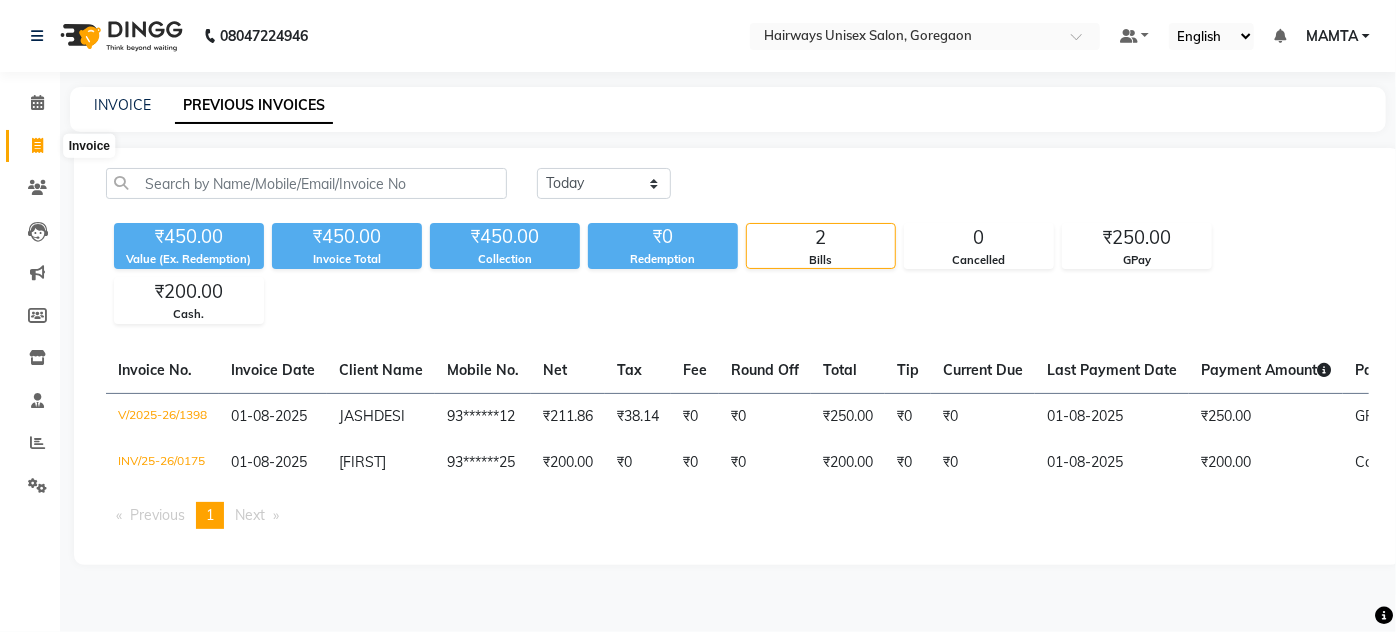click 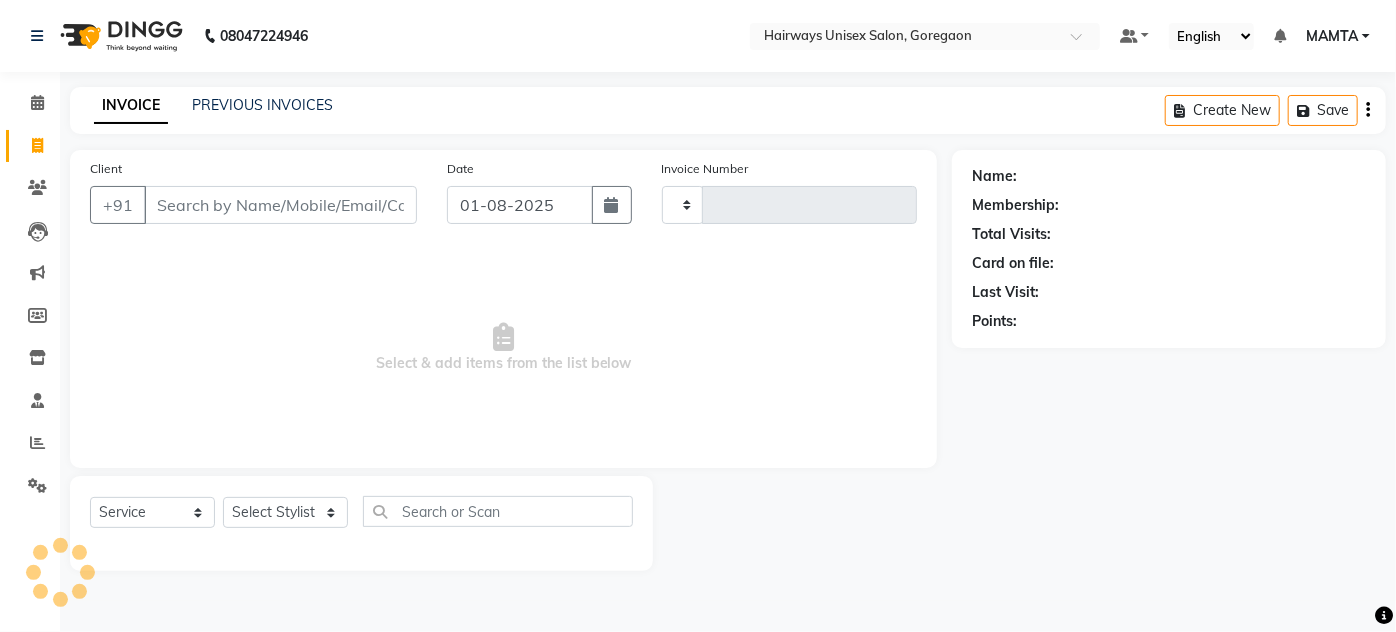 type on "1399" 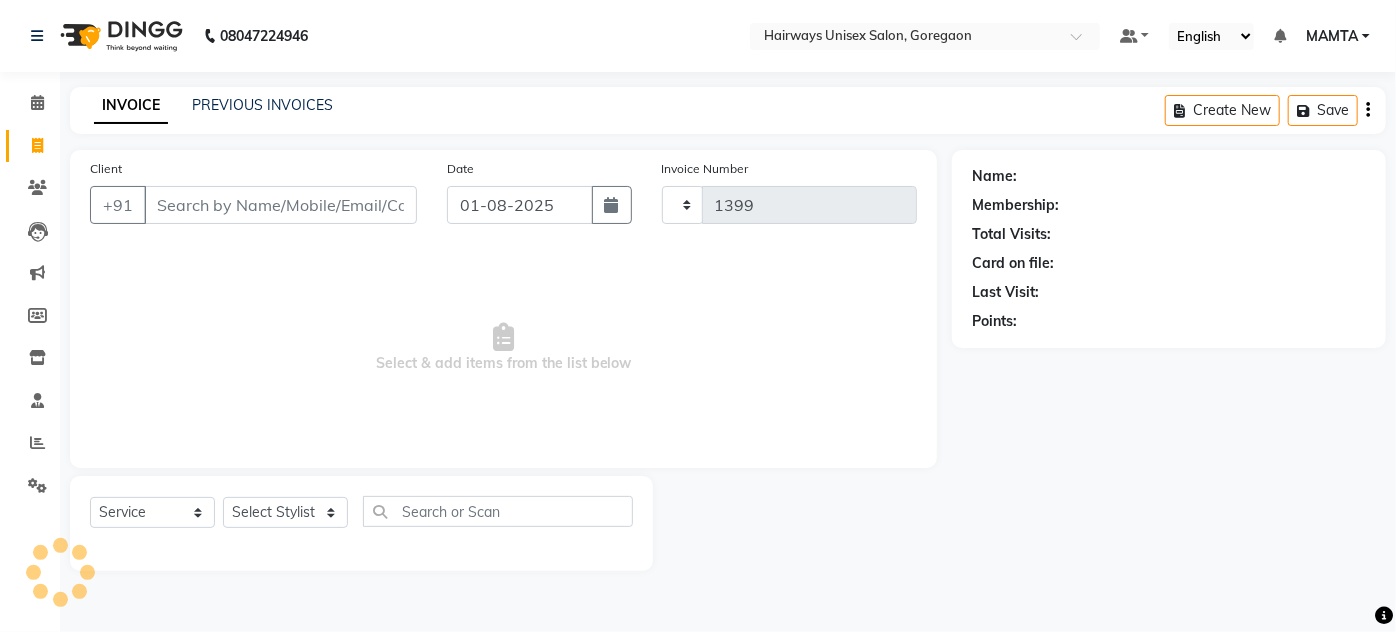 select on "8320" 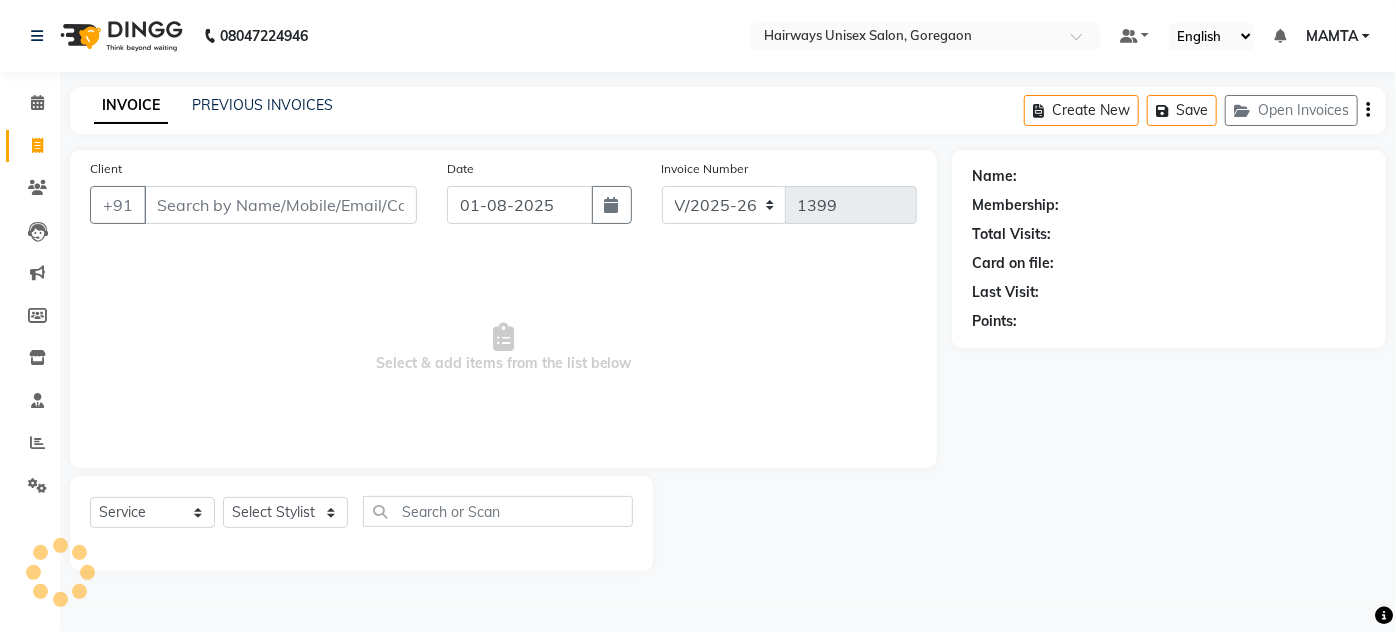 click on "Client" at bounding box center [280, 205] 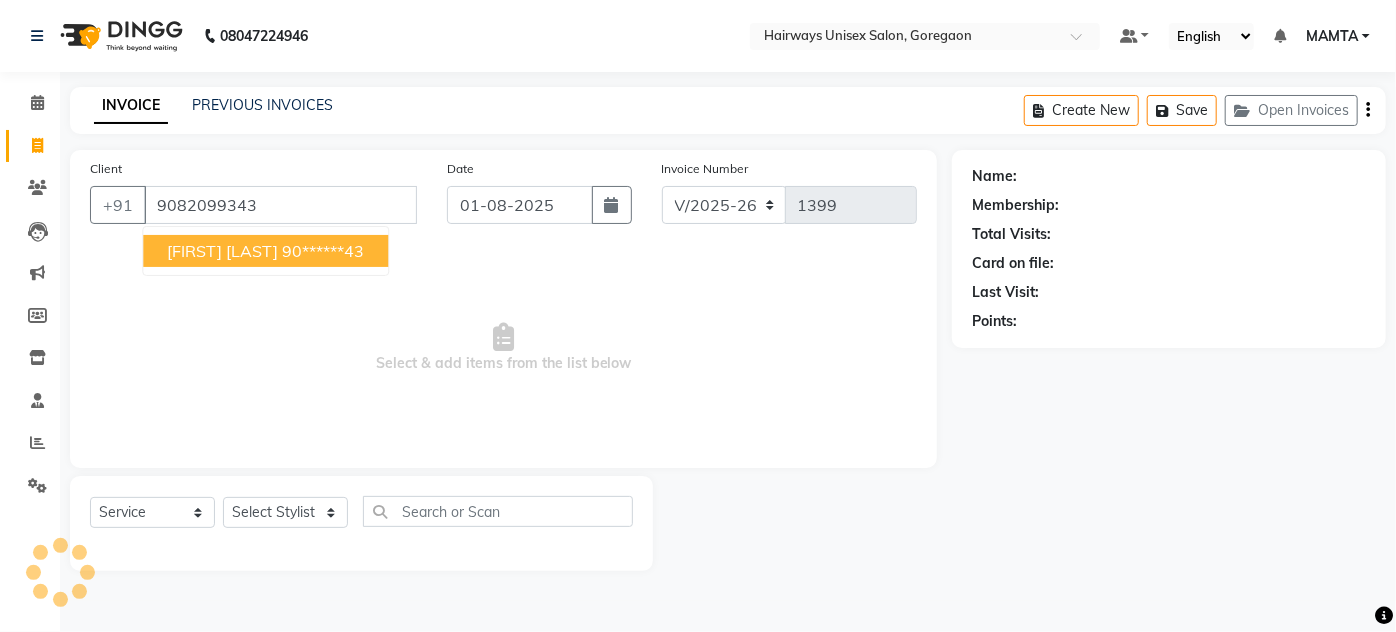 type on "9082099343" 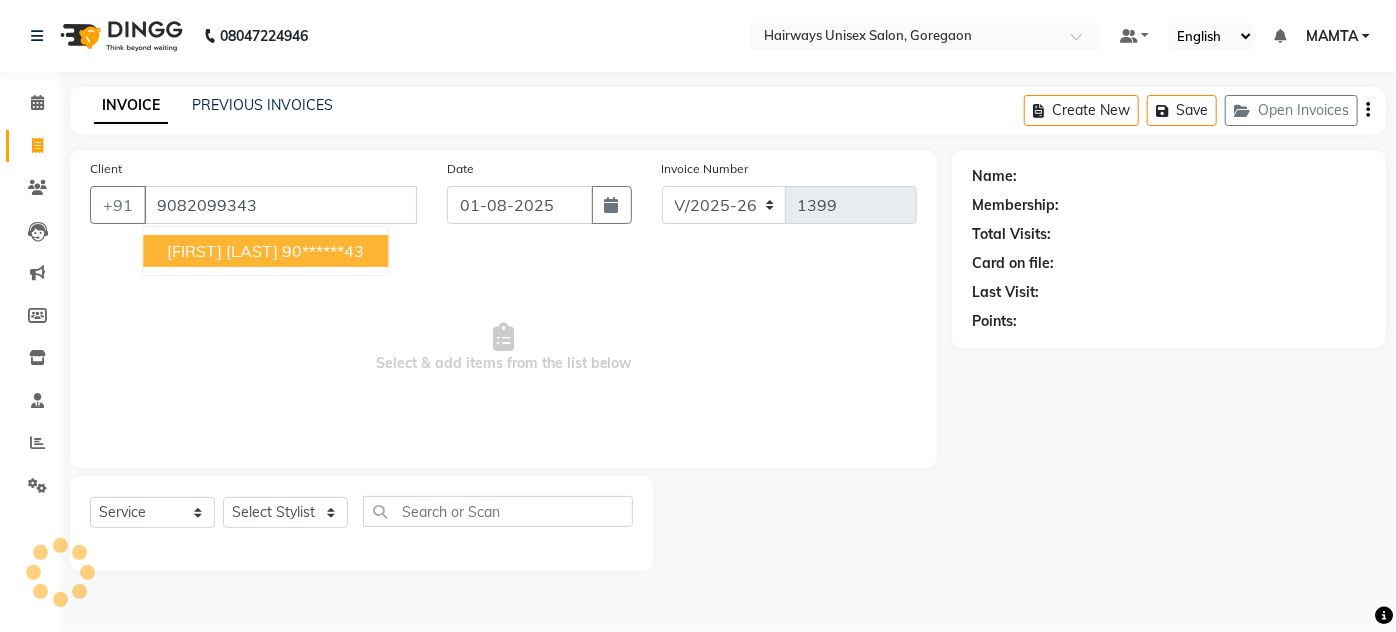 select on "1: Object" 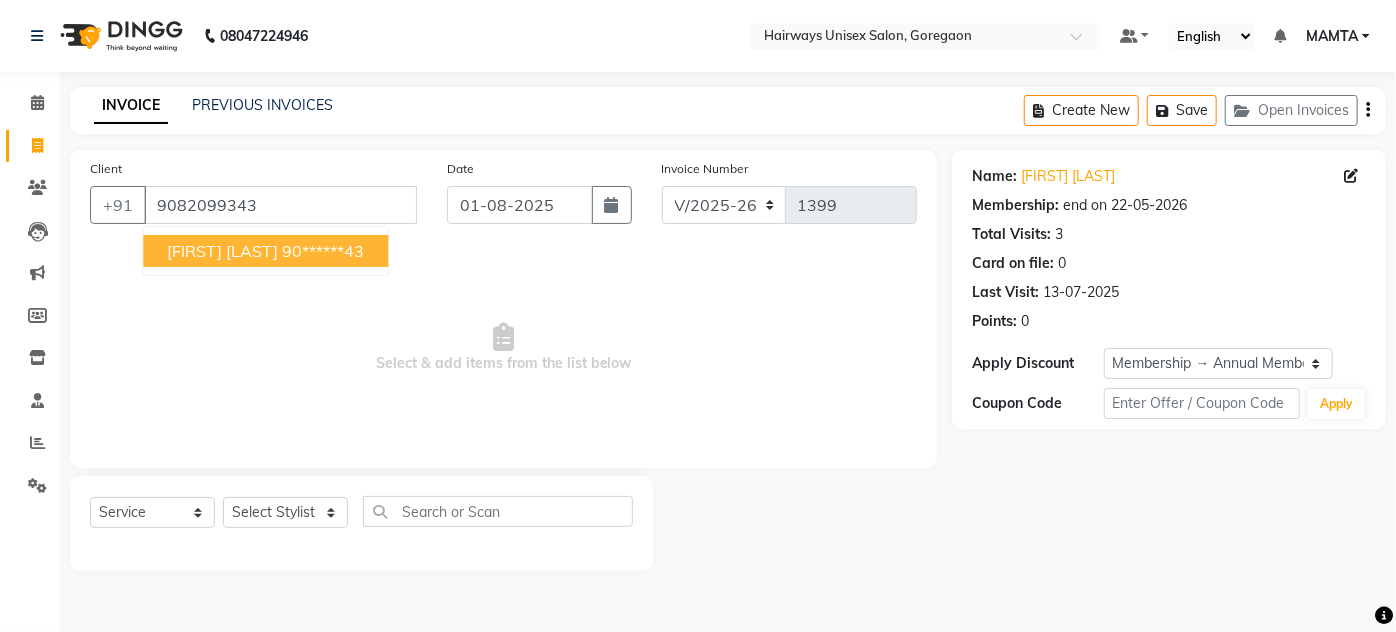 click on "[FIRST] [LAST]  [PHONE]" at bounding box center (265, 251) 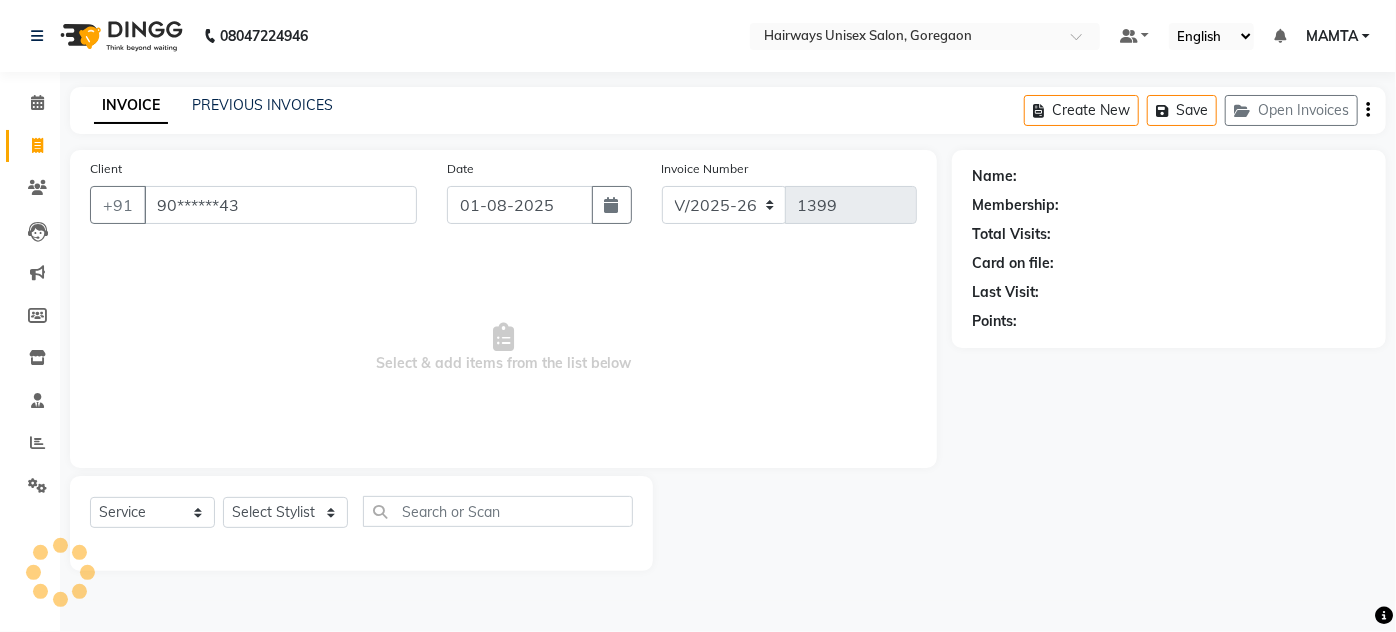 select on "1: Object" 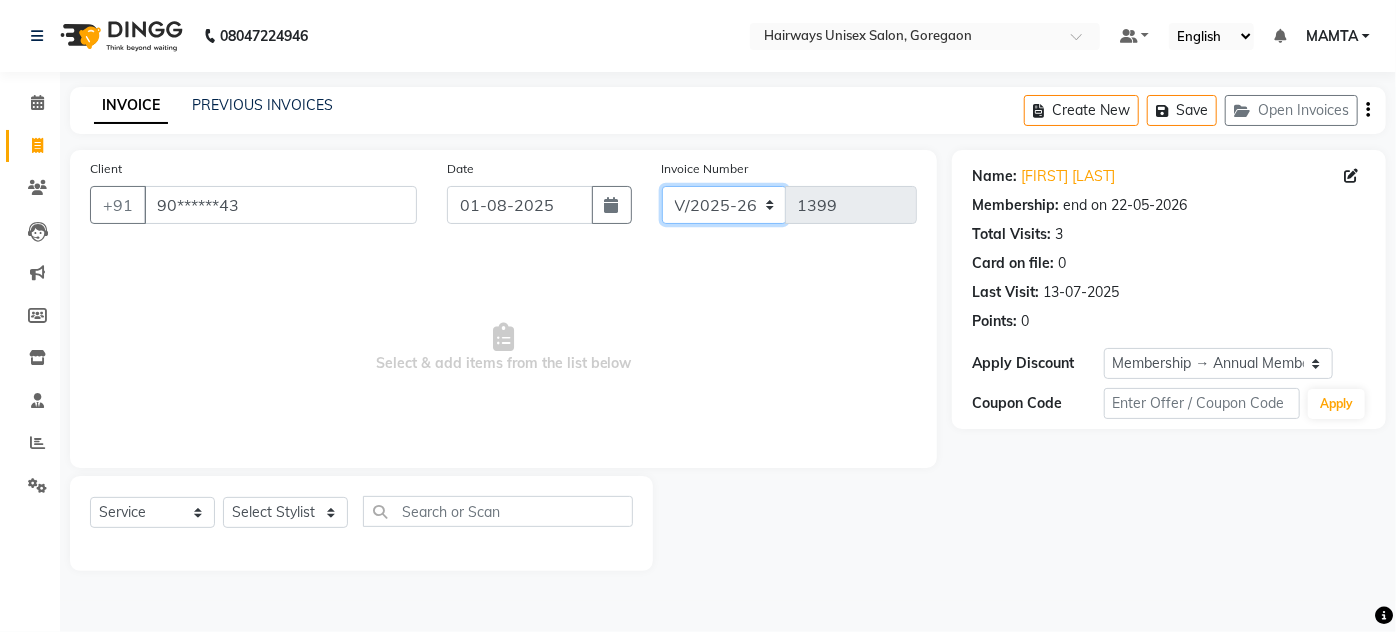 click on "INV/25-26 V/2025-26" 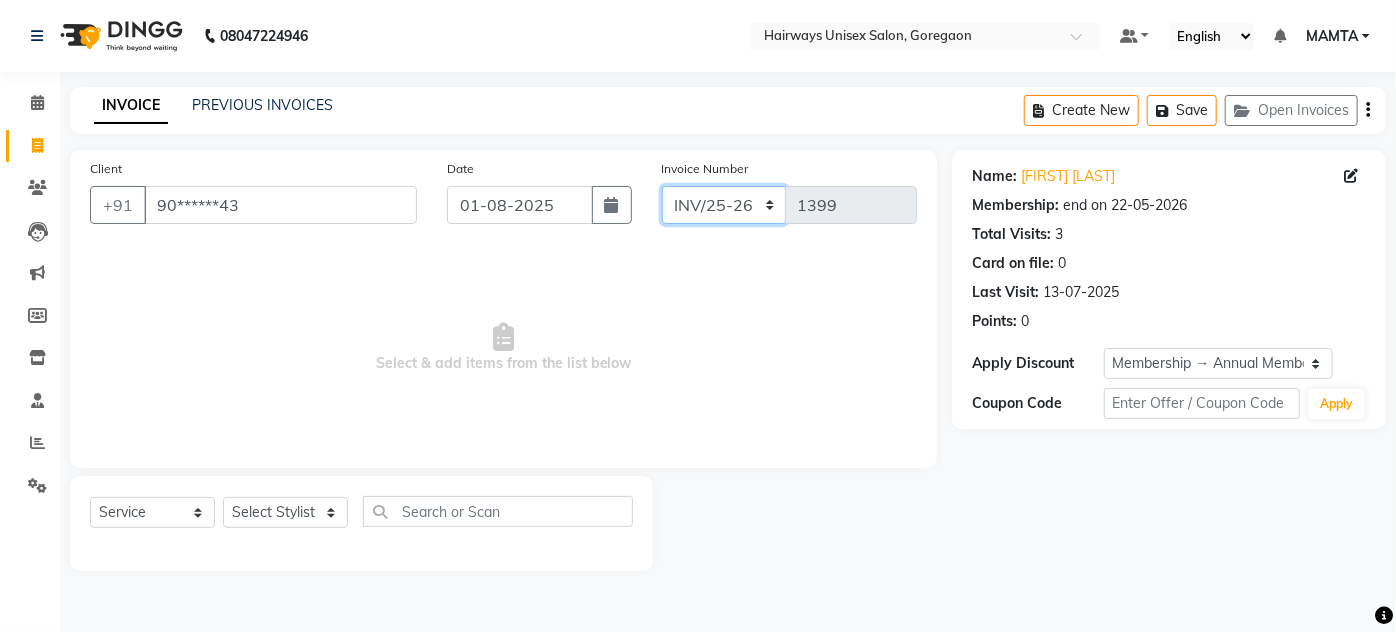 click on "INV/25-26 V/2025-26" 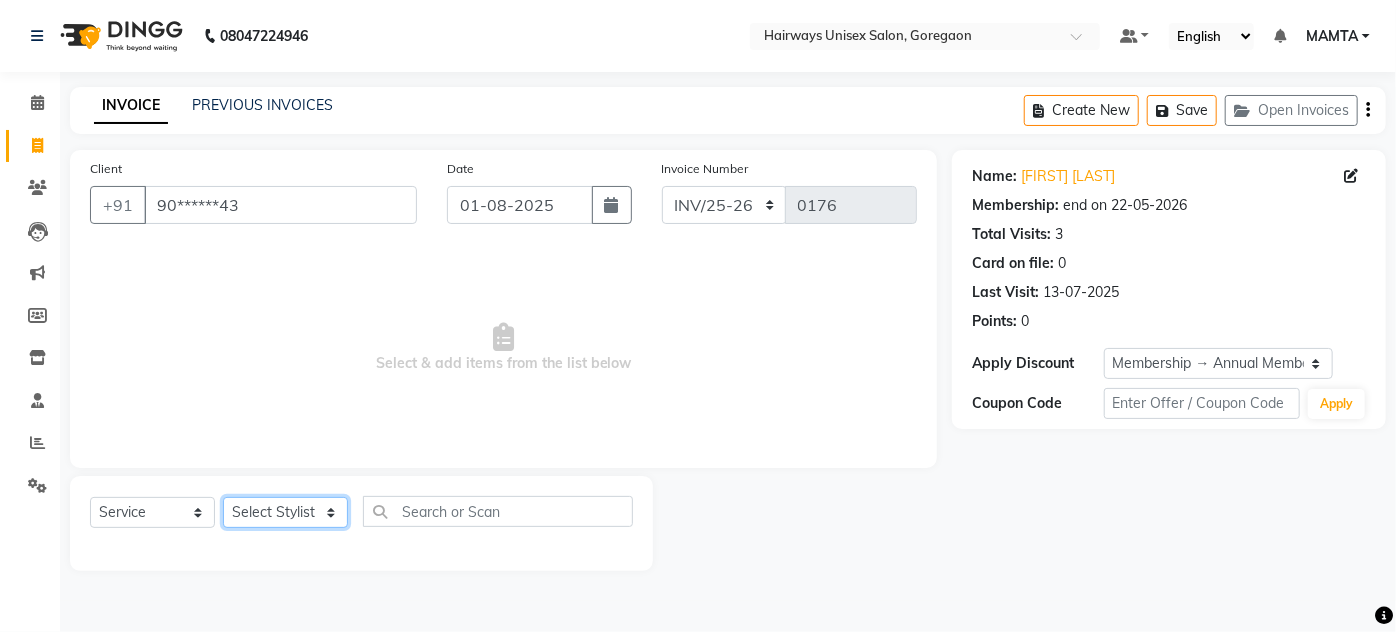 click on "Select Stylist AHSAN AZAD IMRAN Kamal Salmani KASHISH MAMTA POOJA PUMMY RAJA SADDAM SAMEER SULTAN TALIB ZAFAR ZAHID" 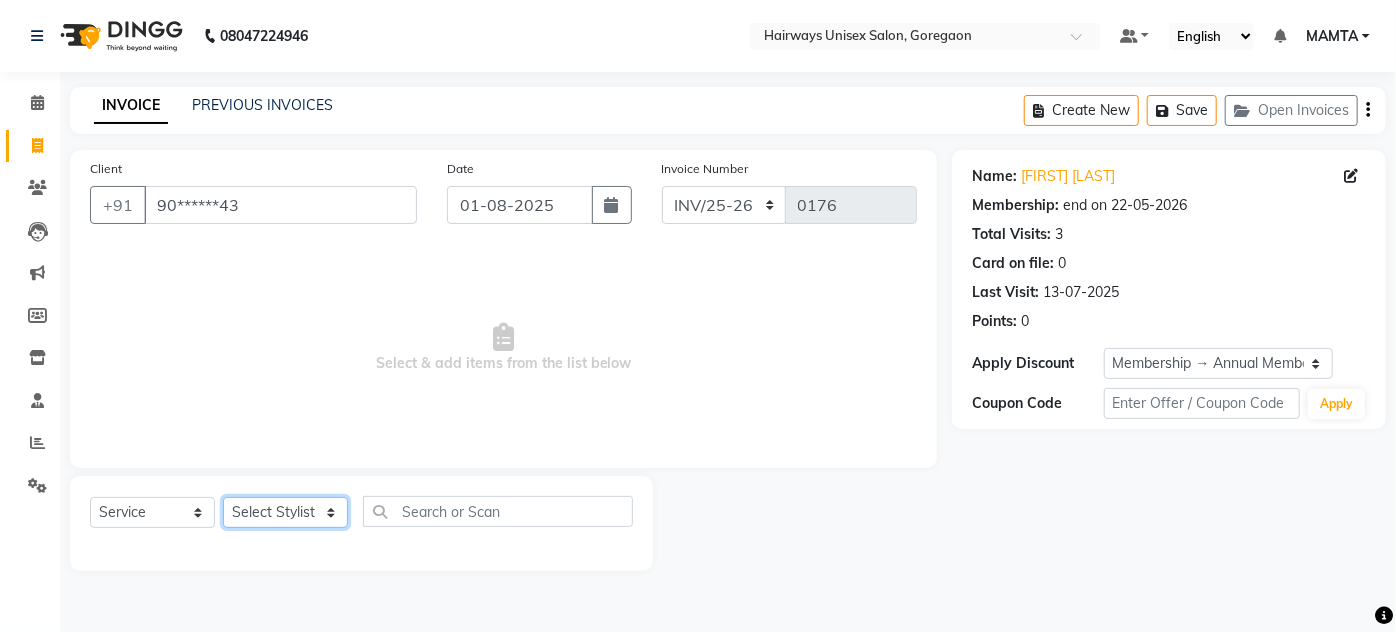 select on "80856" 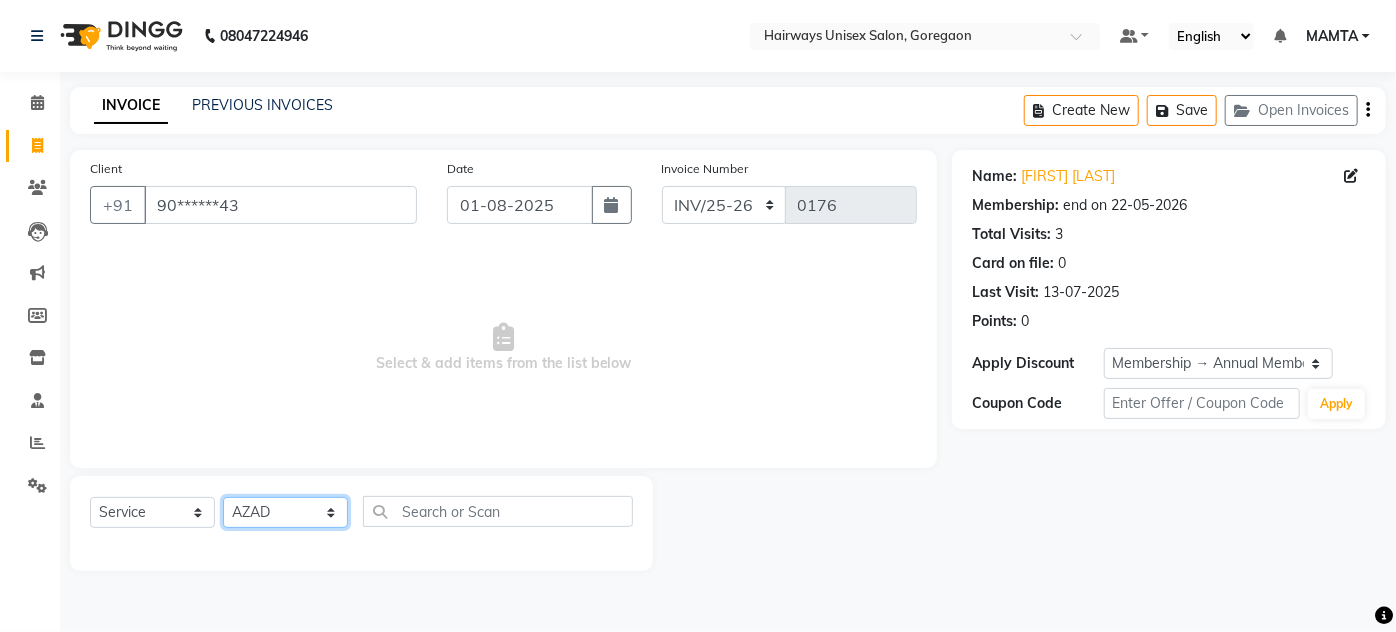 click on "Select Stylist AHSAN AZAD IMRAN Kamal Salmani KASHISH MAMTA POOJA PUMMY RAJA SADDAM SAMEER SULTAN TALIB ZAFAR ZAHID" 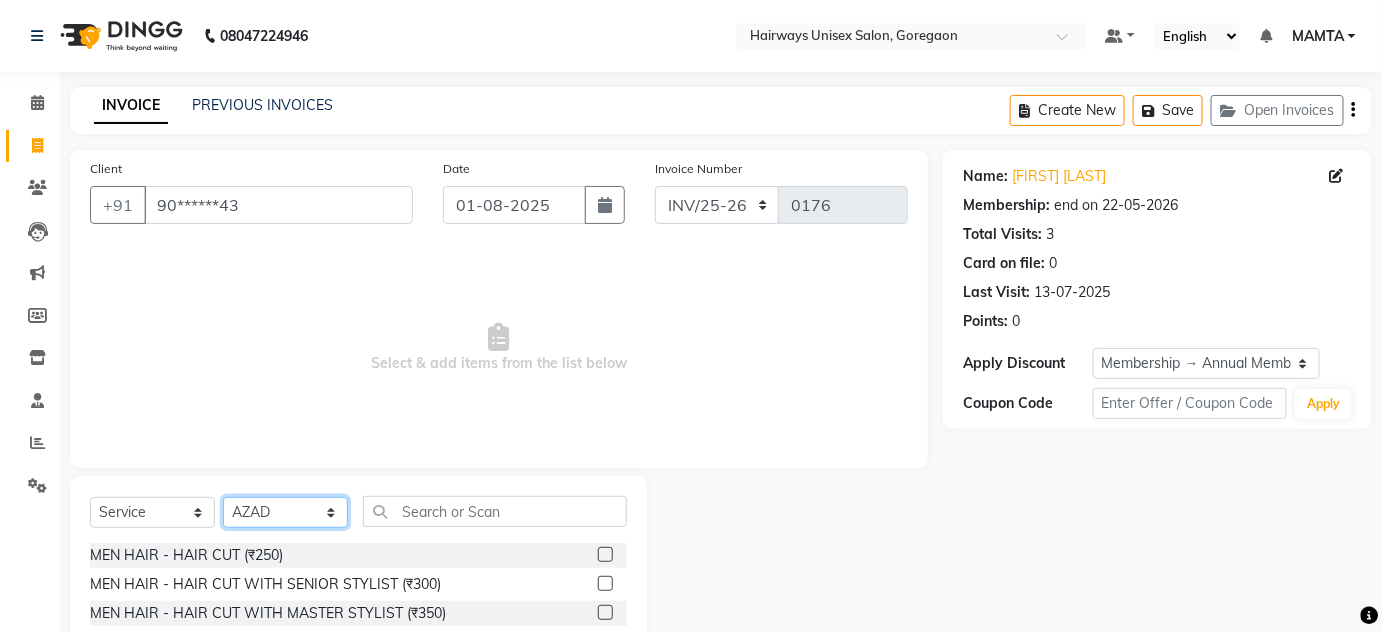 scroll, scrollTop: 168, scrollLeft: 0, axis: vertical 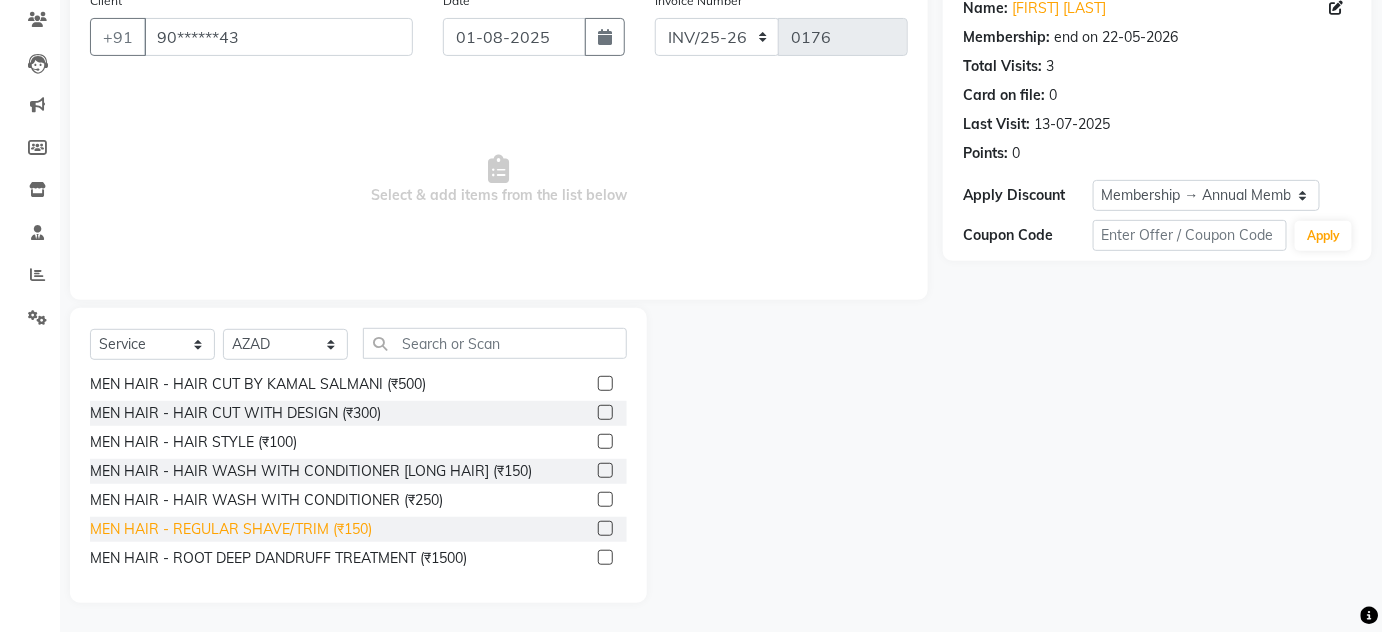 click on "MEN HAIR - REGULAR SHAVE/TRIM (₹150)" 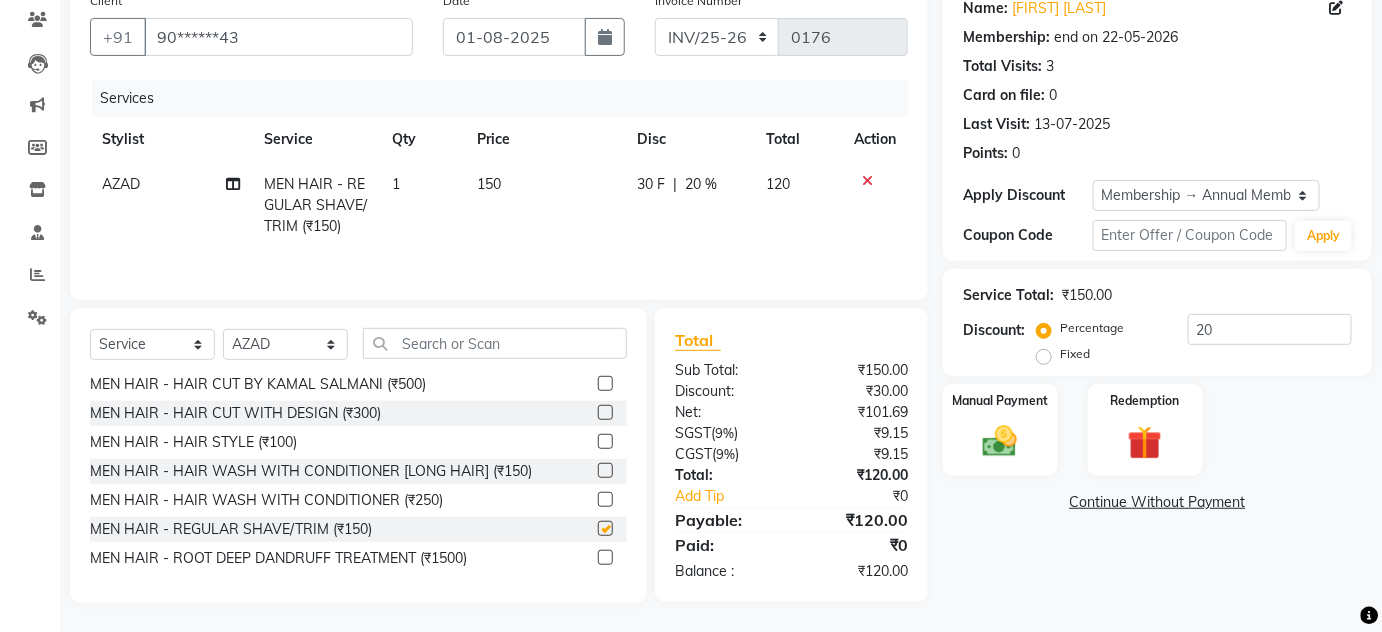 checkbox on "false" 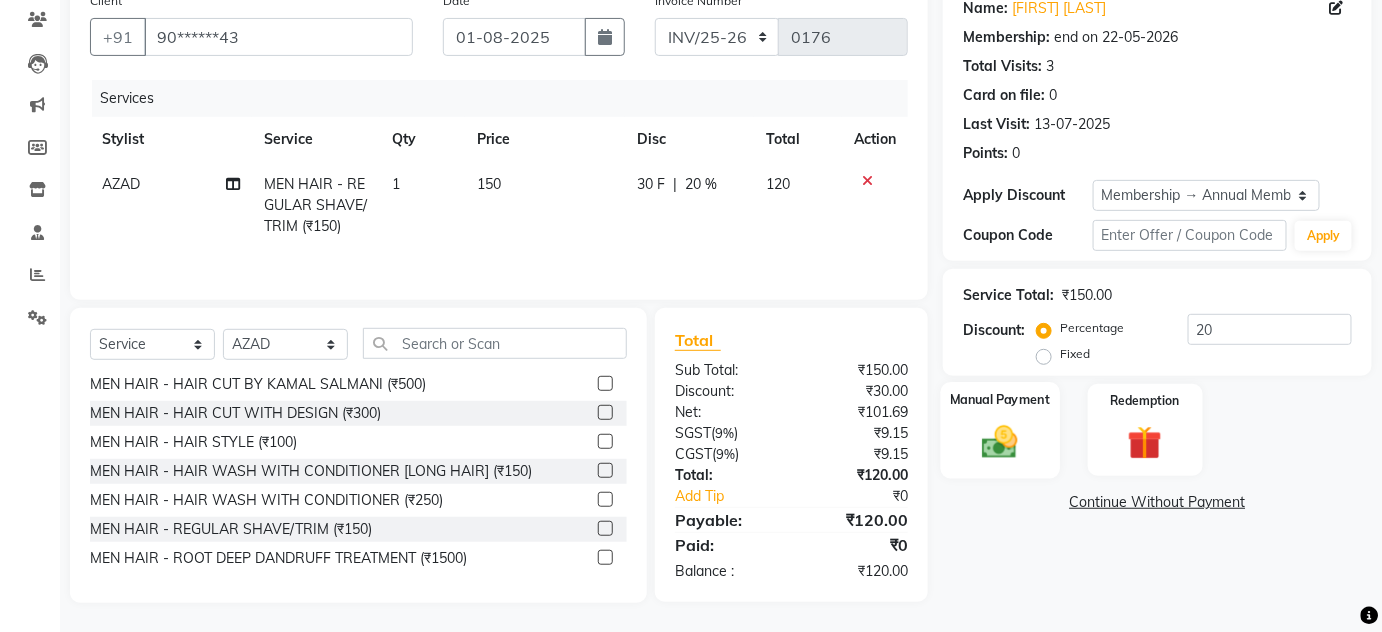 click 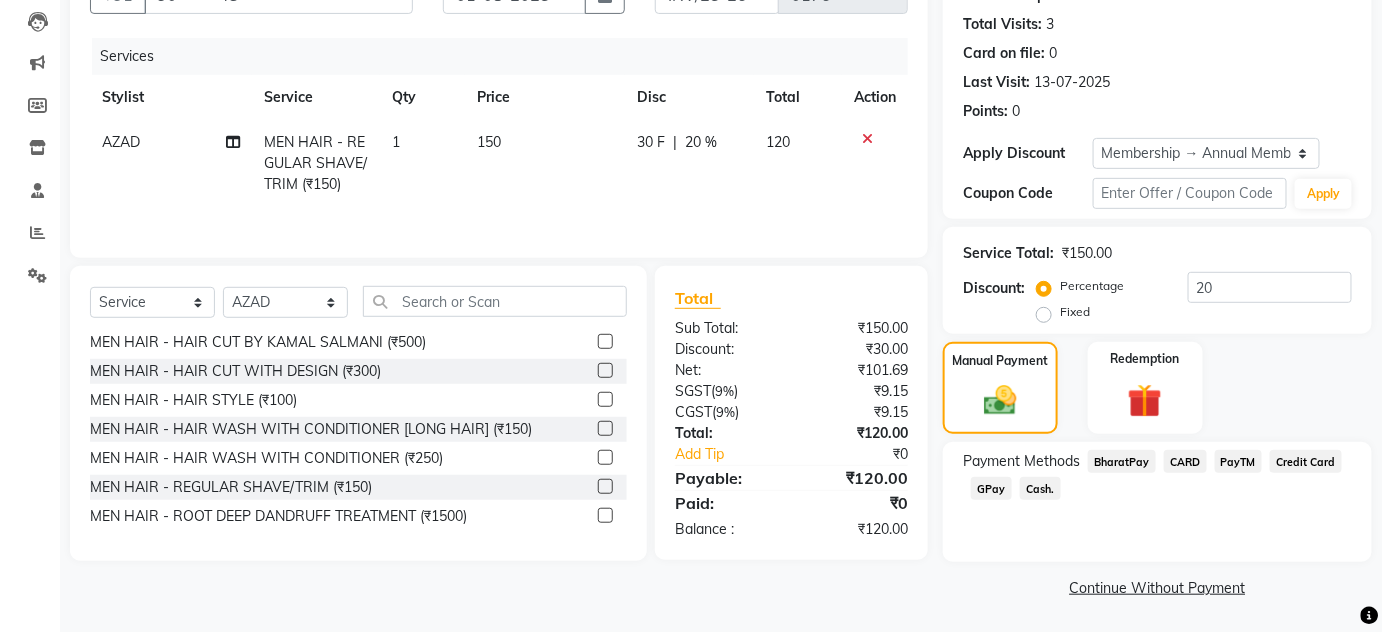 scroll, scrollTop: 0, scrollLeft: 0, axis: both 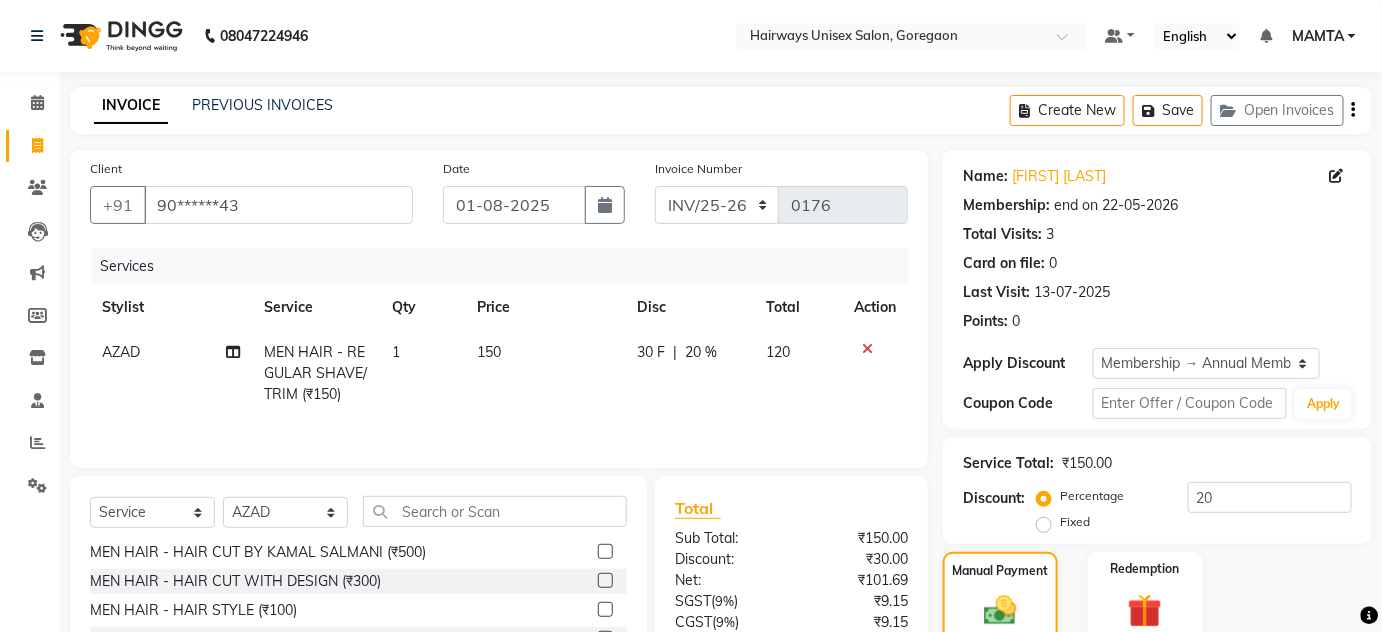 click 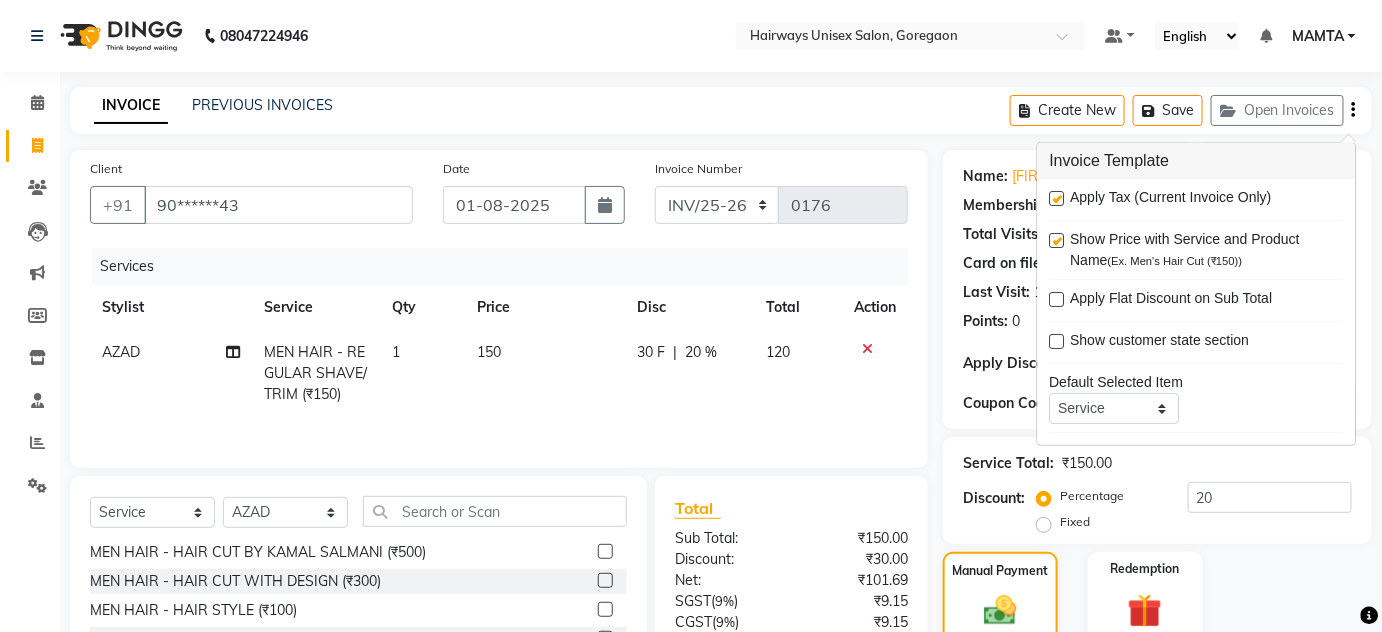 click at bounding box center (1057, 198) 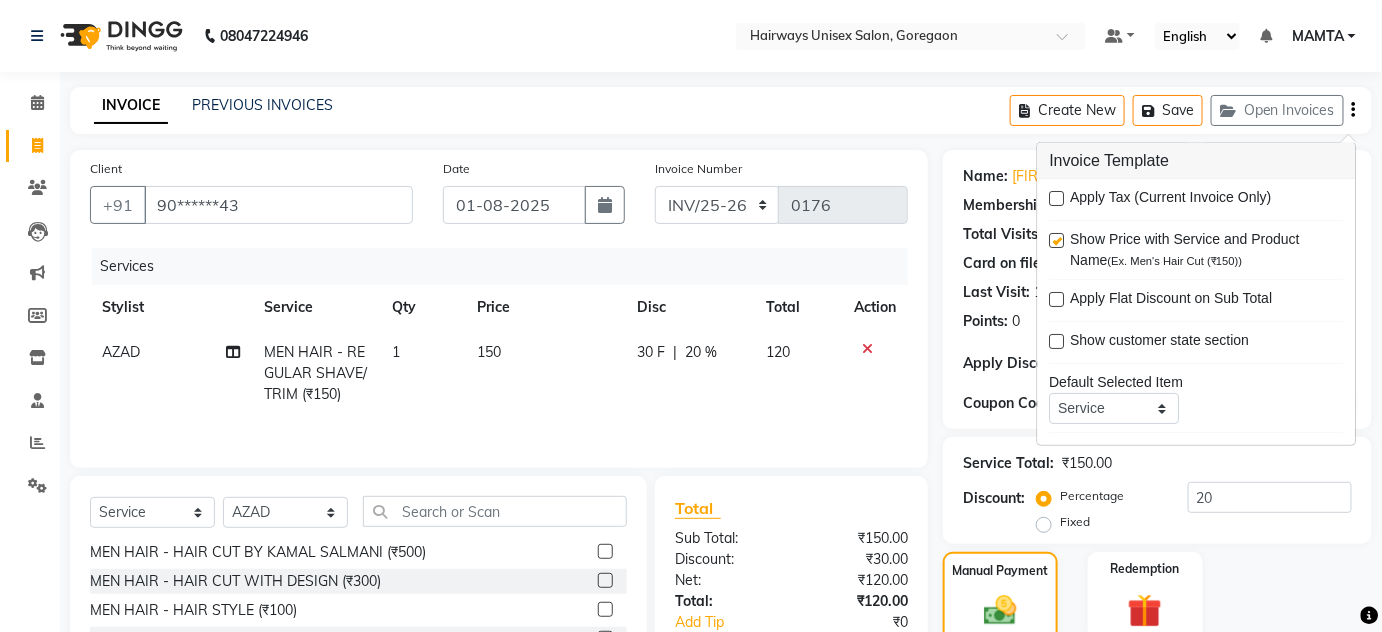 click on "INVOICE PREVIOUS INVOICES Create New   Save   Open Invoices  Client +91 [PHONE] Date 01-08-2025 Invoice Number INV/25-26 V/2025-26 0176 Services Stylist Service Qty Price Disc Total Action [FIRST] MEN HAIR - REGULAR SHAVE/TRIM (₹150) 1 150 30 F | 20 % 120 Select  Service  Product  Membership  Package Voucher Prepaid Gift Card  Select Stylist AHSAN AZAD IMRAN Kamal Salmani KASHISH MAMTA POOJA PUMMY RAJA SADDAM SAMEER SULTAN TALIB ZAFAR ZAHID MEN HAIR - HAIR CUT (₹250)  MEN HAIR - HAIR CUT WITH SENIOR STYLIST (₹300)  MEN HAIR - HAIR CUT WITH MASTER STYLIST (₹350)  MEN HAIR - HAIR CUT BY KAMAL SALMANI (₹500)  MEN HAIR - HAIR CUT WITH DESIGN (₹300)  MEN HAIR - HAIR STYLE (₹100)  MEN HAIR - HAIR WASH WITH CONDITIONER [LONG HAIR] (₹150)  MEN HAIR - HAIR WASH WITH CONDITIONER (₹250)  MEN HAIR - REGULAR SHAVE/TRIM (₹150)  MEN HAIR - ROOT DEEP DANDRUFF TREATMENT (₹1500)  MEN HAIR - ROOT DEEP HAIR FALL TREATMENT (₹1800)  MEN HAIR - ANTI DANDRUFF TREATMENT (₹1200)  Bleach - FACE (₹600)  Total" 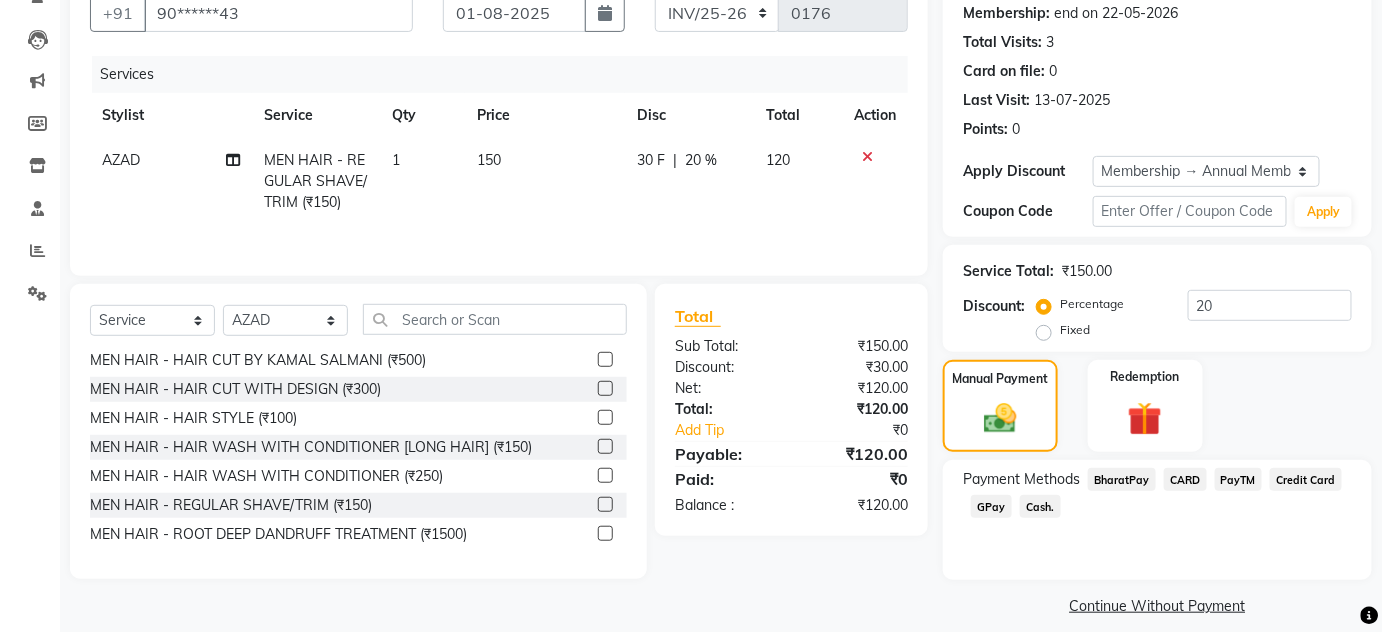 scroll, scrollTop: 210, scrollLeft: 0, axis: vertical 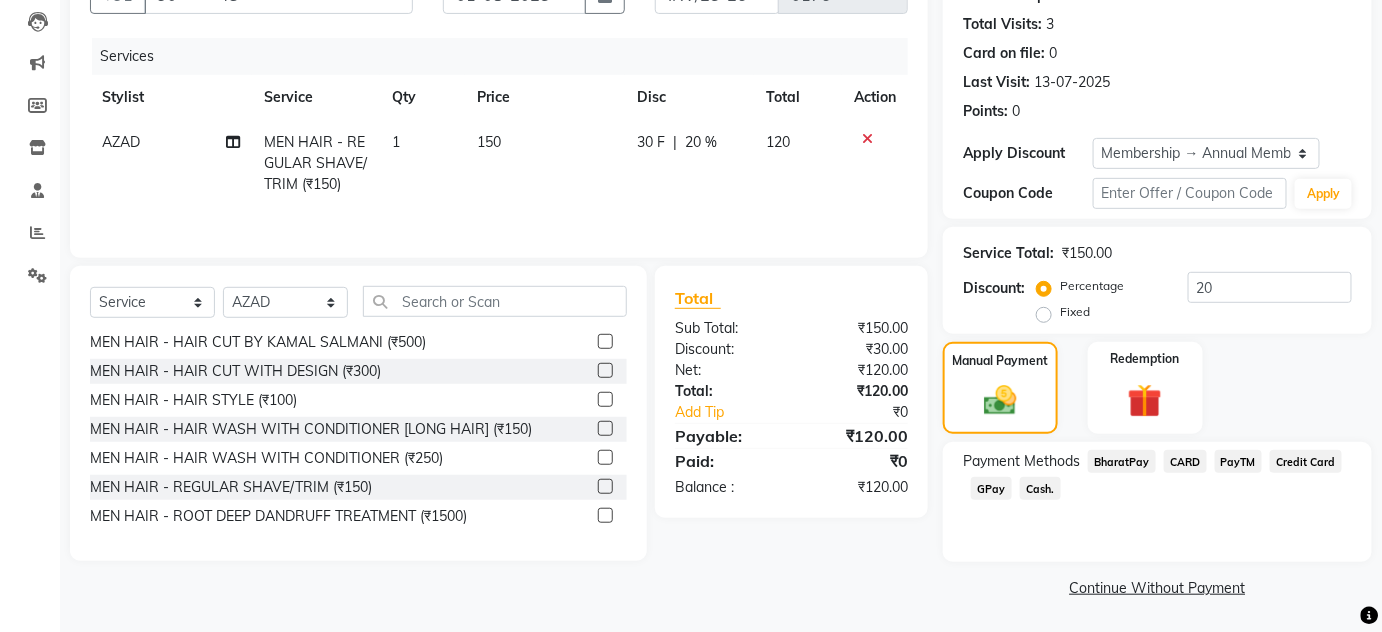 click on "Cash." 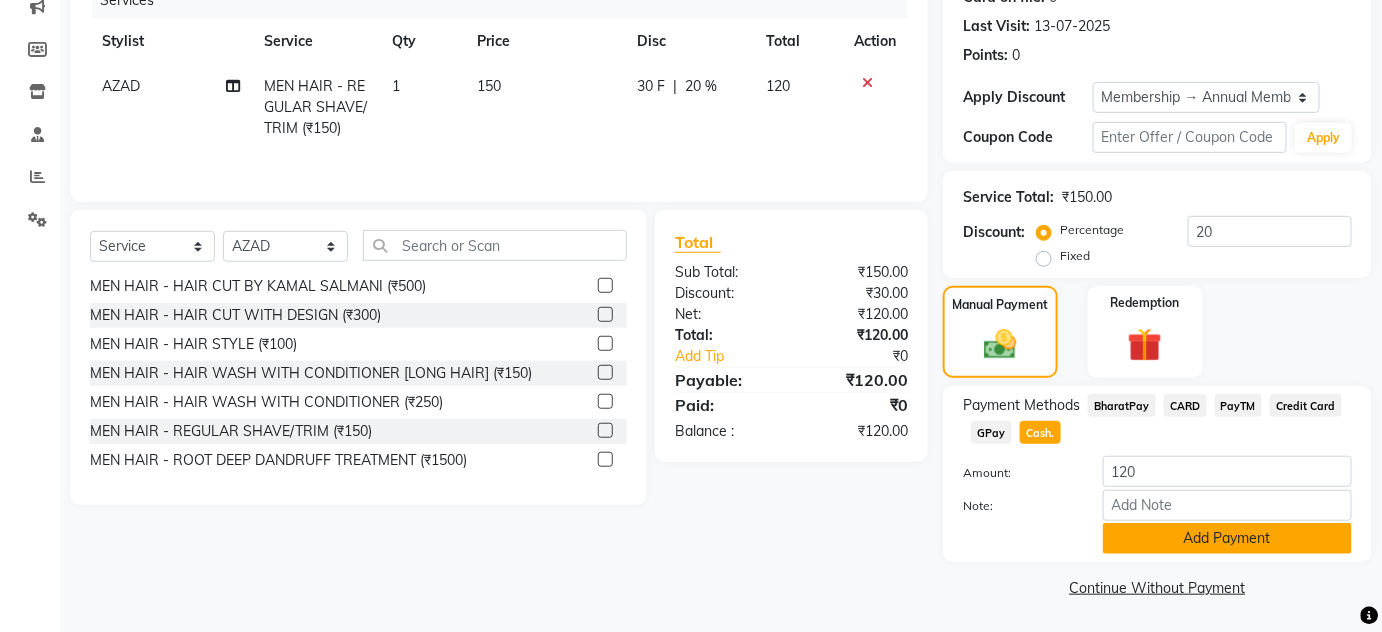 click on "Add Payment" 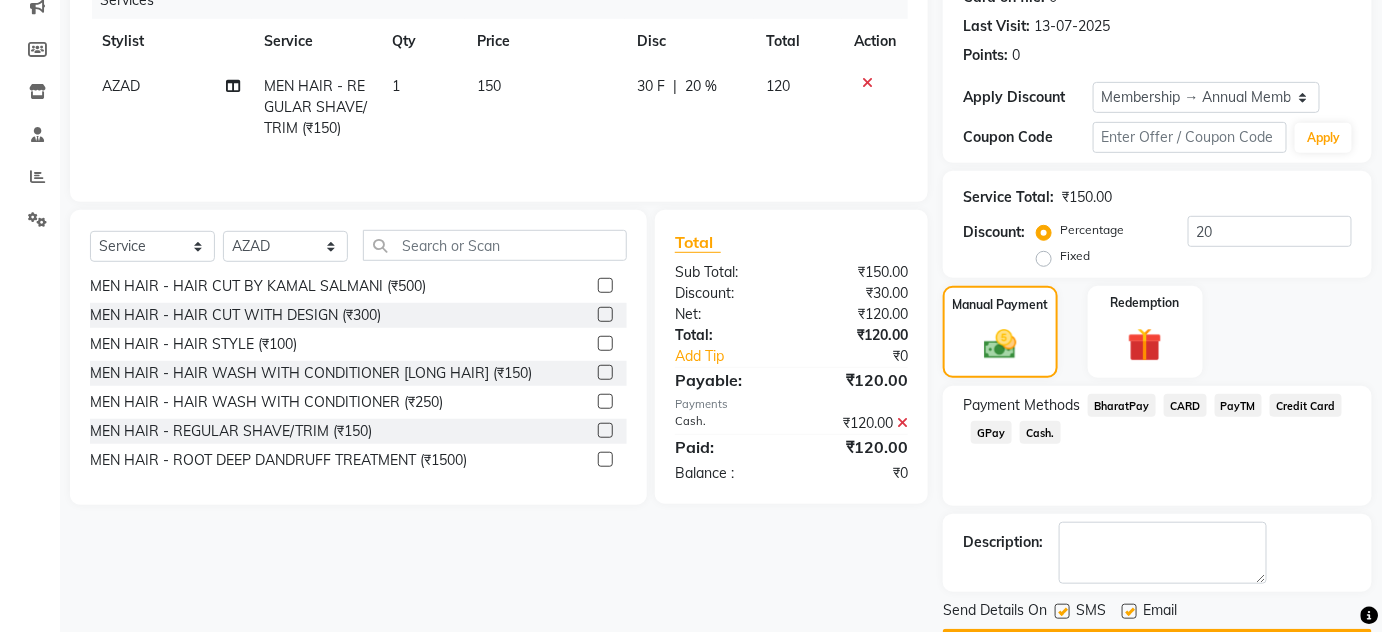 scroll, scrollTop: 322, scrollLeft: 0, axis: vertical 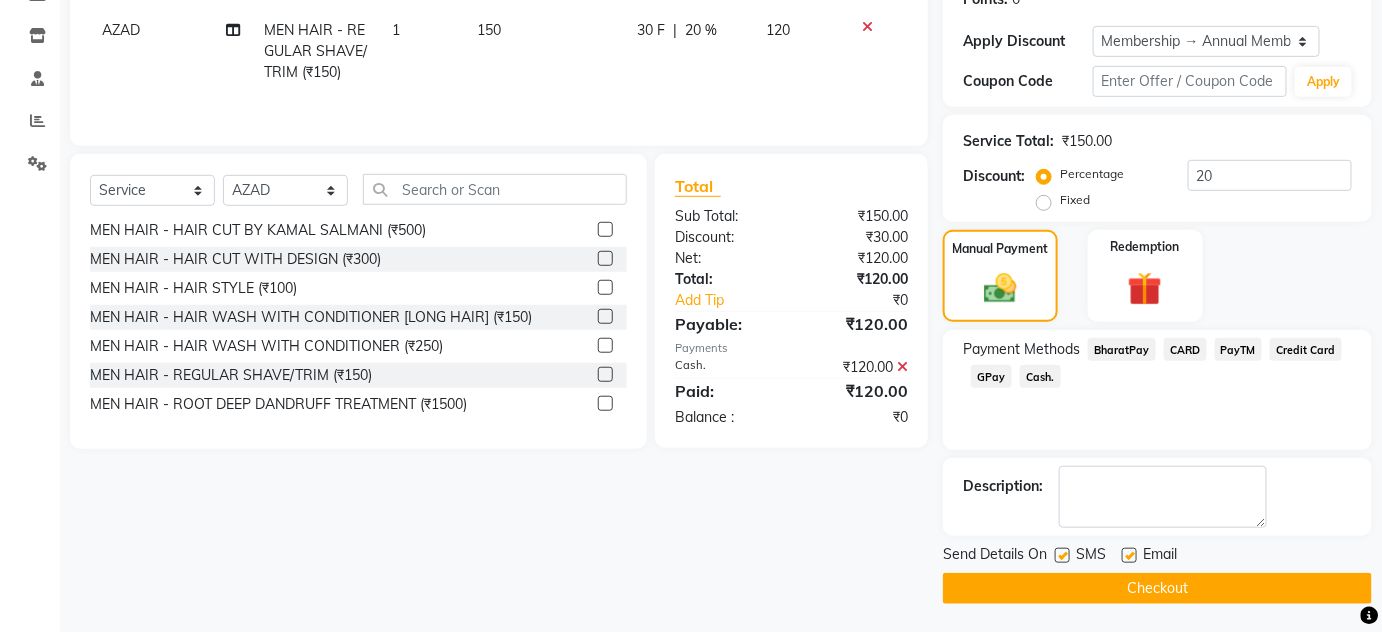 click 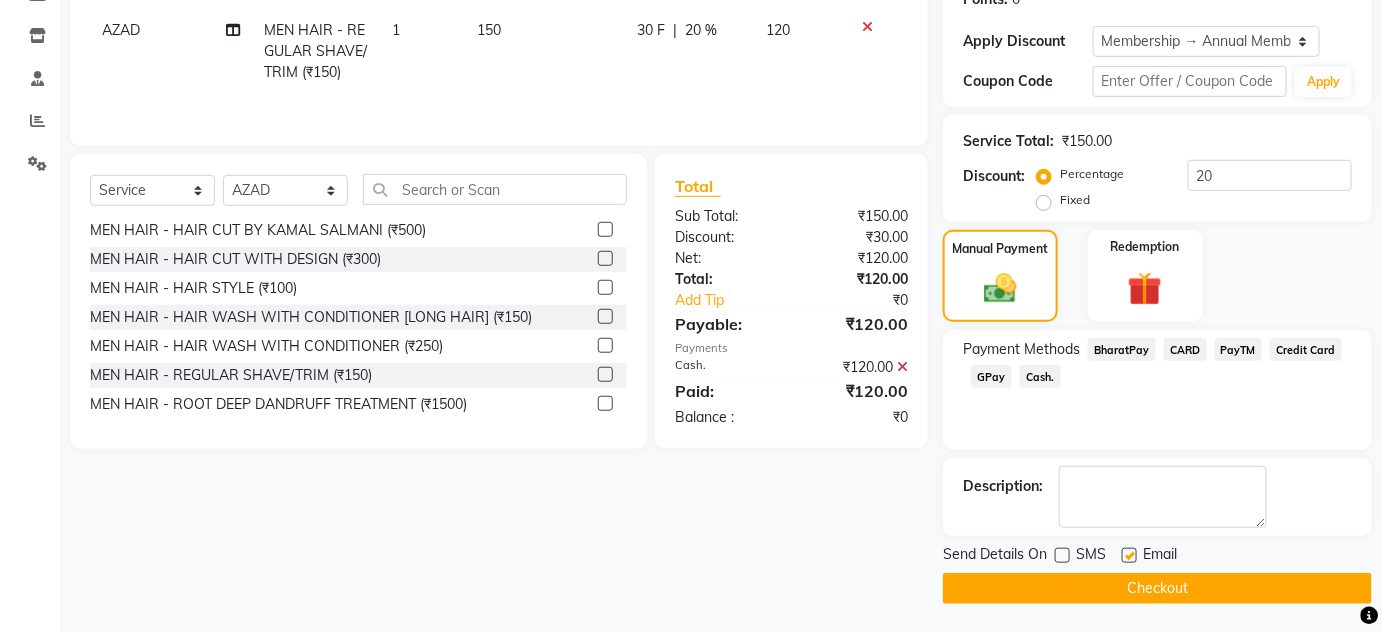 click 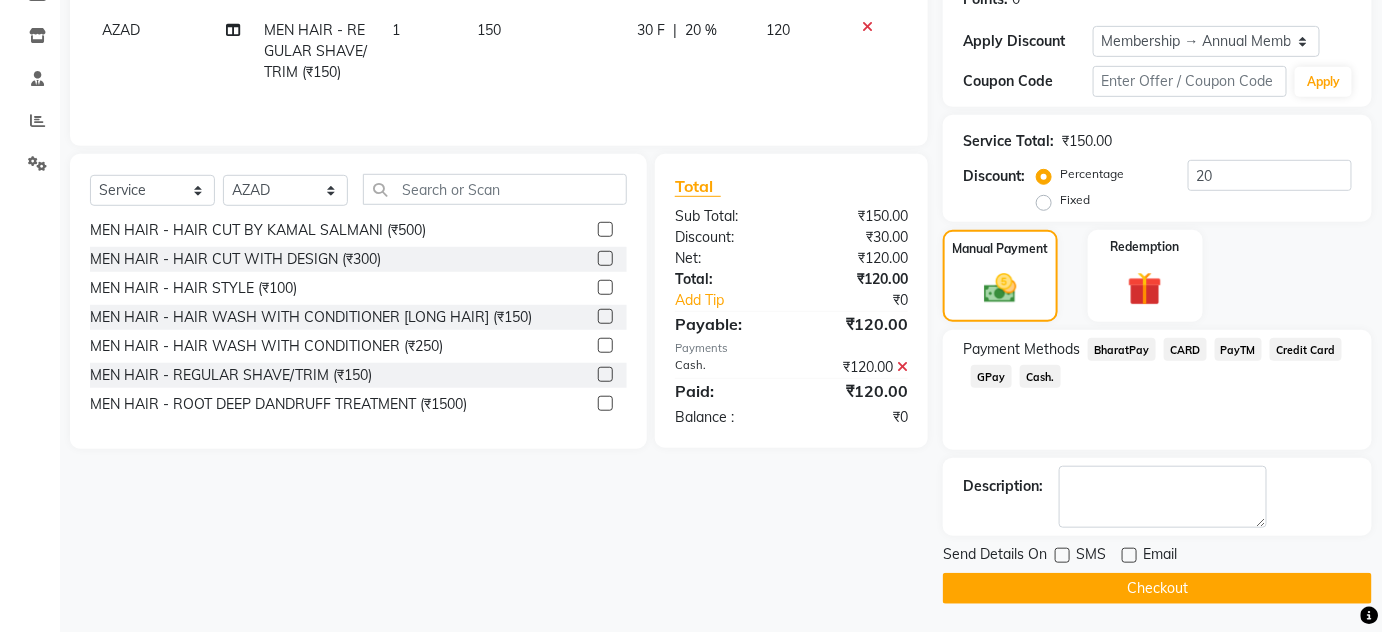 click on "Checkout" 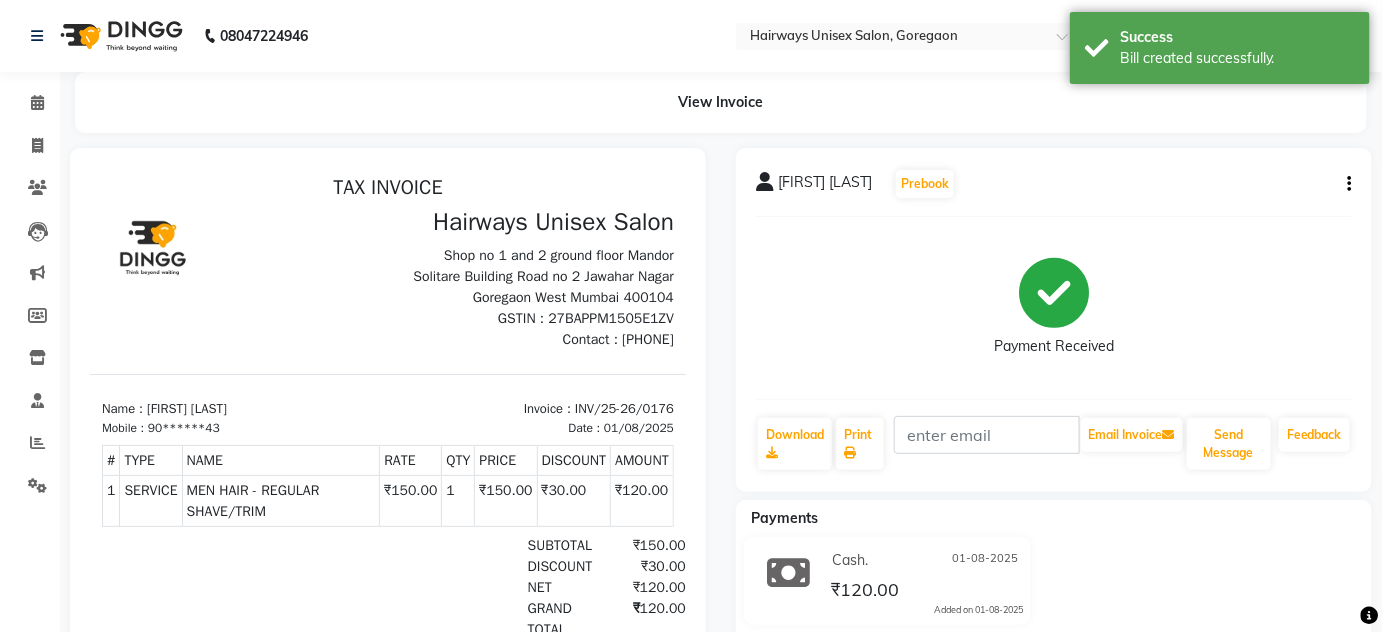 scroll, scrollTop: 0, scrollLeft: 0, axis: both 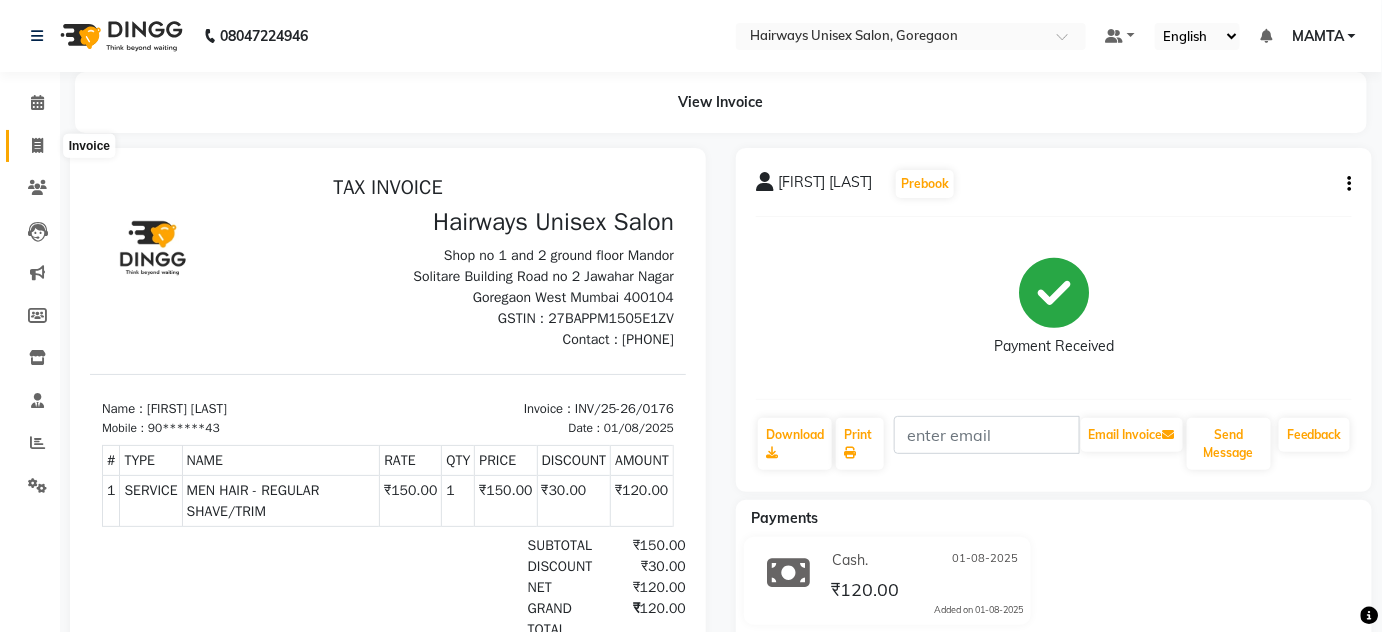 click 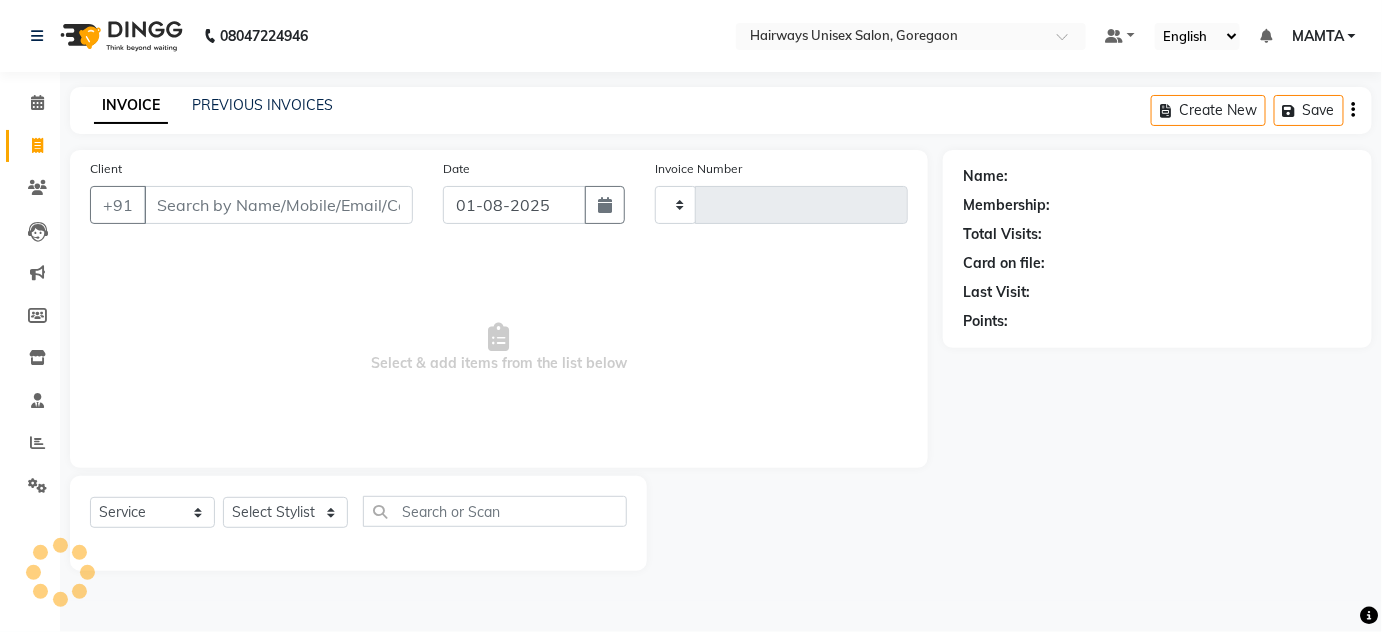 type on "1399" 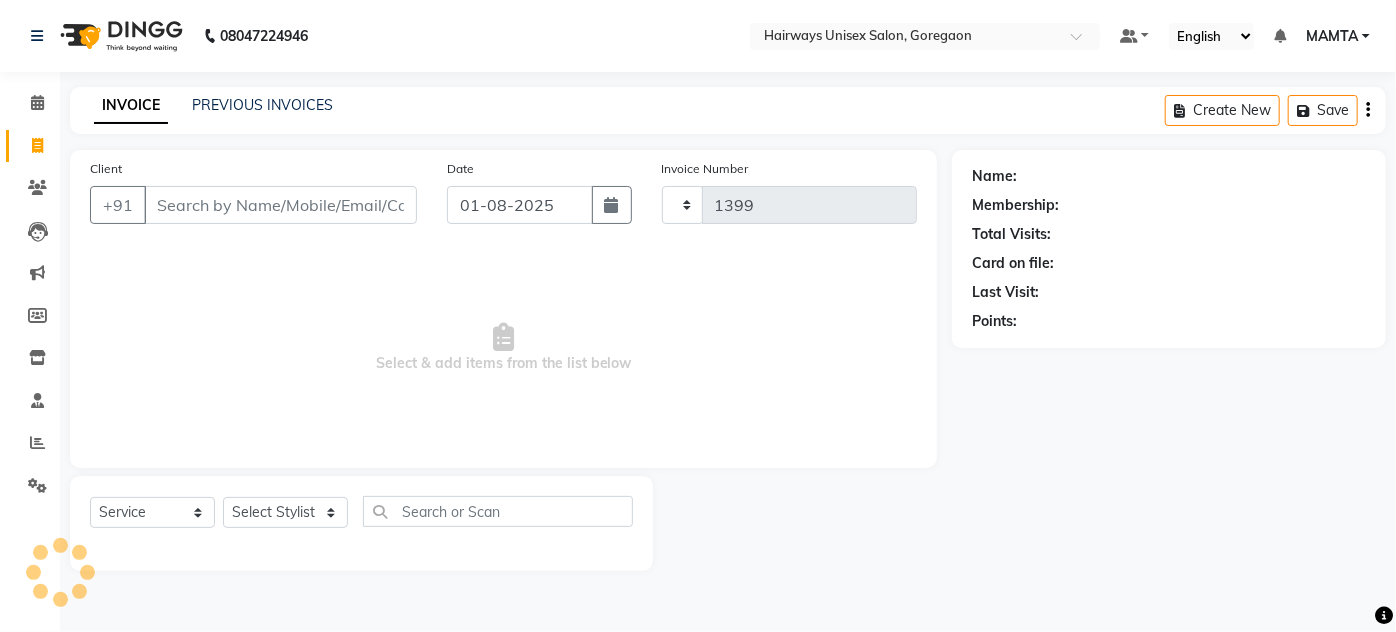 select on "8320" 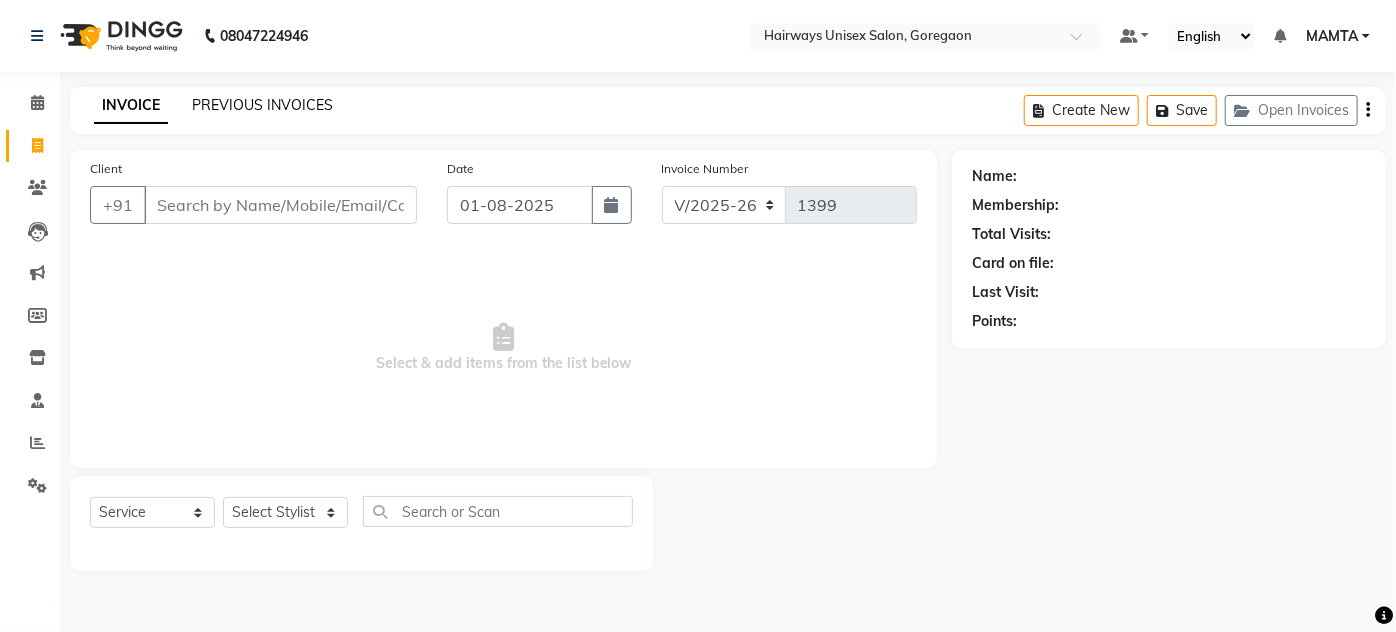 click on "PREVIOUS INVOICES" 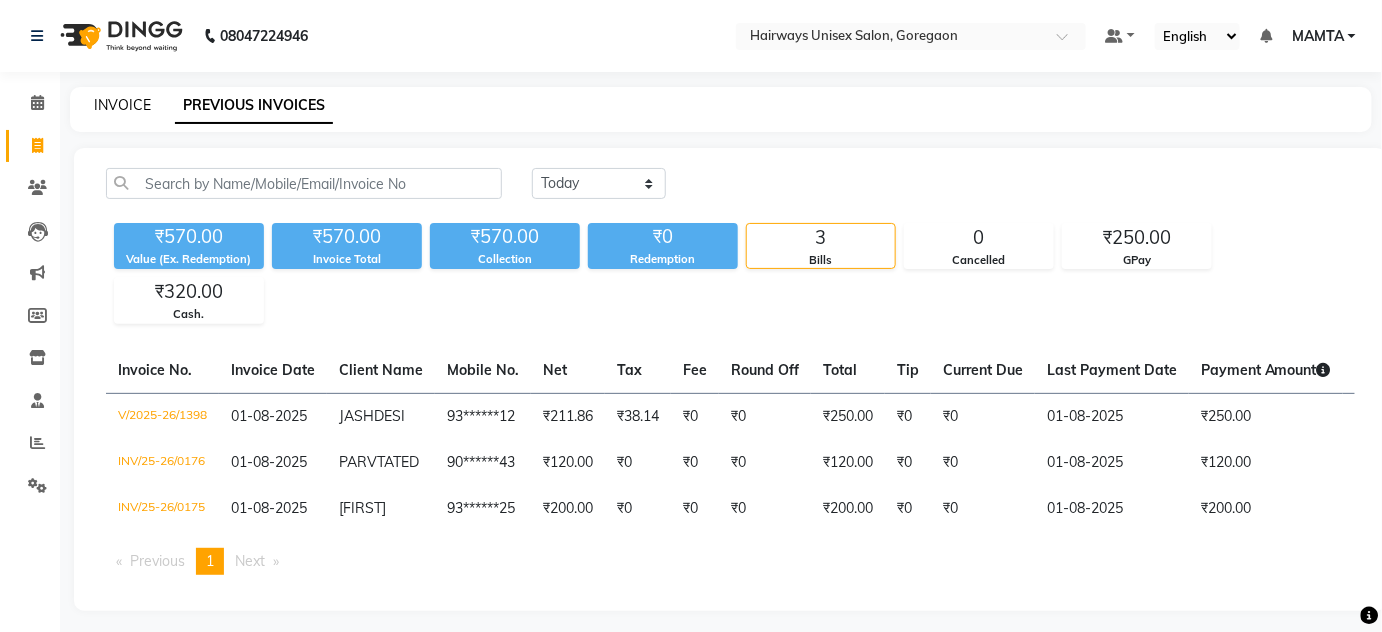 click on "INVOICE" 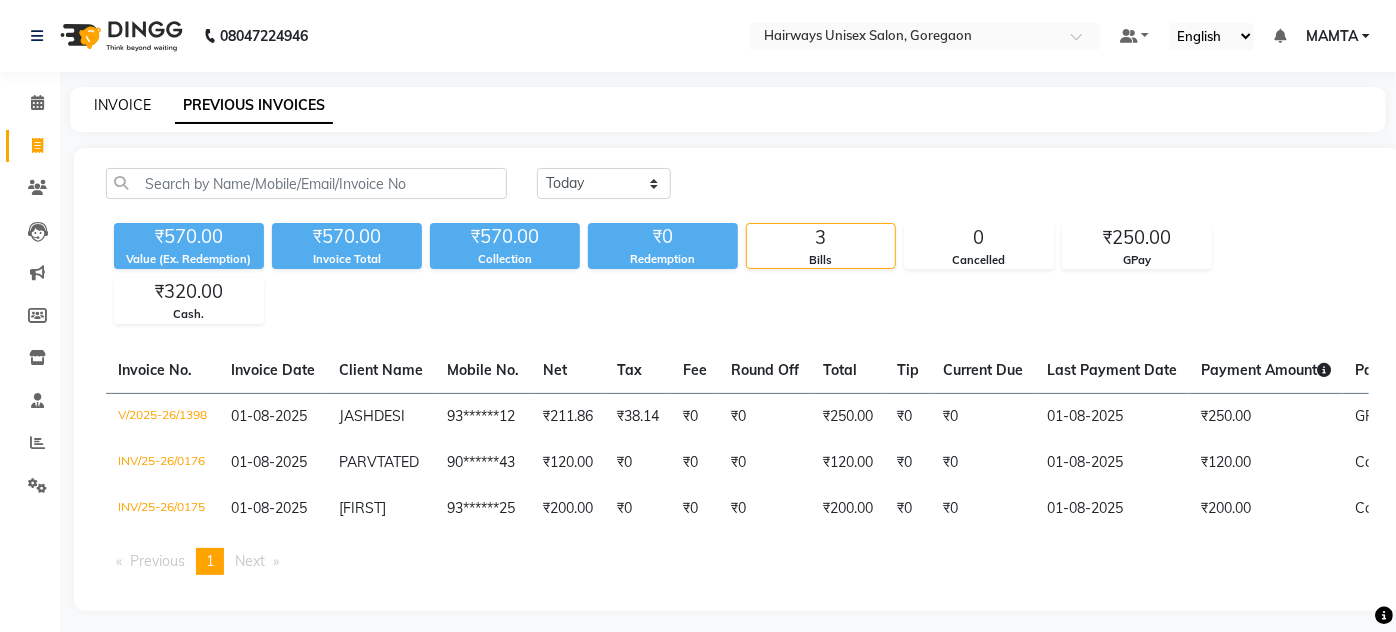 select on "8320" 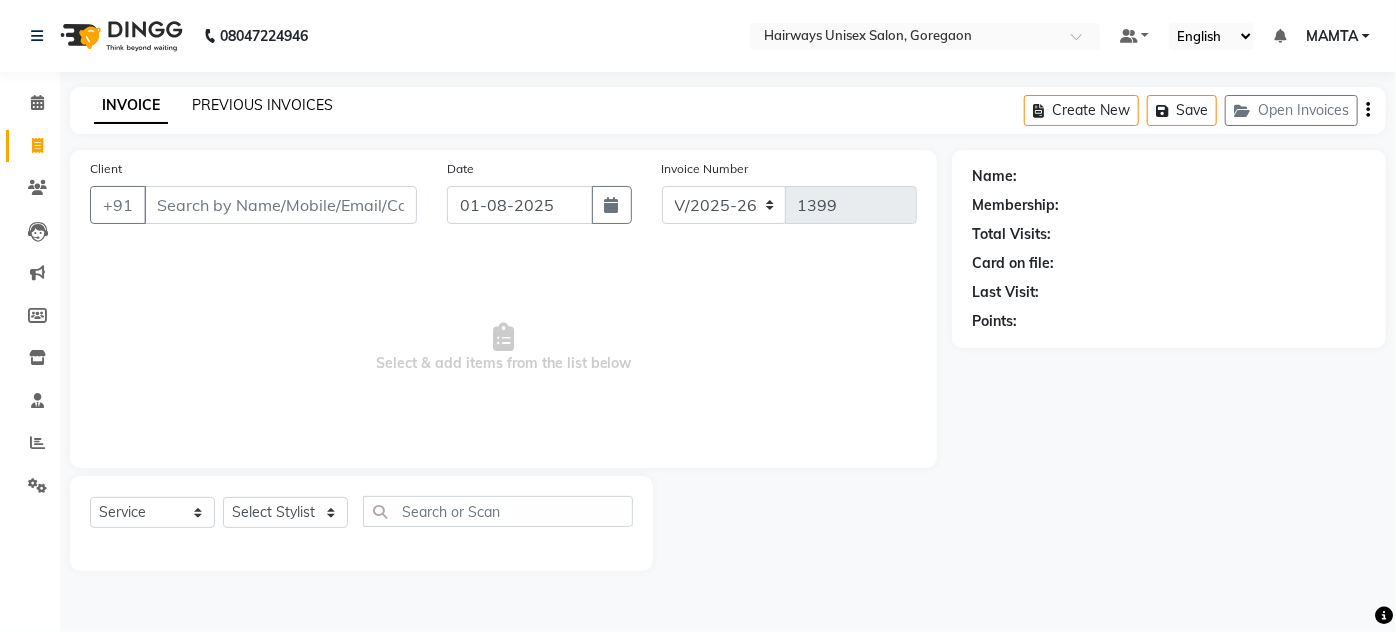 click on "PREVIOUS INVOICES" 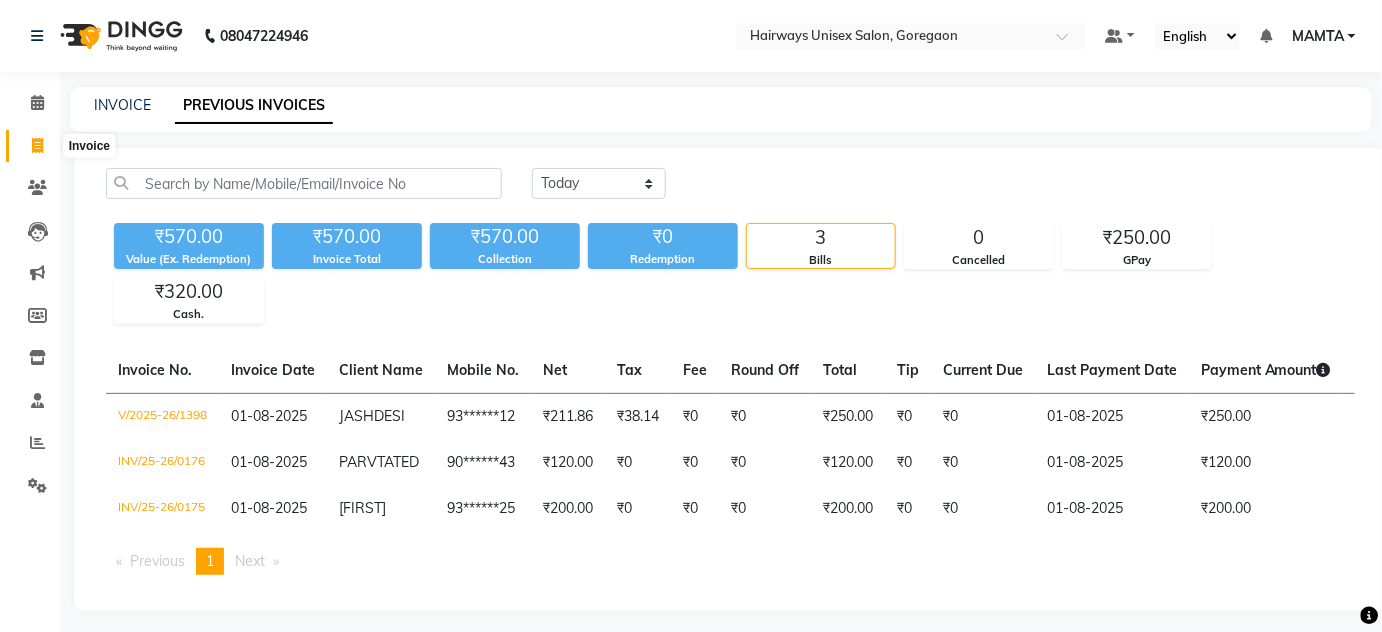 click 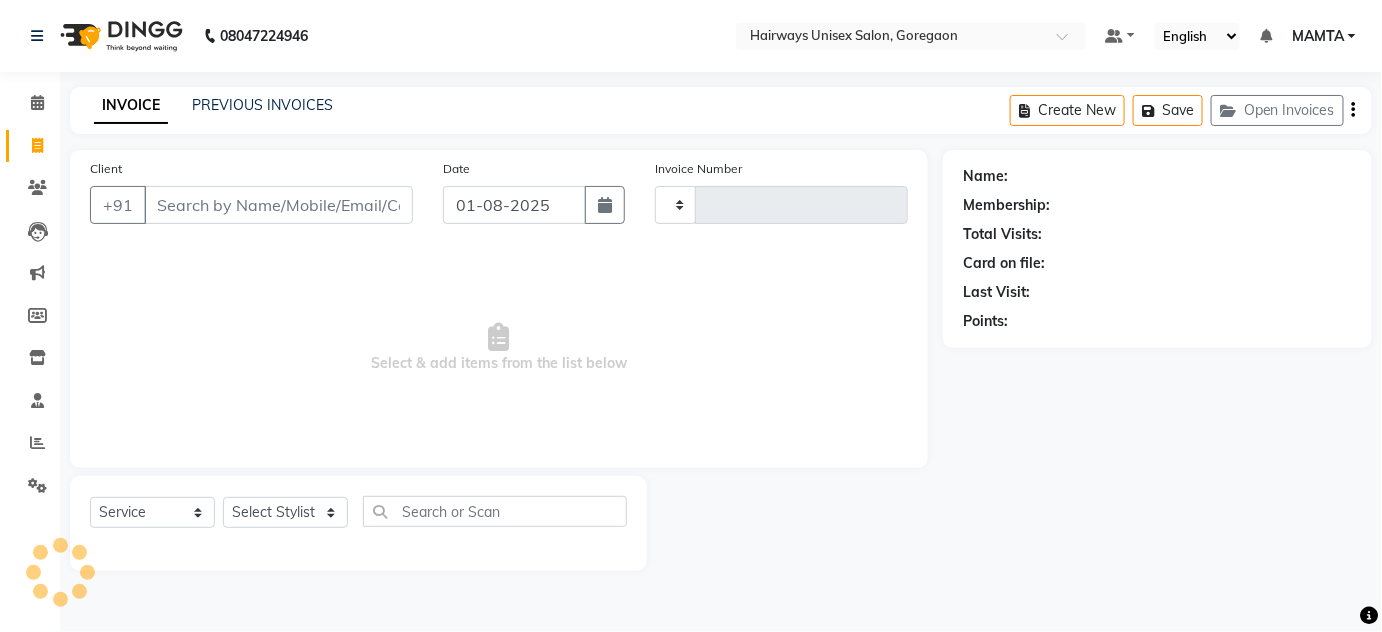type on "1399" 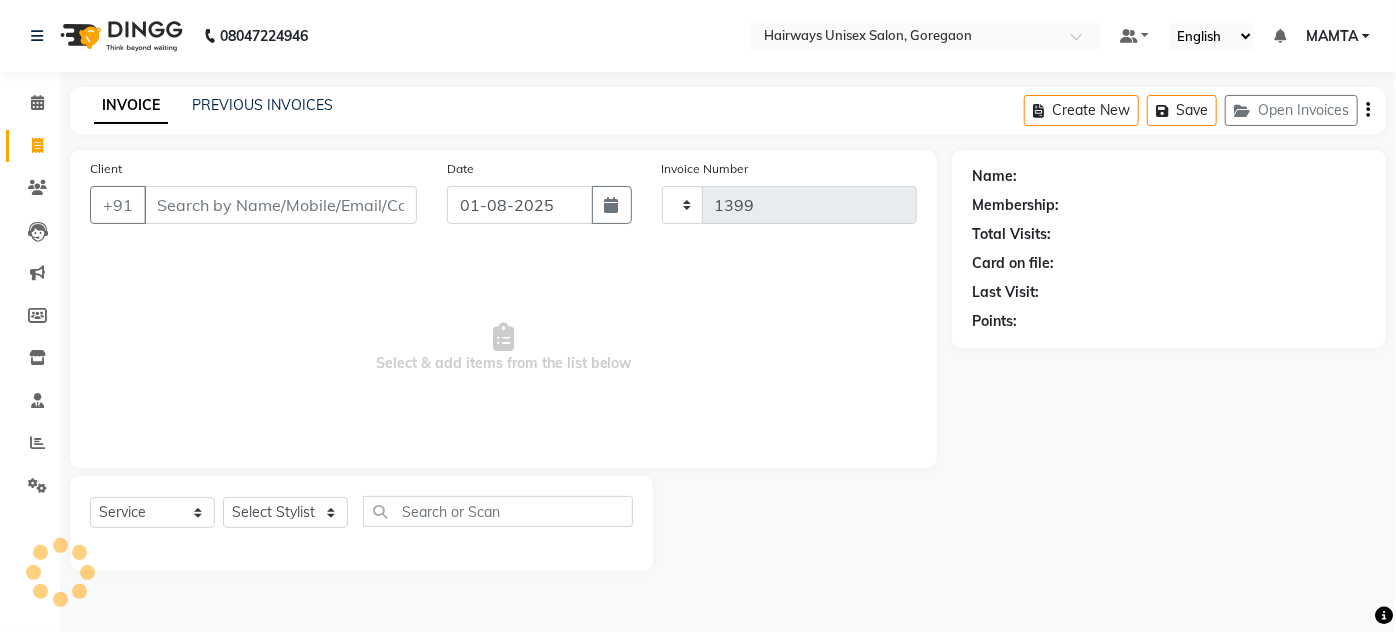 select on "8320" 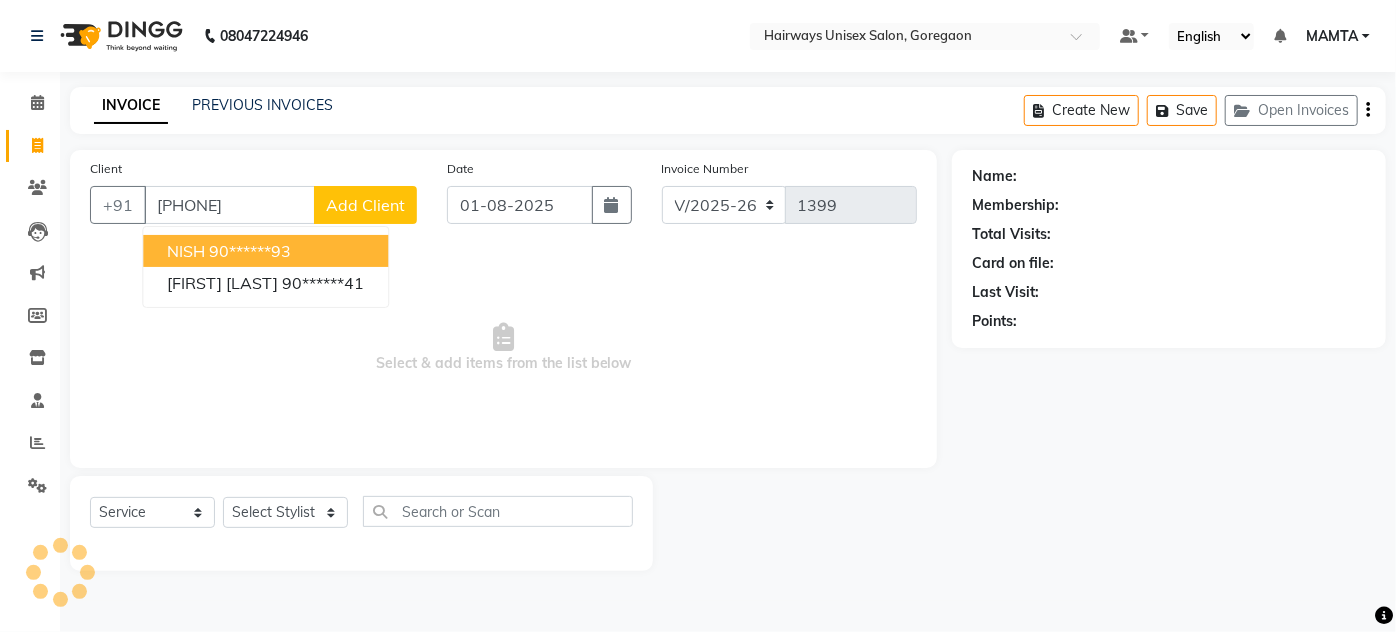 type on "[PHONE]" 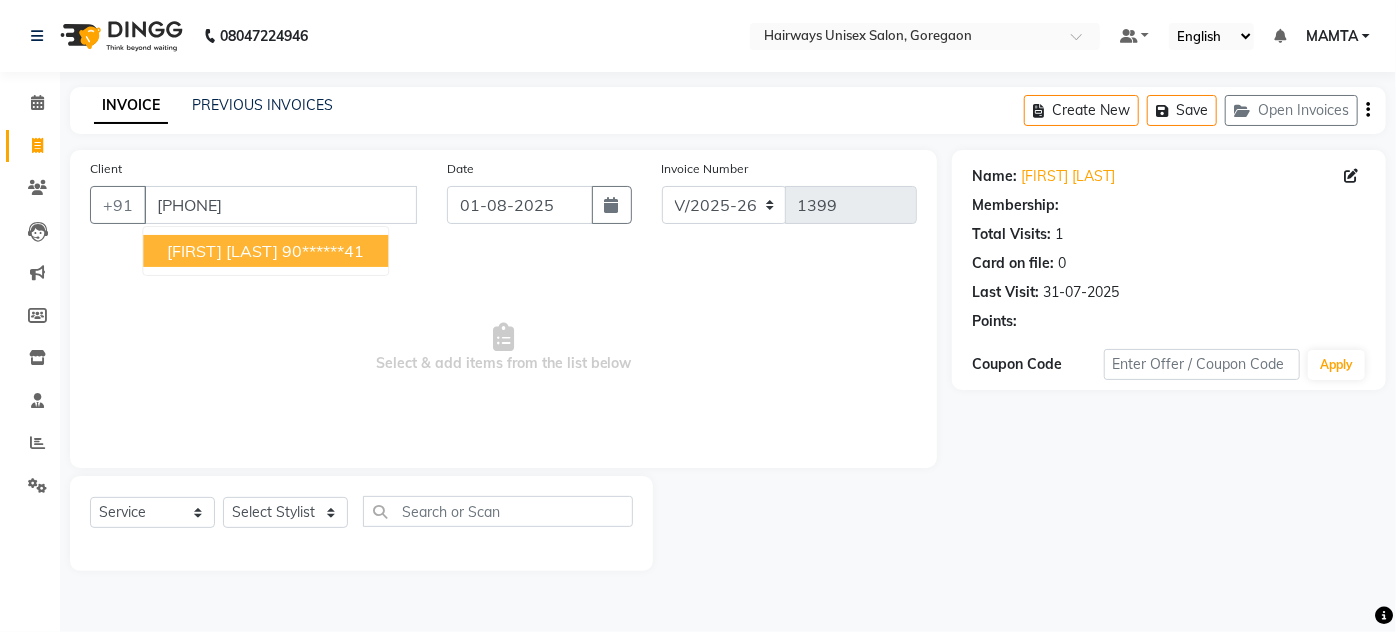 select on "1: Object" 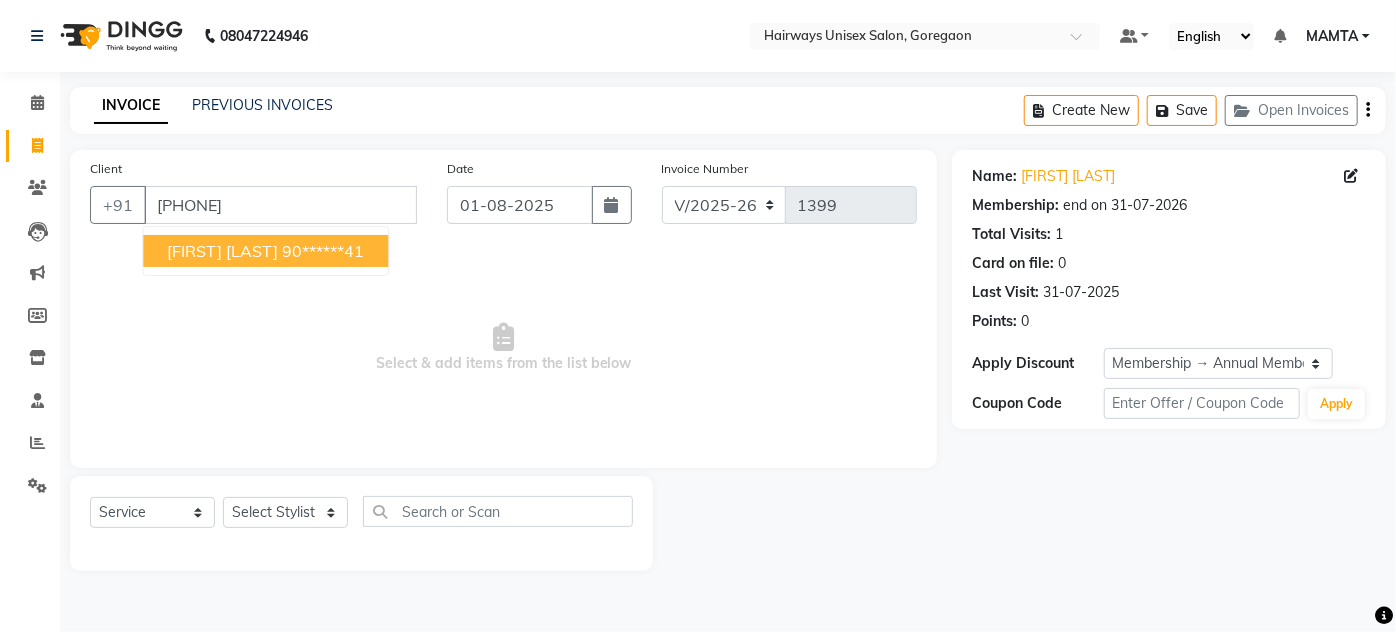click on "[FIRST] [LAST]  [PHONE]" at bounding box center (265, 251) 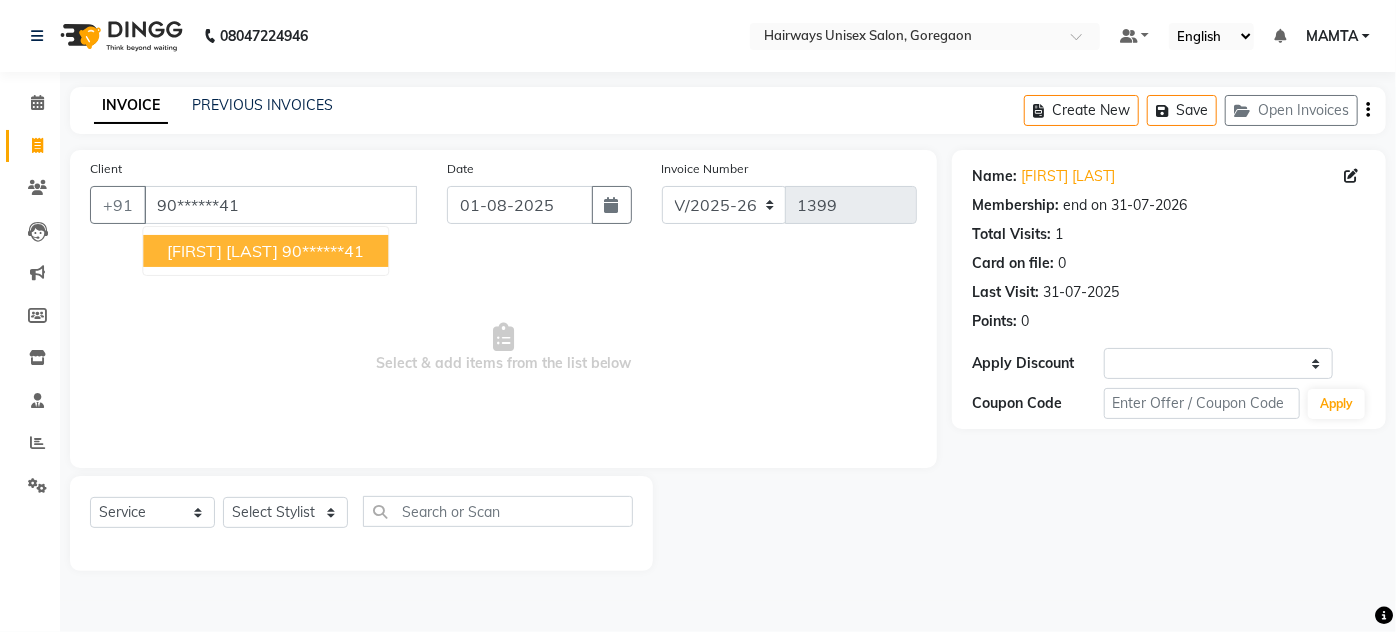 select on "1: Object" 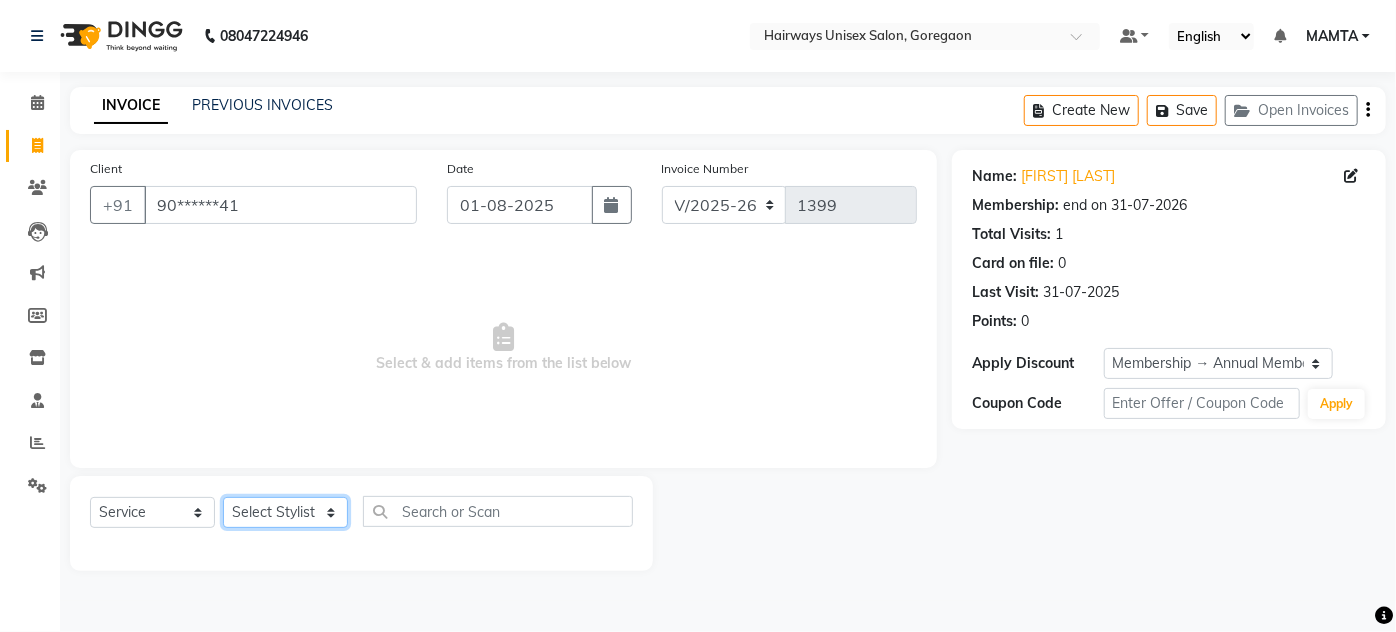click on "Select Stylist AHSAN AZAD IMRAN Kamal Salmani KASHISH MAMTA POOJA PUMMY RAJA SADDAM SAMEER SULTAN TALIB ZAFAR ZAHID" 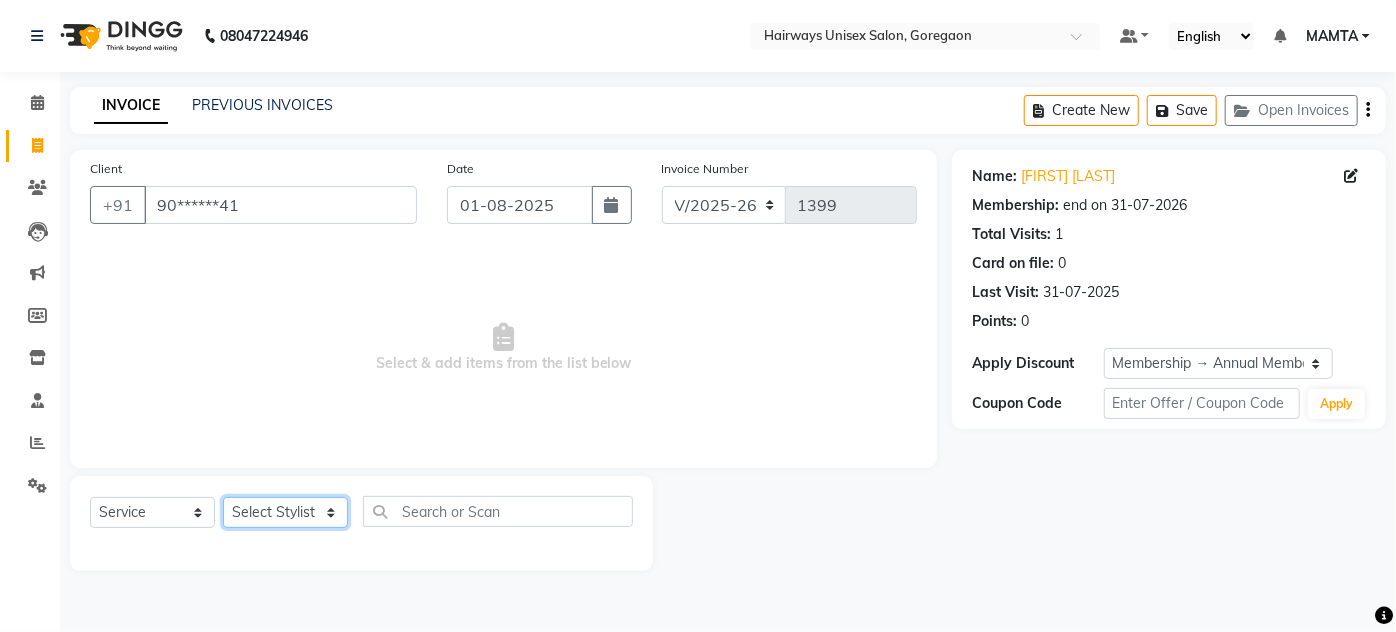 select on "80511" 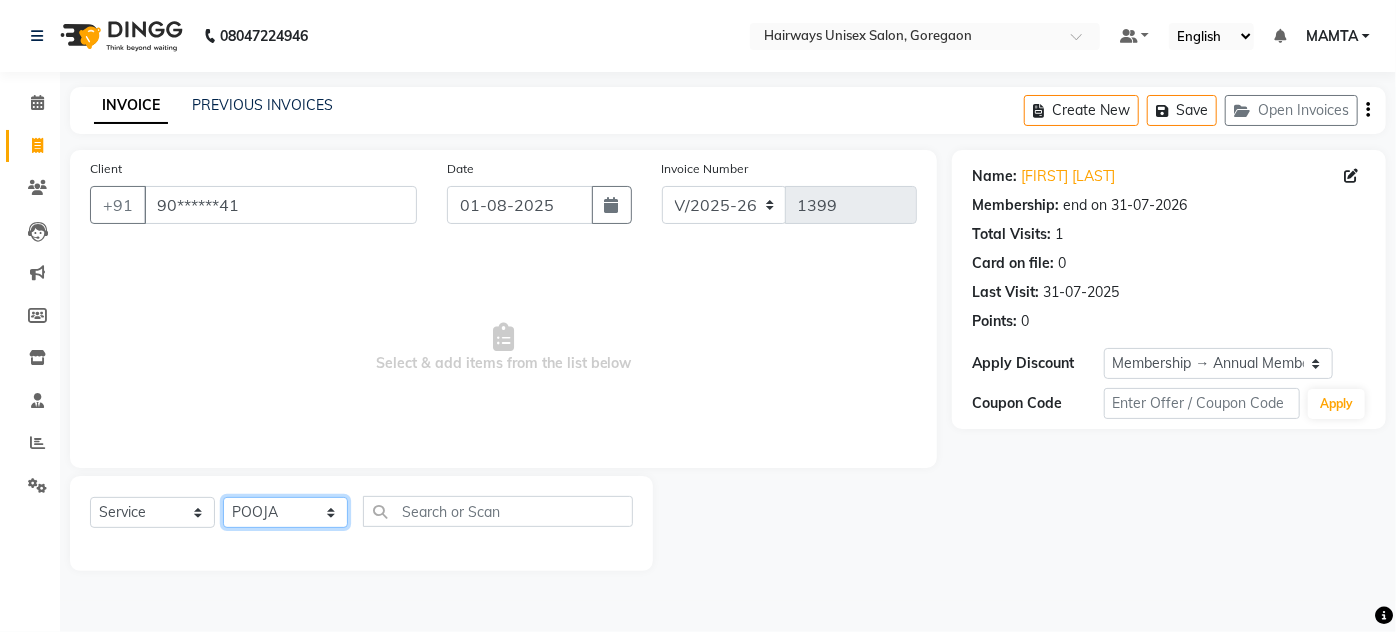click on "Select Stylist AHSAN AZAD IMRAN Kamal Salmani KASHISH MAMTA POOJA PUMMY RAJA SADDAM SAMEER SULTAN TALIB ZAFAR ZAHID" 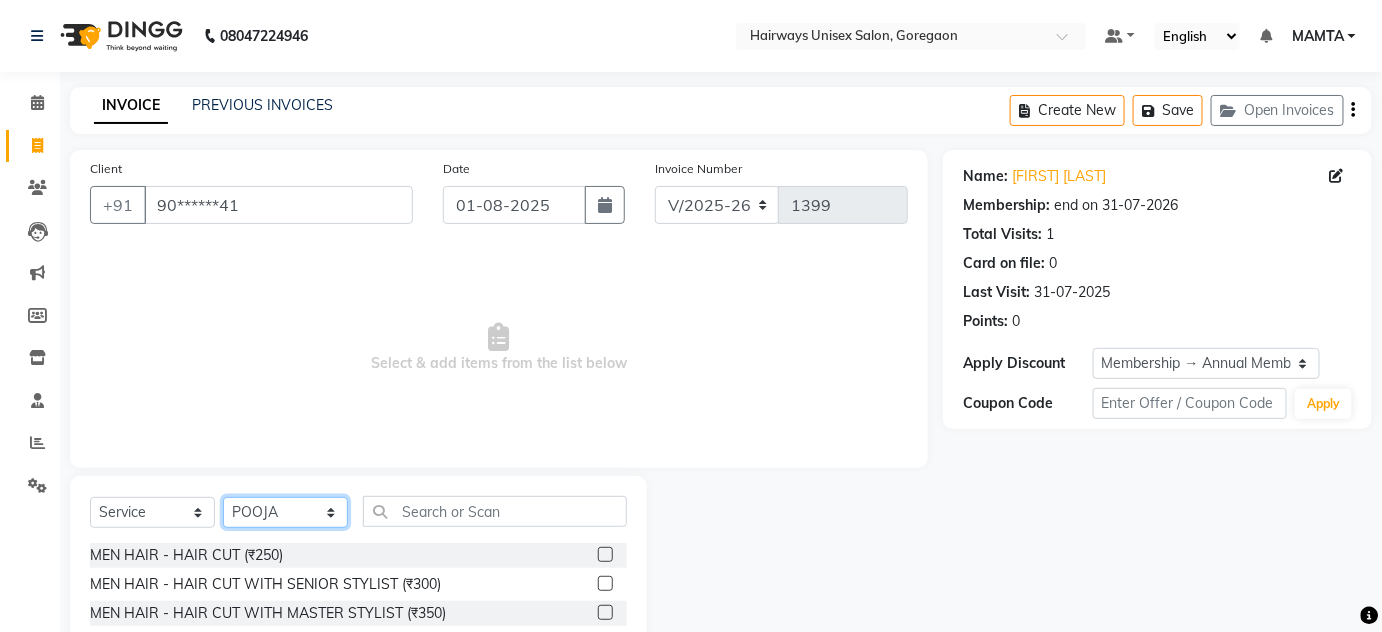 scroll, scrollTop: 168, scrollLeft: 0, axis: vertical 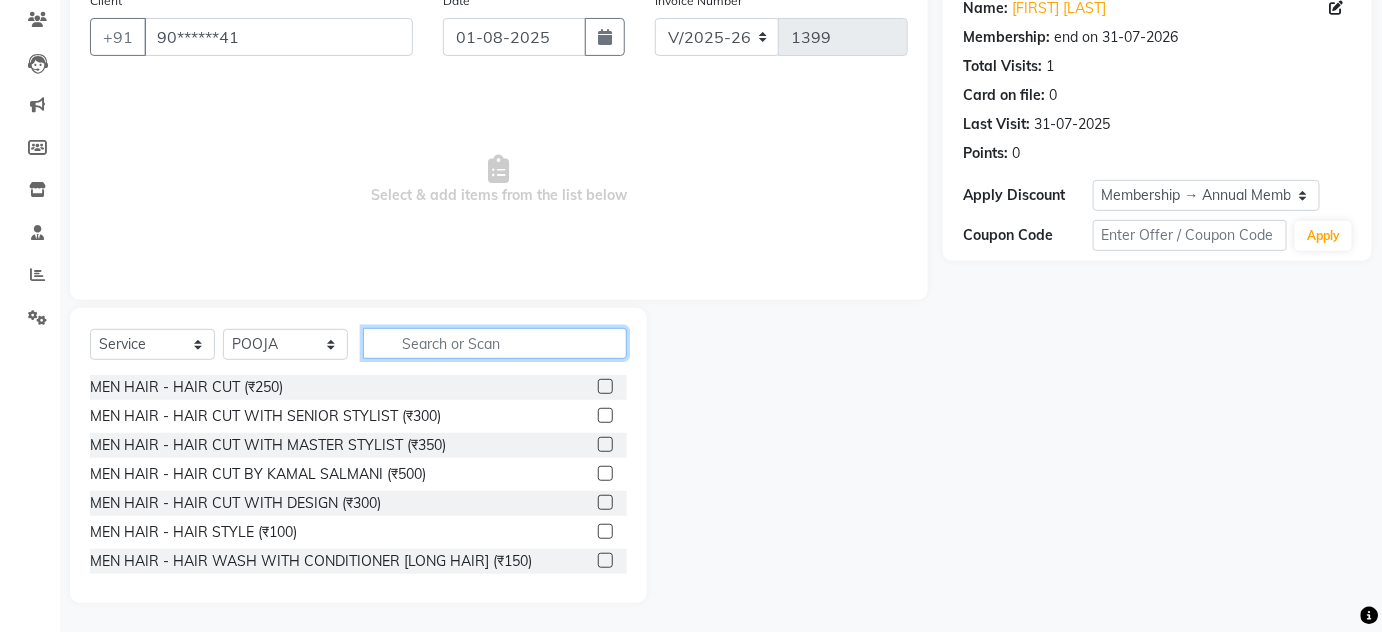 click 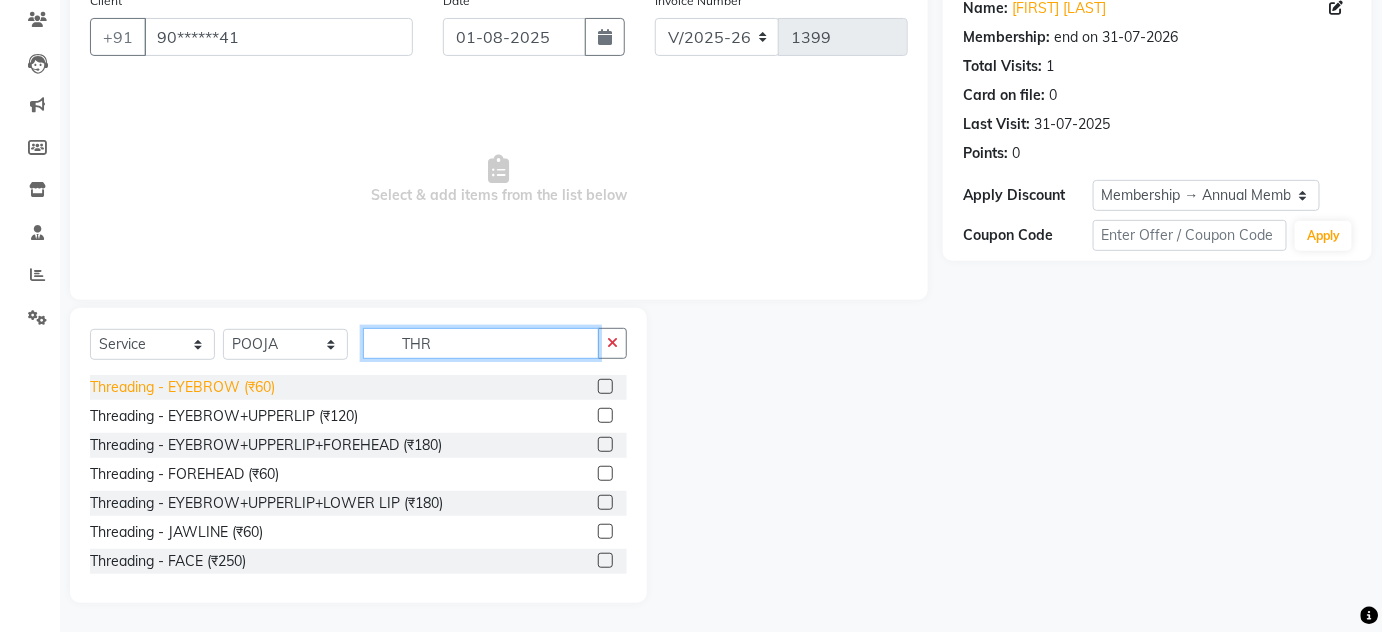 type on "THR" 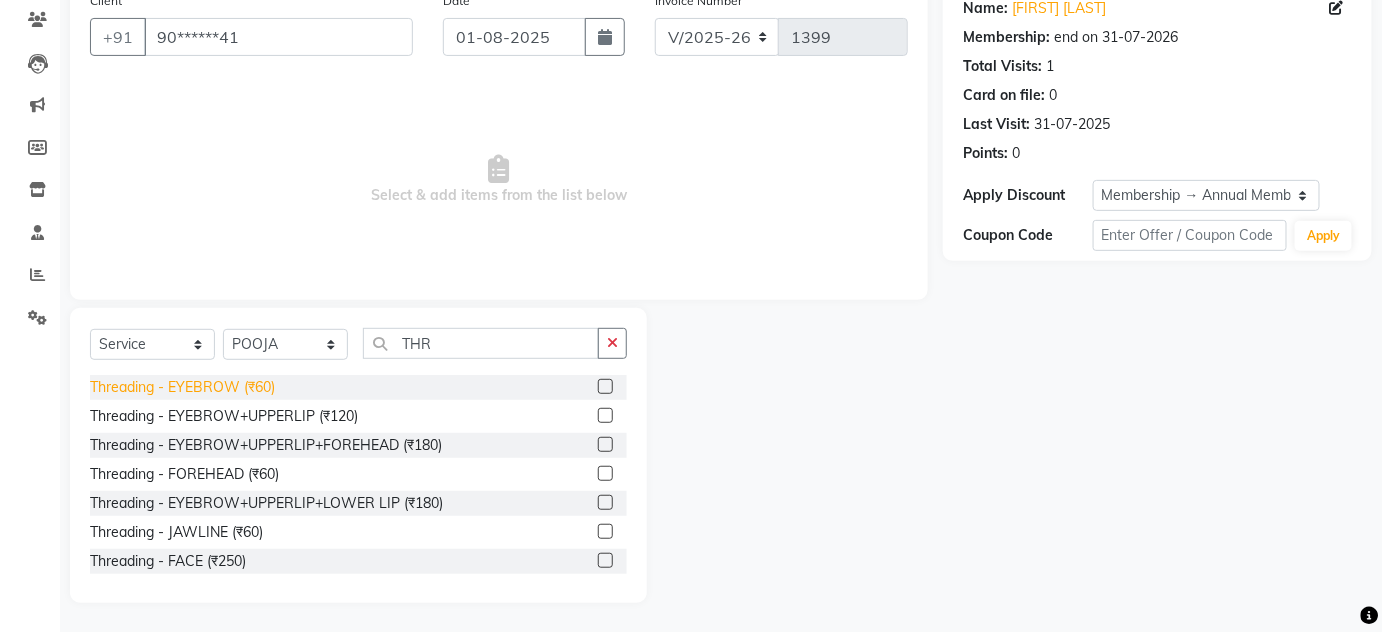click on "Threading - EYEBROW (₹60)" 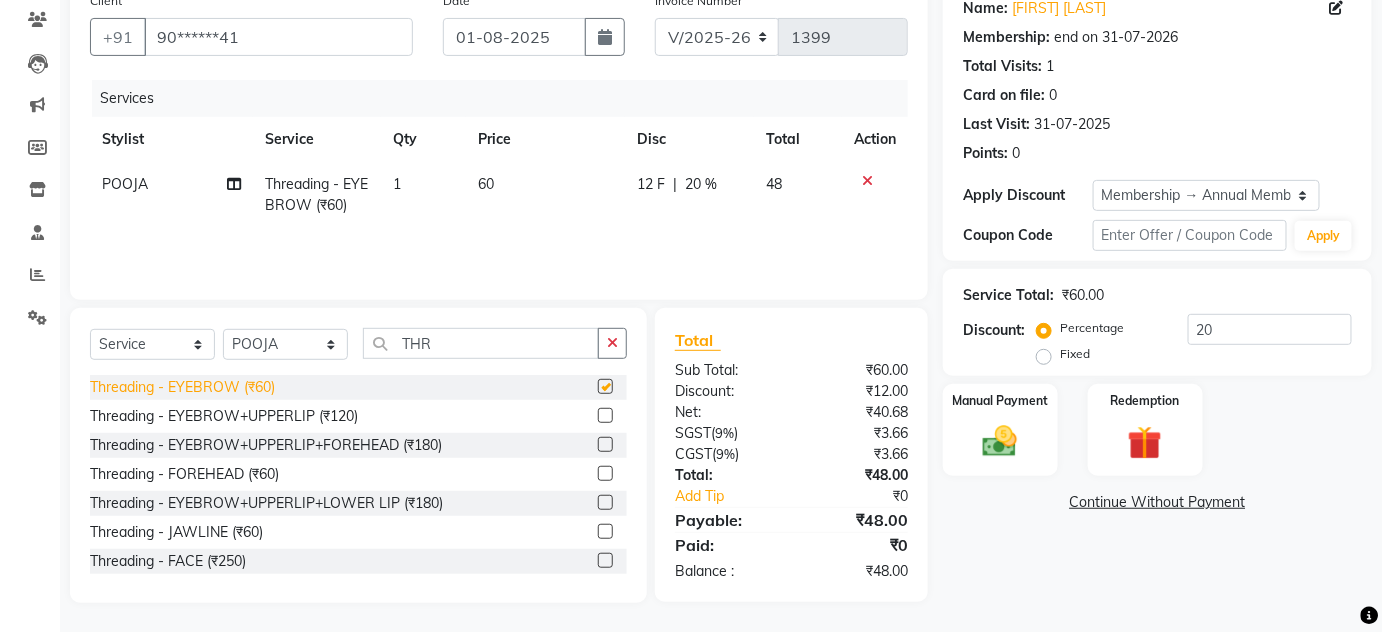 checkbox on "false" 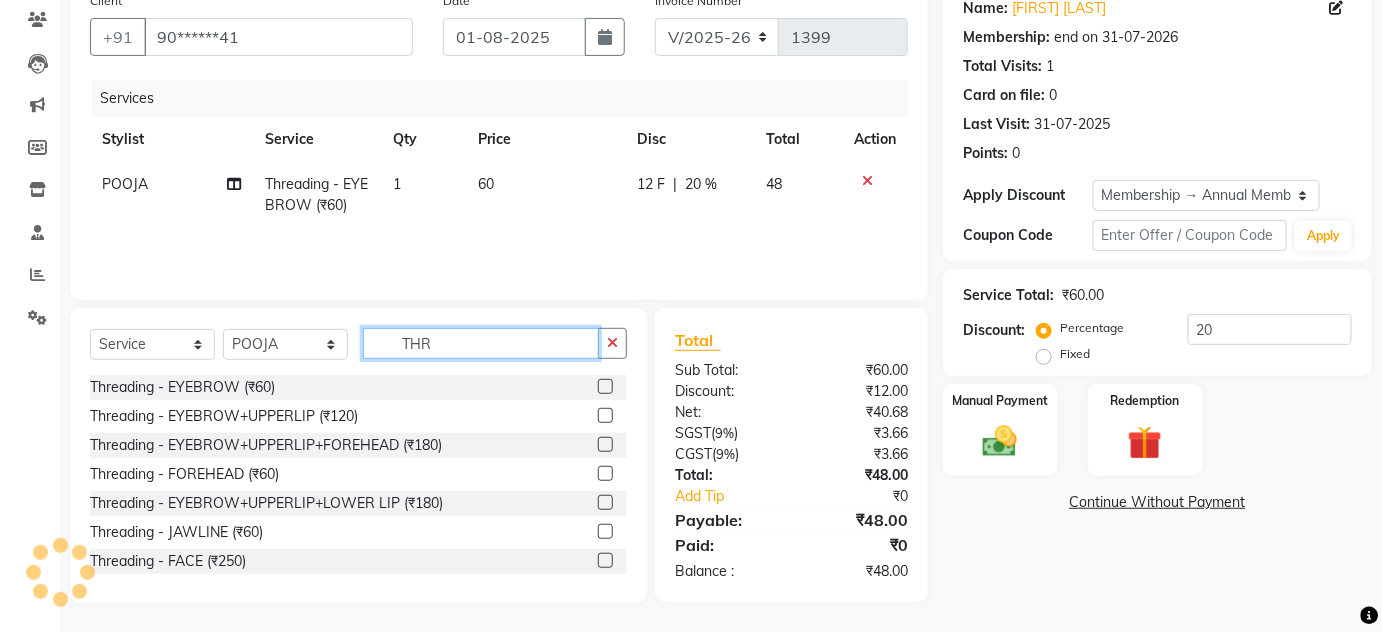 drag, startPoint x: 442, startPoint y: 339, endPoint x: 386, endPoint y: 340, distance: 56.008926 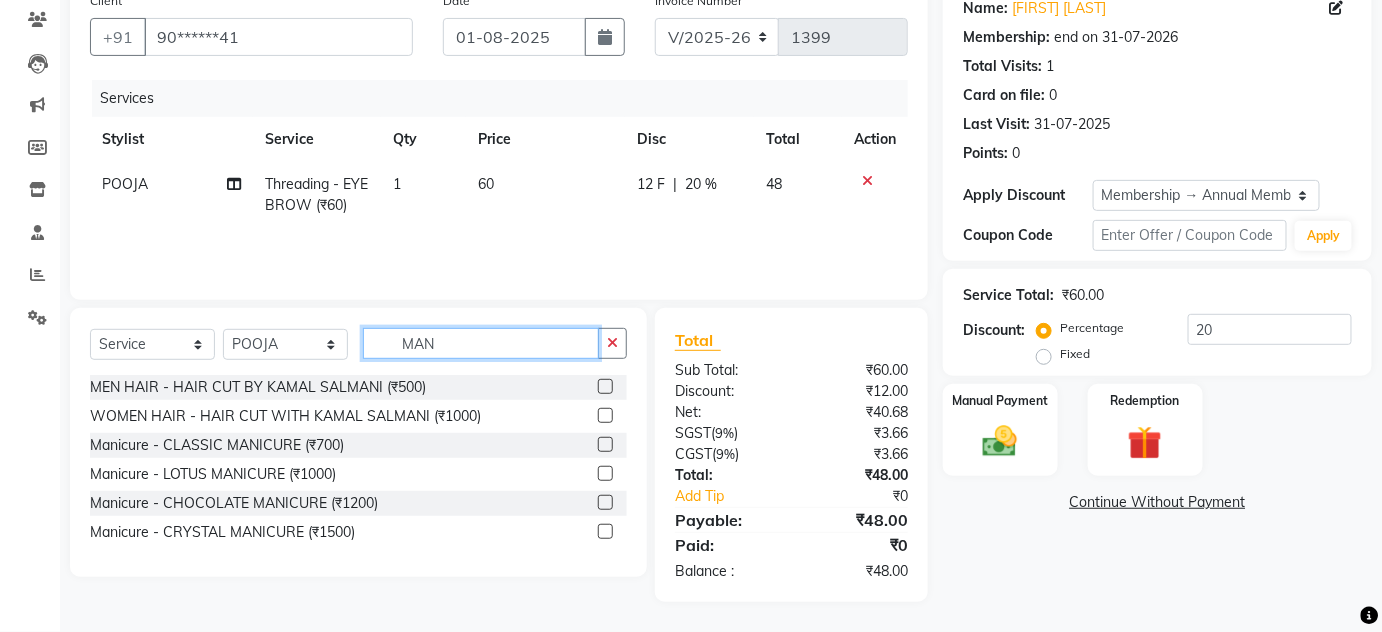 scroll, scrollTop: 167, scrollLeft: 0, axis: vertical 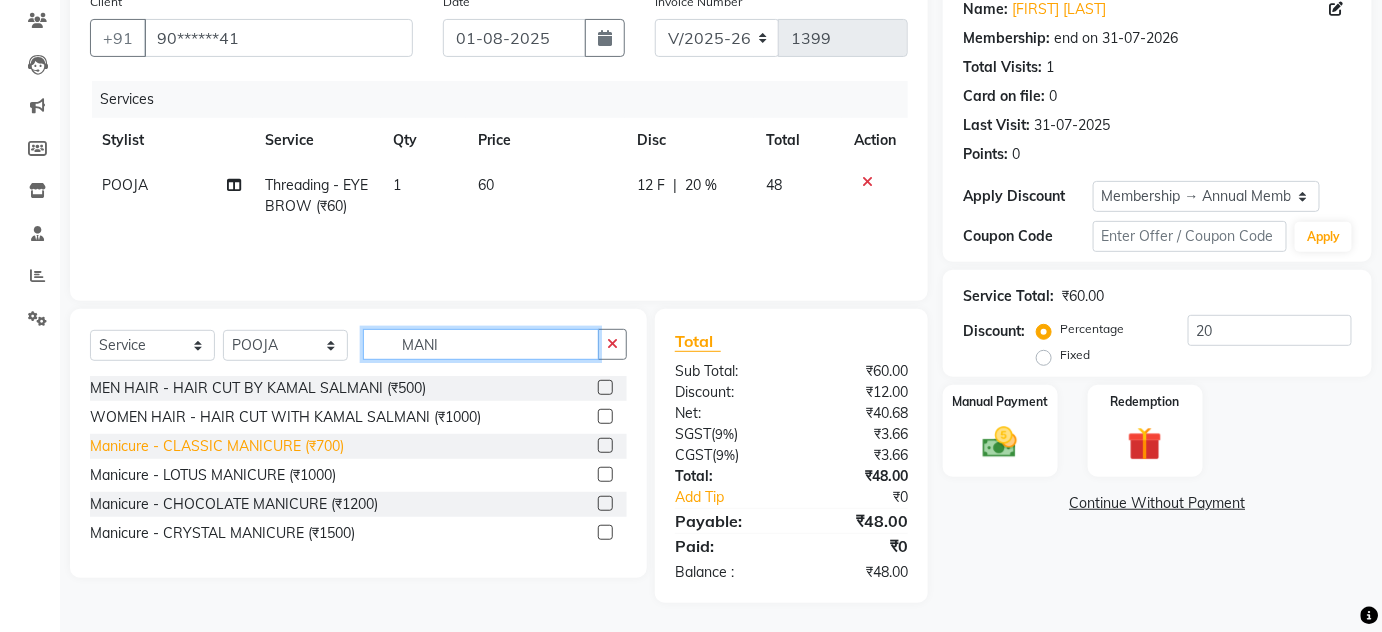 type on "MANI" 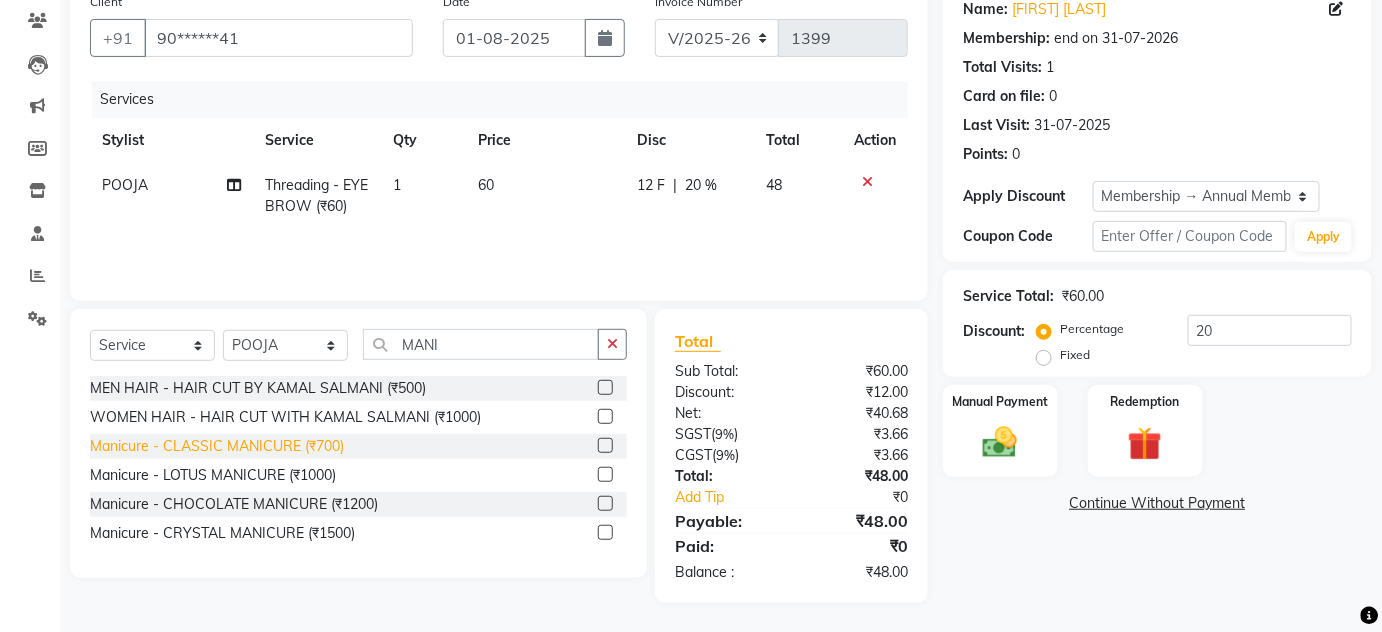click on "Manicure - CLASSIC MANICURE (₹700)" 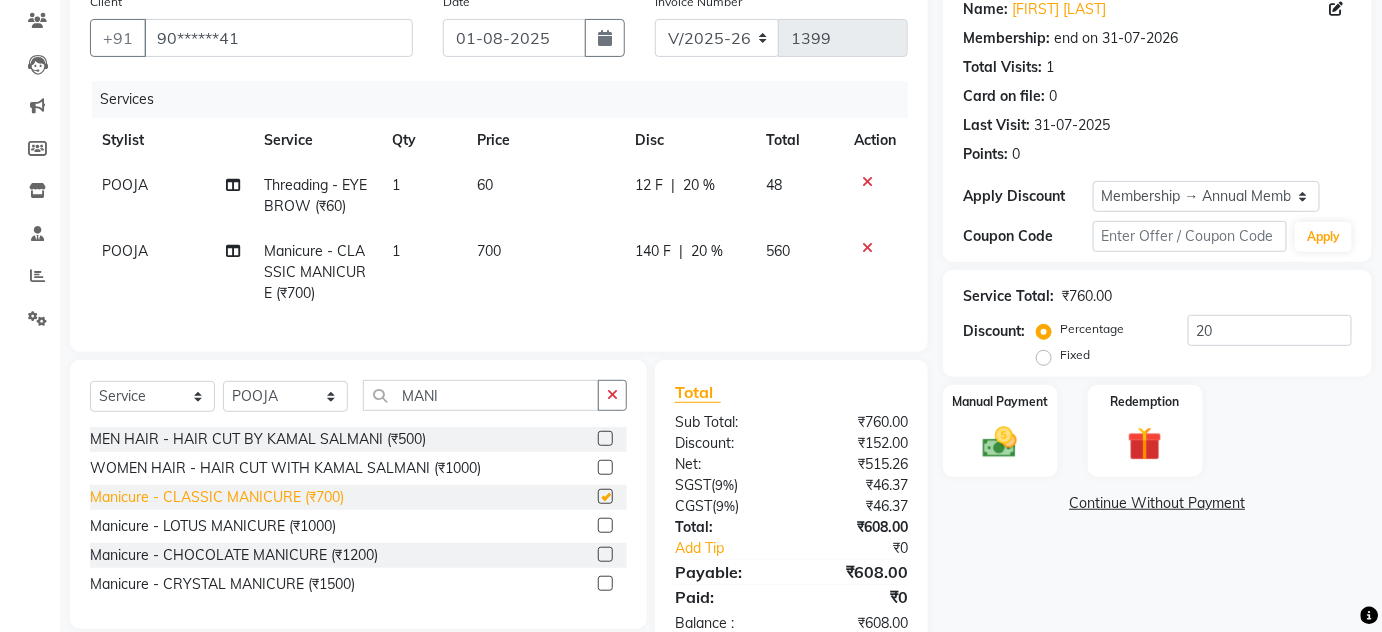 checkbox on "false" 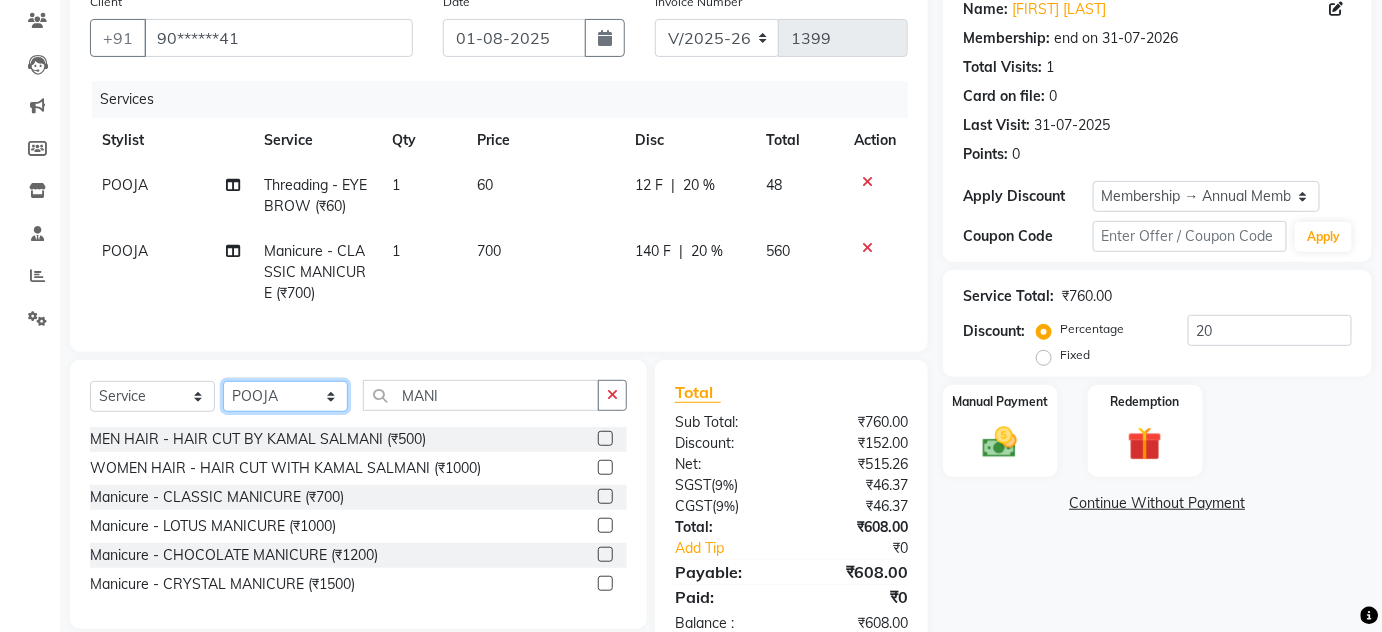 click on "Select Stylist AHSAN AZAD IMRAN Kamal Salmani KASHISH MAMTA POOJA PUMMY RAJA SADDAM SAMEER SULTAN TALIB ZAFAR ZAHID" 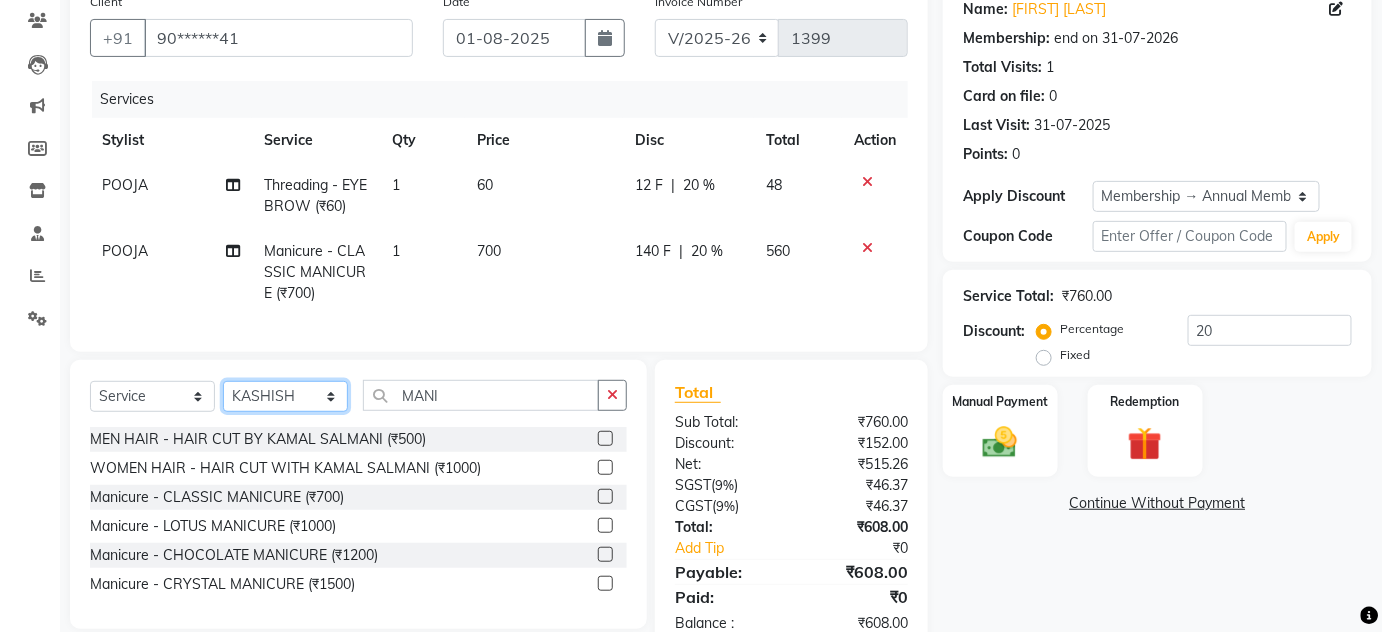 click on "Select Stylist AHSAN AZAD IMRAN Kamal Salmani KASHISH MAMTA POOJA PUMMY RAJA SADDAM SAMEER SULTAN TALIB ZAFAR ZAHID" 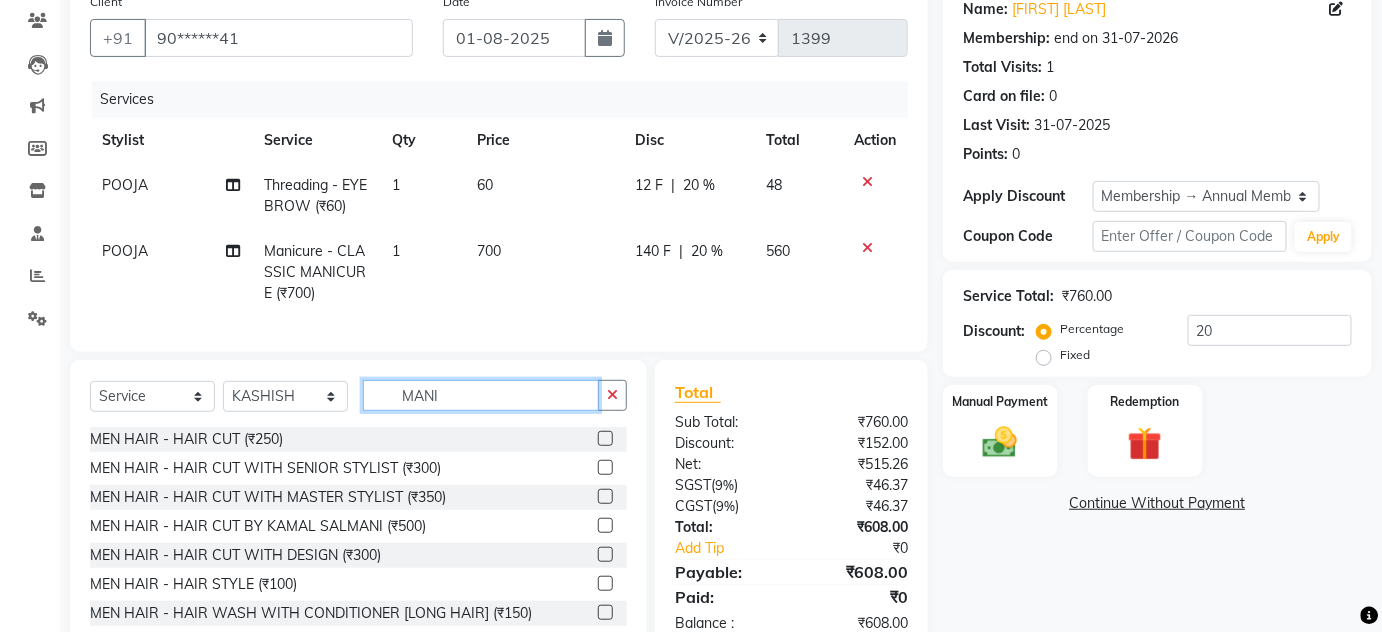 drag, startPoint x: 501, startPoint y: 418, endPoint x: 392, endPoint y: 413, distance: 109.11462 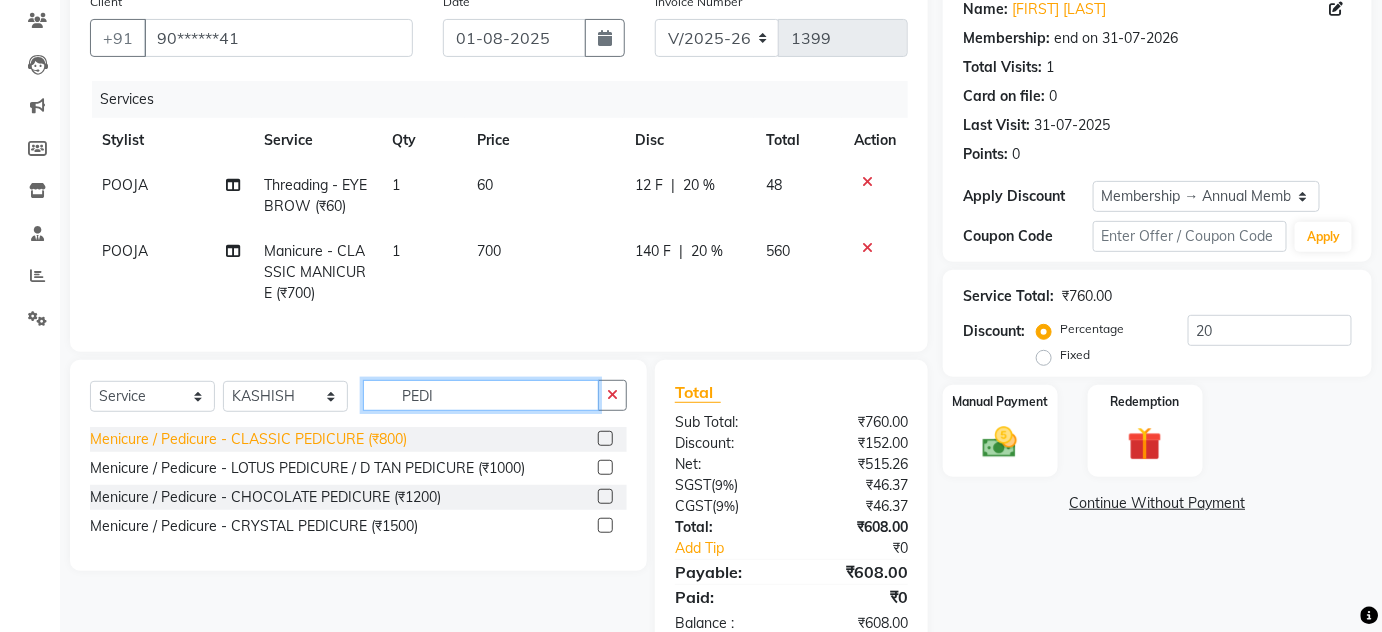 type on "PEDI" 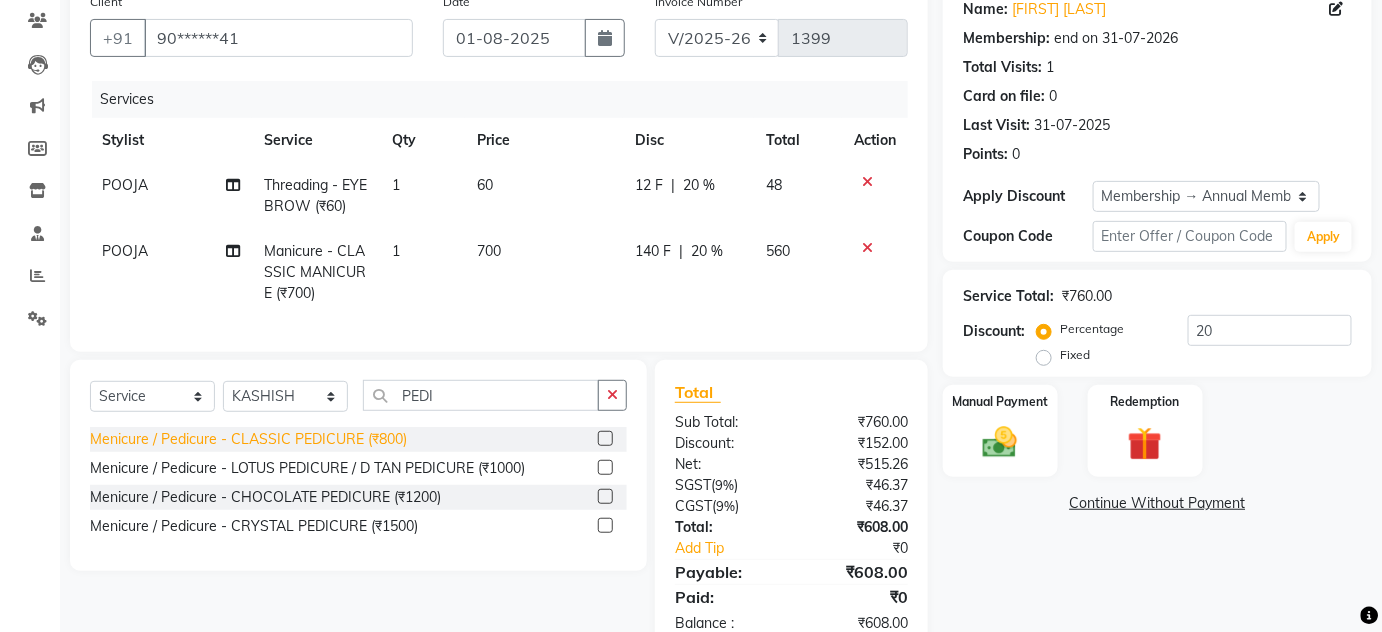 click on "Menicure / Pedicure - CLASSIC PEDICURE (₹800)" 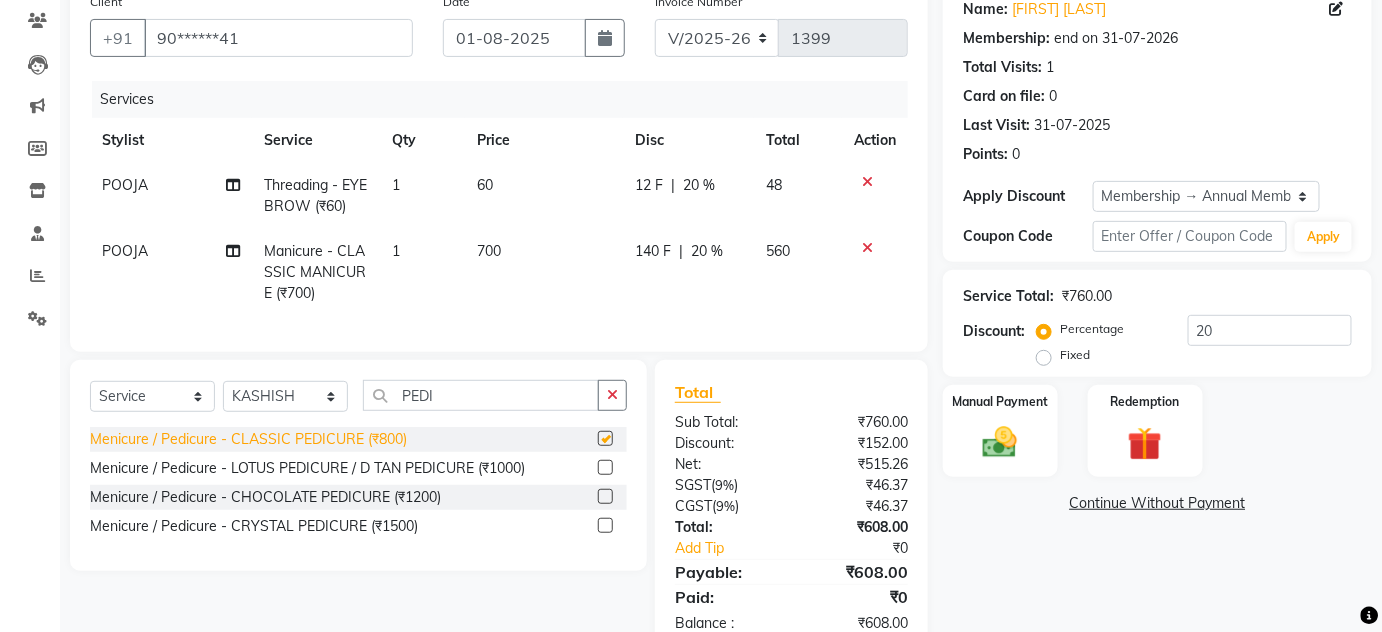 checkbox on "false" 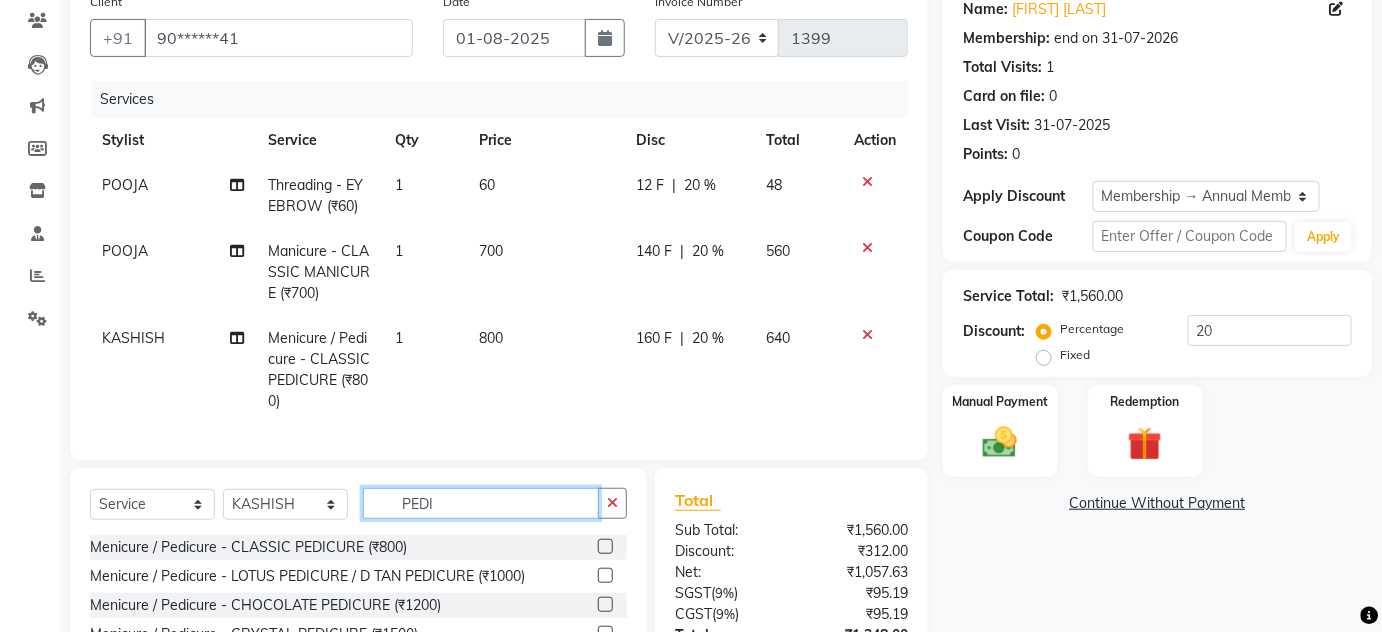 drag, startPoint x: 493, startPoint y: 525, endPoint x: 321, endPoint y: 527, distance: 172.01163 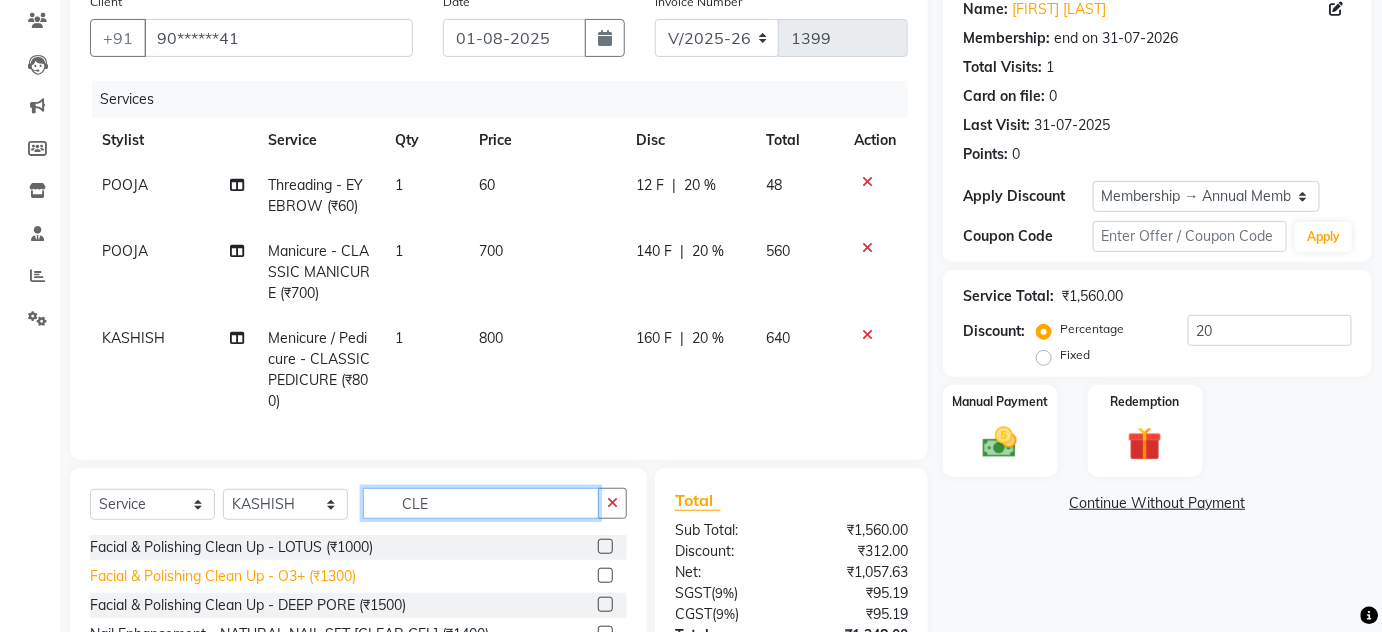 type on "CLE" 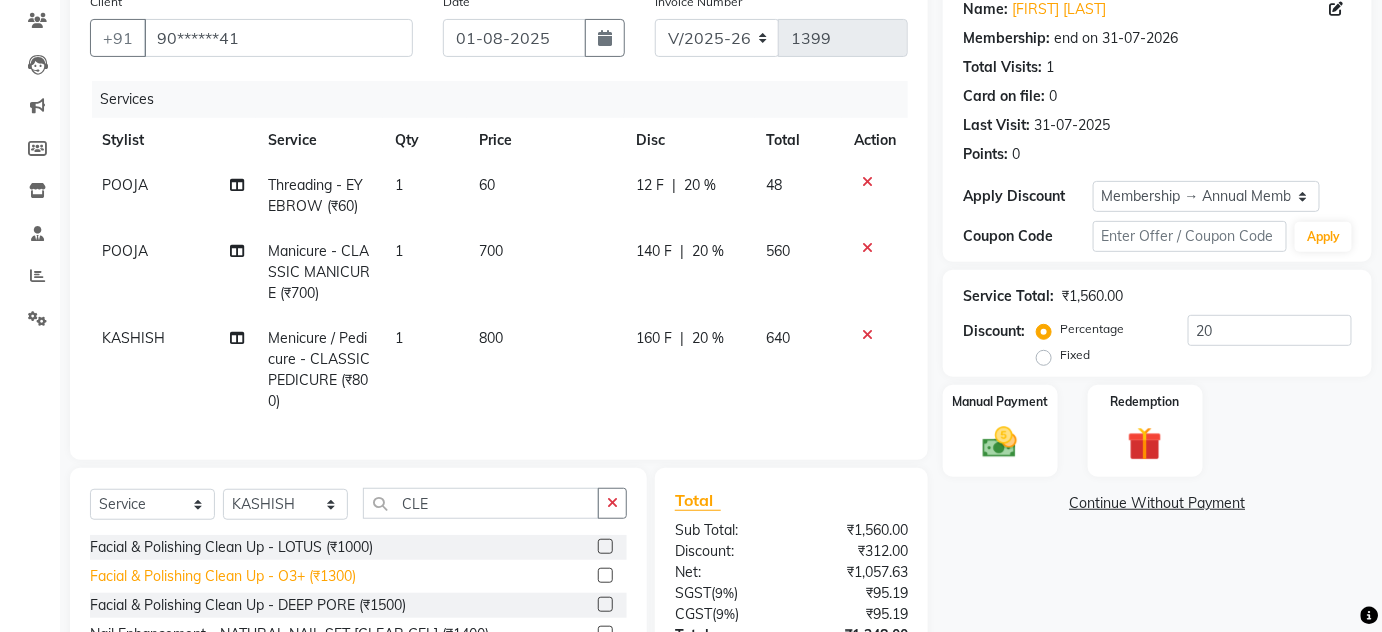 click on "Facial & Polishing Clean Up - O3+ (₹1300)" 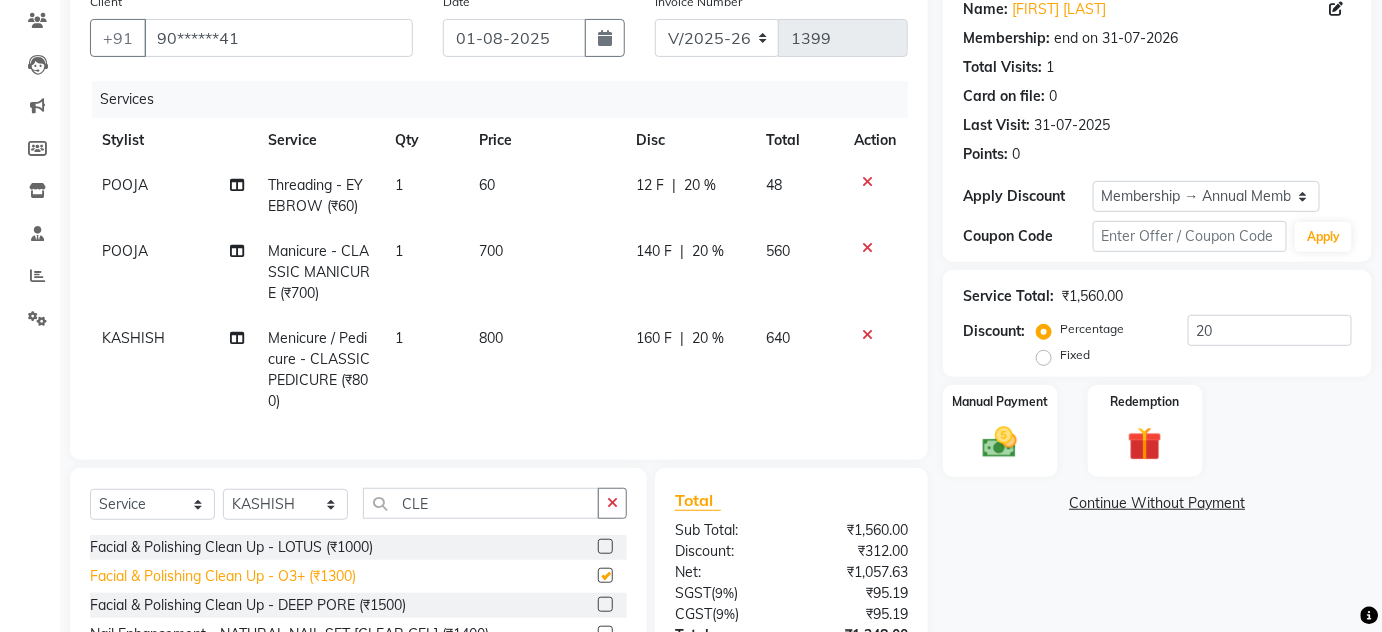checkbox on "false" 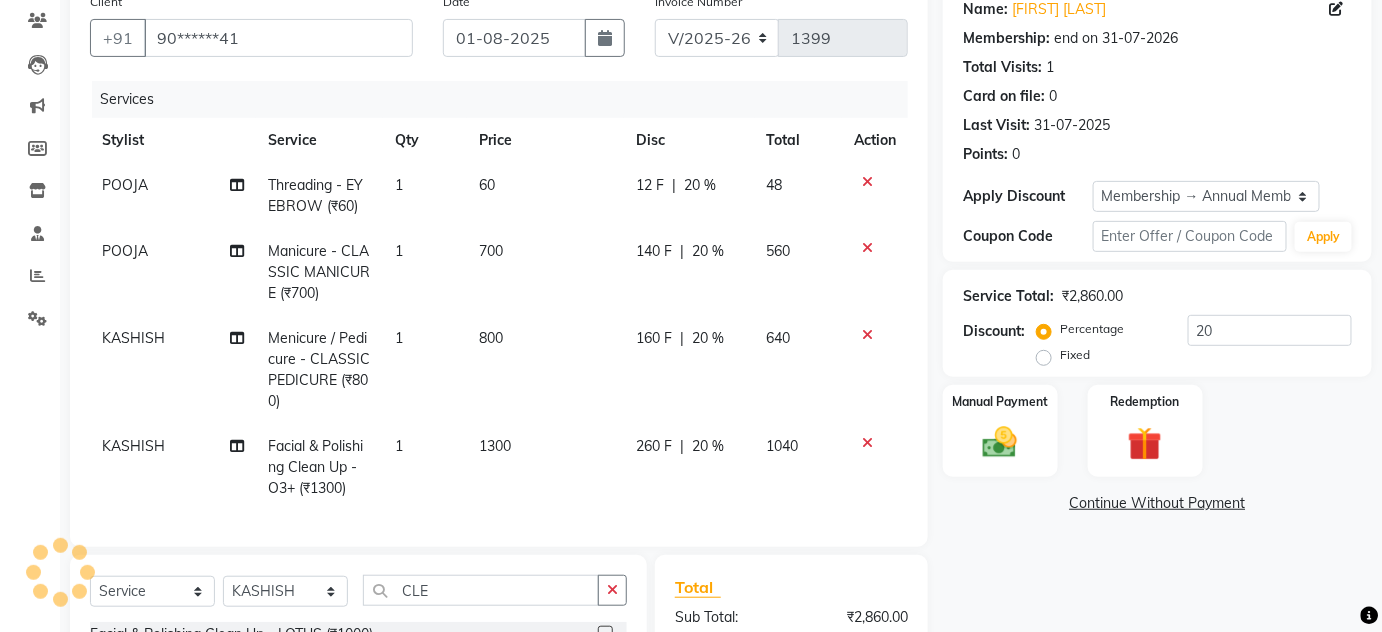 scroll, scrollTop: 349, scrollLeft: 0, axis: vertical 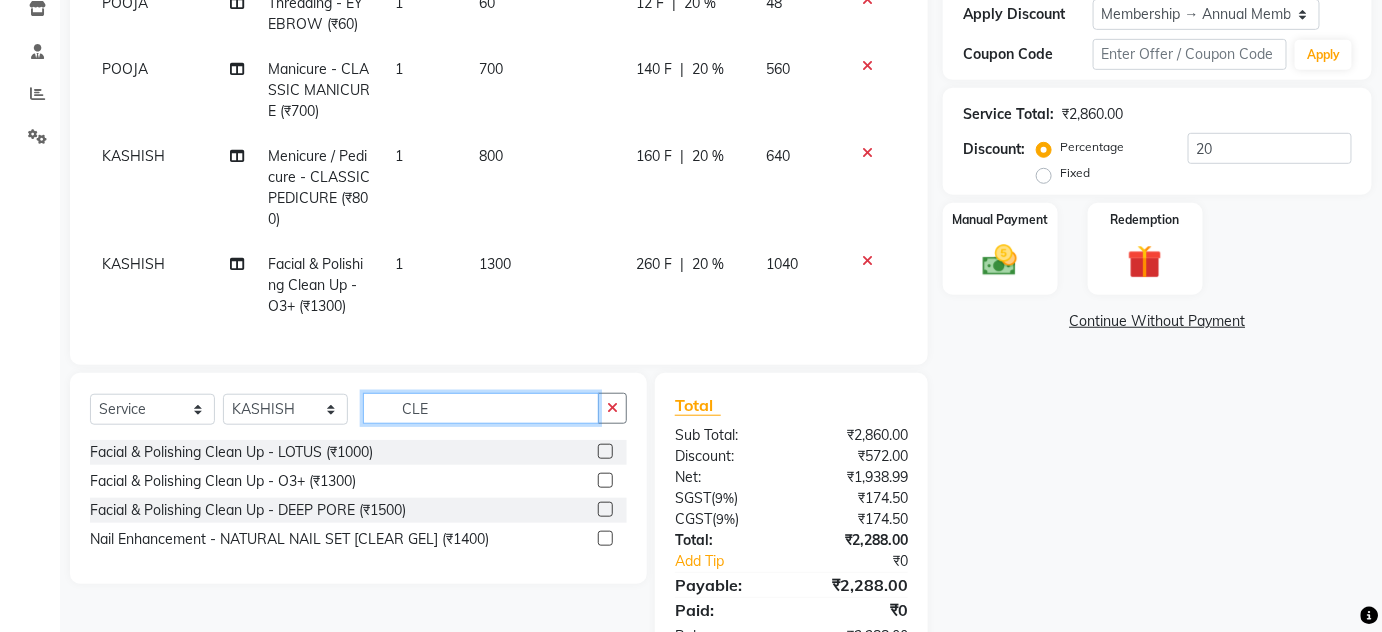 drag, startPoint x: 429, startPoint y: 424, endPoint x: 379, endPoint y: 424, distance: 50 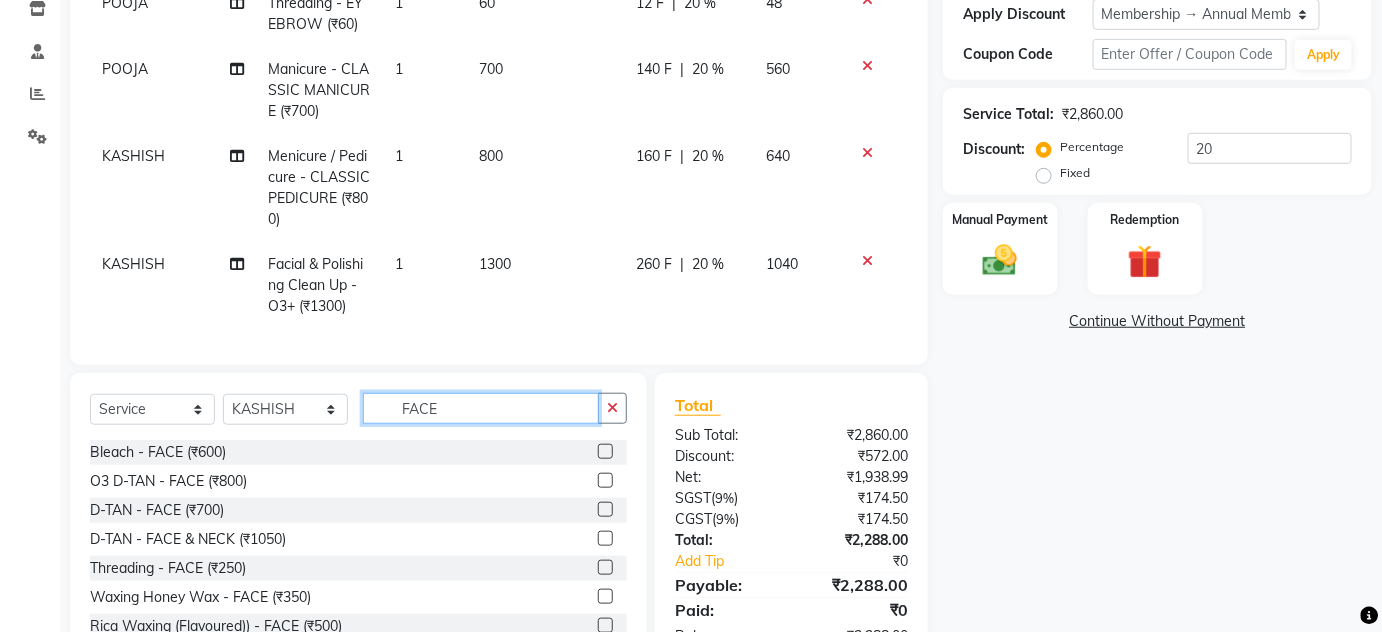 scroll, scrollTop: 90, scrollLeft: 0, axis: vertical 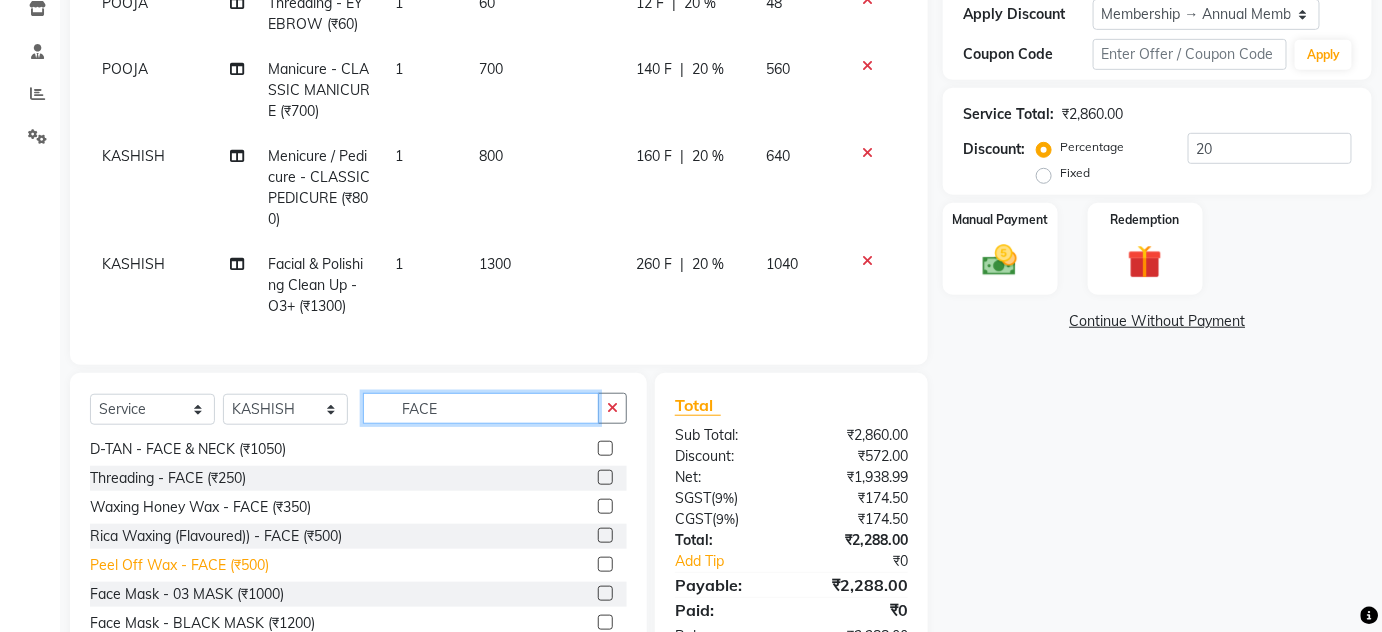 type on "FACE" 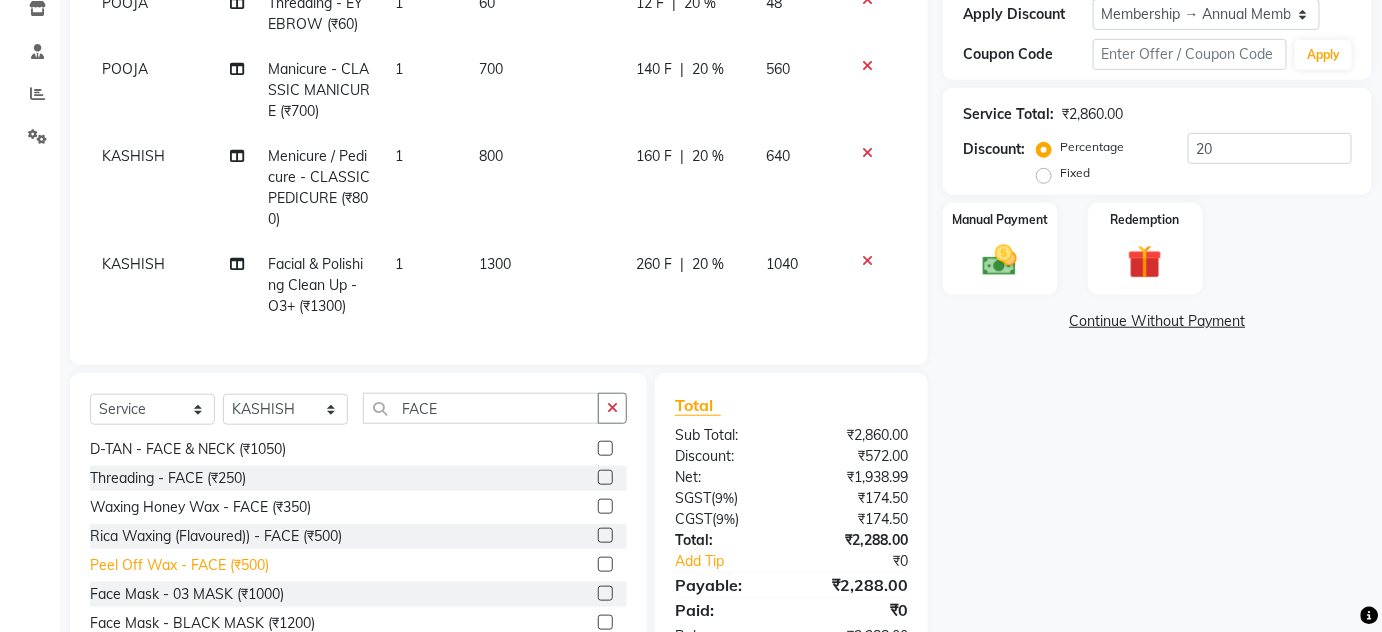 click on "Peel Off Wax - FACE (₹500)" 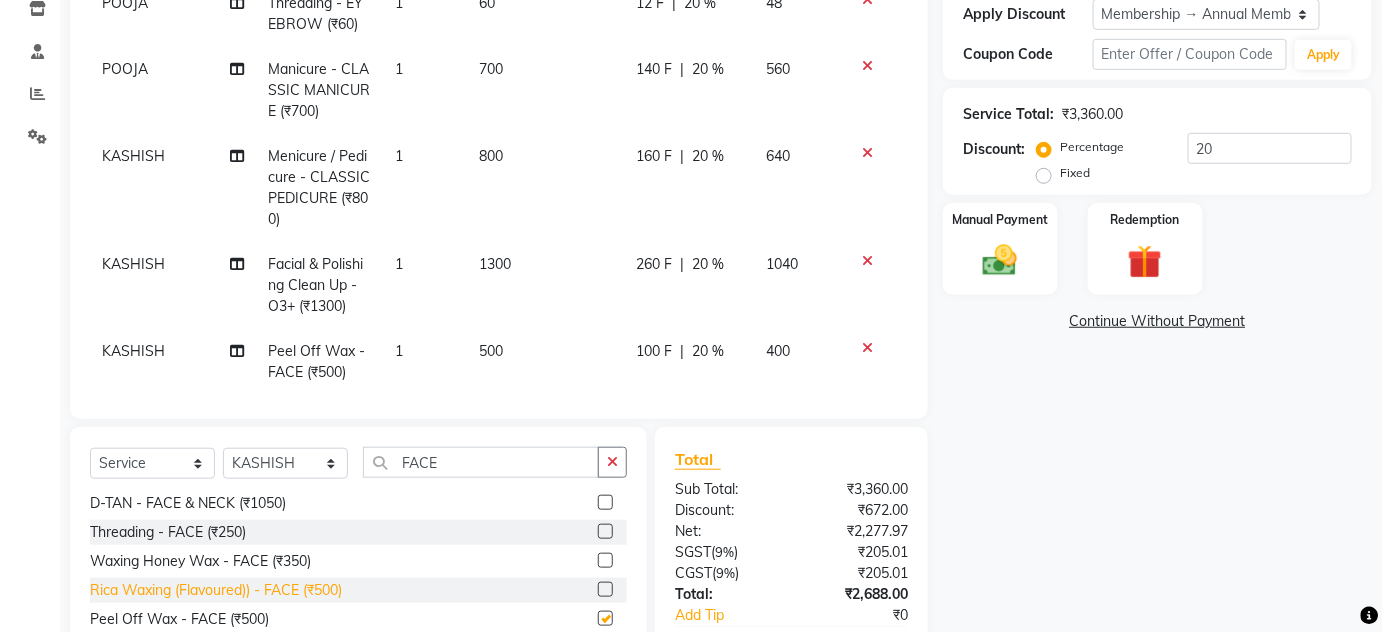 checkbox on "false" 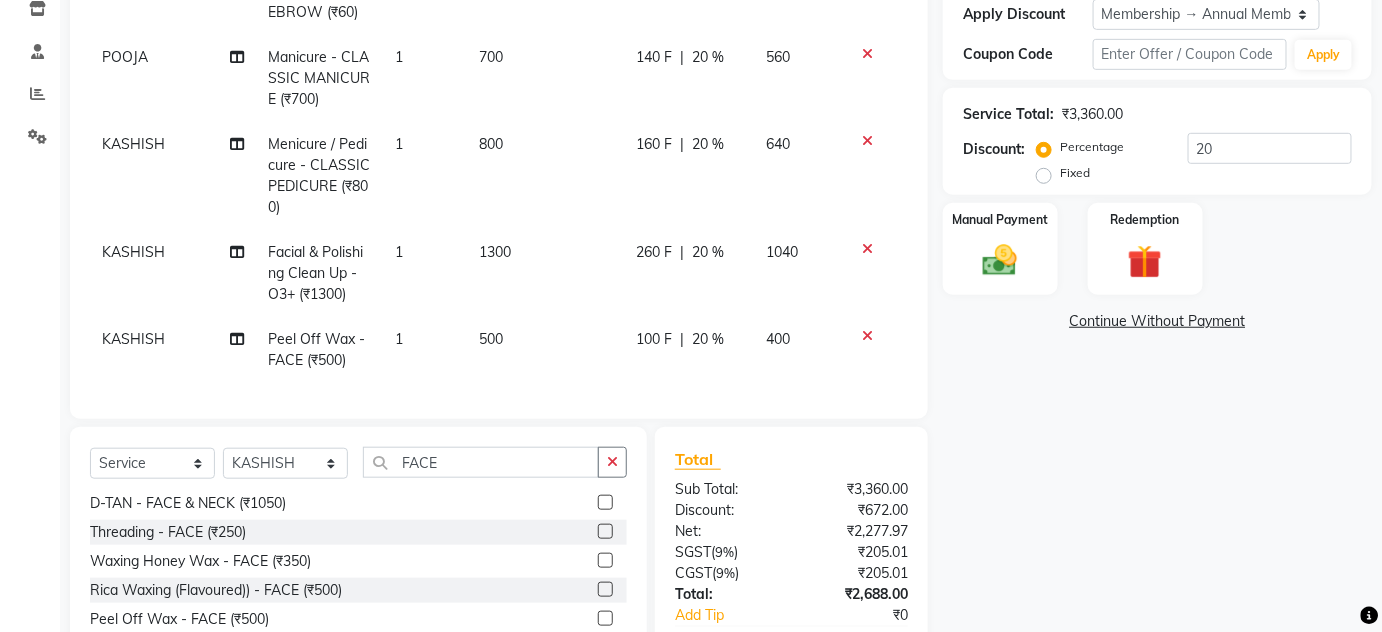 scroll, scrollTop: 25, scrollLeft: 0, axis: vertical 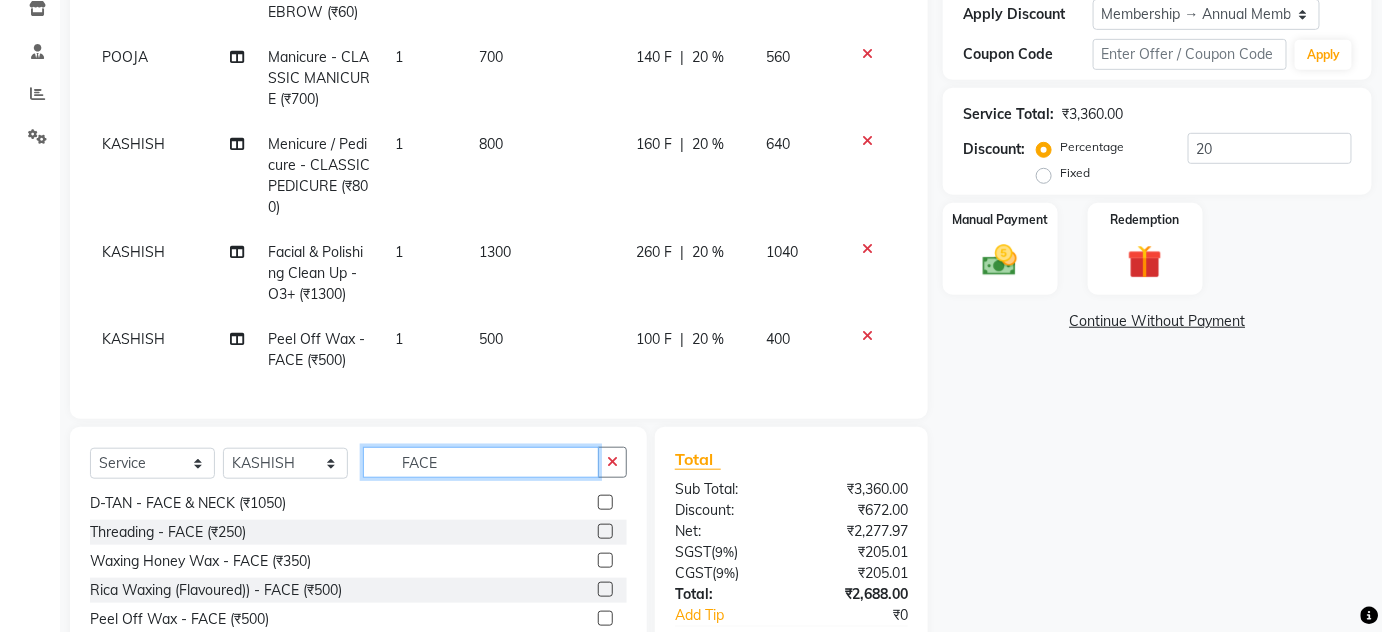 drag, startPoint x: 481, startPoint y: 453, endPoint x: 368, endPoint y: 458, distance: 113.110565 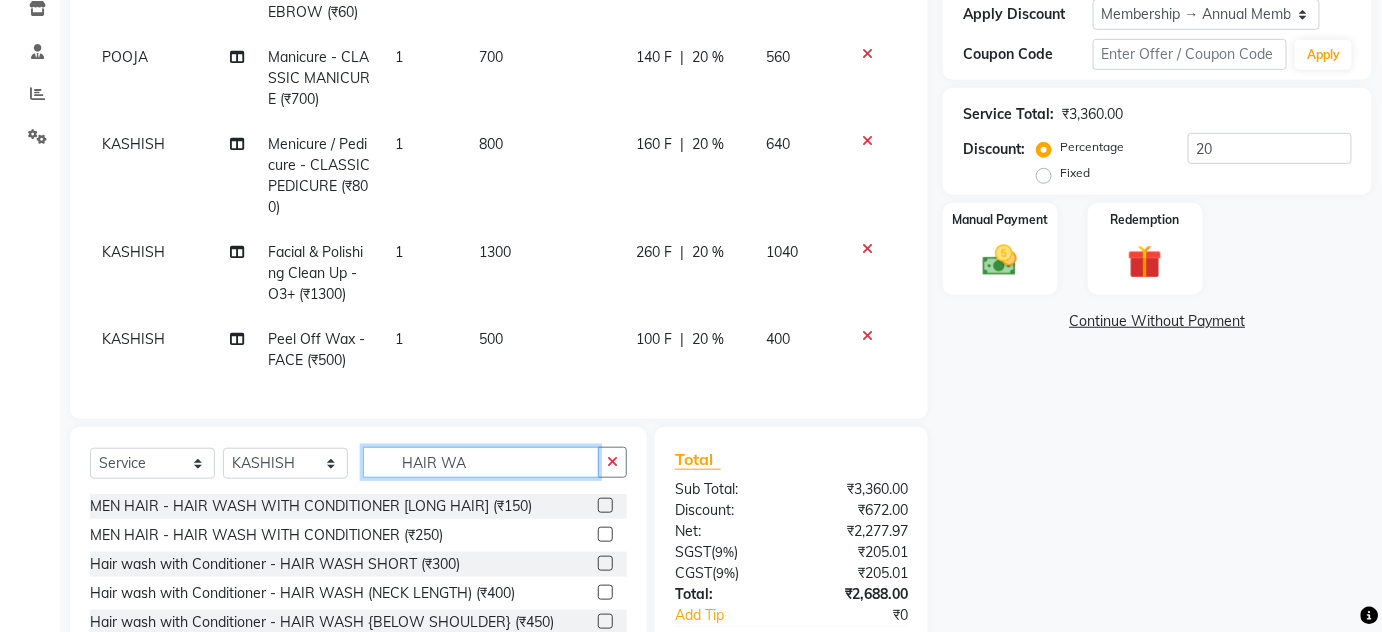 scroll, scrollTop: 2, scrollLeft: 0, axis: vertical 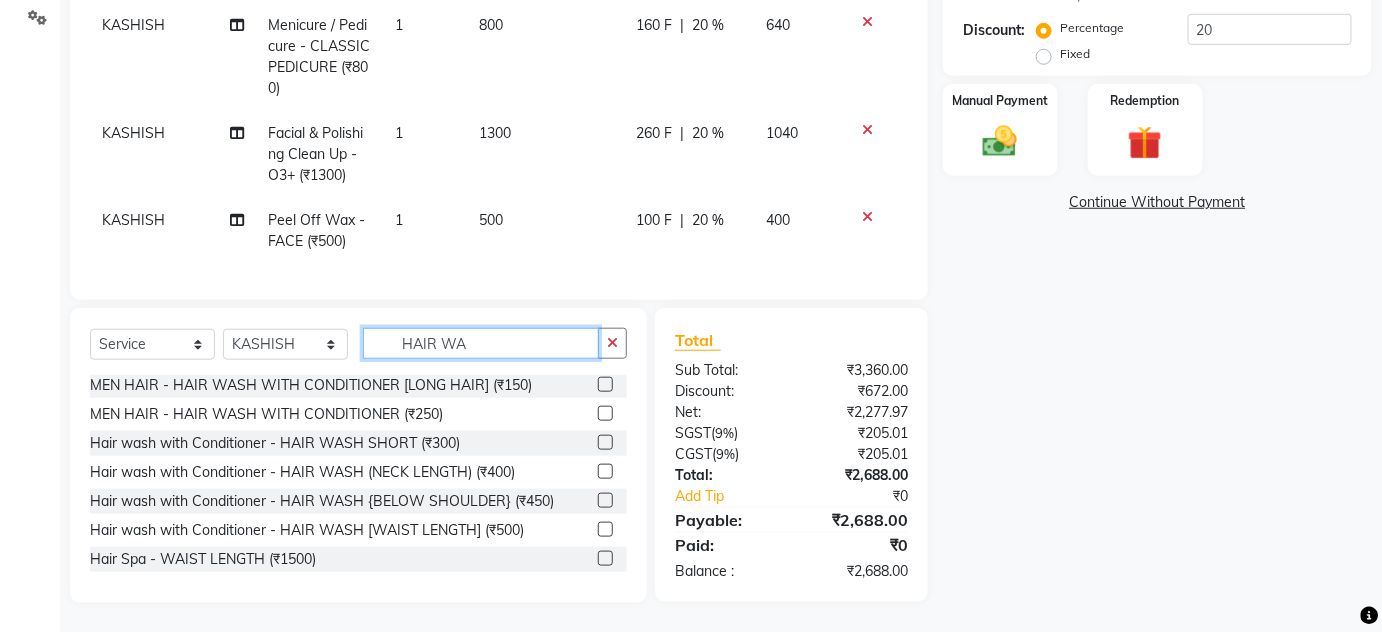 type on "HAIR WA" 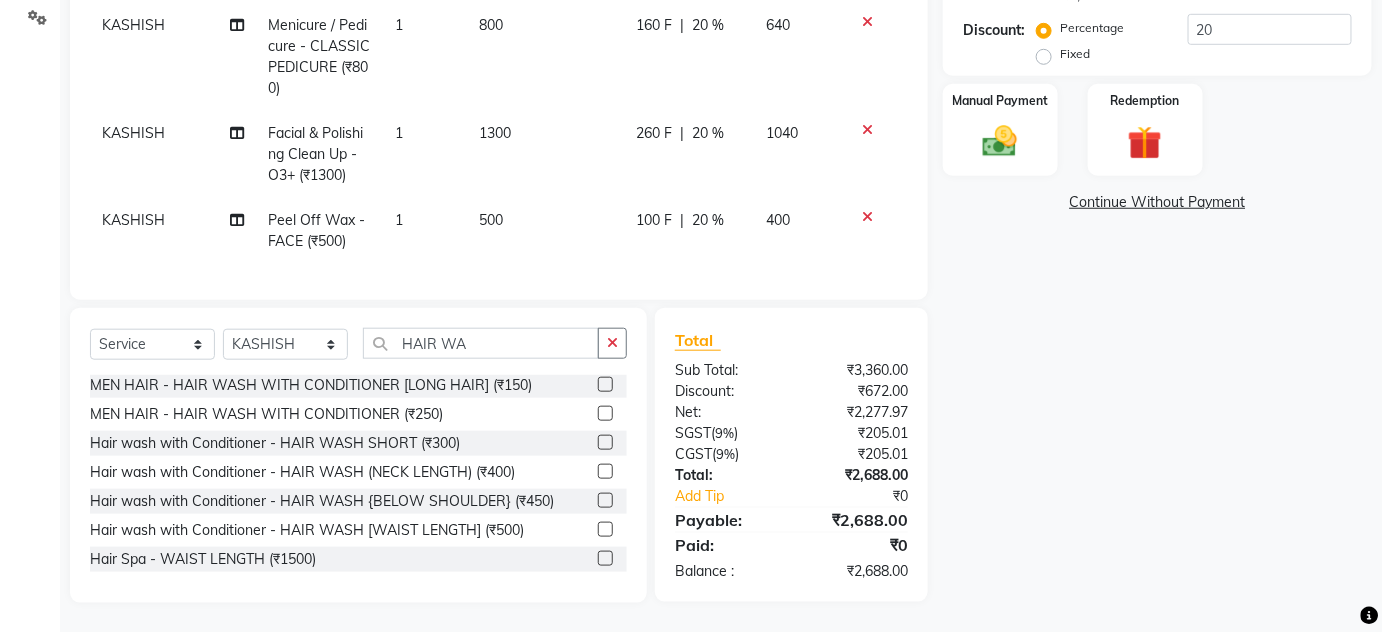 click on "Hair wash with Conditioner - HAIR WASH {BELOW SHOULDER} (₹450)" 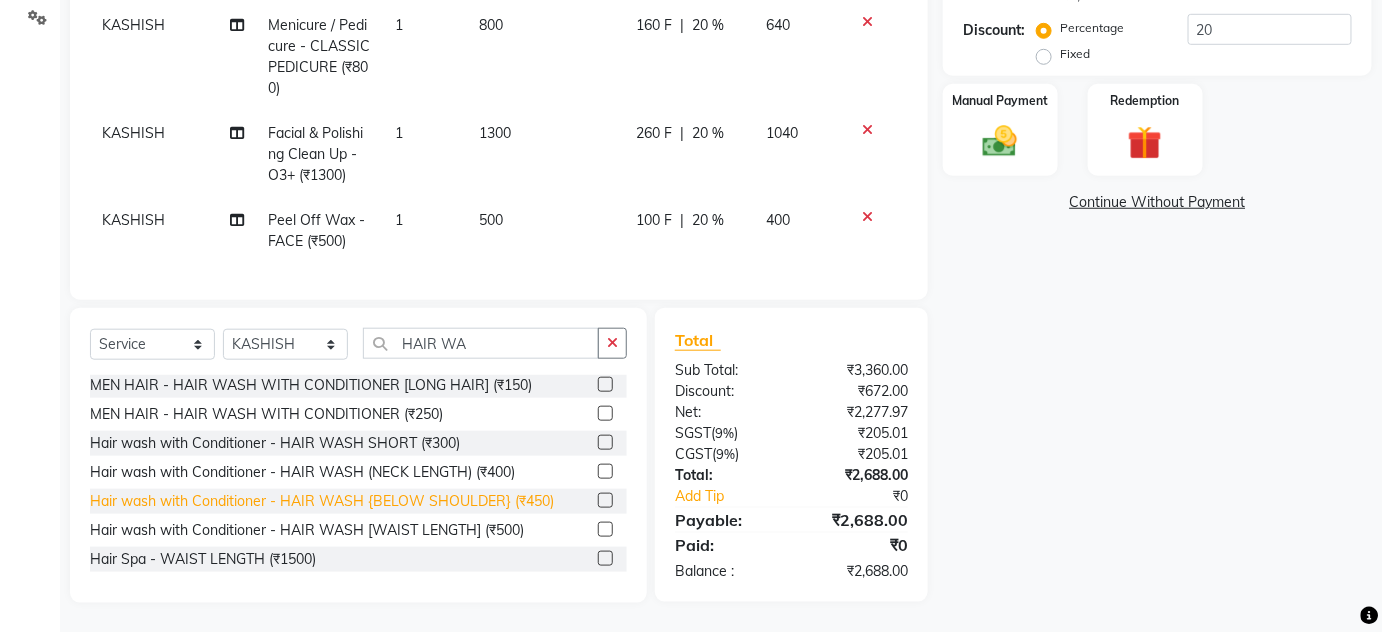 click on "Hair wash with Conditioner - HAIR WASH {BELOW SHOULDER} (₹450)" 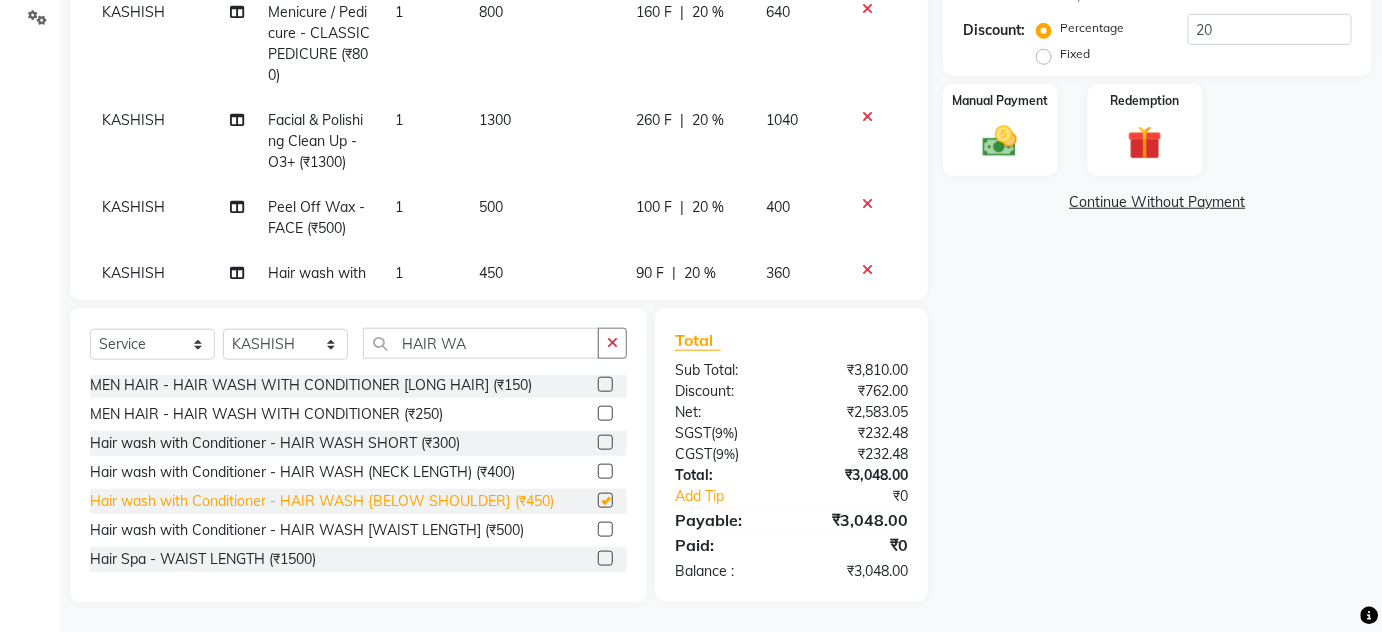 checkbox on "false" 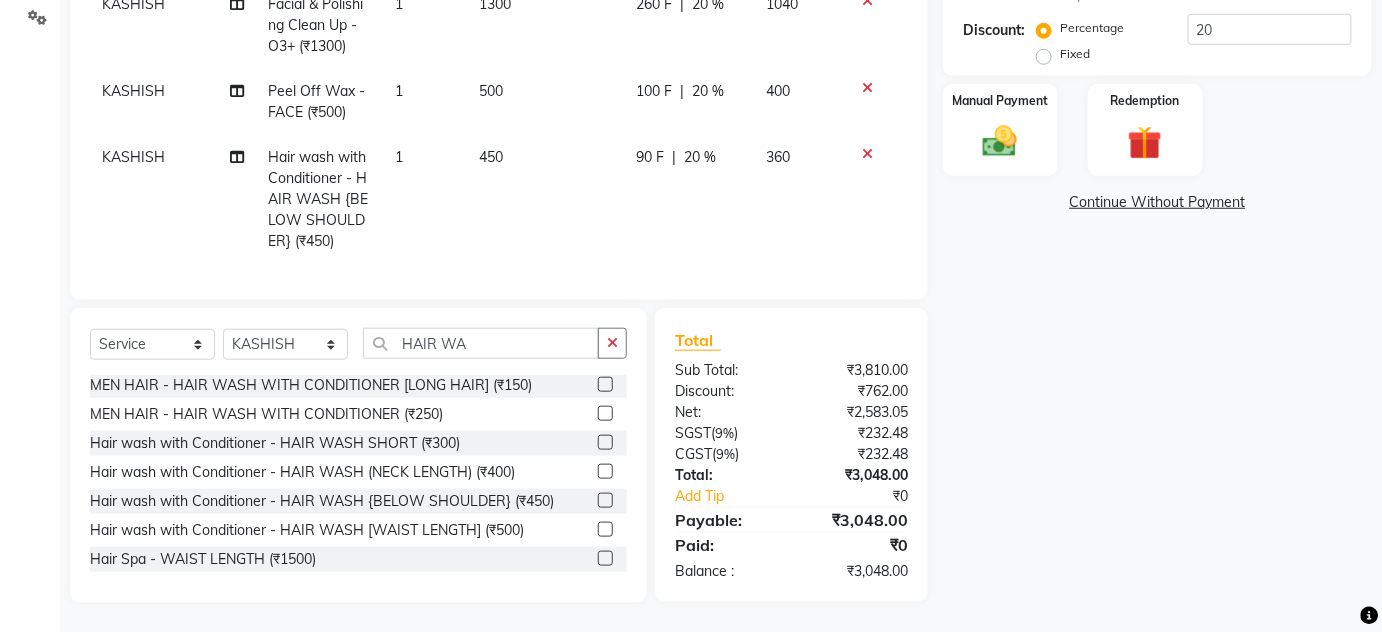 scroll, scrollTop: 0, scrollLeft: 0, axis: both 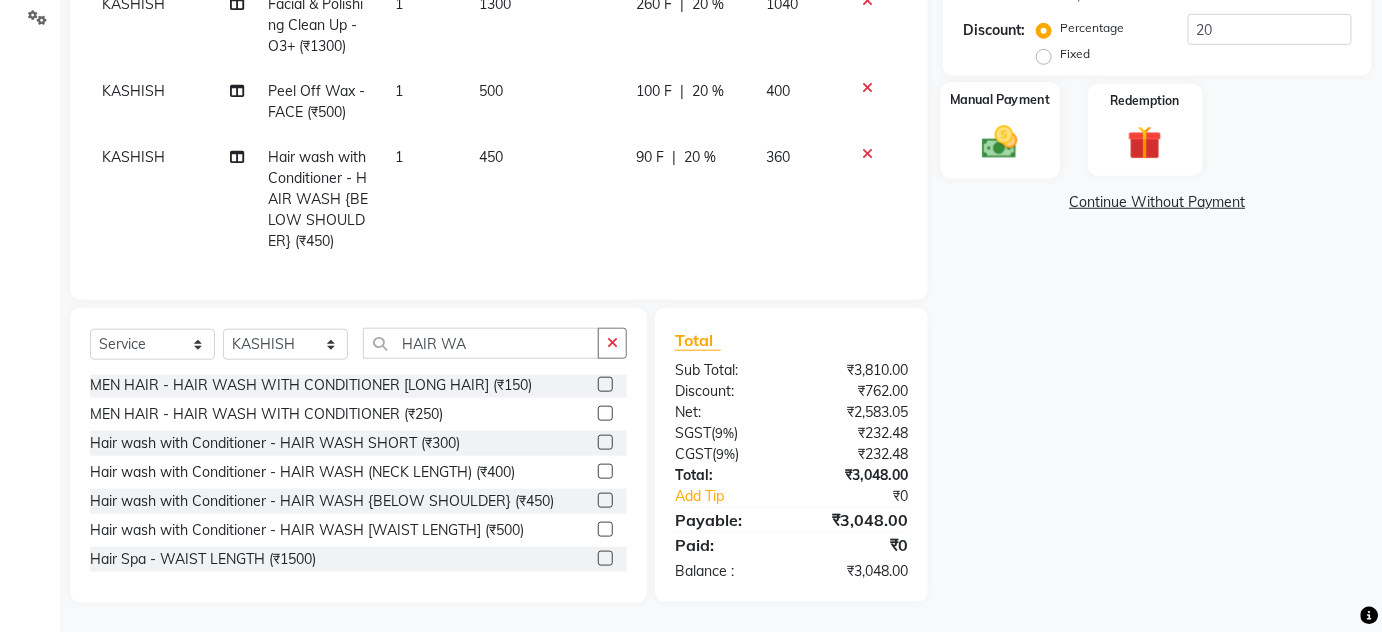 drag, startPoint x: 1027, startPoint y: 84, endPoint x: 1024, endPoint y: 96, distance: 12.369317 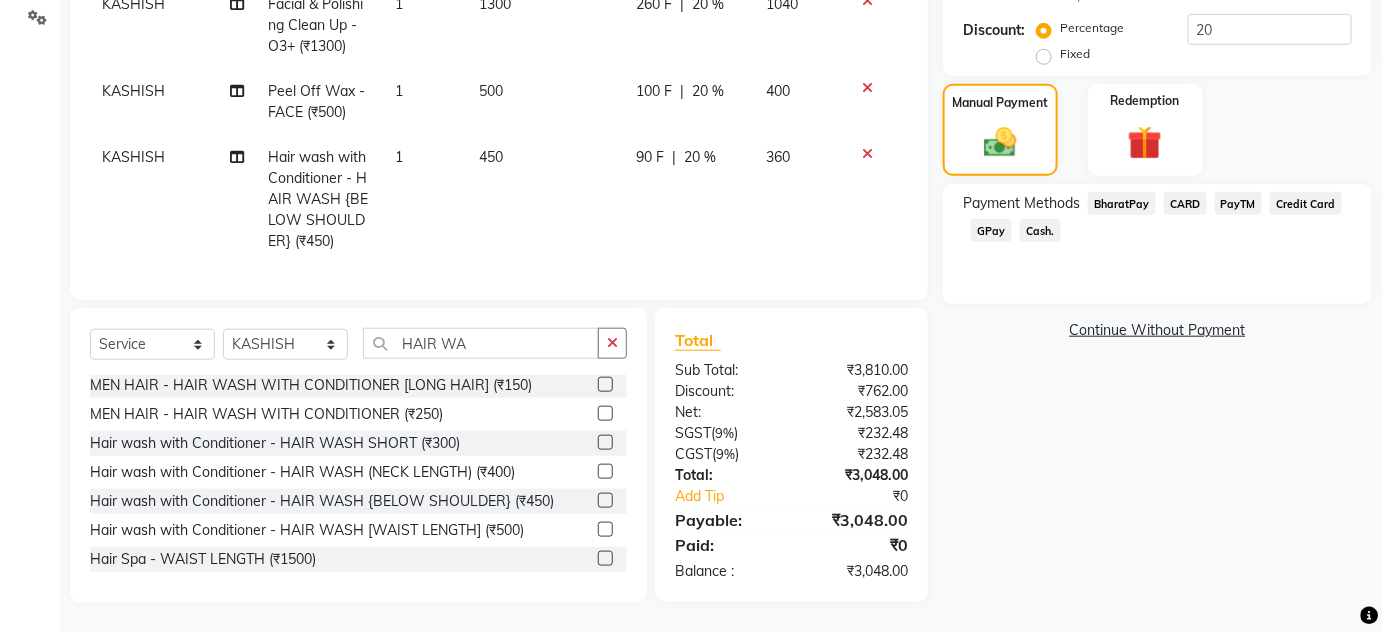 click on "GPay" 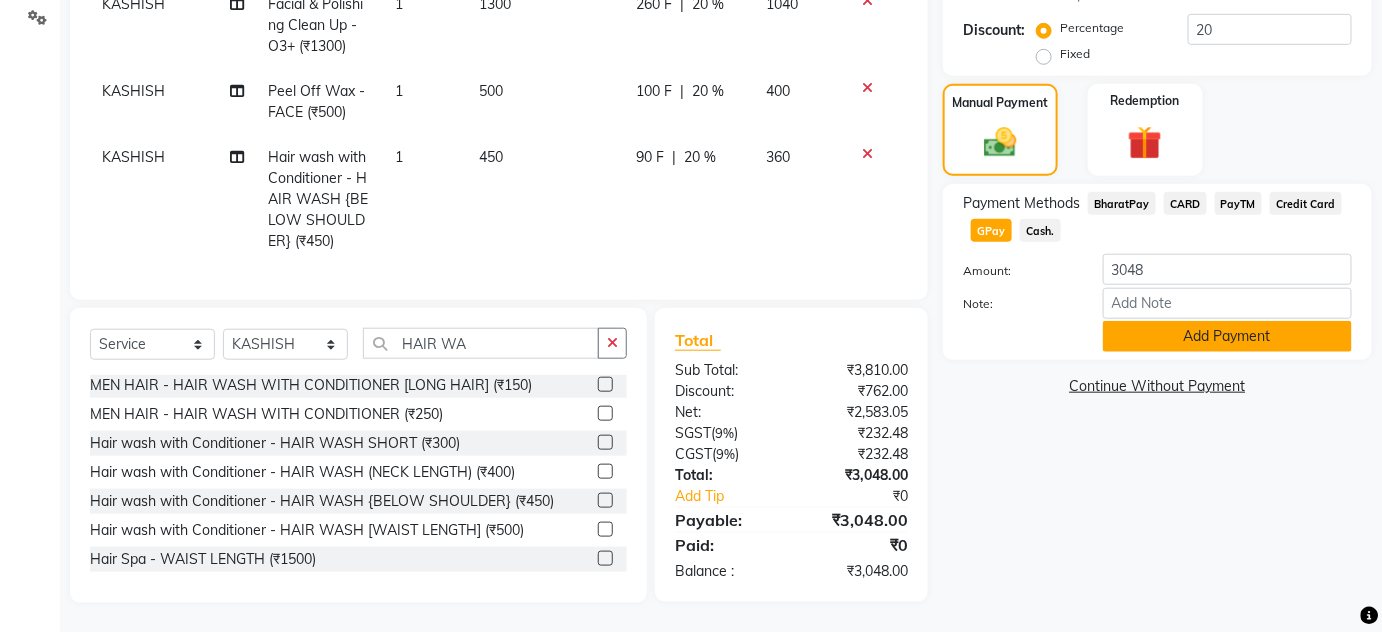 click on "Add Payment" 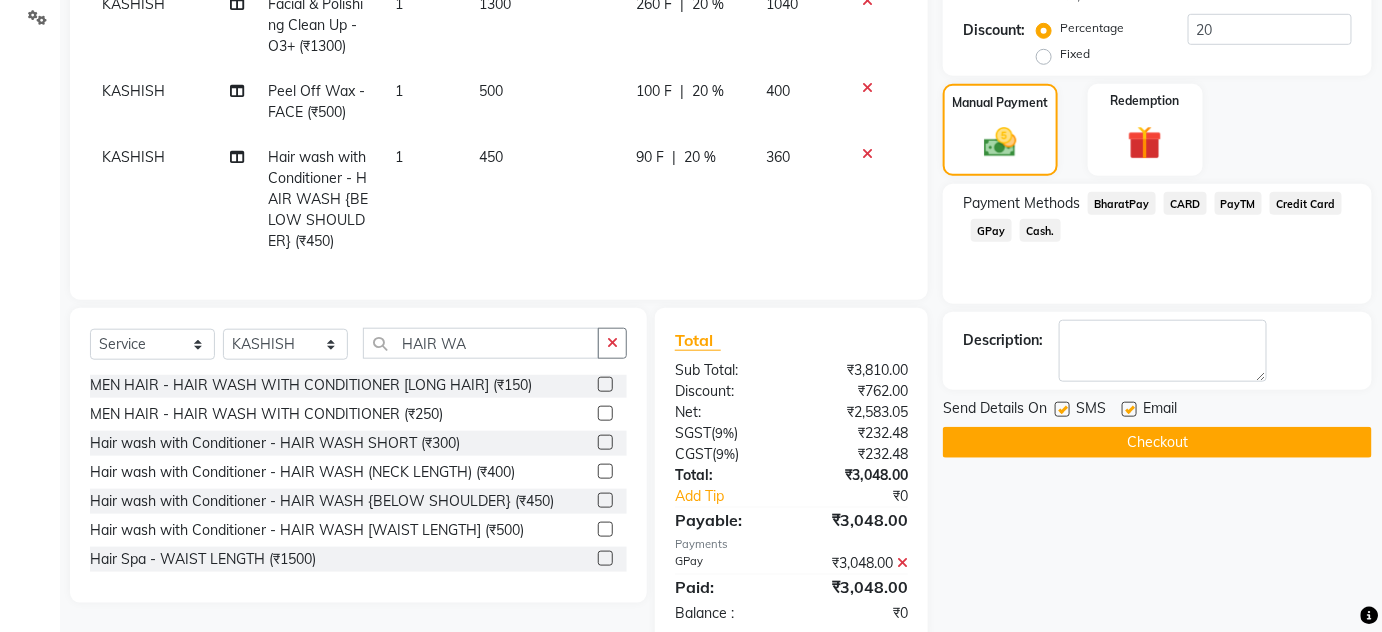 scroll, scrollTop: 509, scrollLeft: 0, axis: vertical 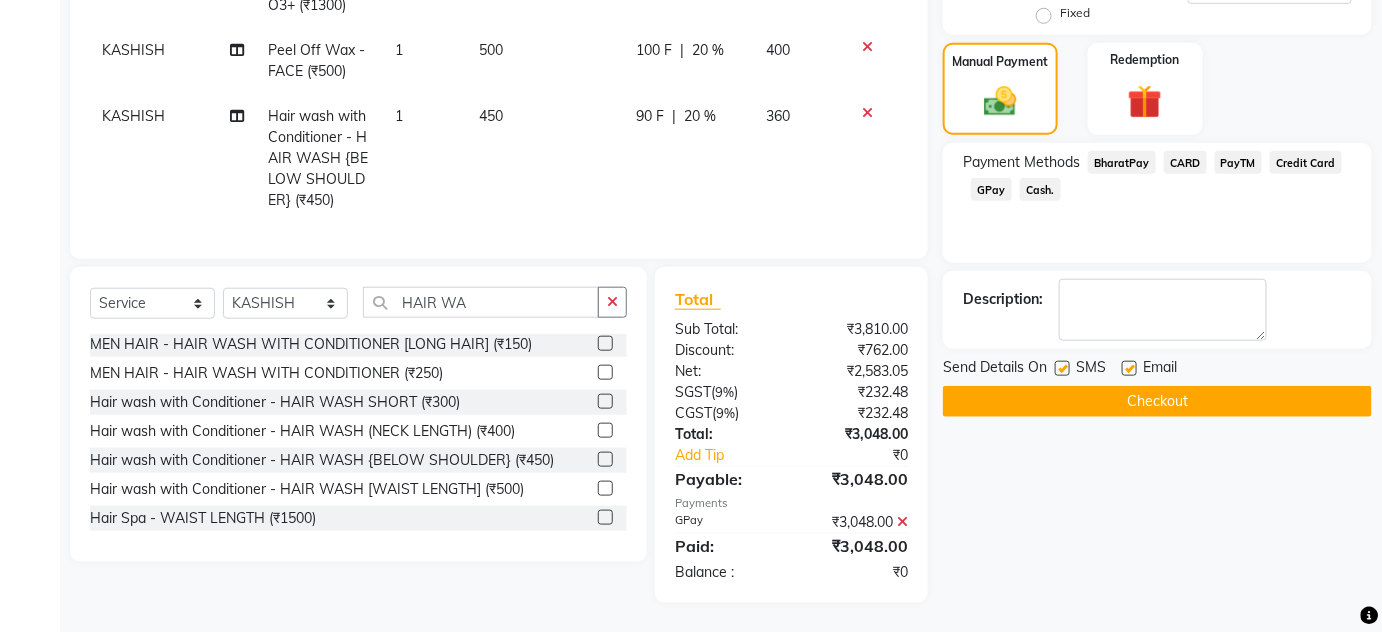 click on "Checkout" 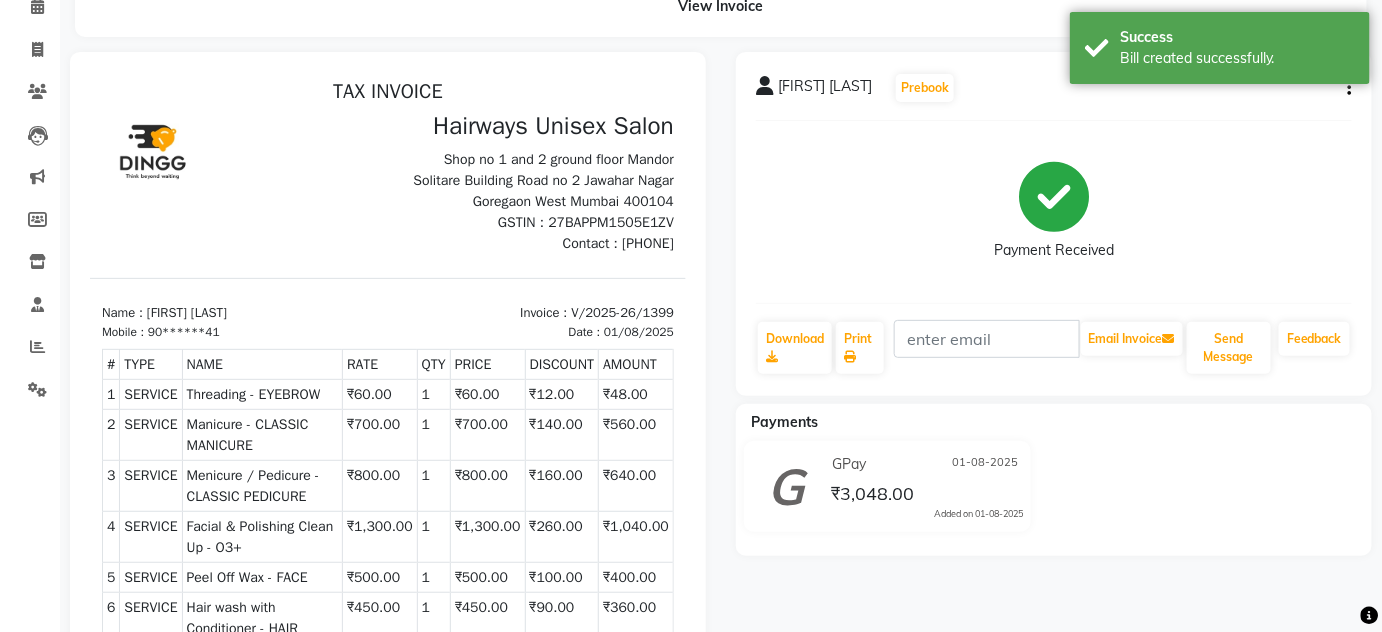 scroll, scrollTop: 90, scrollLeft: 0, axis: vertical 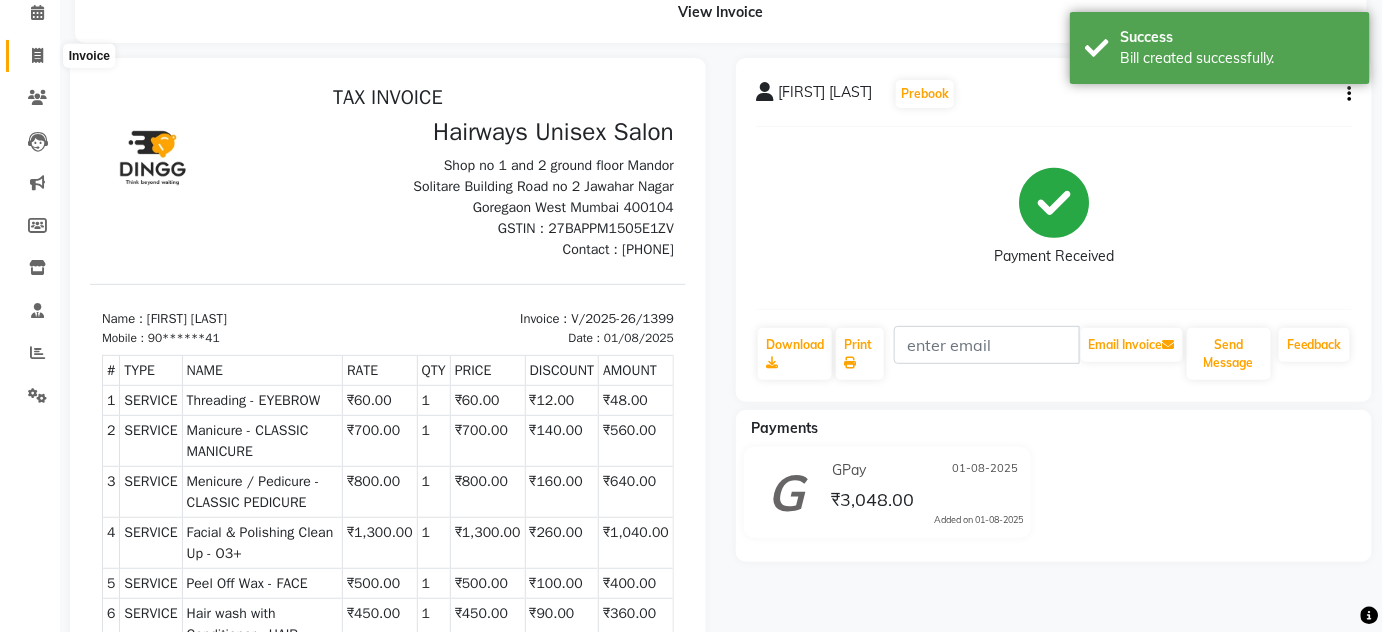 click 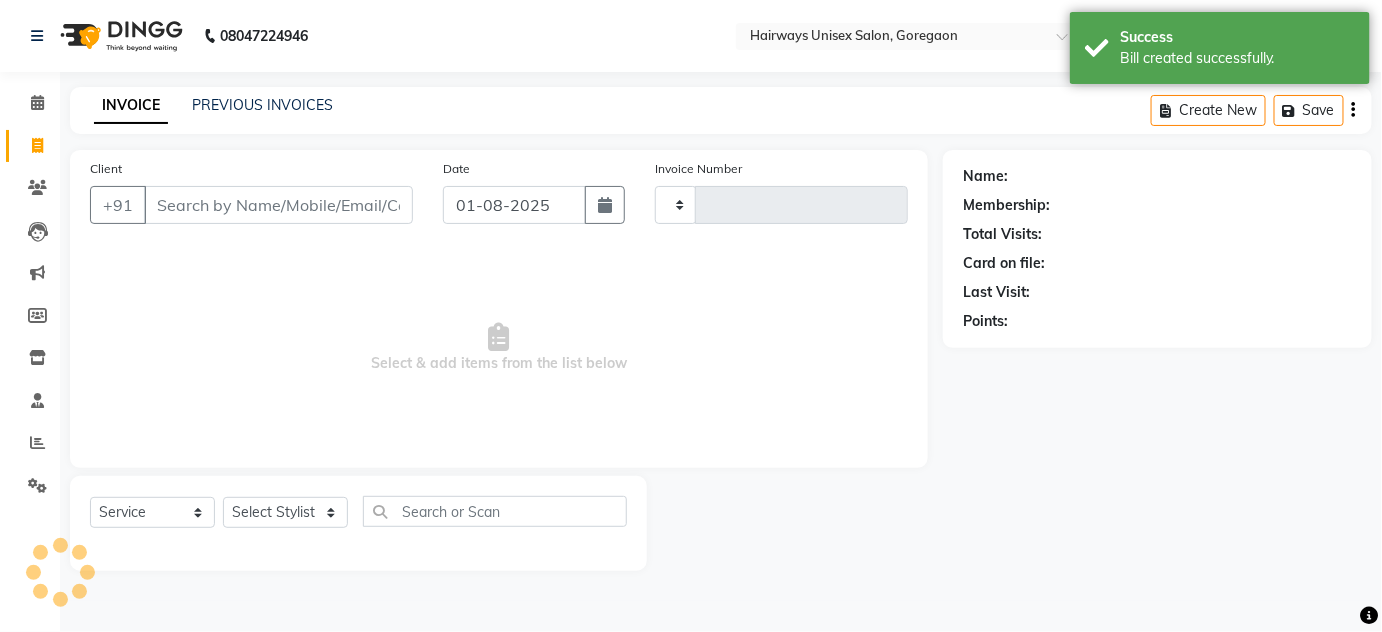 type on "1400" 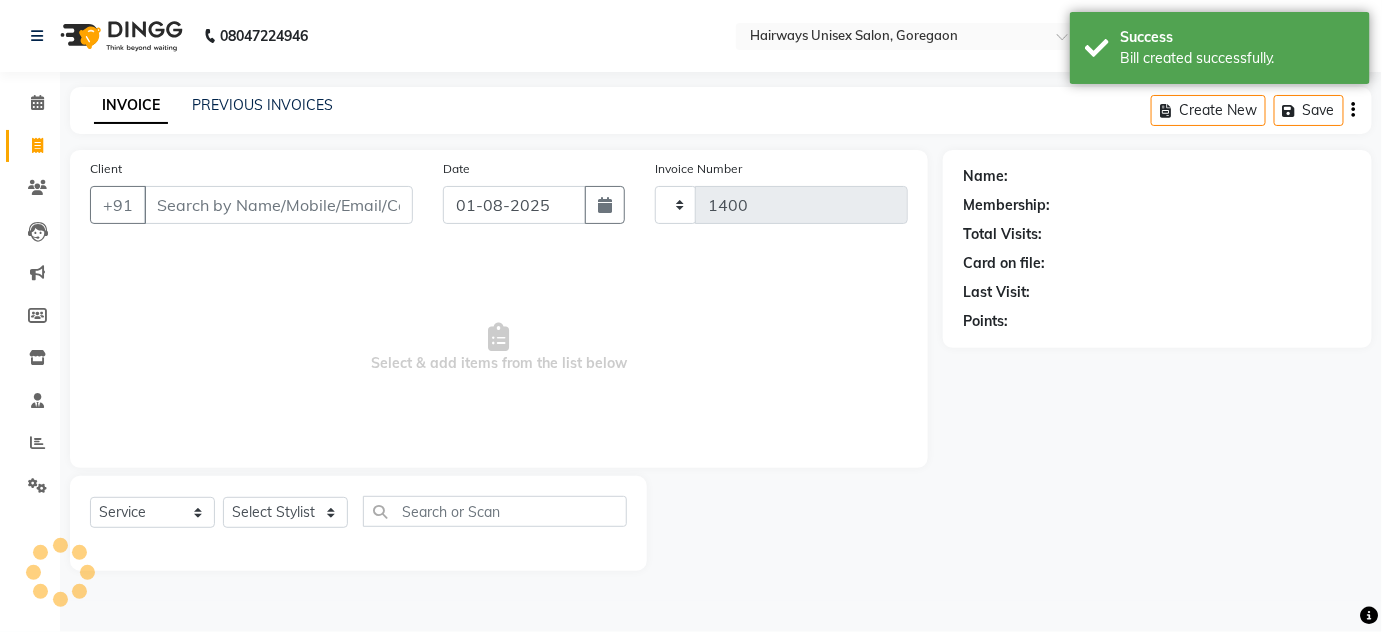 scroll, scrollTop: 0, scrollLeft: 0, axis: both 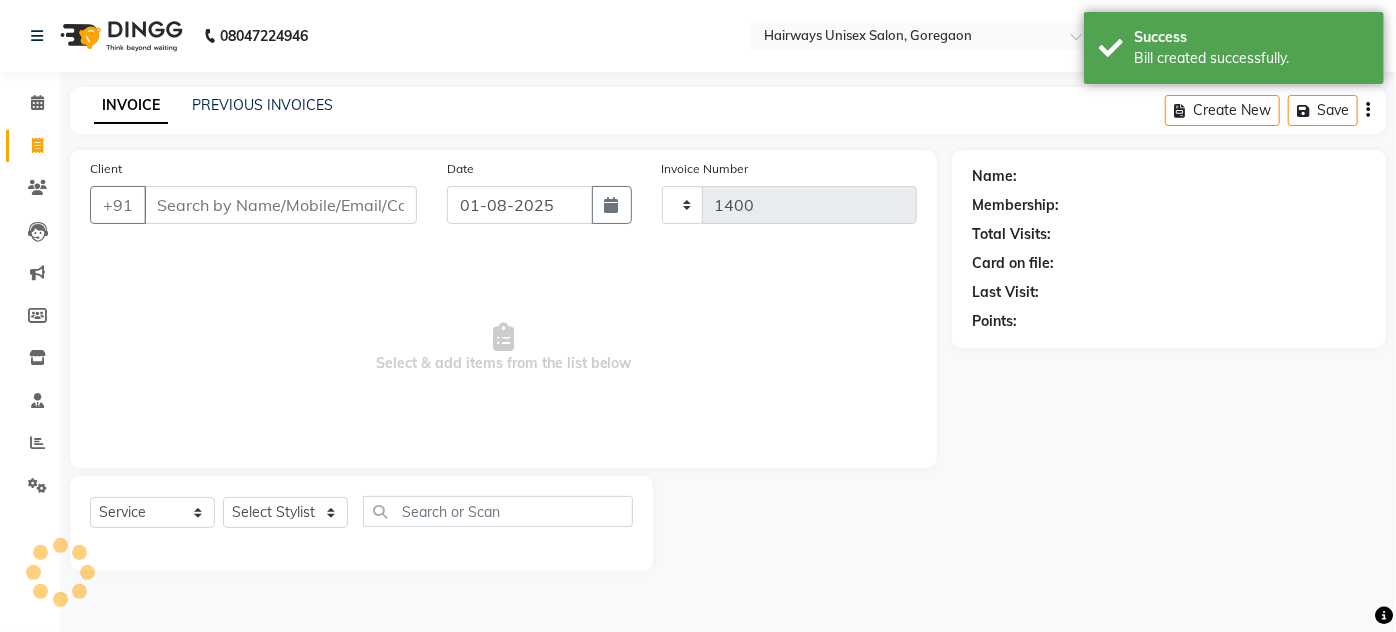 select on "8320" 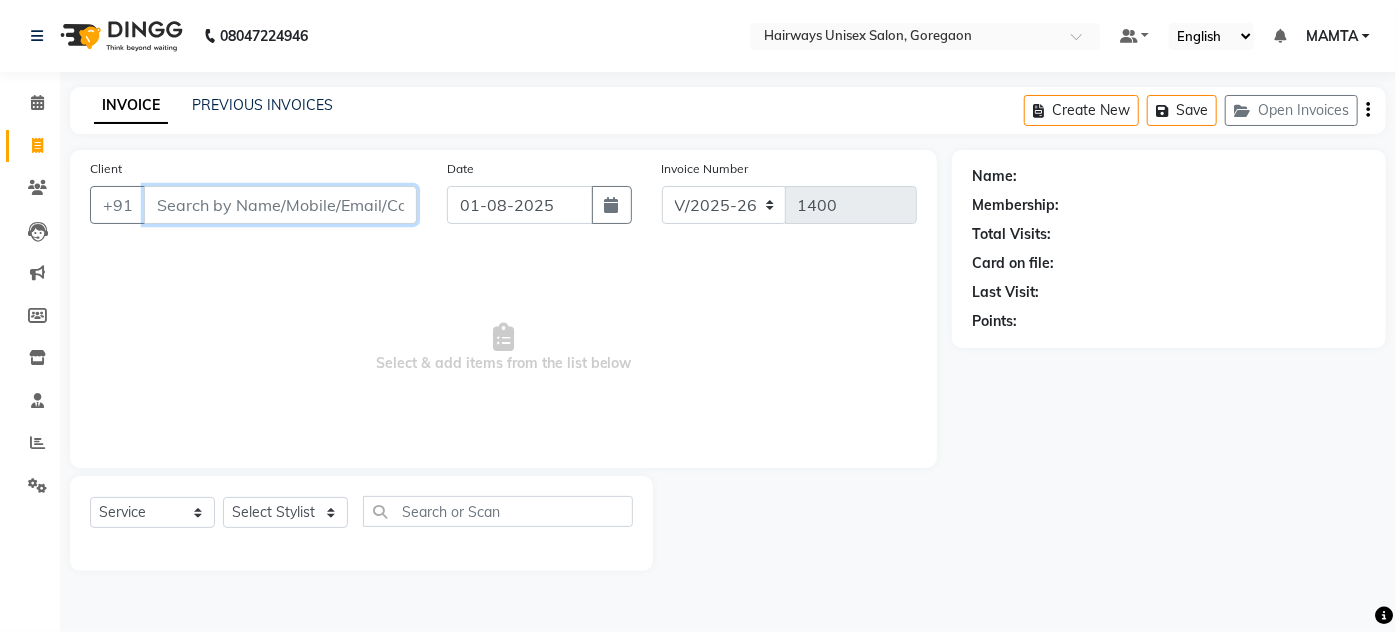 click on "Client" at bounding box center [280, 205] 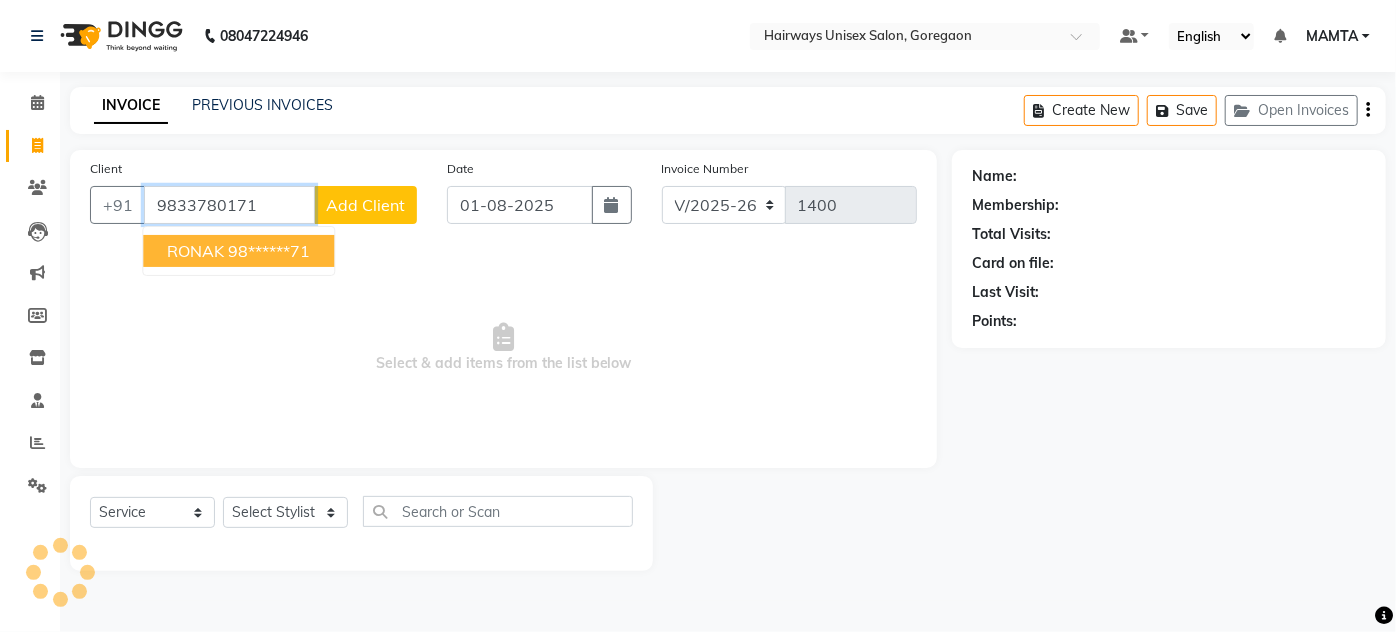 type on "9833780171" 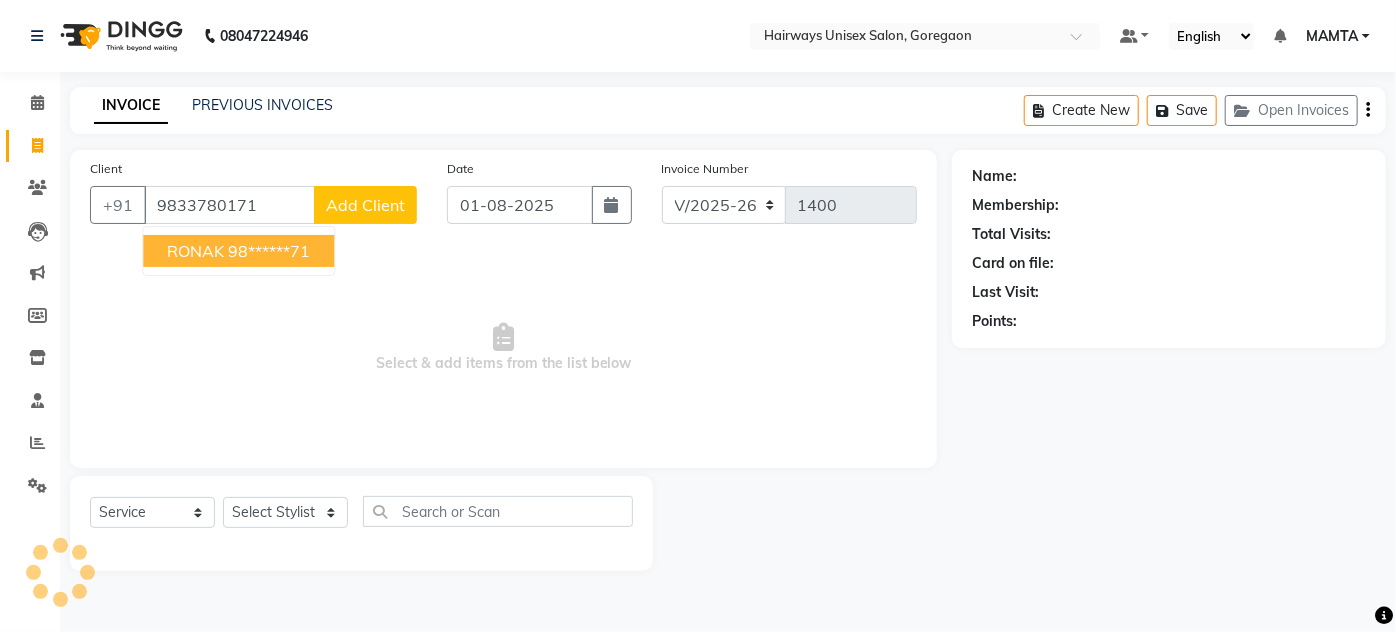select on "1: Object" 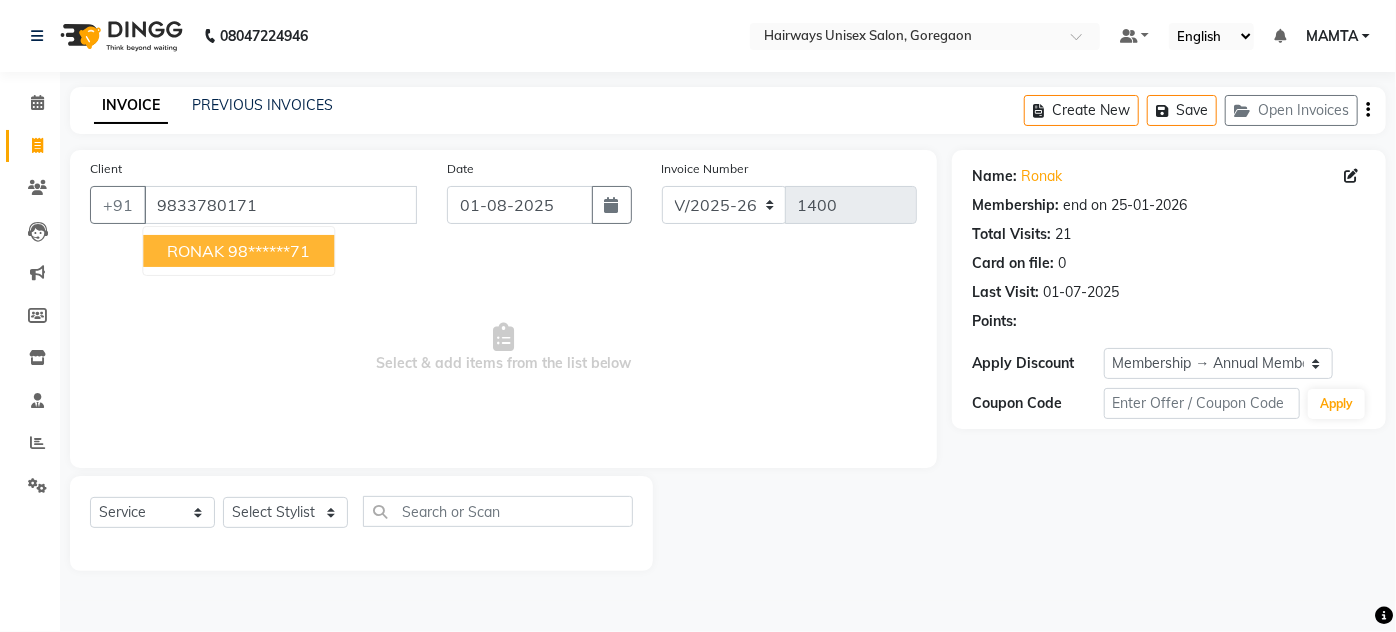 click on "[FIRST]  [PHONE]" at bounding box center [238, 251] 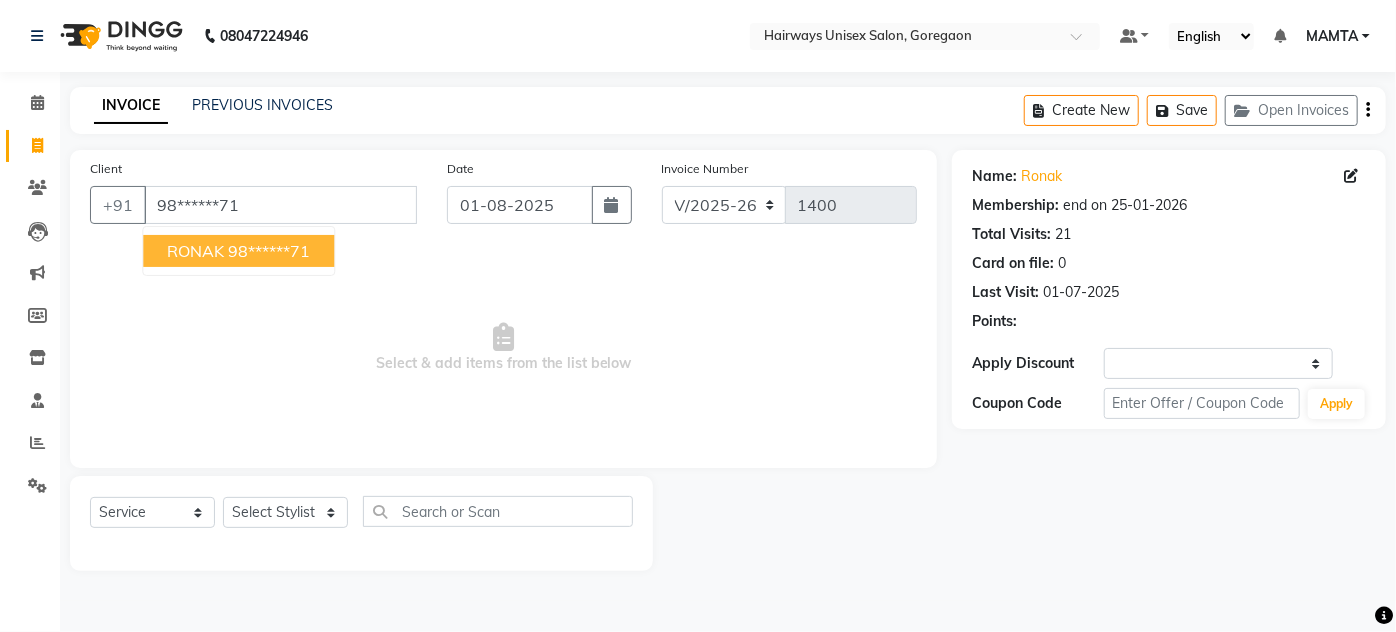select on "1: Object" 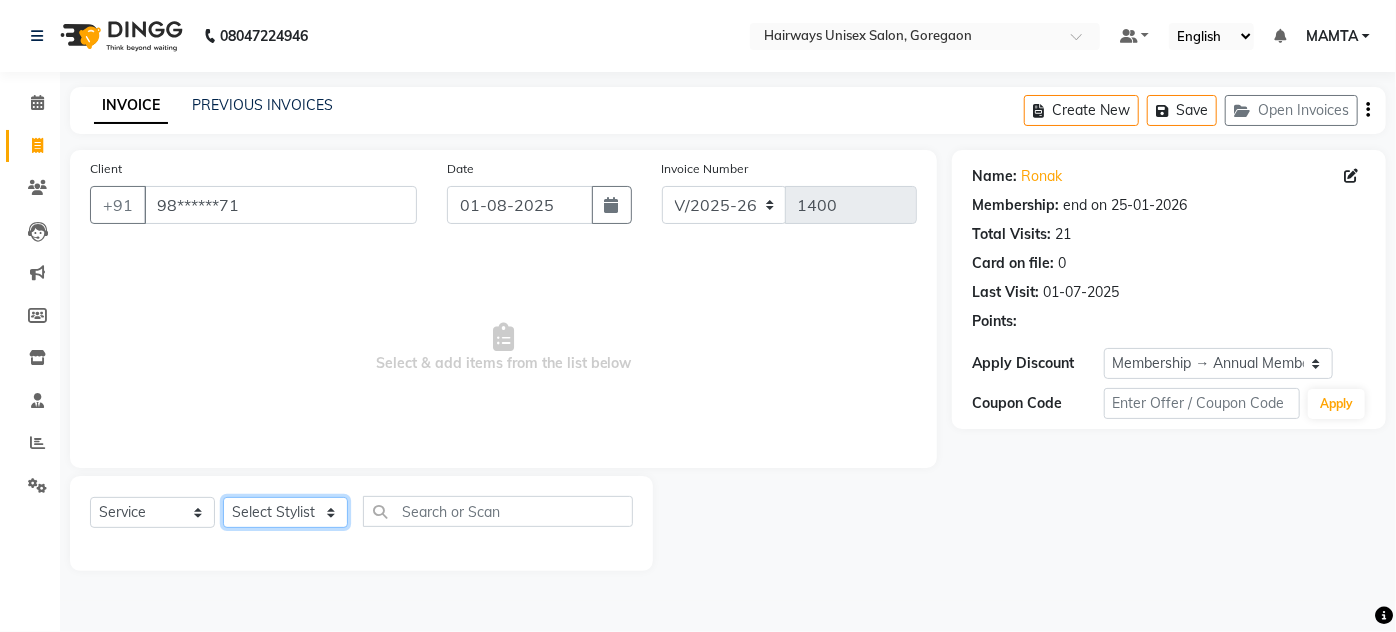 click on "Select Stylist AHSAN AZAD IMRAN Kamal Salmani KASHISH MAMTA POOJA PUMMY RAJA SADDAM SAMEER SULTAN TALIB ZAFAR ZAHID" 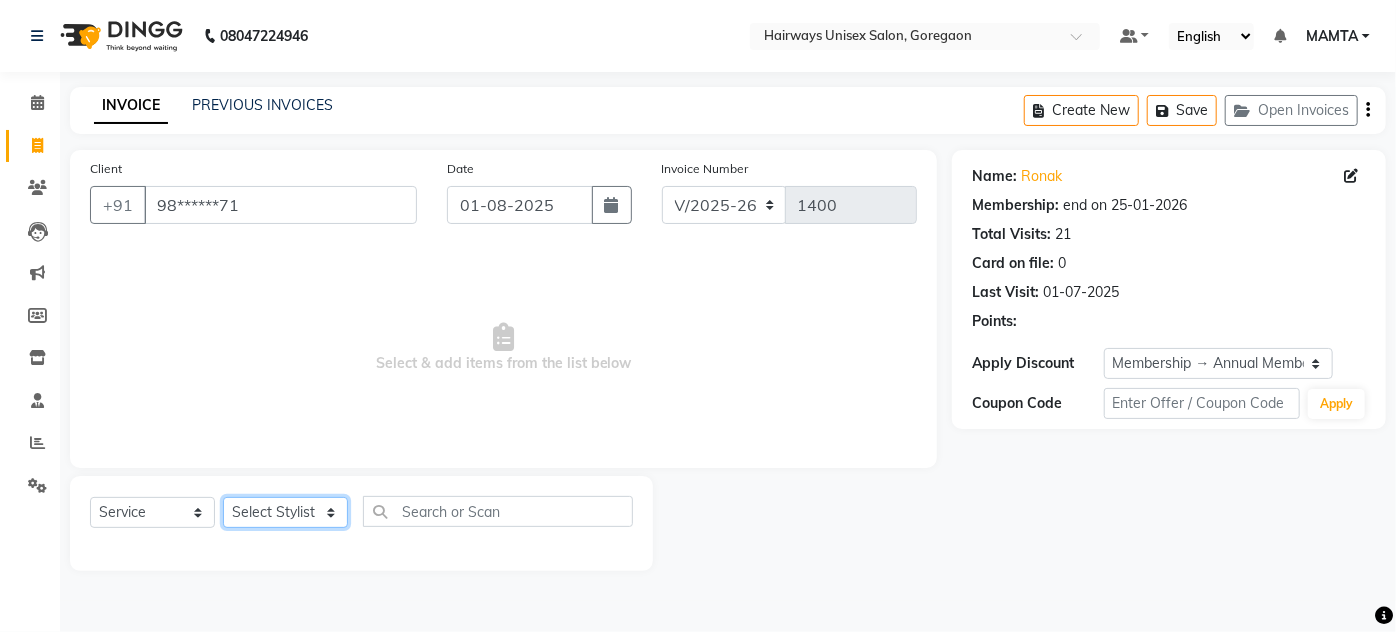 select on "81020" 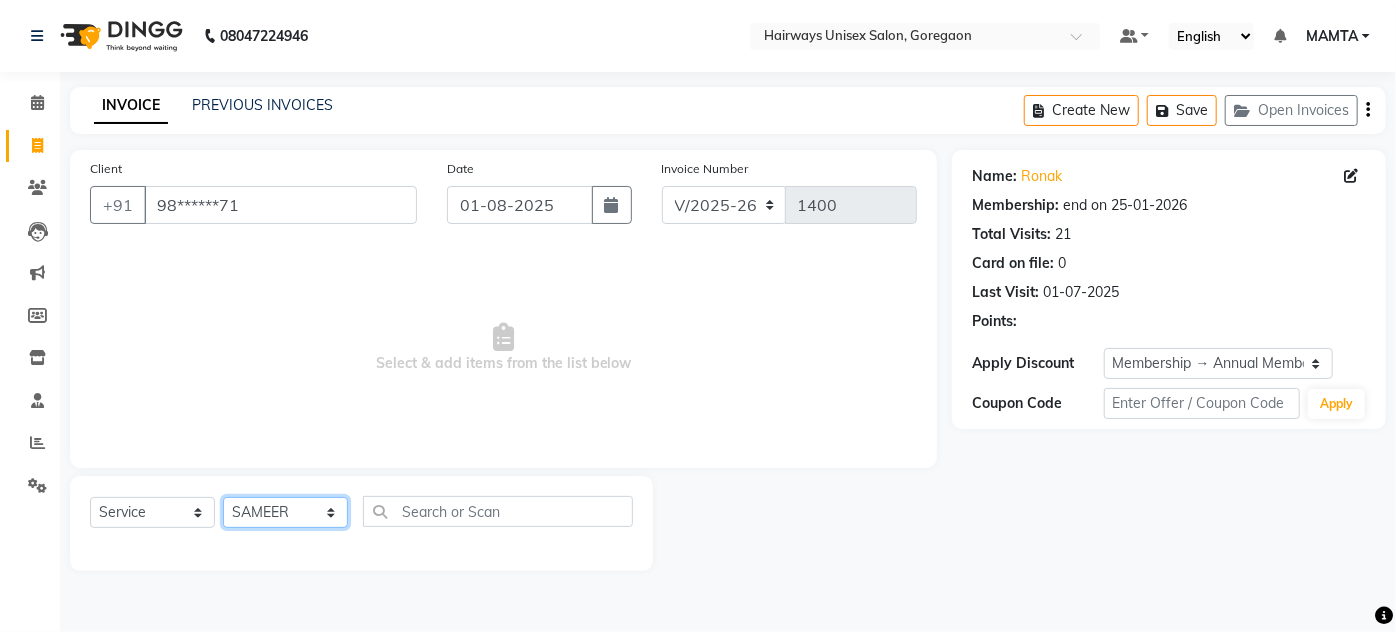 click on "Select Stylist AHSAN AZAD IMRAN Kamal Salmani KASHISH MAMTA POOJA PUMMY RAJA SADDAM SAMEER SULTAN TALIB ZAFAR ZAHID" 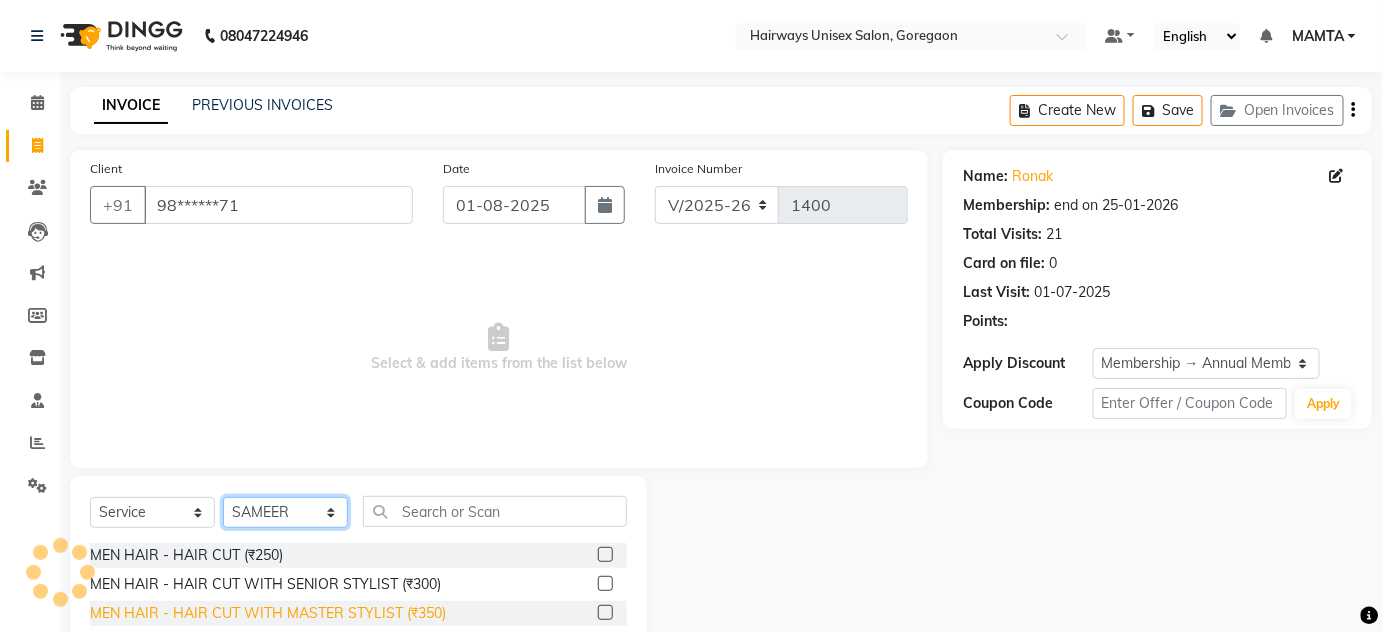 scroll, scrollTop: 168, scrollLeft: 0, axis: vertical 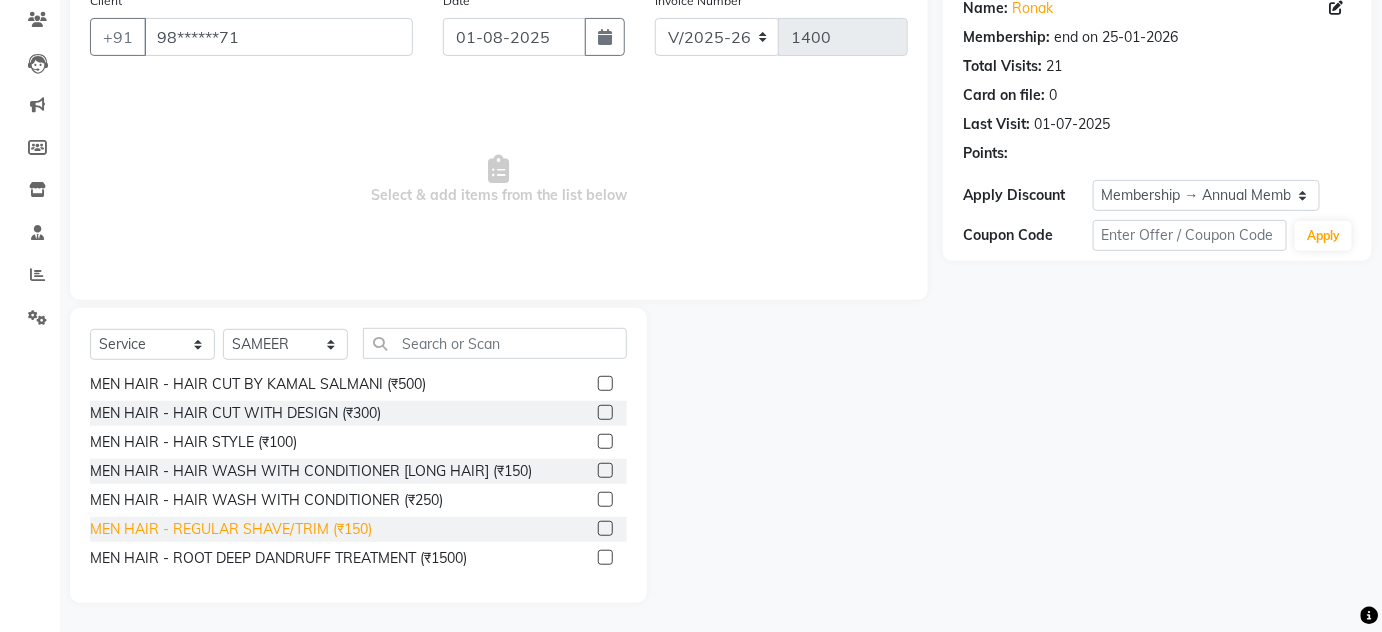 click on "MEN HAIR - REGULAR SHAVE/TRIM (₹150)" 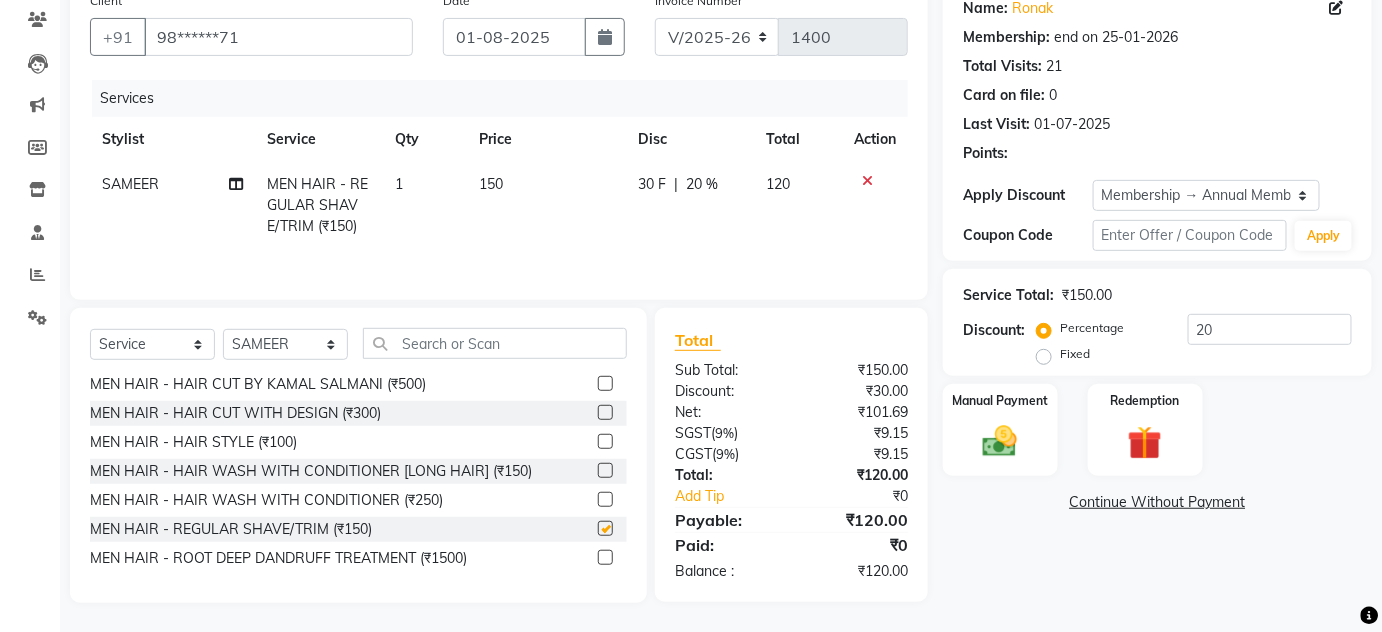 checkbox on "false" 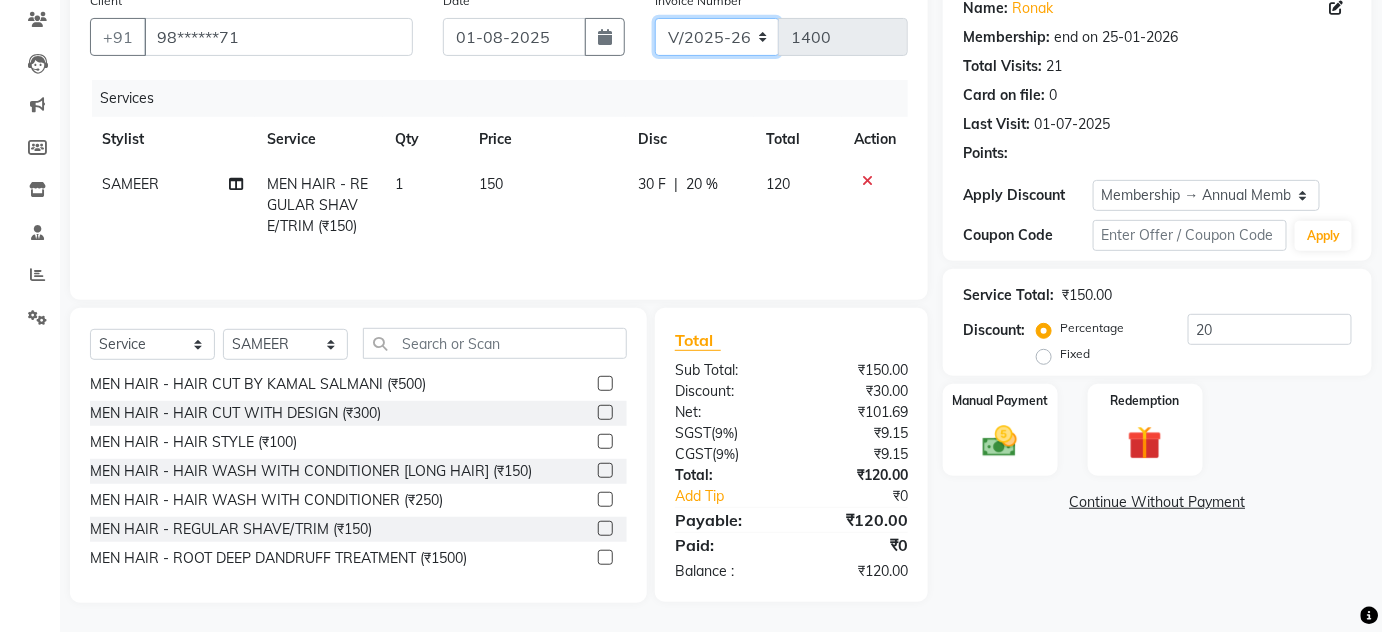 click on "INV/25-26 V/2025-26" 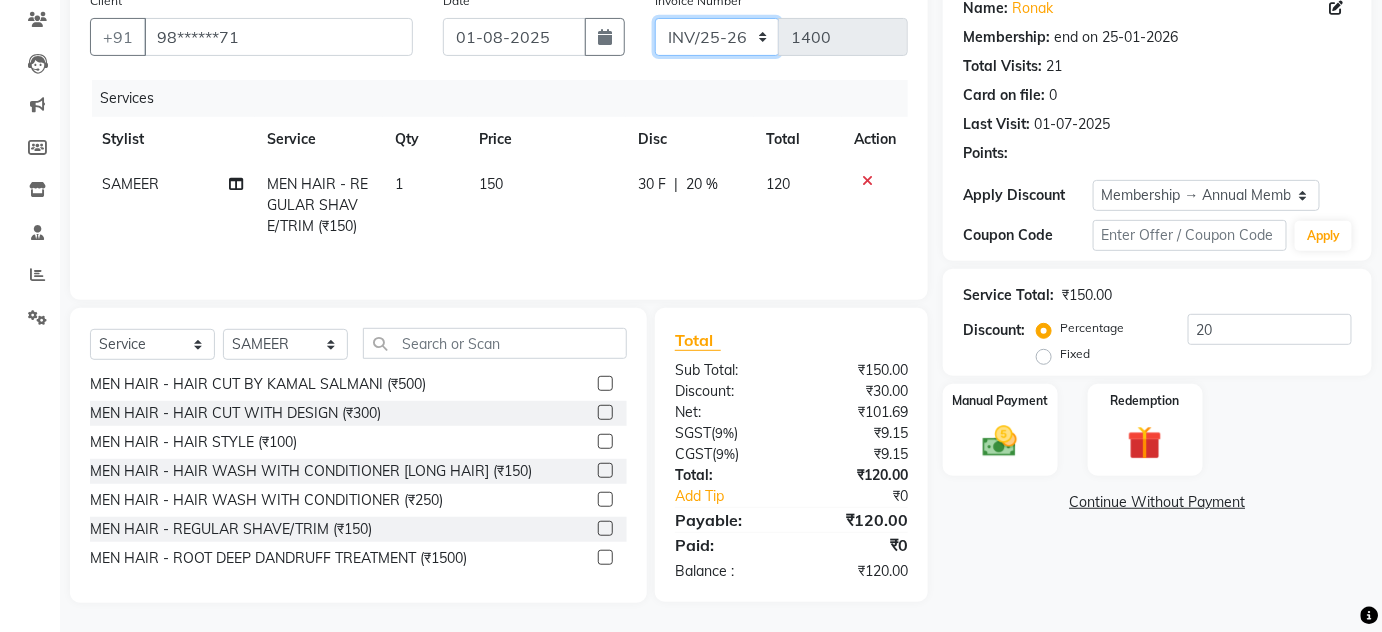 click on "INV/25-26 V/2025-26" 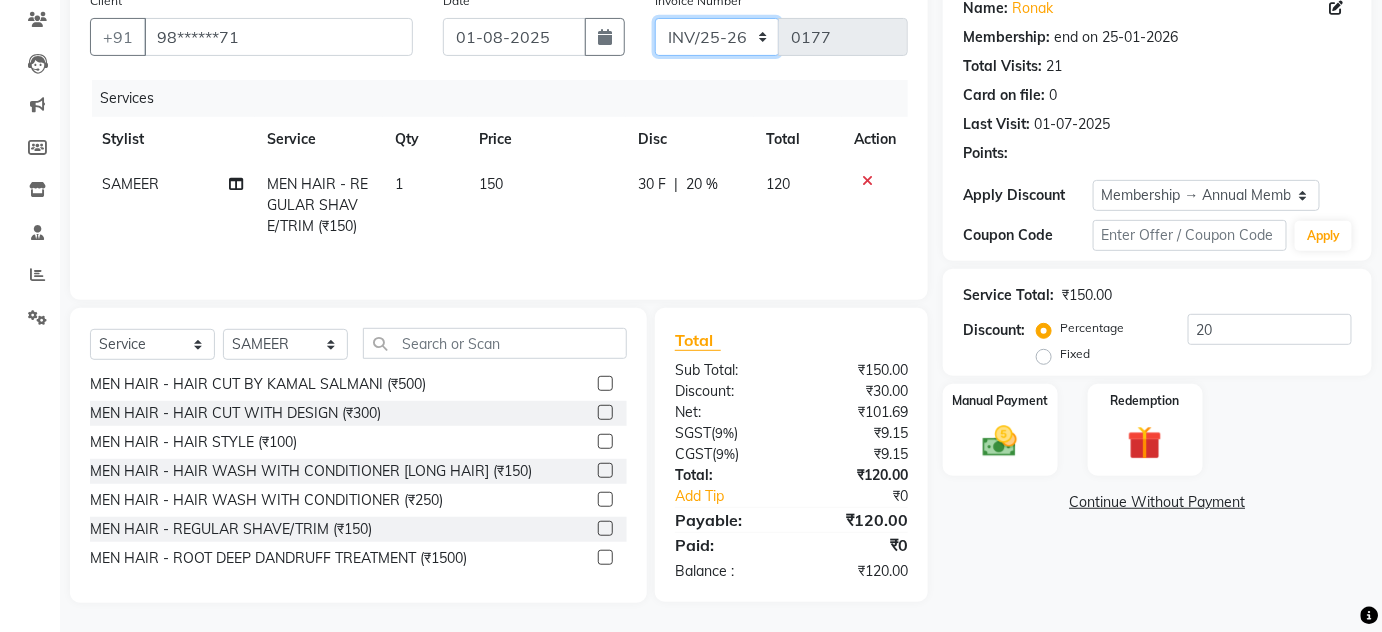 scroll, scrollTop: 0, scrollLeft: 0, axis: both 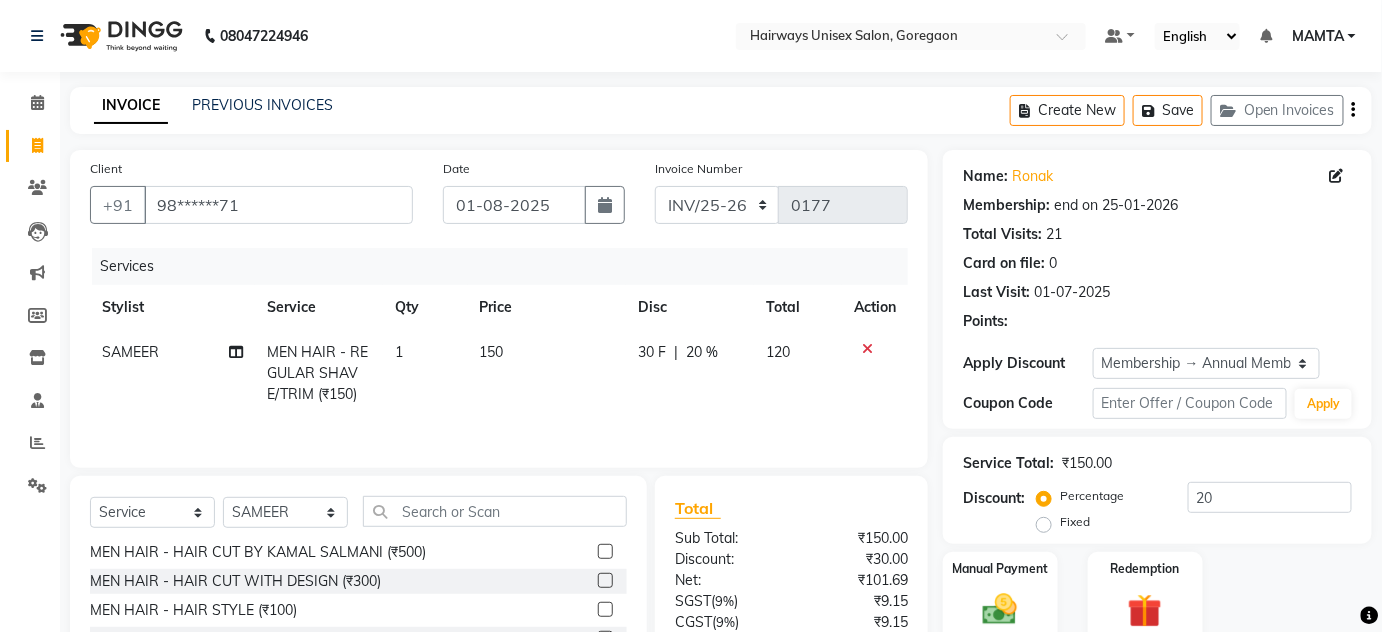 click 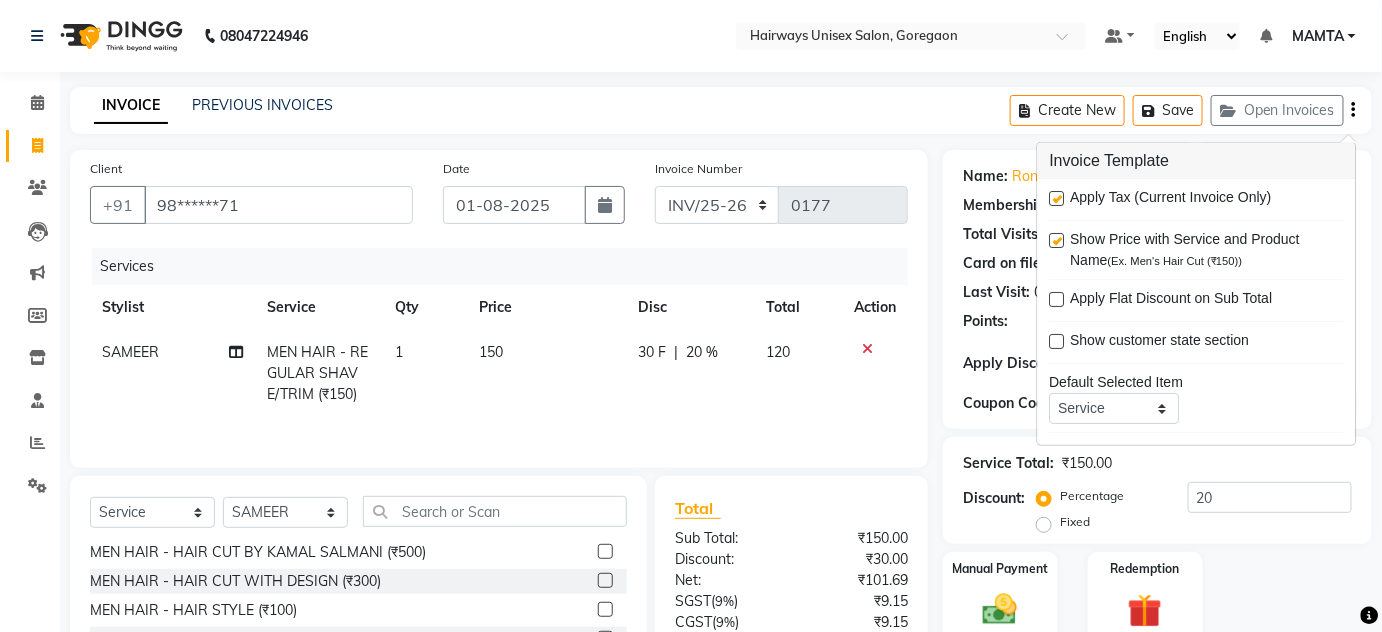 click at bounding box center [1057, 198] 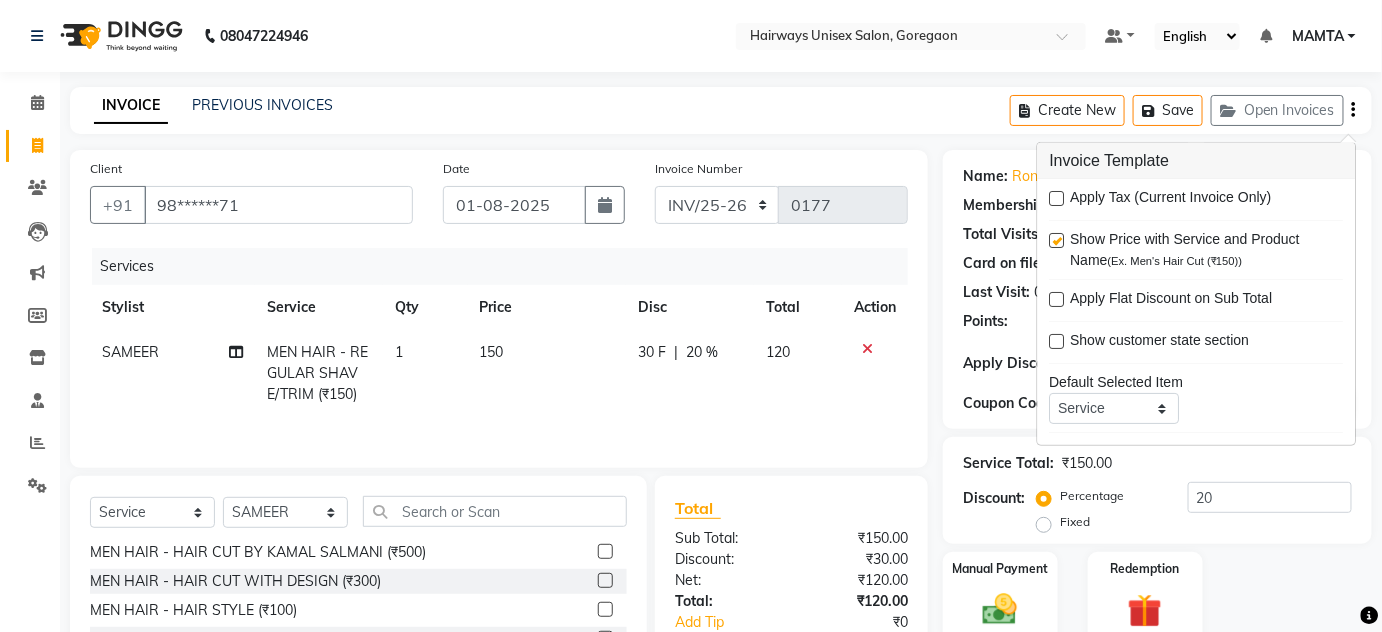 click on "INVOICE PREVIOUS INVOICES Create New   Save   Open Invoices" 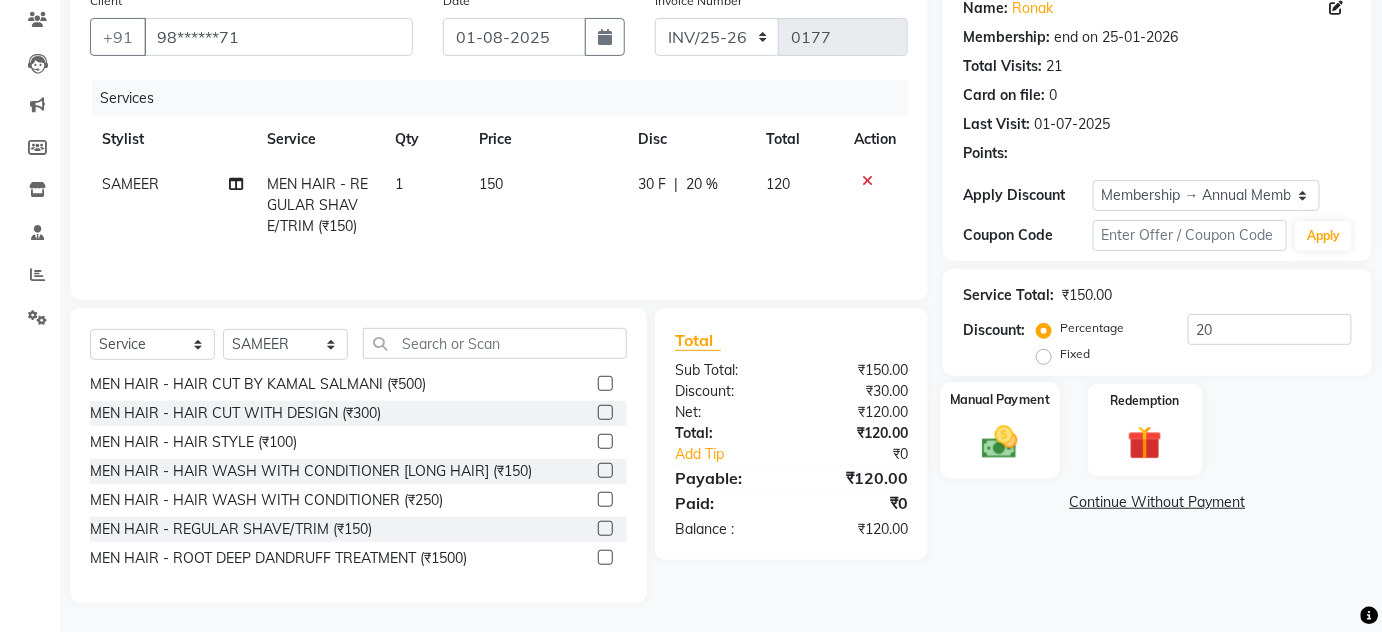 click 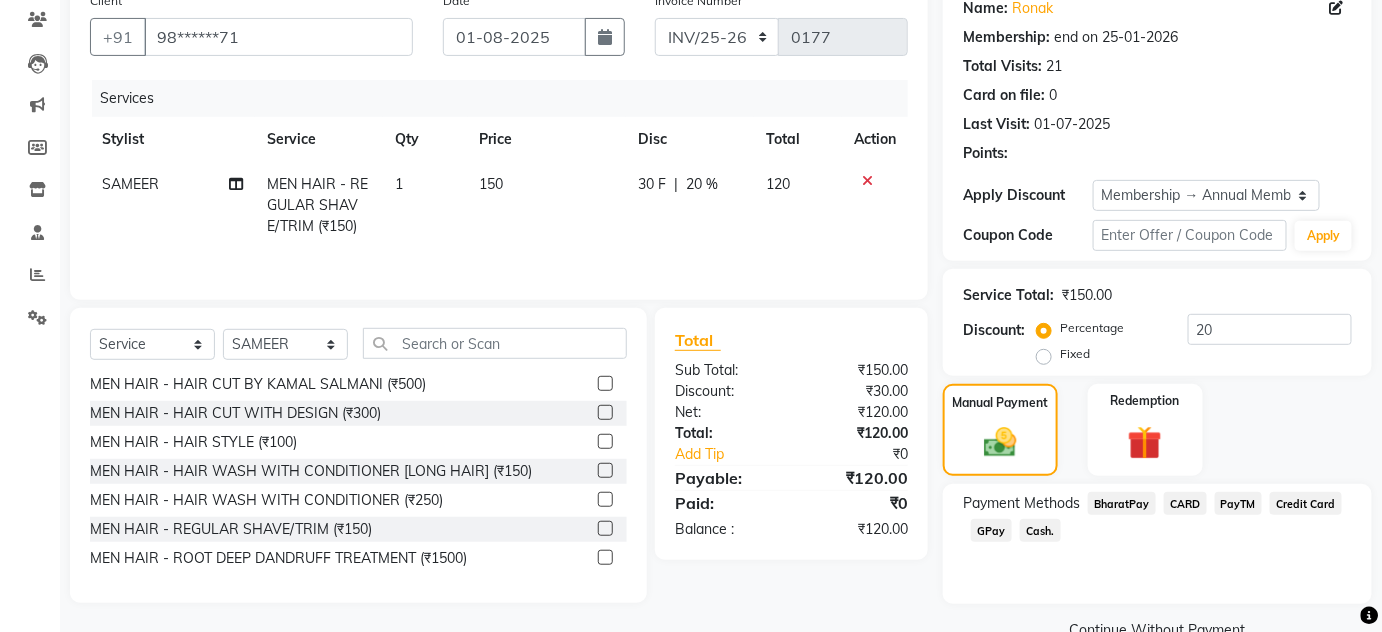 scroll, scrollTop: 210, scrollLeft: 0, axis: vertical 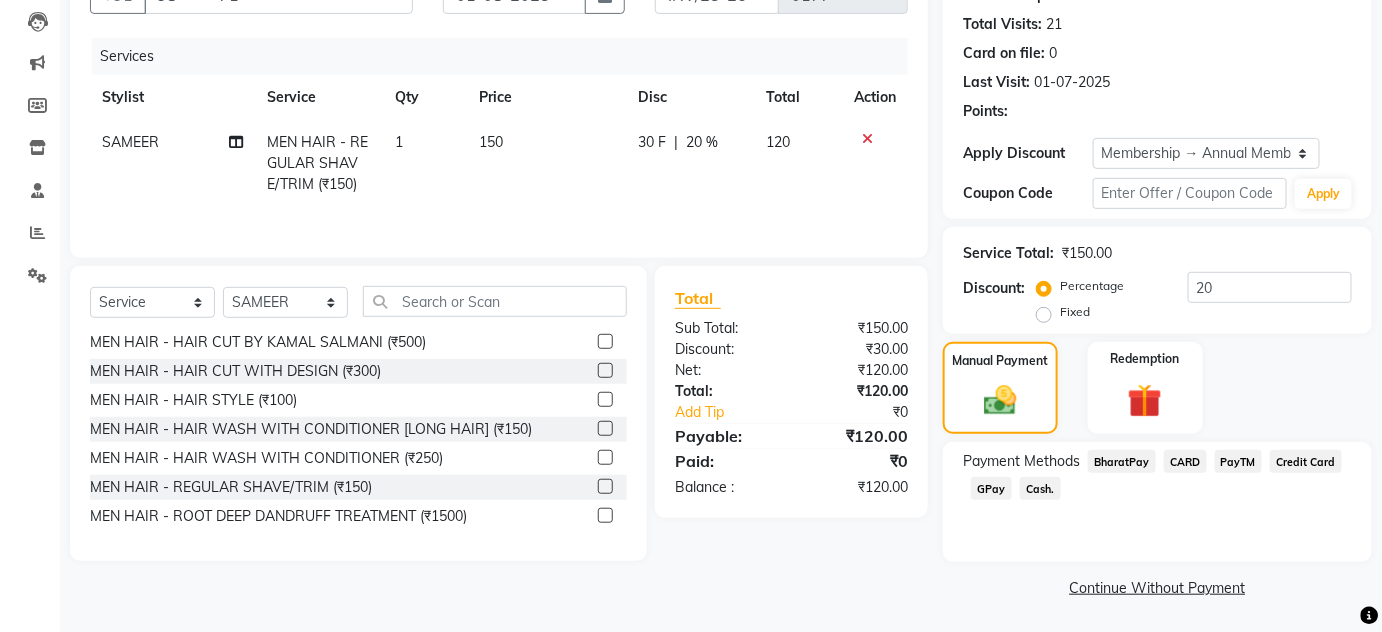 click on "Cash." 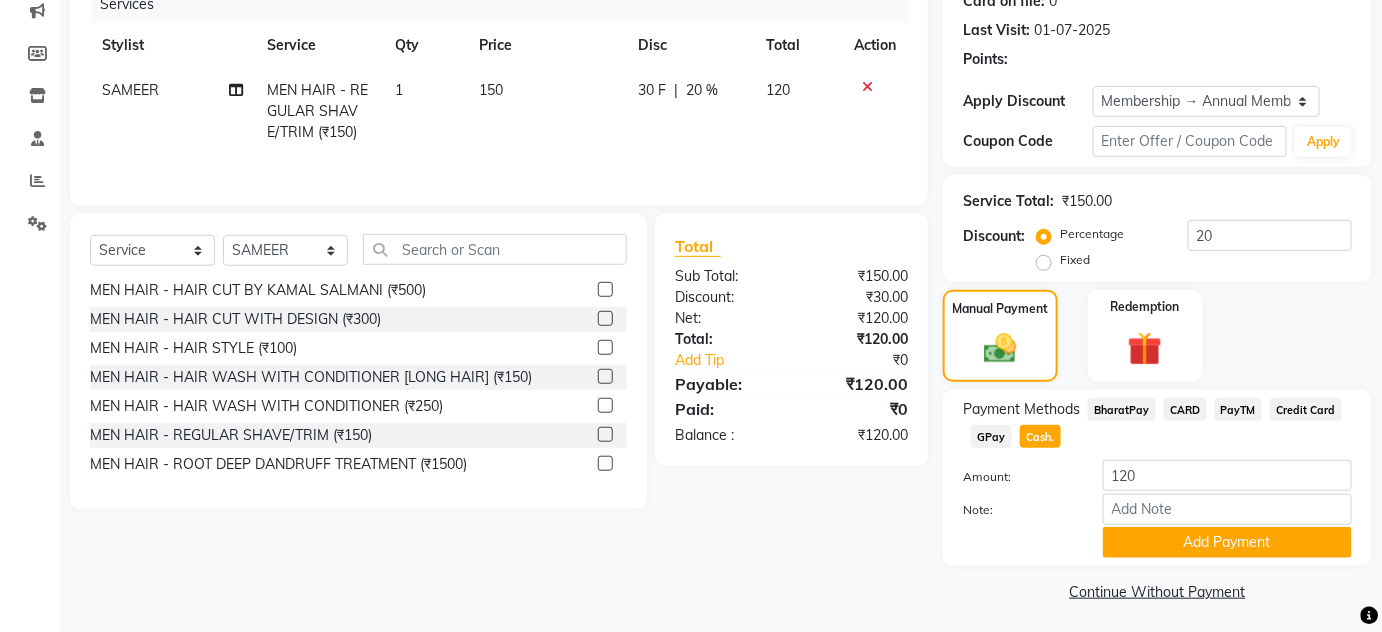 scroll, scrollTop: 266, scrollLeft: 0, axis: vertical 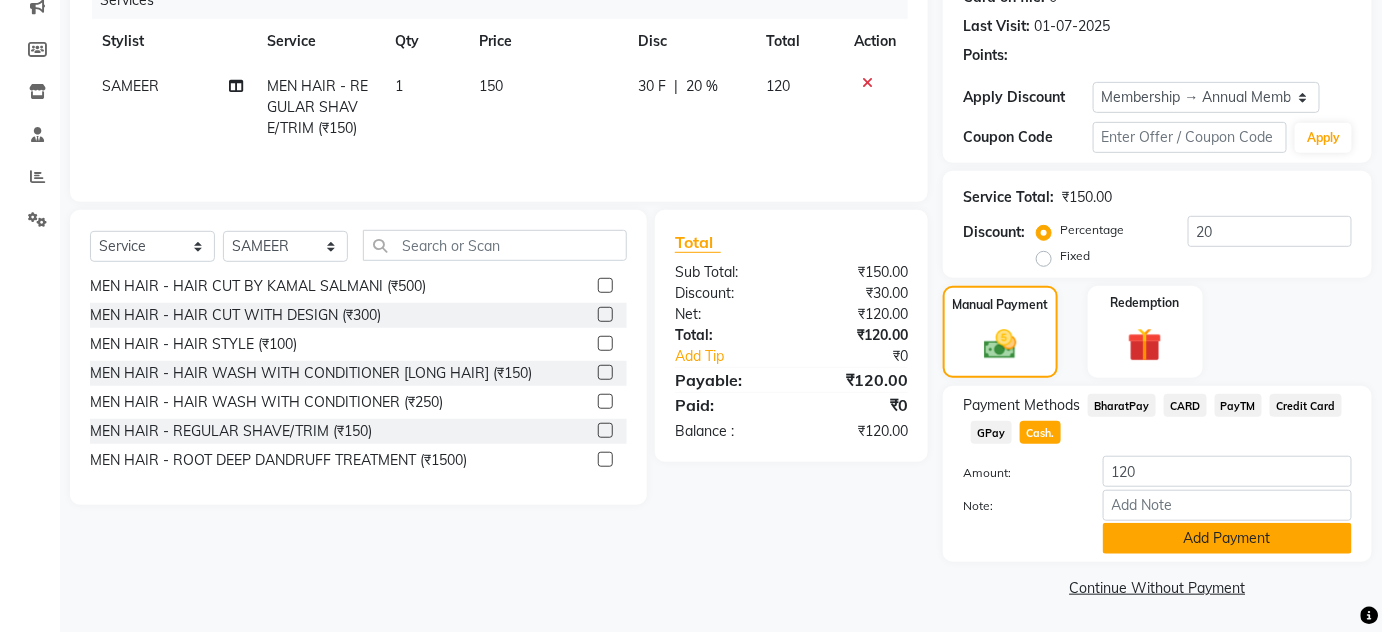 click on "Add Payment" 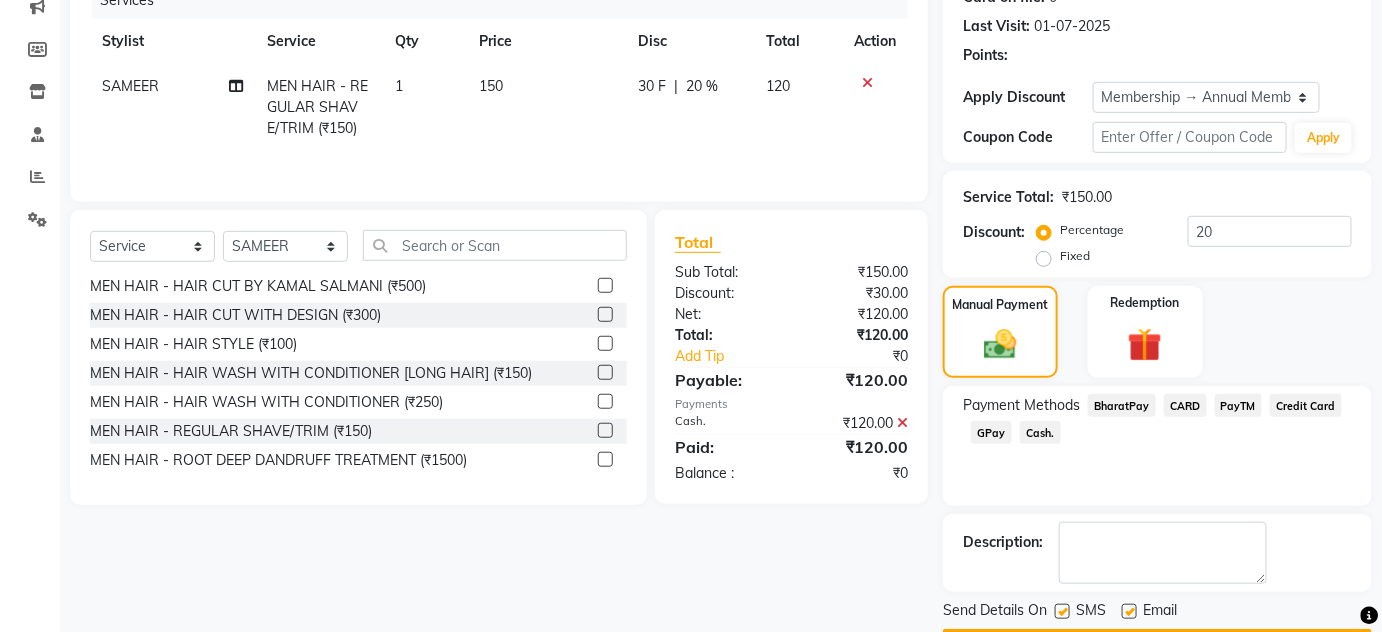 scroll, scrollTop: 322, scrollLeft: 0, axis: vertical 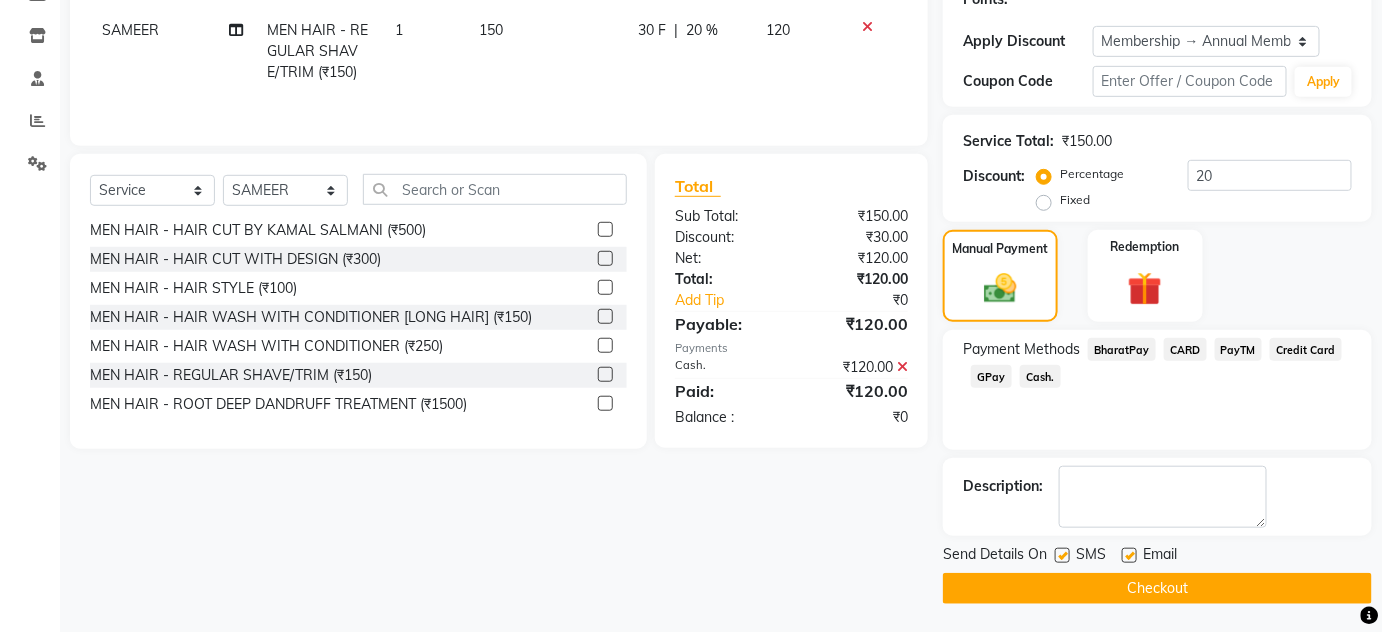 click 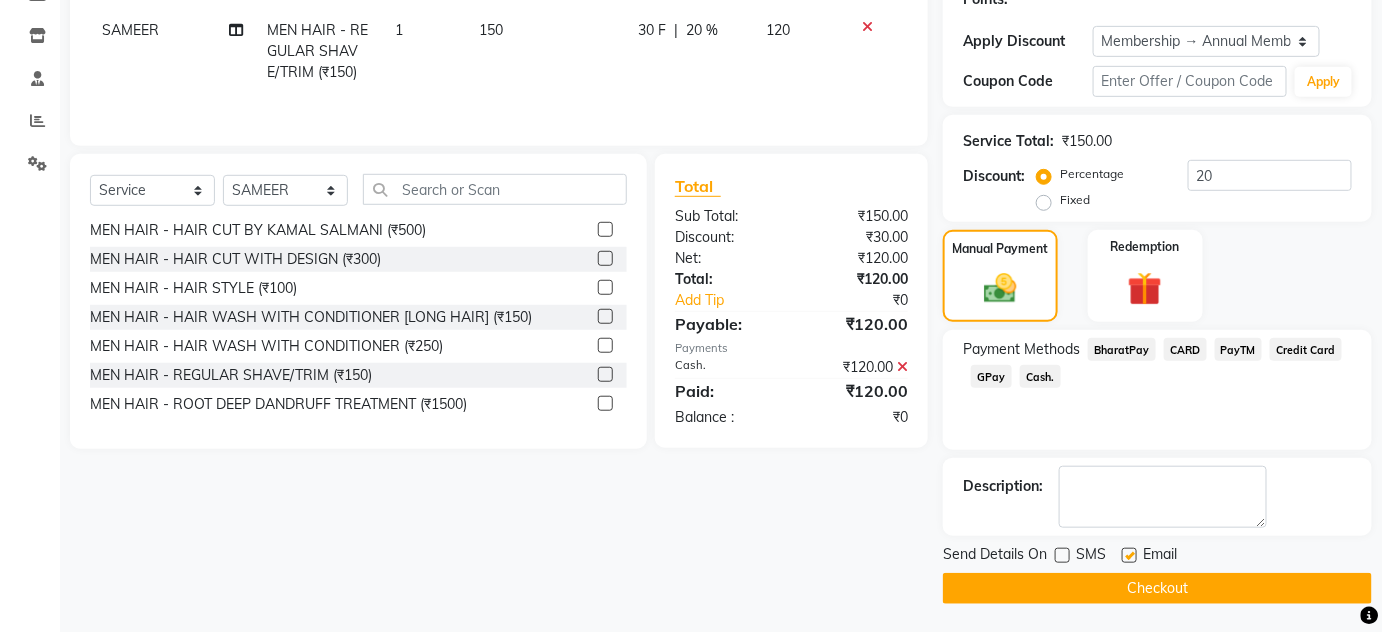 click 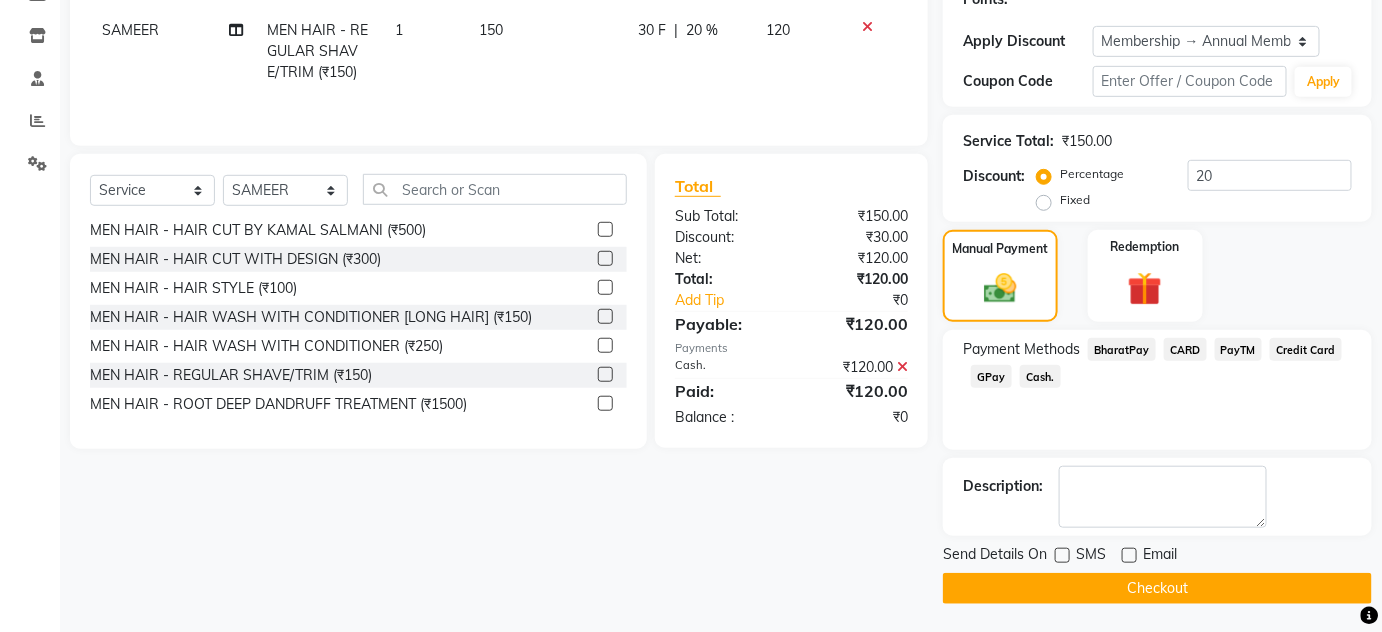 click on "Checkout" 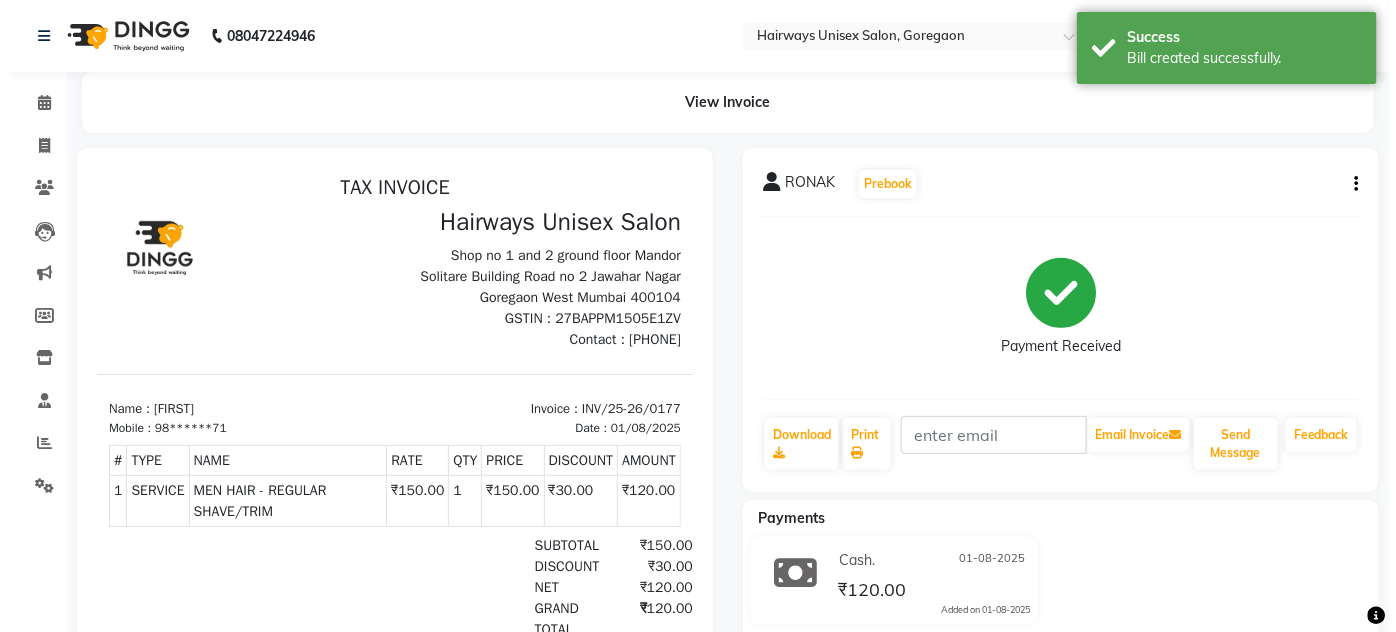 scroll, scrollTop: 0, scrollLeft: 0, axis: both 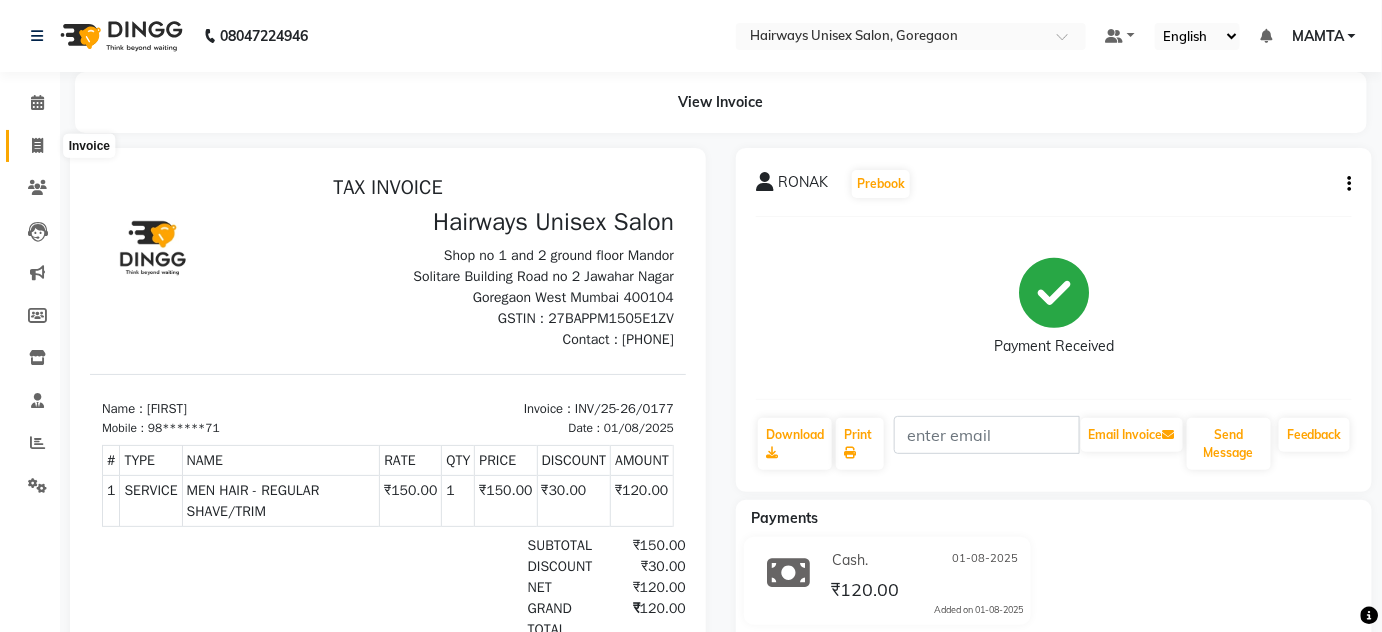 click 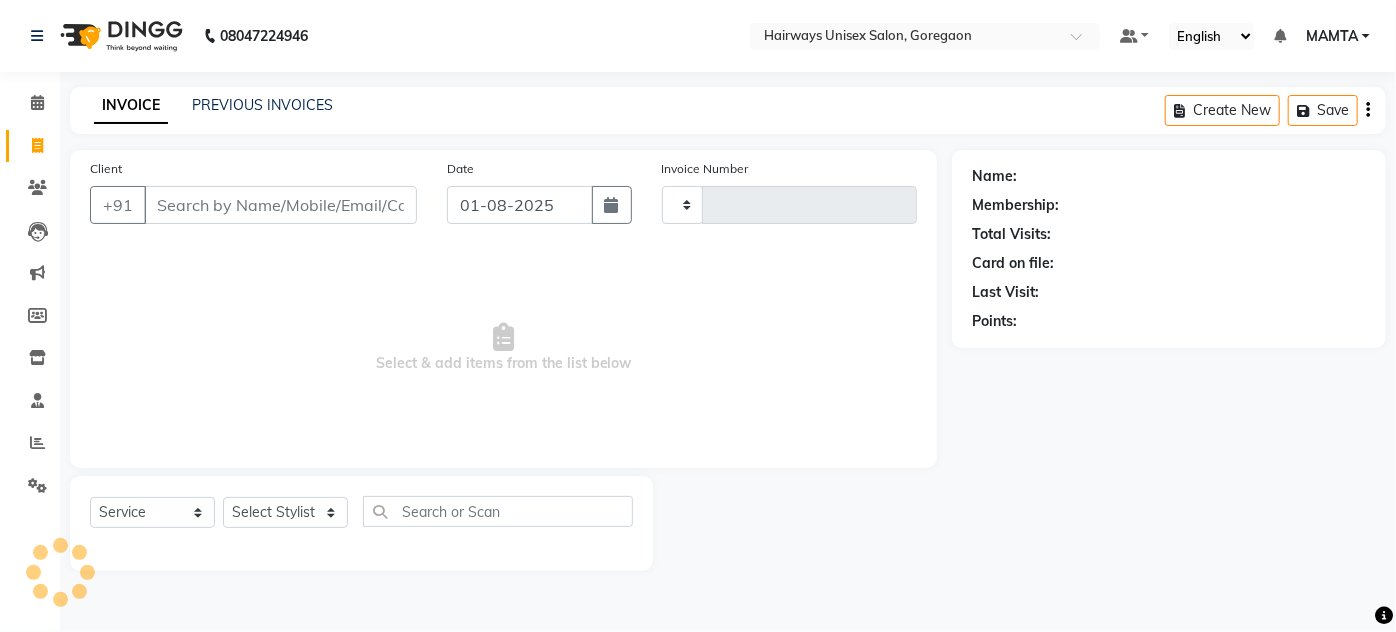 type on "1400" 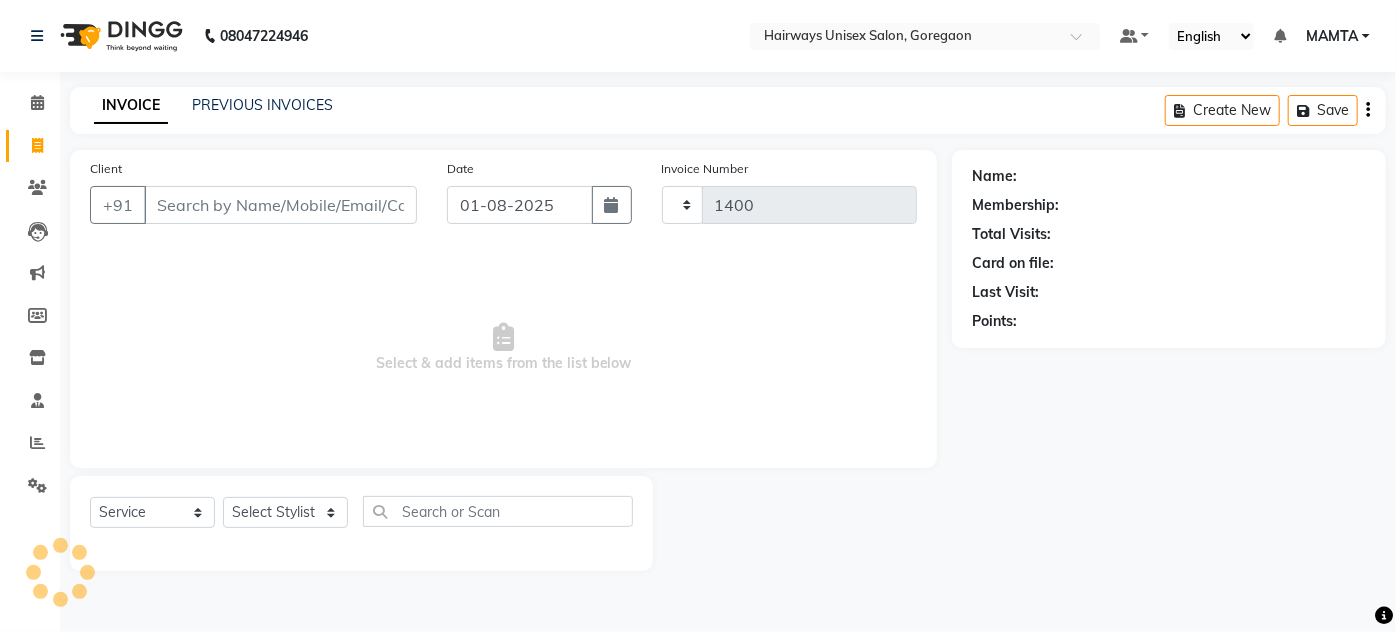 select on "8320" 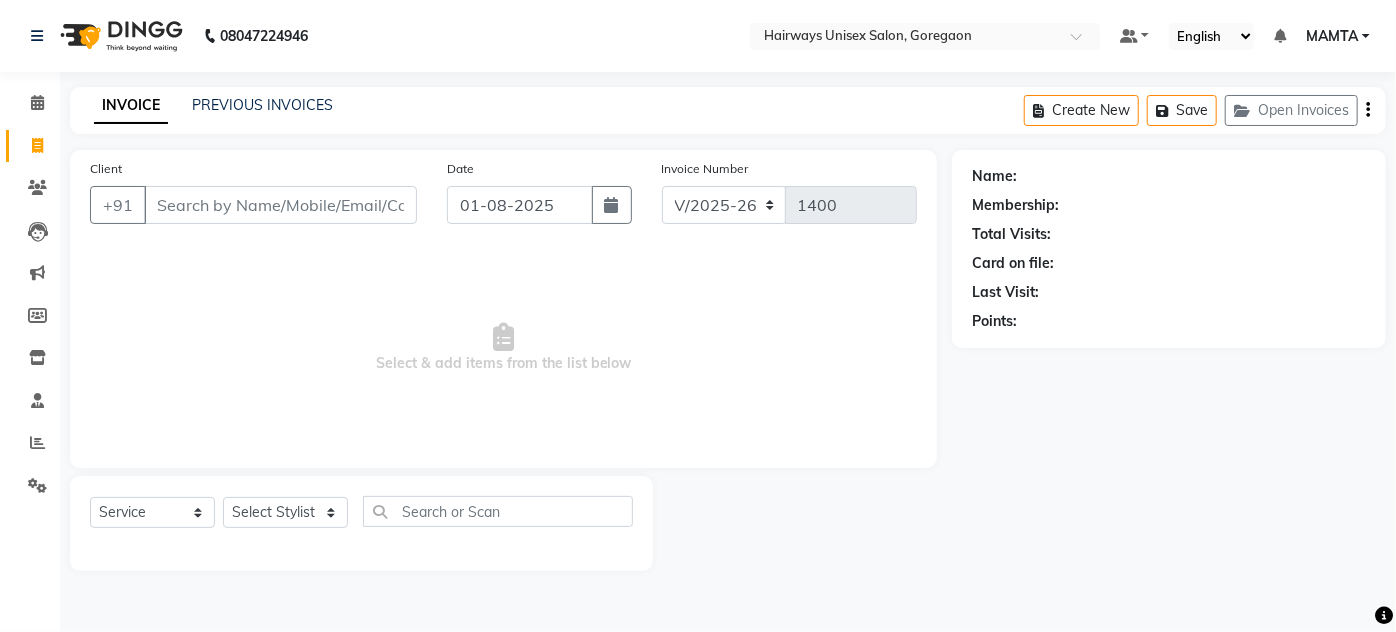 click on "Client" at bounding box center (280, 205) 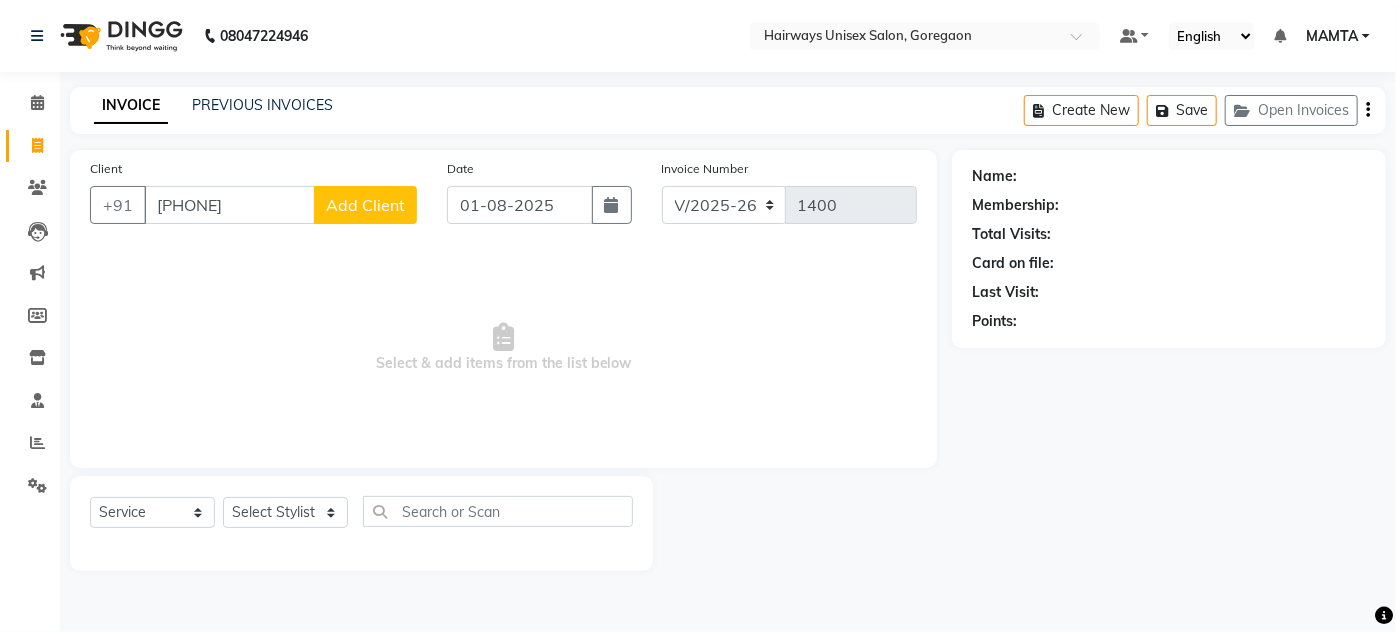 type on "[PHONE]" 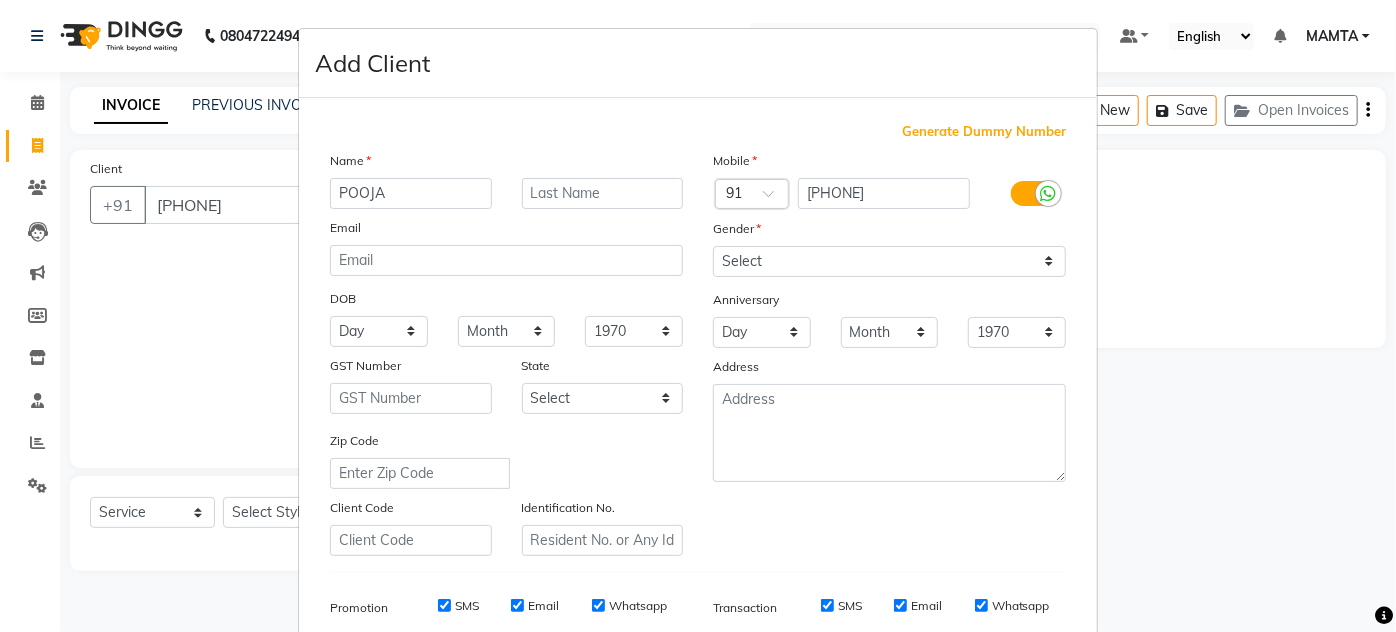 type on "POOJA" 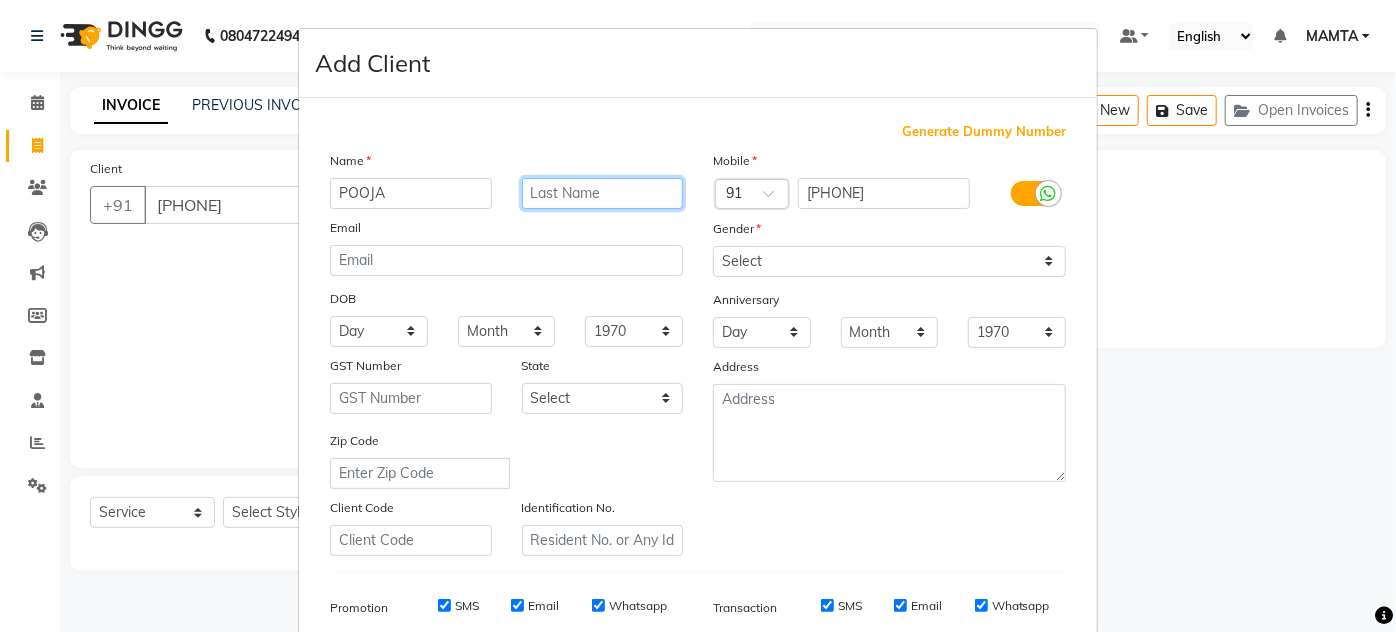 click at bounding box center (603, 193) 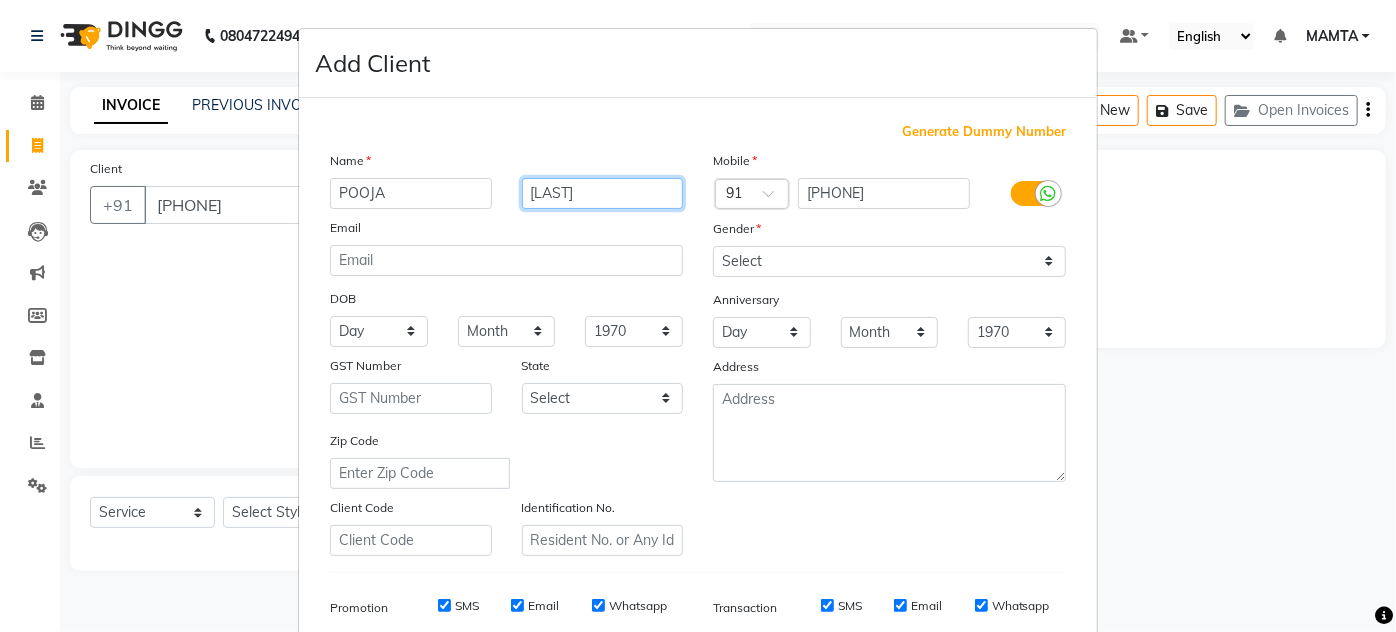 type on "[LAST]" 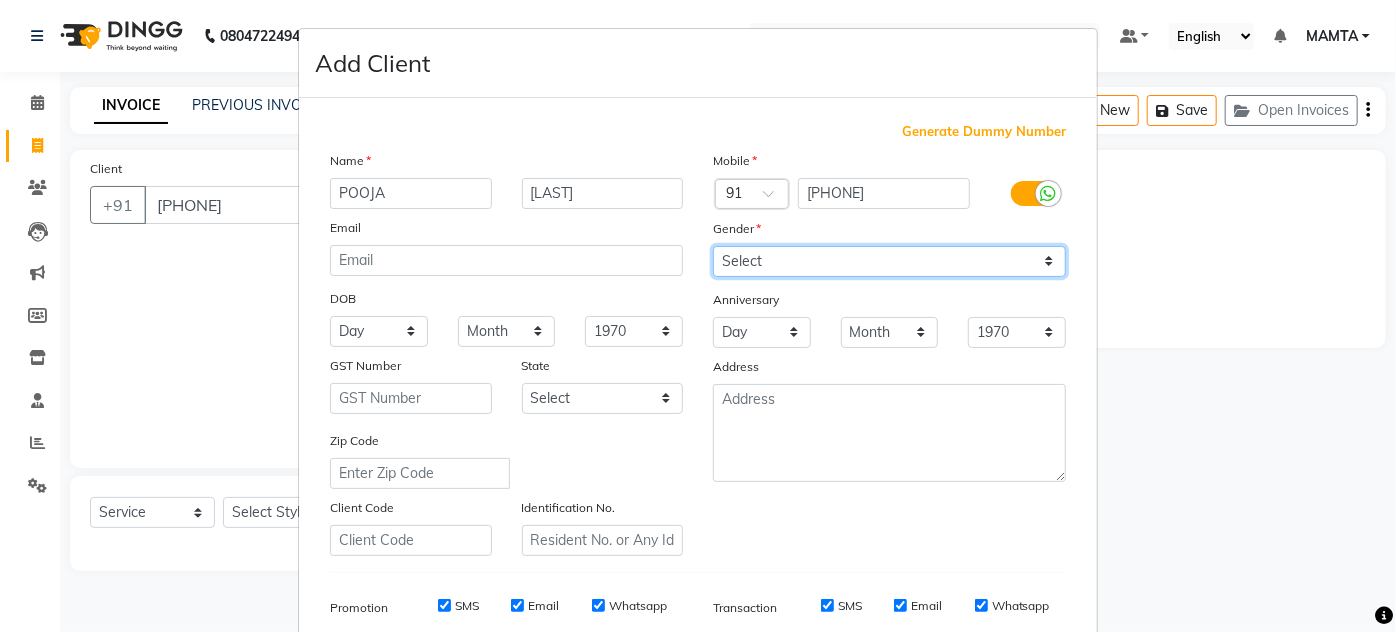click on "Select Male Female Other Prefer Not To Say" at bounding box center (889, 261) 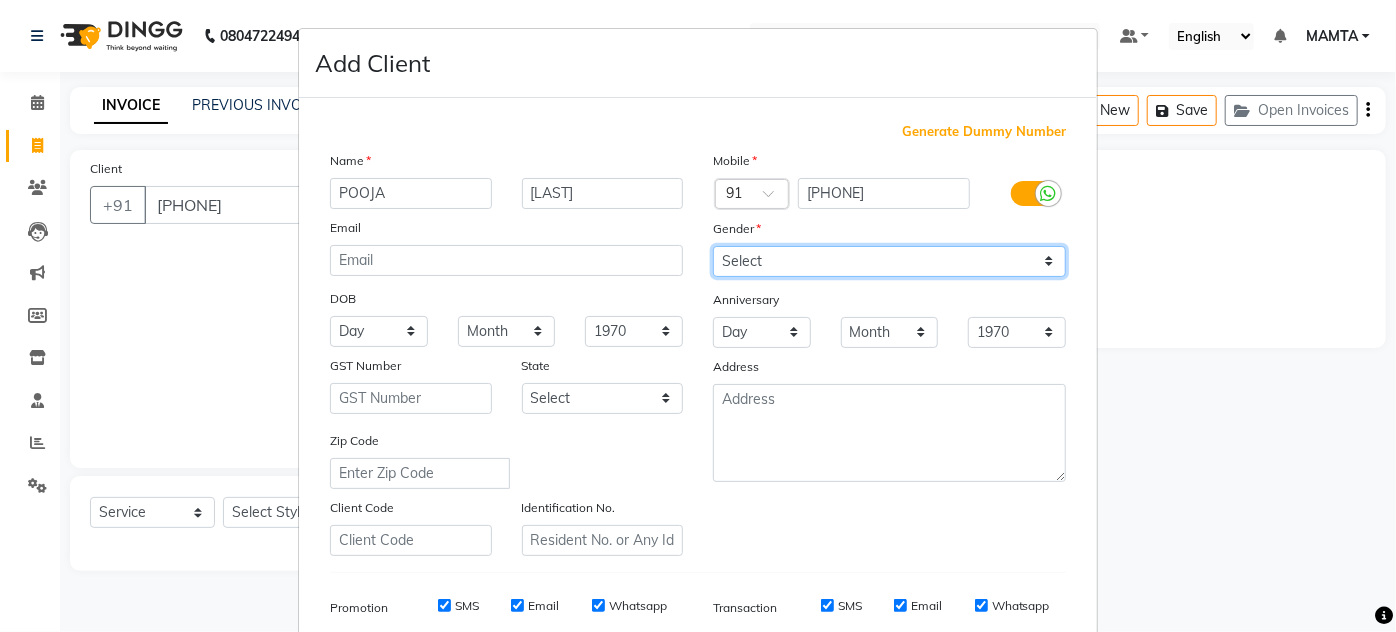 select on "female" 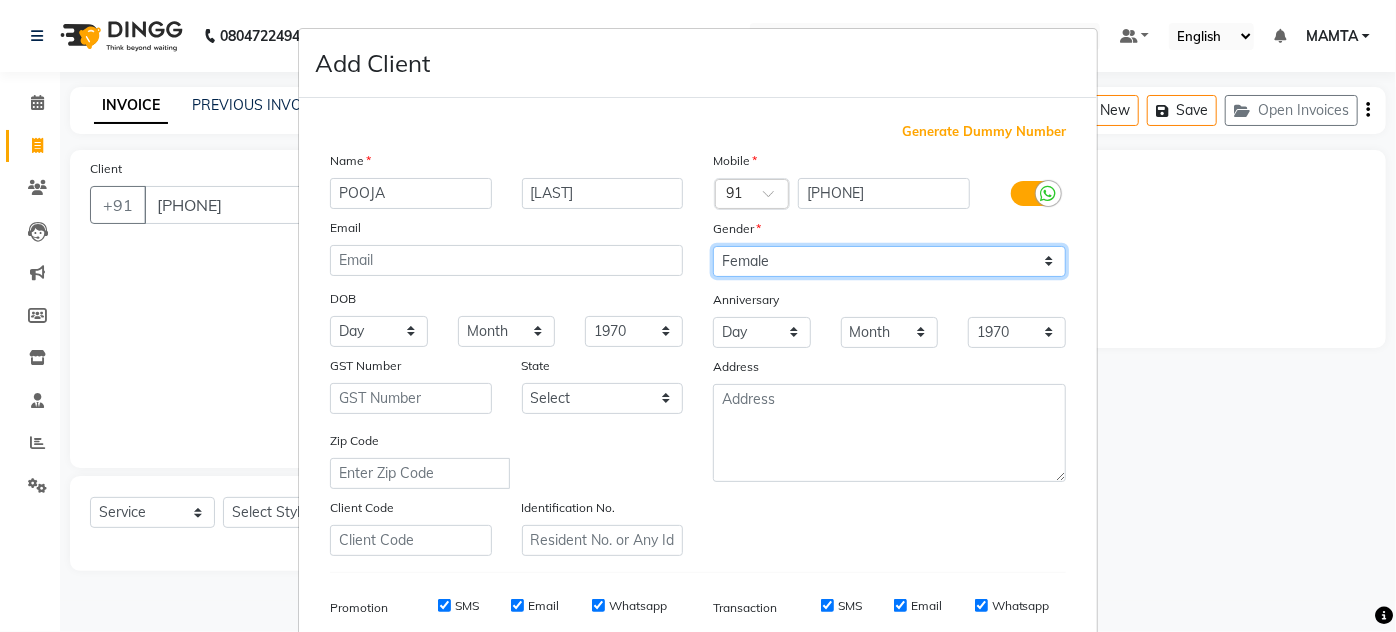 click on "Select Male Female Other Prefer Not To Say" at bounding box center (889, 261) 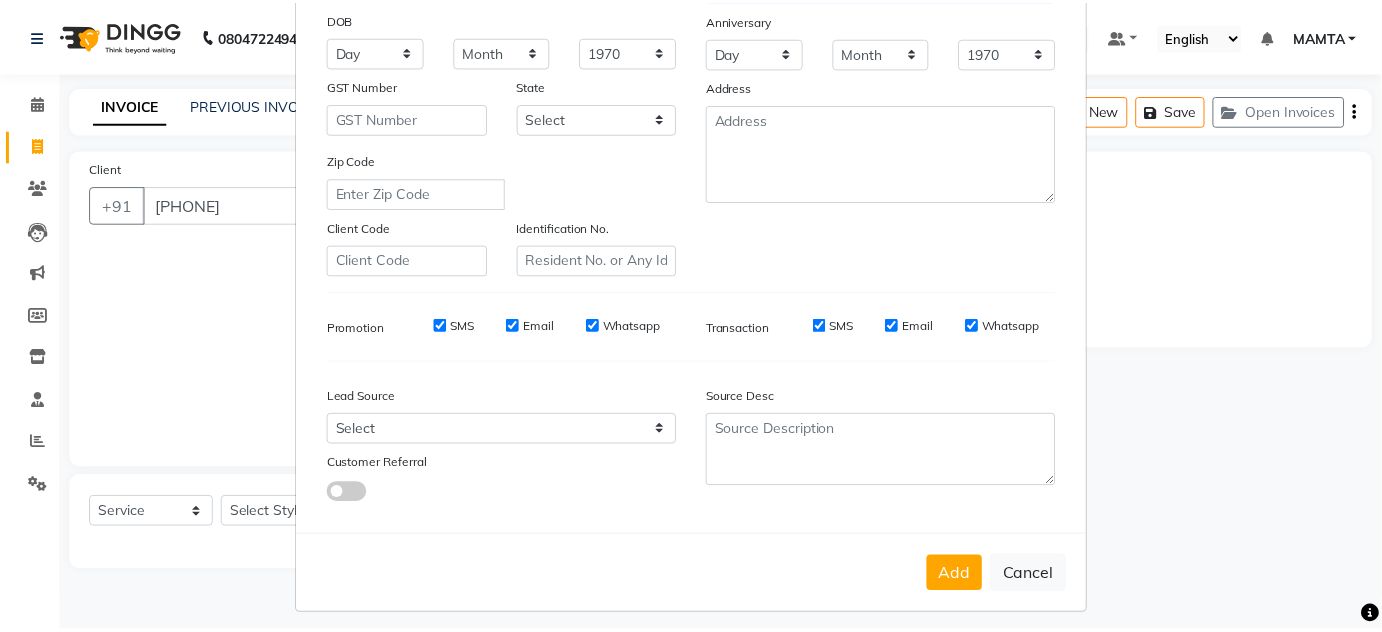 scroll, scrollTop: 290, scrollLeft: 0, axis: vertical 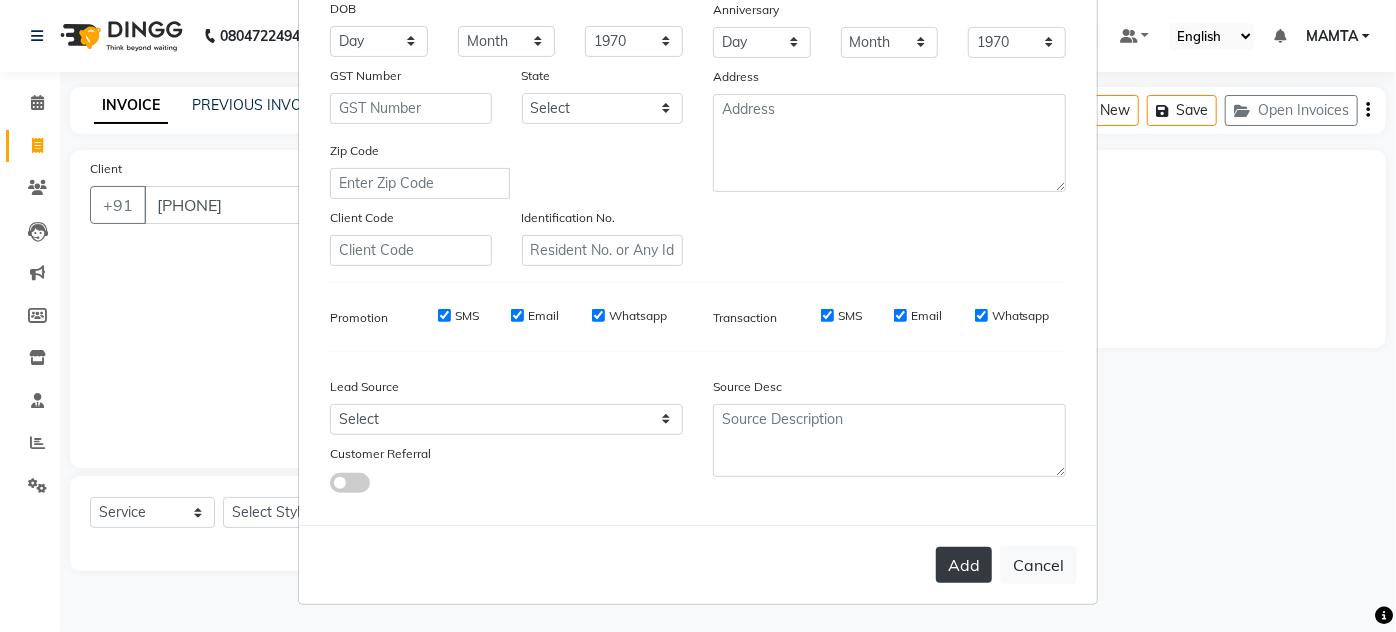 click on "Add" at bounding box center (964, 565) 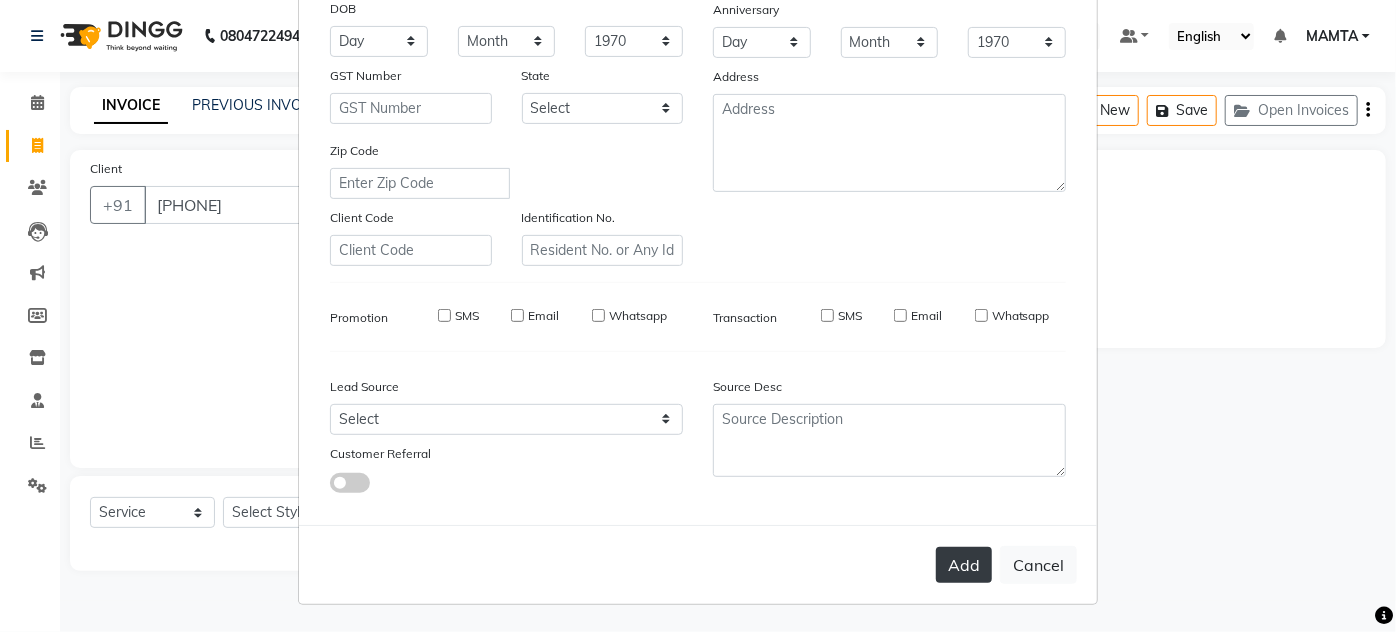 type on "77******04" 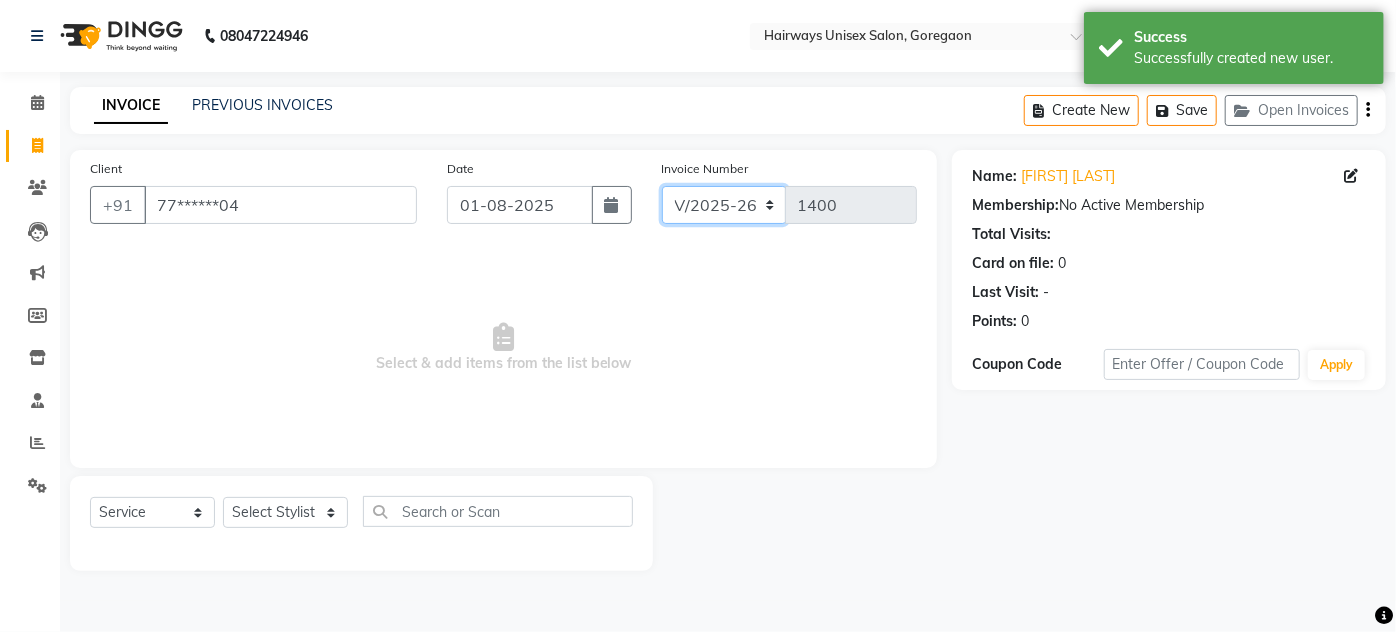 click on "INV/25-26 V/2025-26" 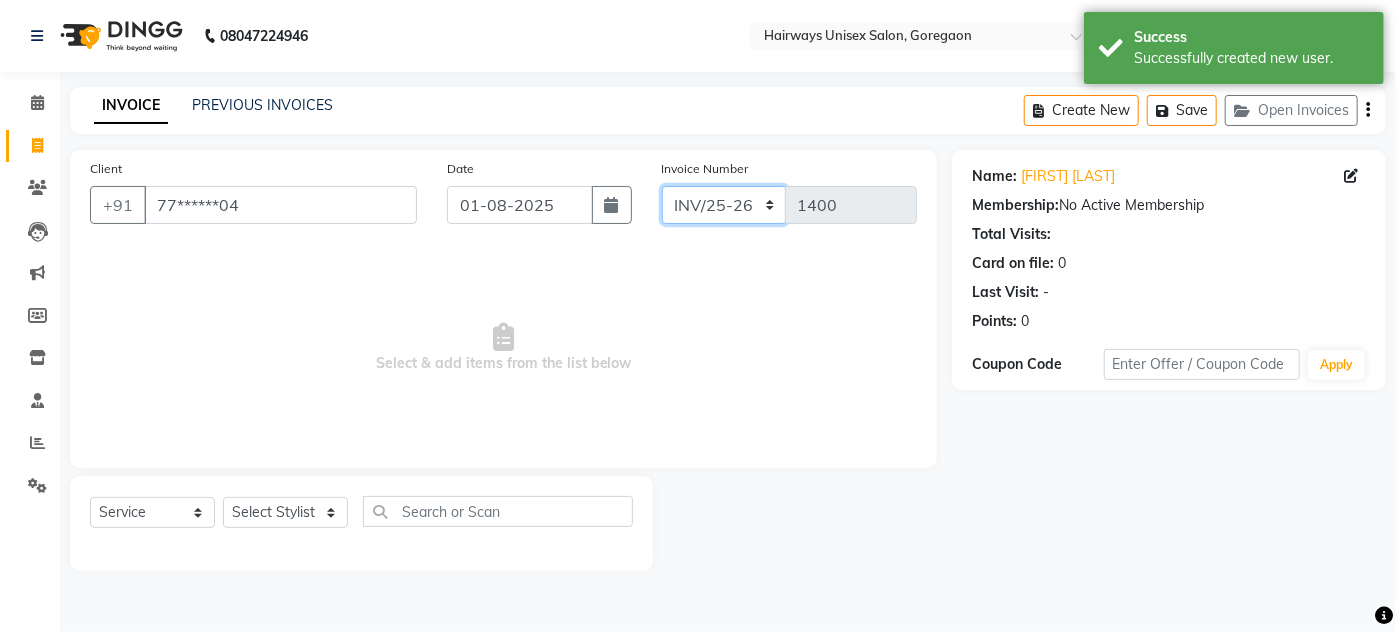 click on "INV/25-26 V/2025-26" 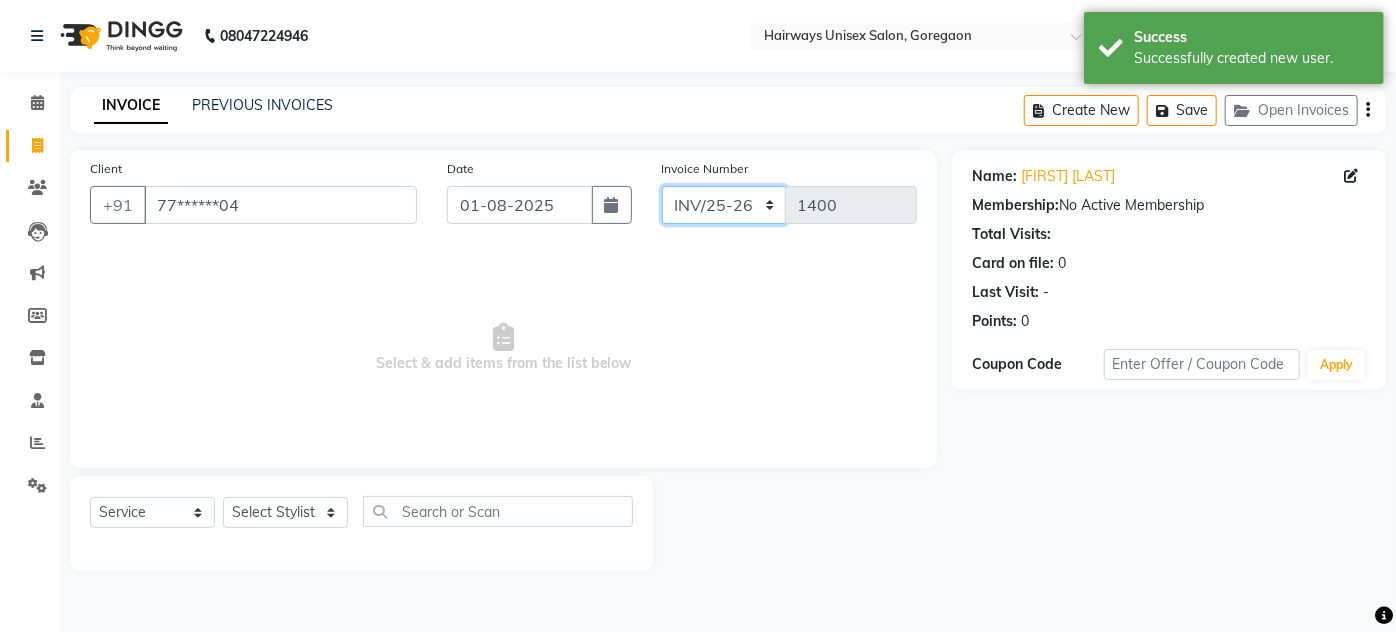 type on "0178" 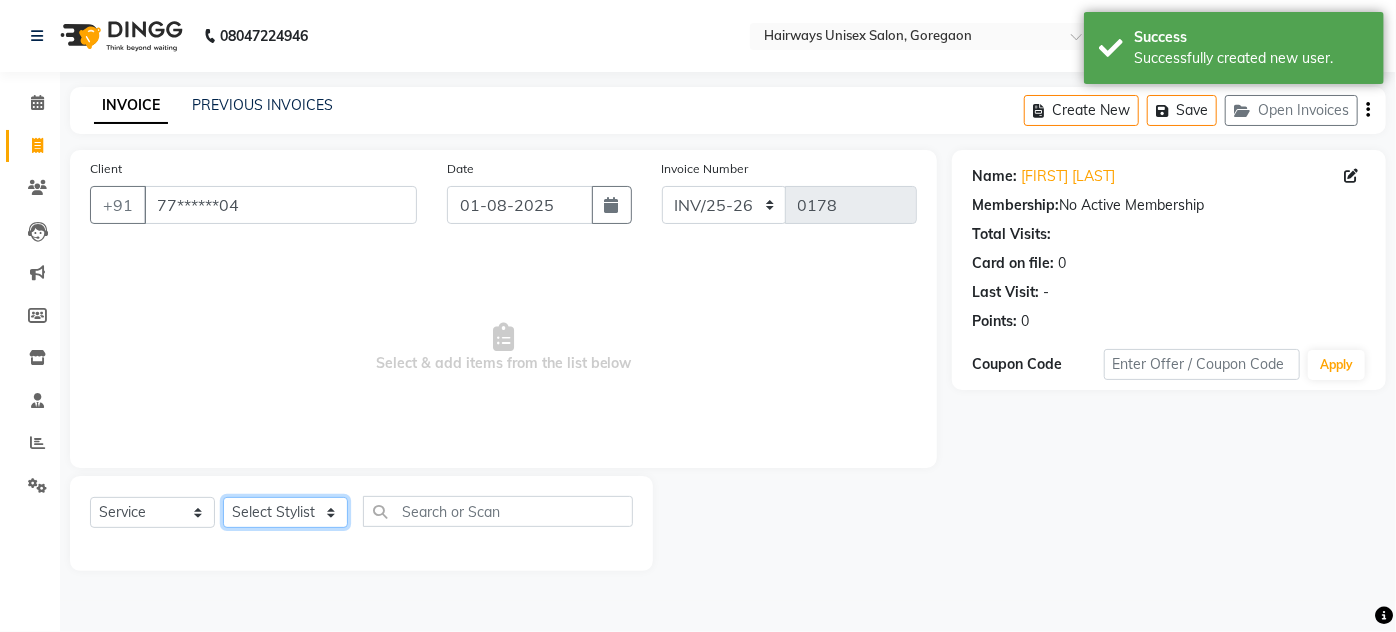 click on "Select Stylist AHSAN AZAD IMRAN Kamal Salmani KASHISH MAMTA POOJA PUMMY RAJA SADDAM SAMEER SULTAN TALIB ZAFAR ZAHID" 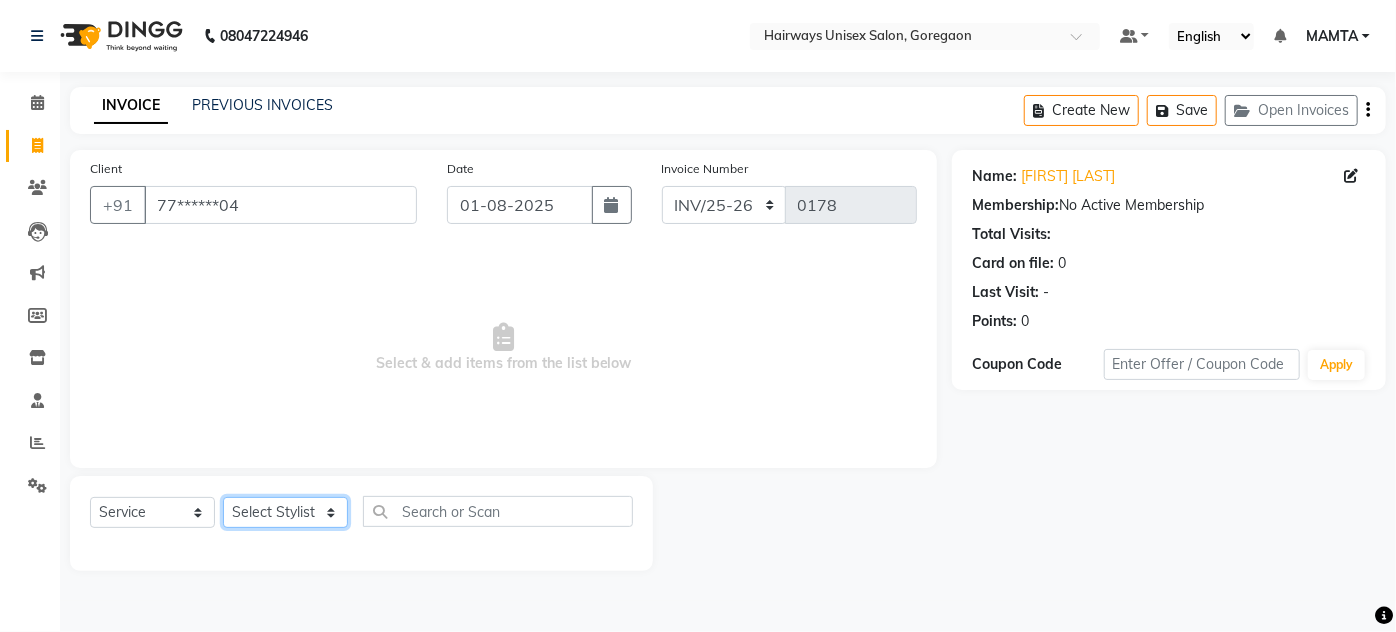 select on "81201" 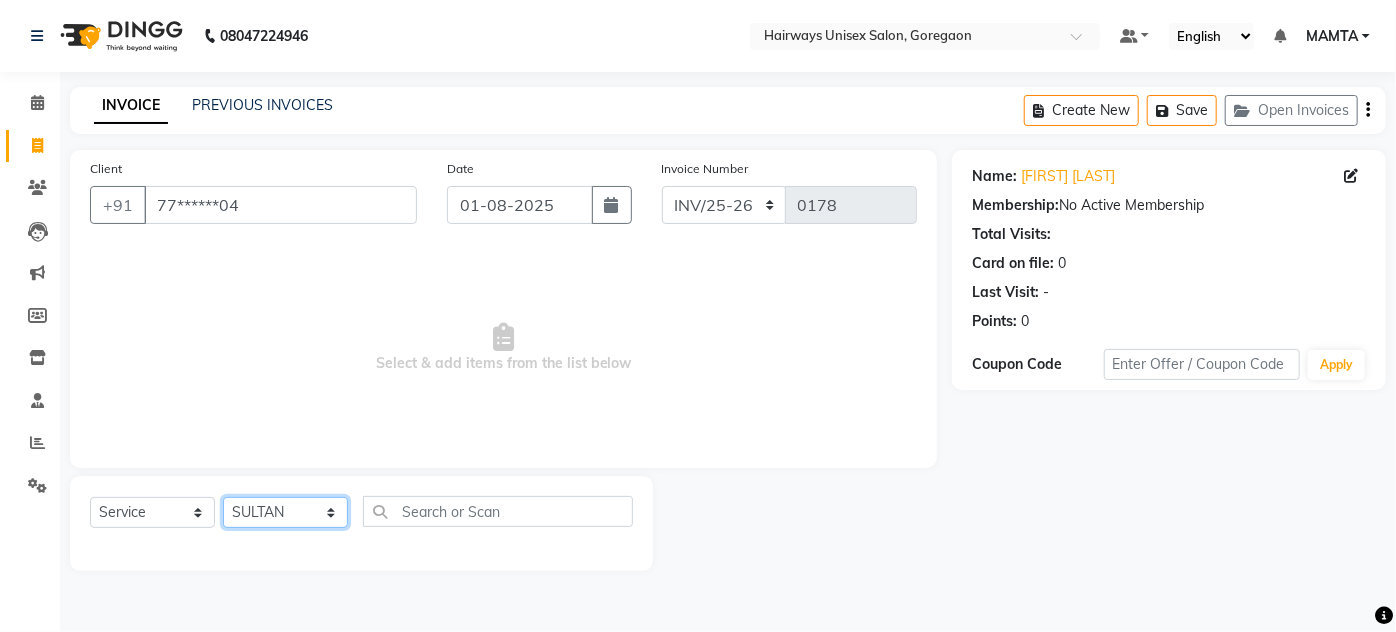 click on "Select Stylist AHSAN AZAD IMRAN Kamal Salmani KASHISH MAMTA POOJA PUMMY RAJA SADDAM SAMEER SULTAN TALIB ZAFAR ZAHID" 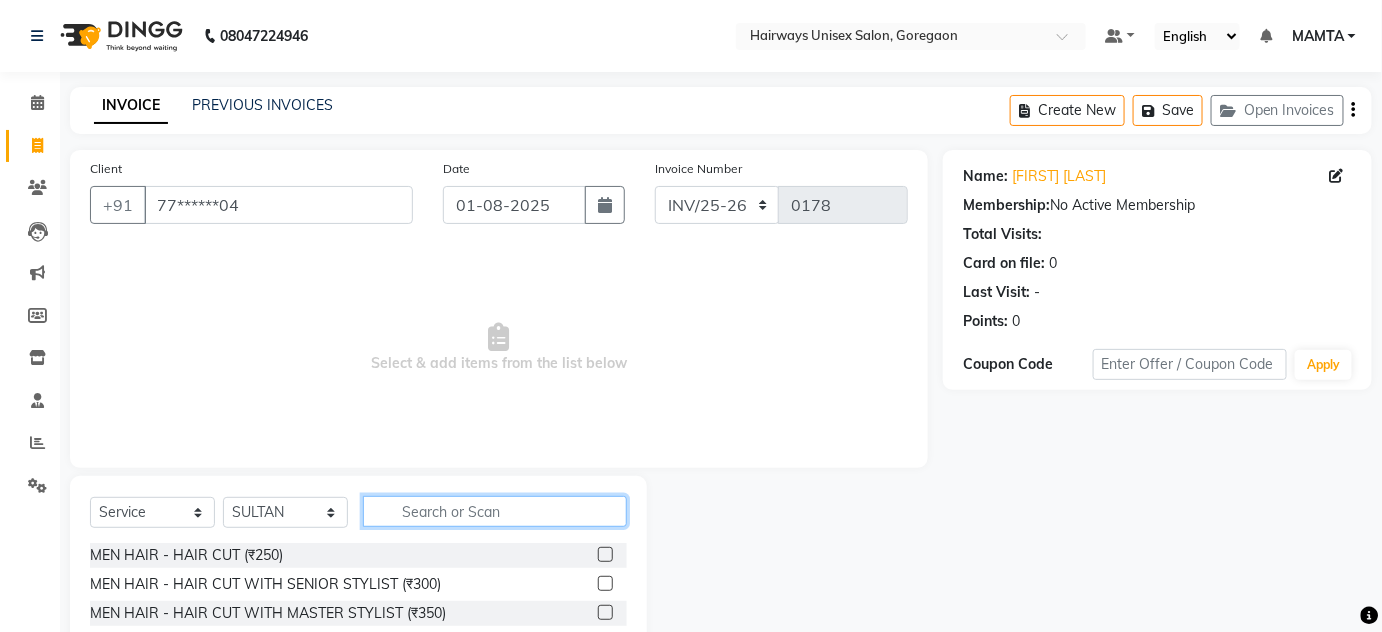 click 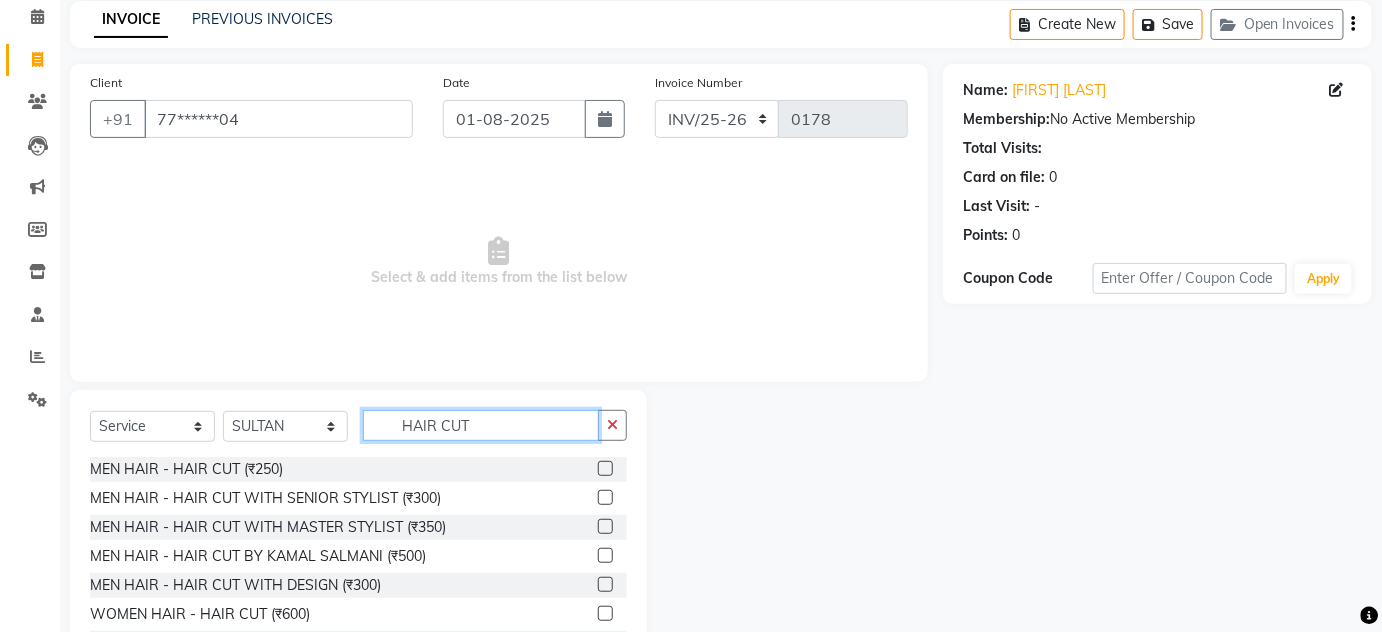 scroll, scrollTop: 90, scrollLeft: 0, axis: vertical 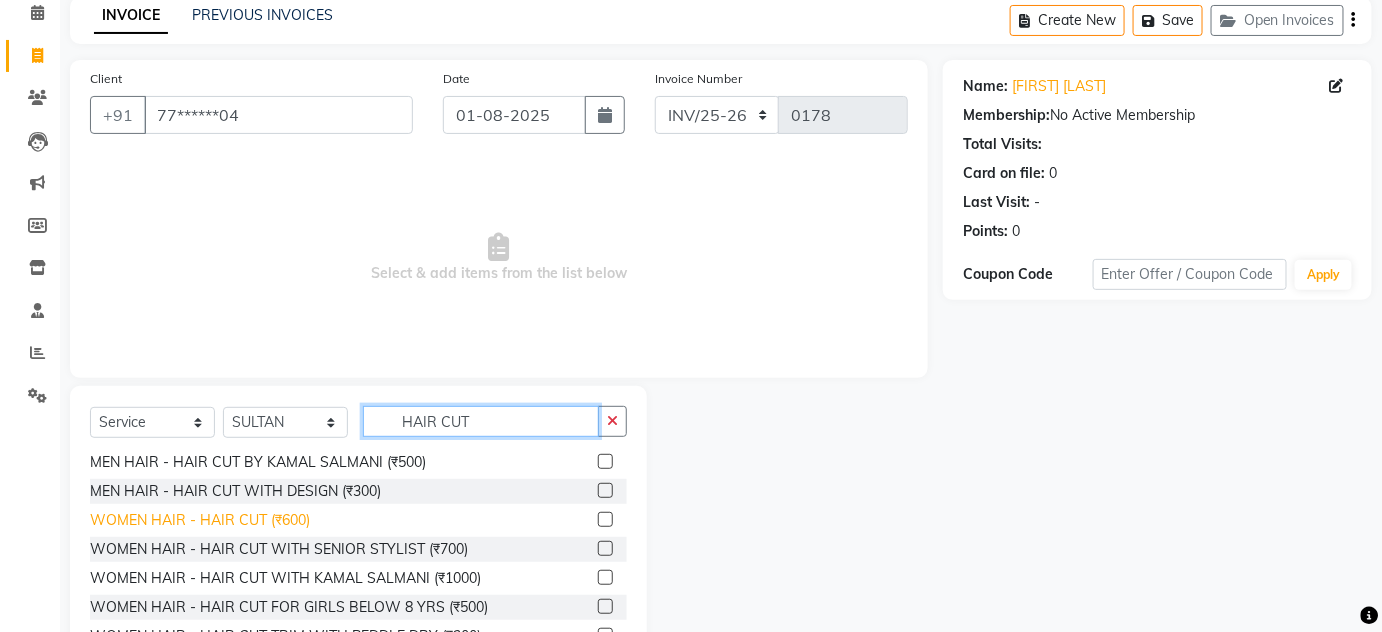 type on "HAIR CUT" 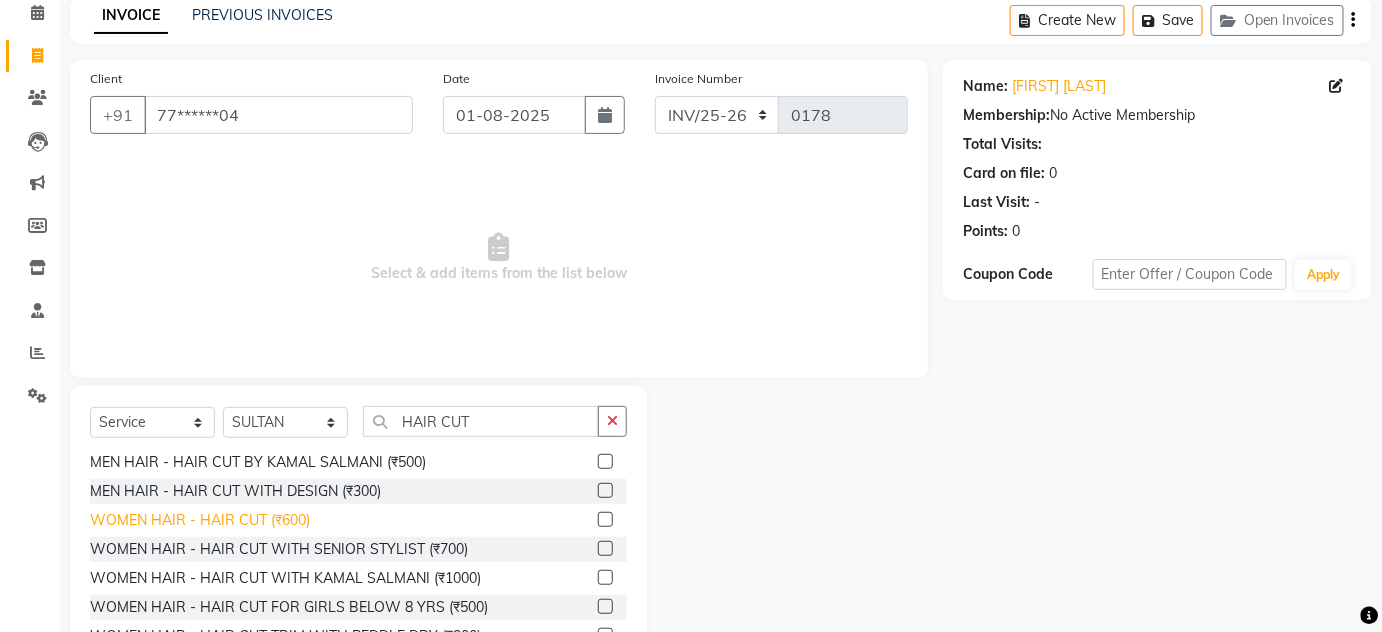 click on "WOMEN HAIR - HAIR CUT (₹600)" 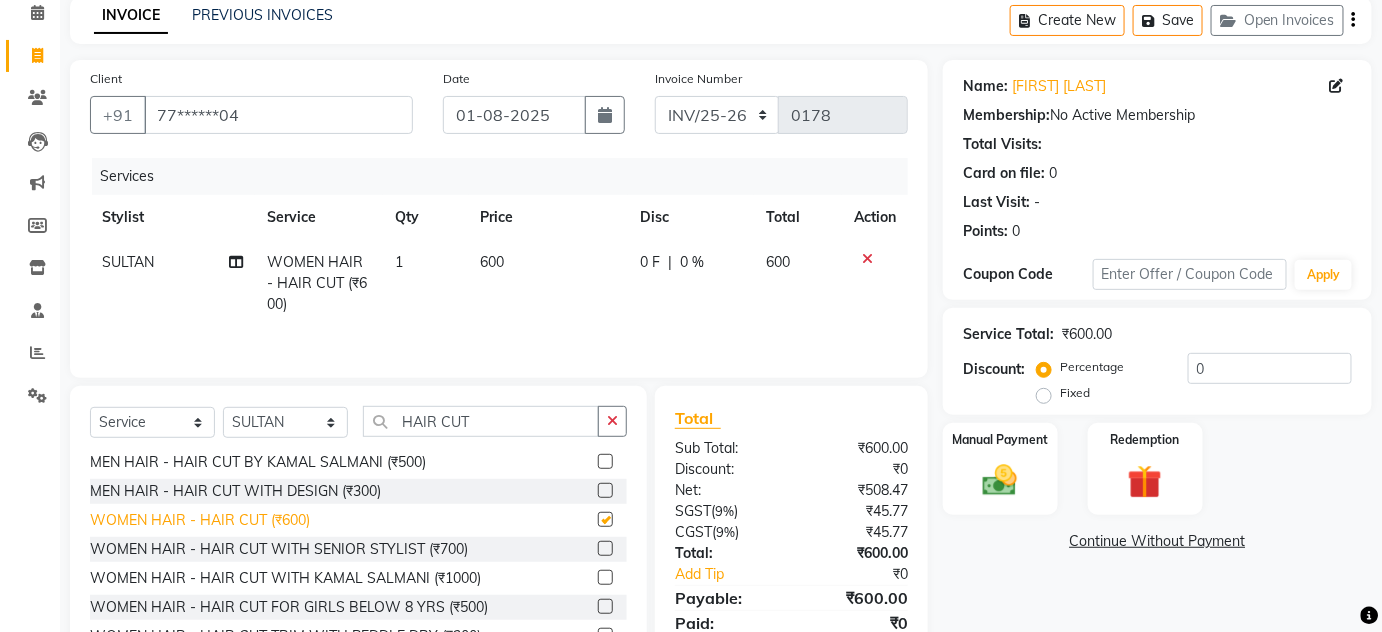 checkbox on "false" 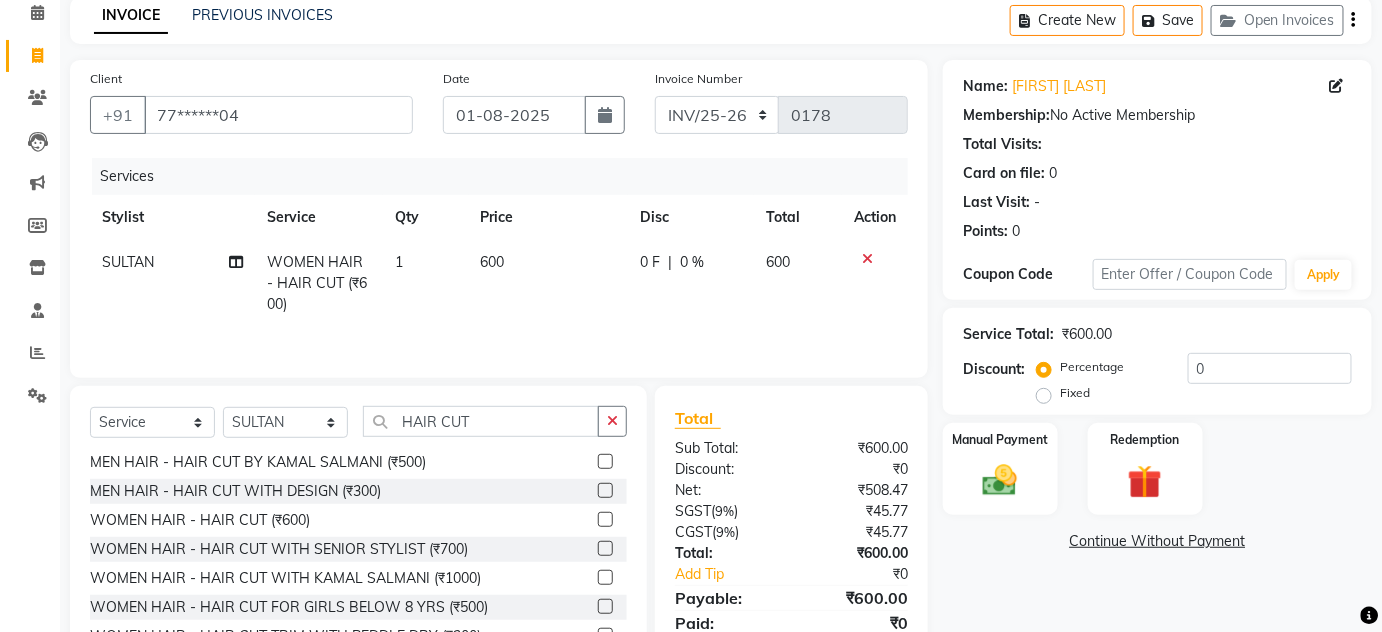 click 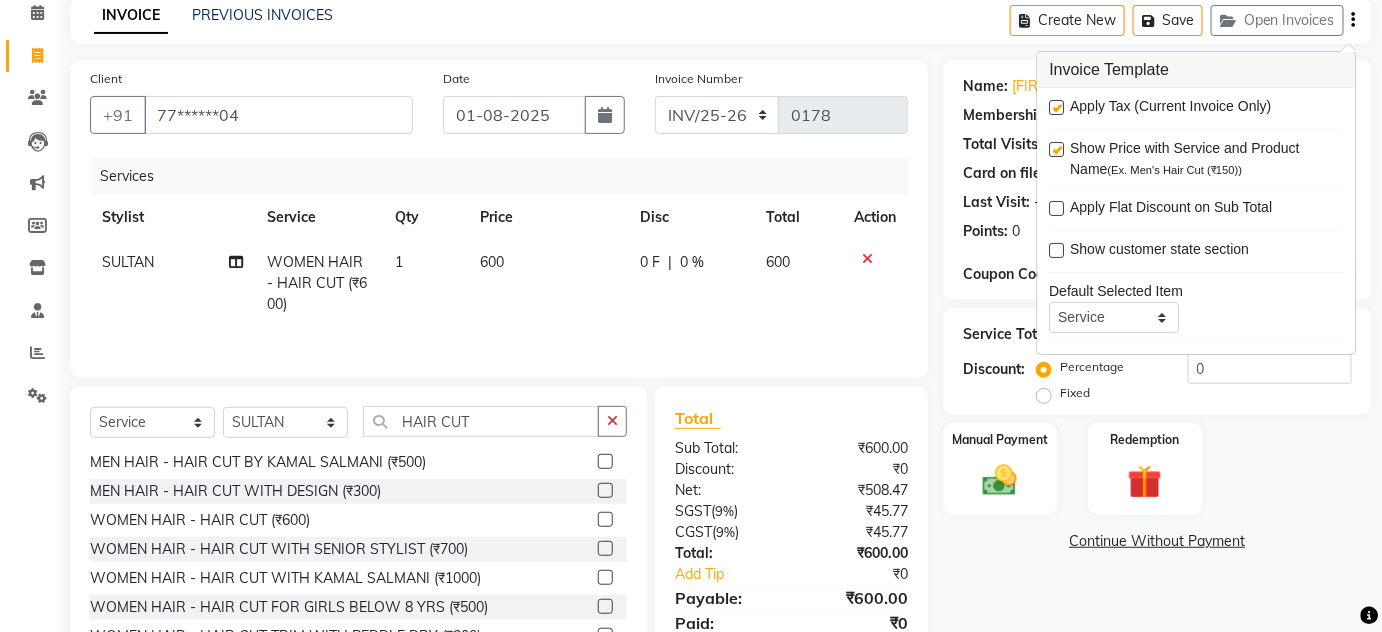 click at bounding box center (1057, 107) 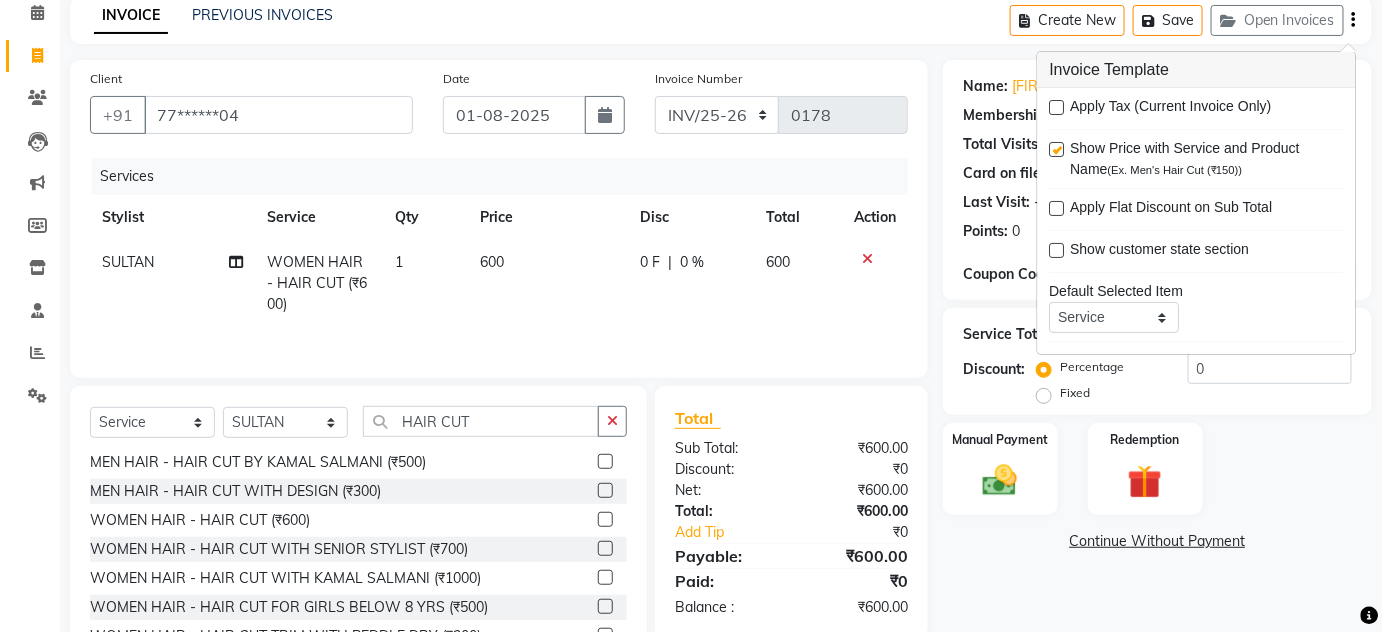 click on "INVOICE PREVIOUS INVOICES Create New   Save   Open Invoices" 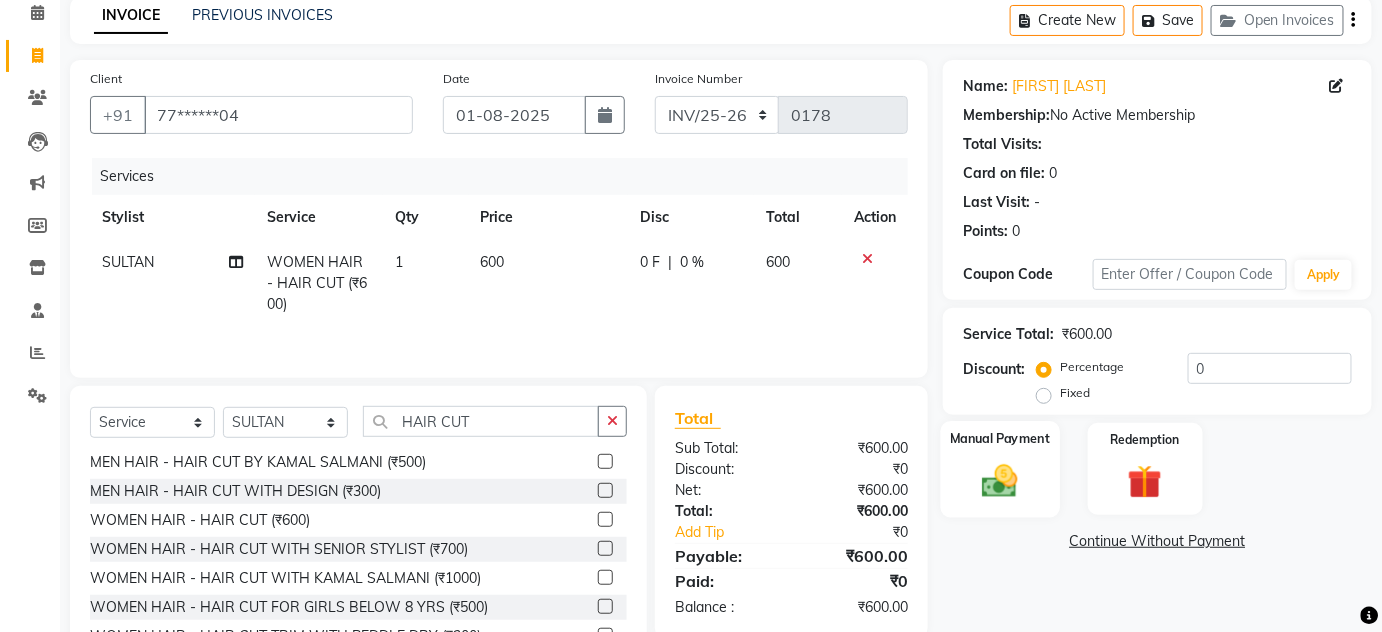 click 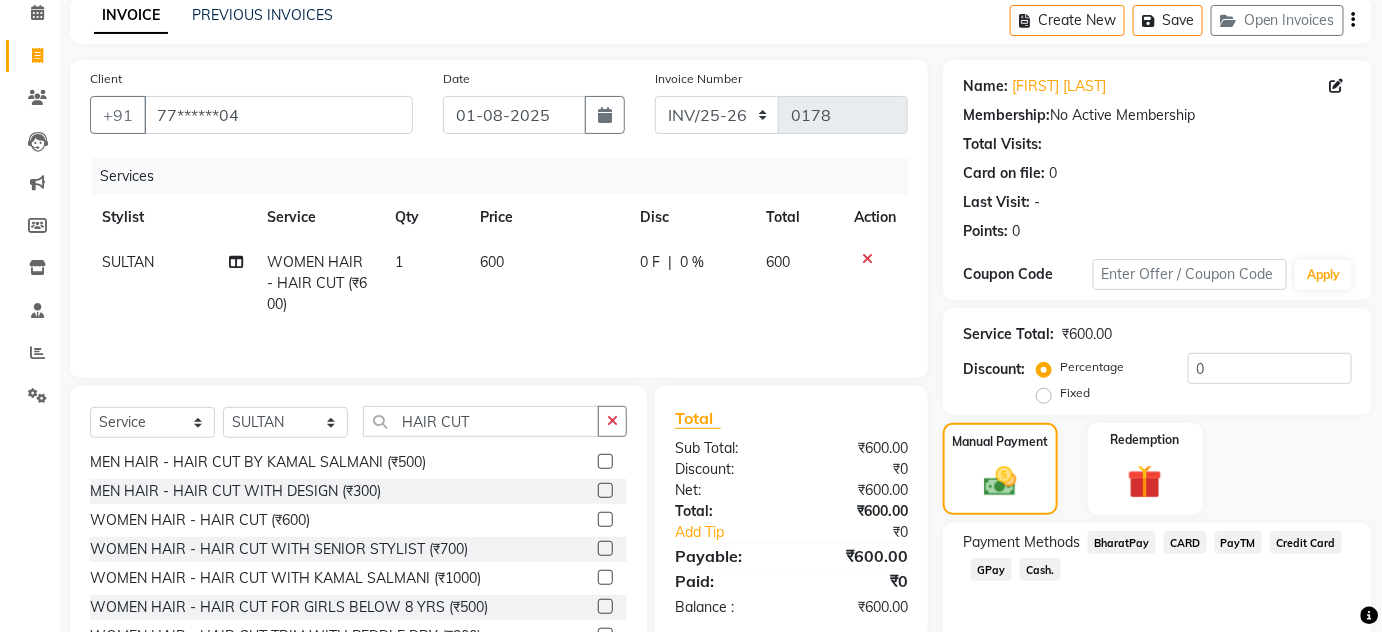scroll, scrollTop: 171, scrollLeft: 0, axis: vertical 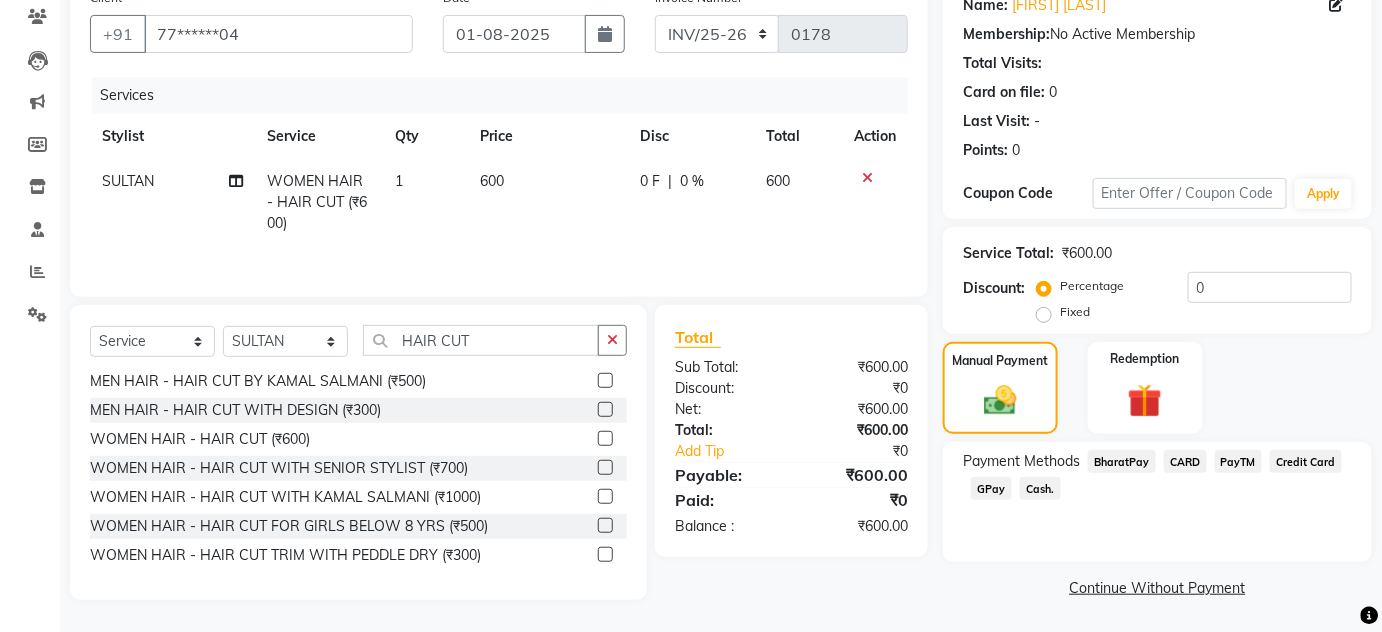click on "Cash." 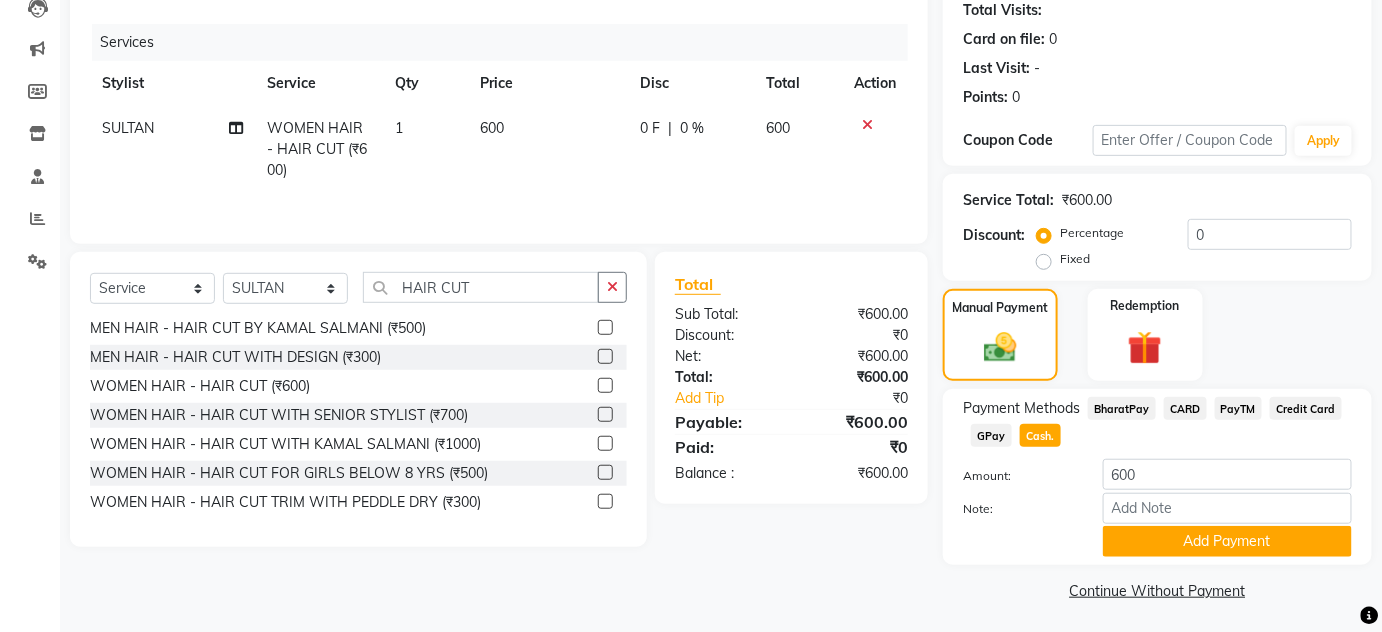 scroll, scrollTop: 227, scrollLeft: 0, axis: vertical 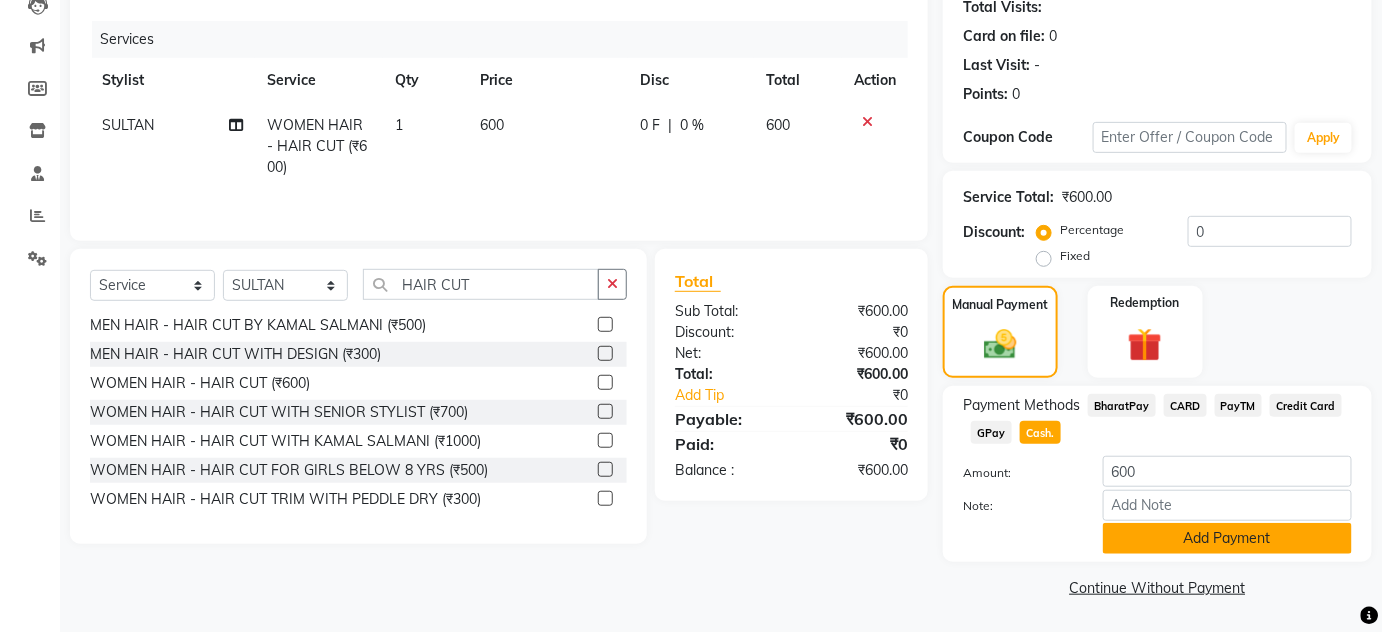 click on "Add Payment" 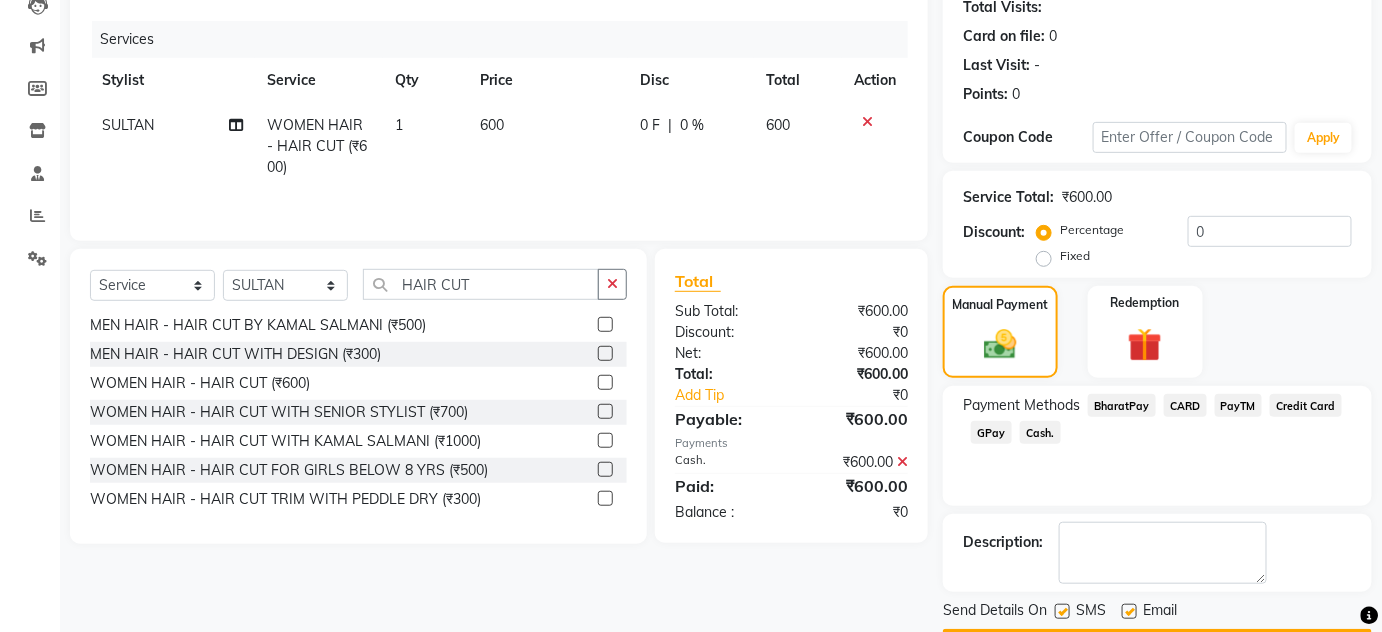 scroll, scrollTop: 283, scrollLeft: 0, axis: vertical 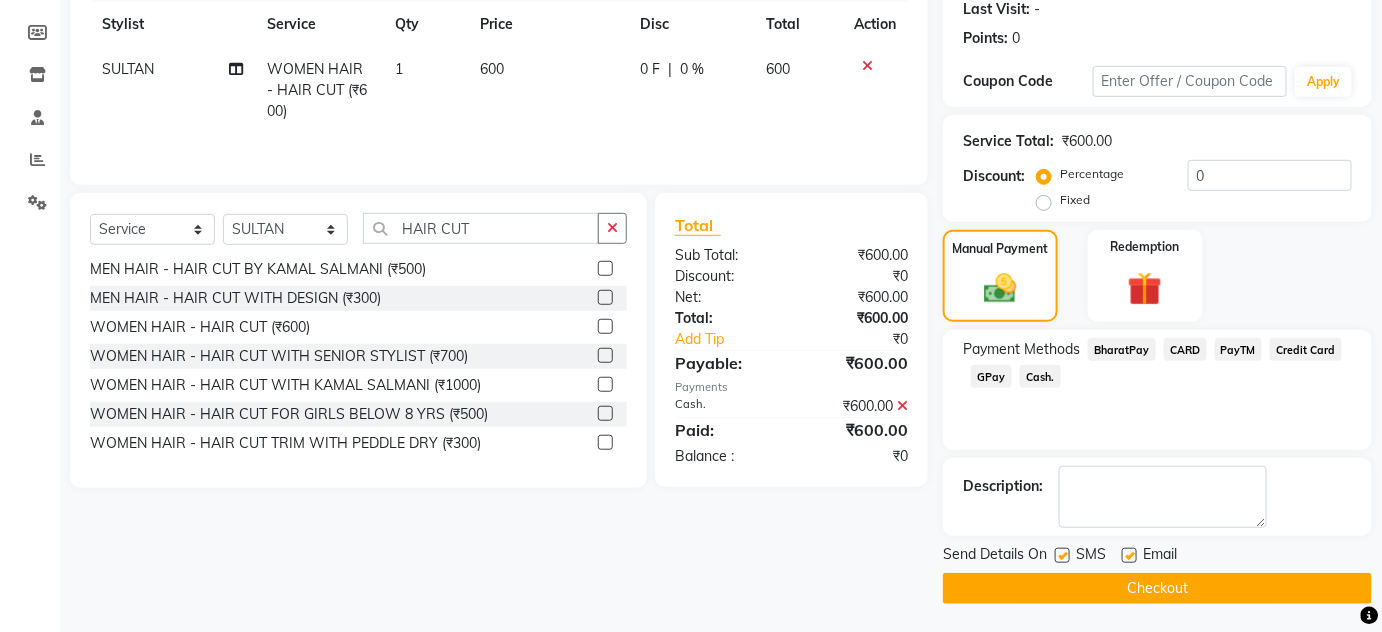 click 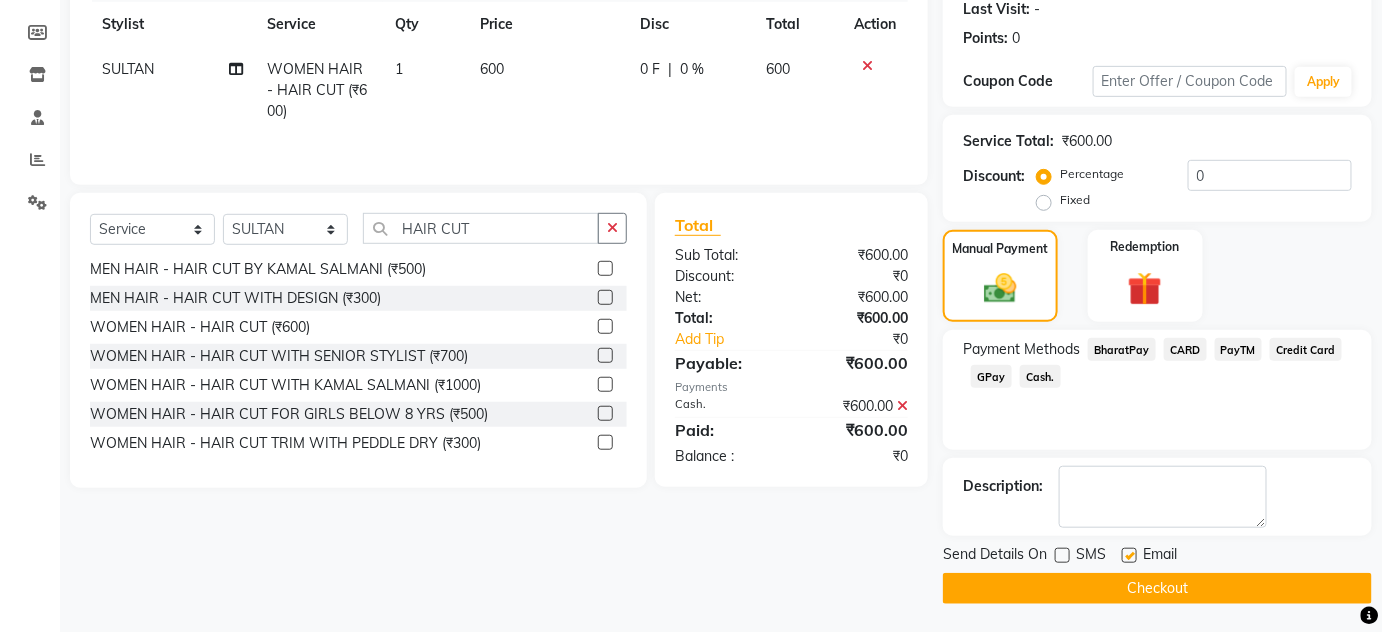 click on "Email" 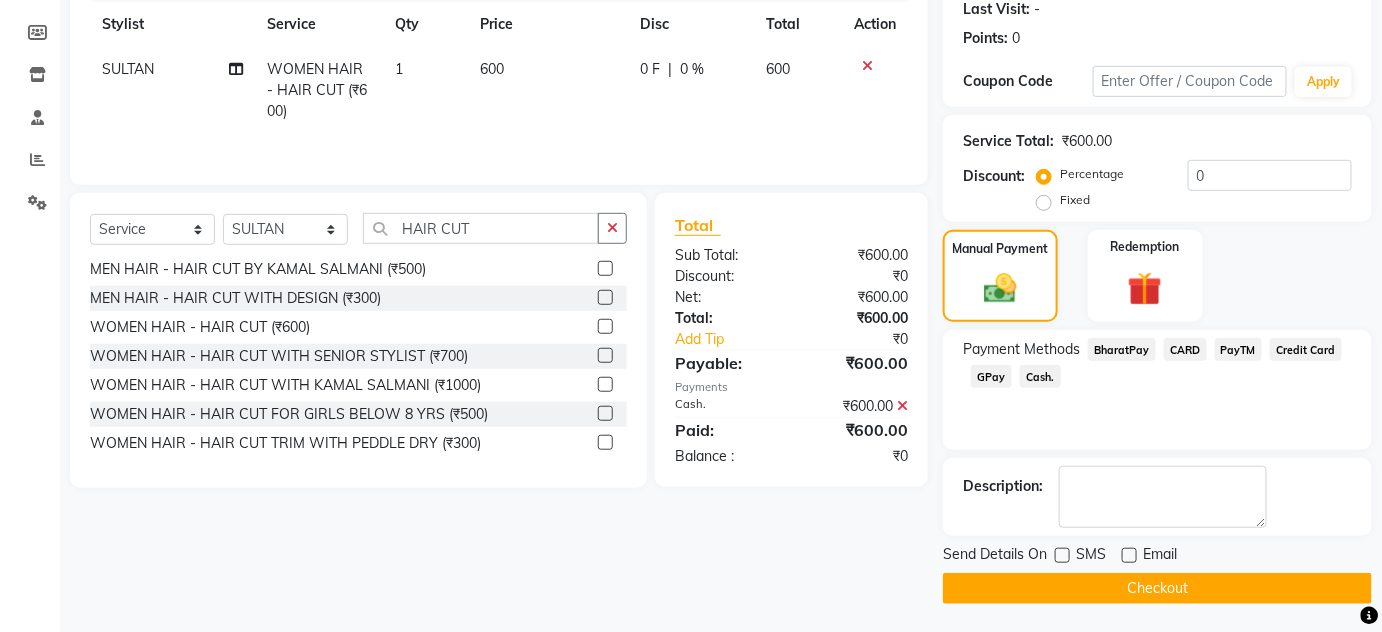 click on "Checkout" 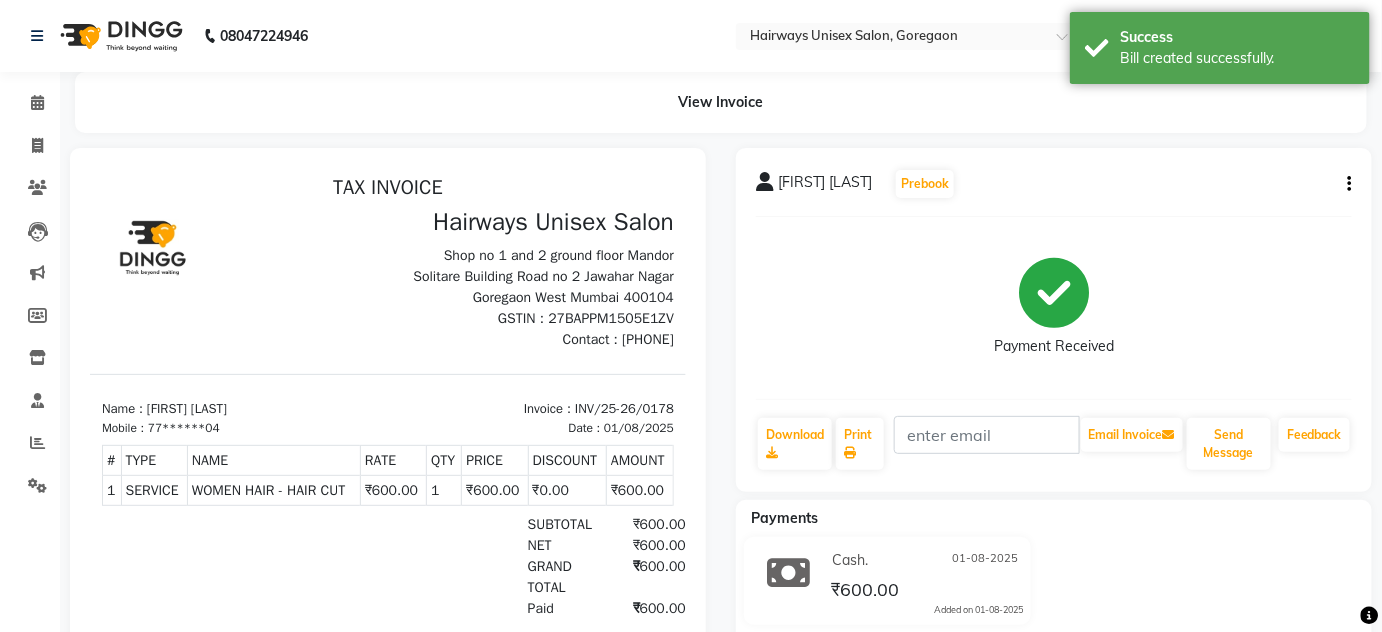 scroll, scrollTop: 0, scrollLeft: 0, axis: both 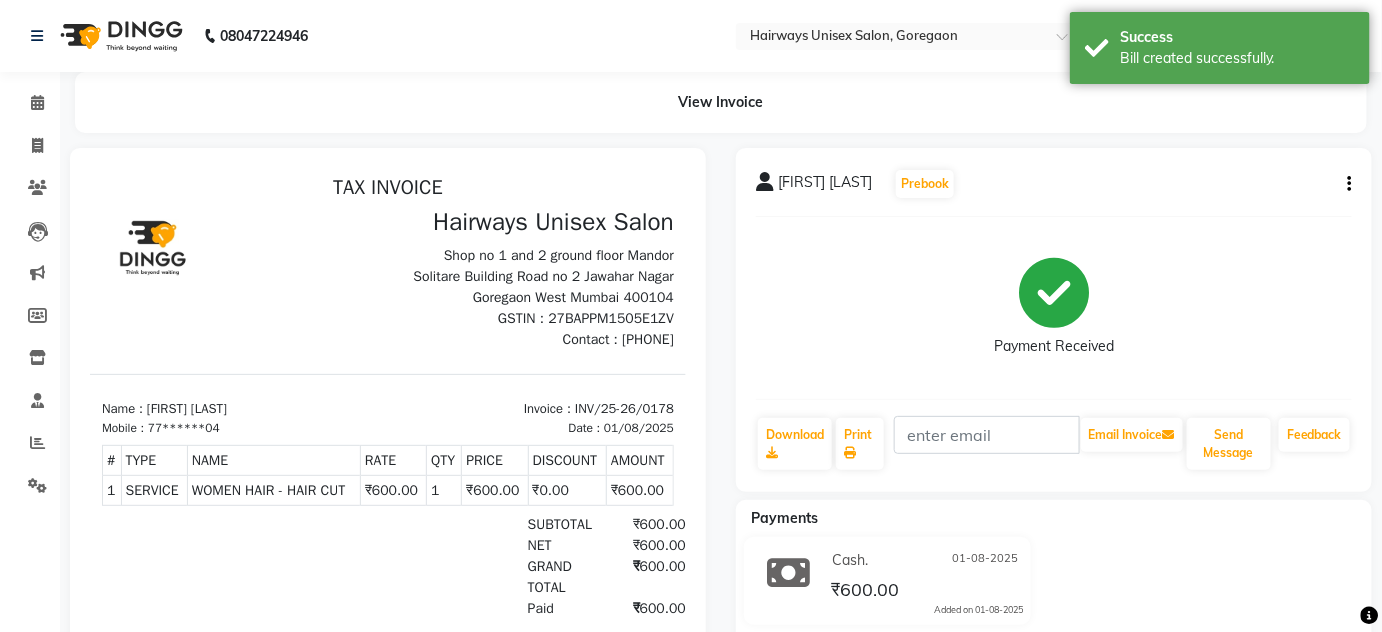 drag, startPoint x: 151, startPoint y: 403, endPoint x: 291, endPoint y: 403, distance: 140 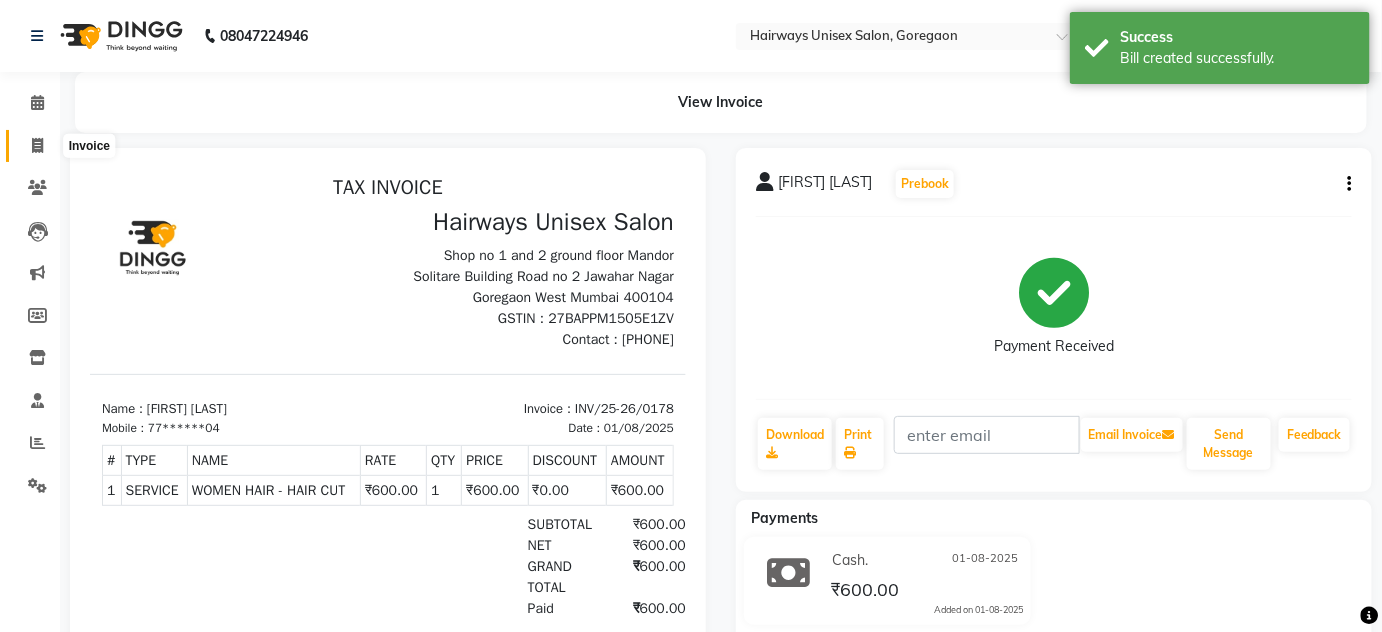 click 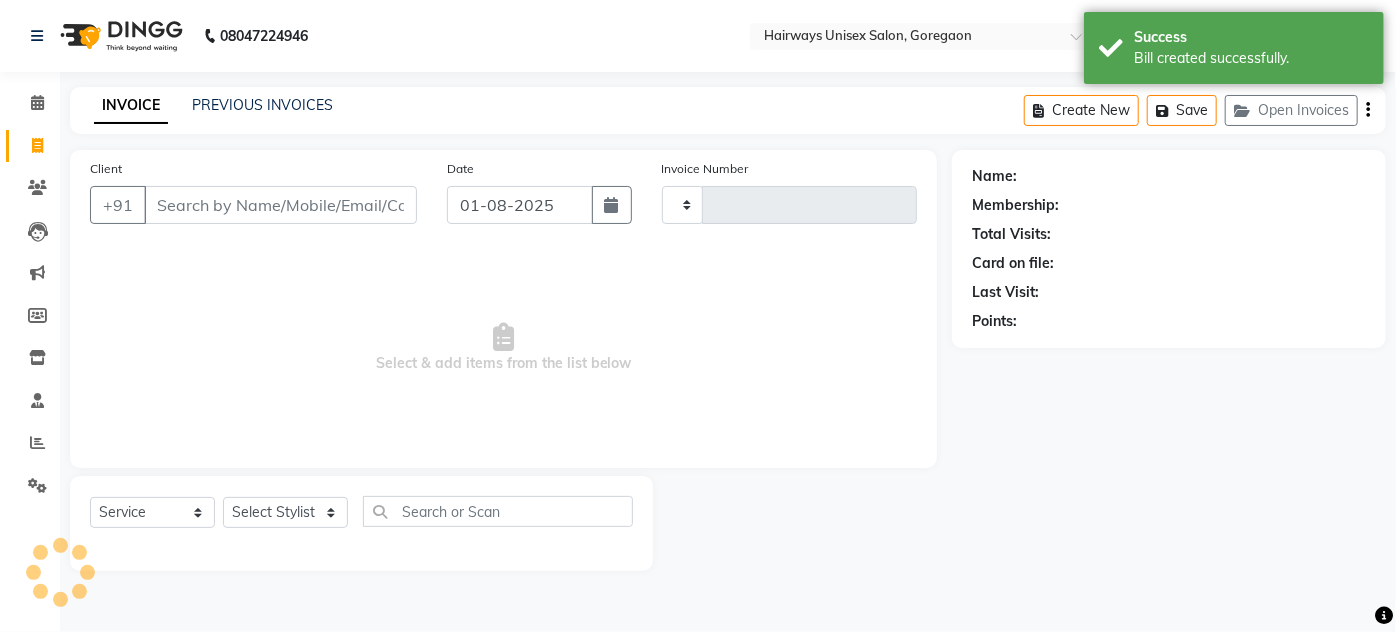 type on "1400" 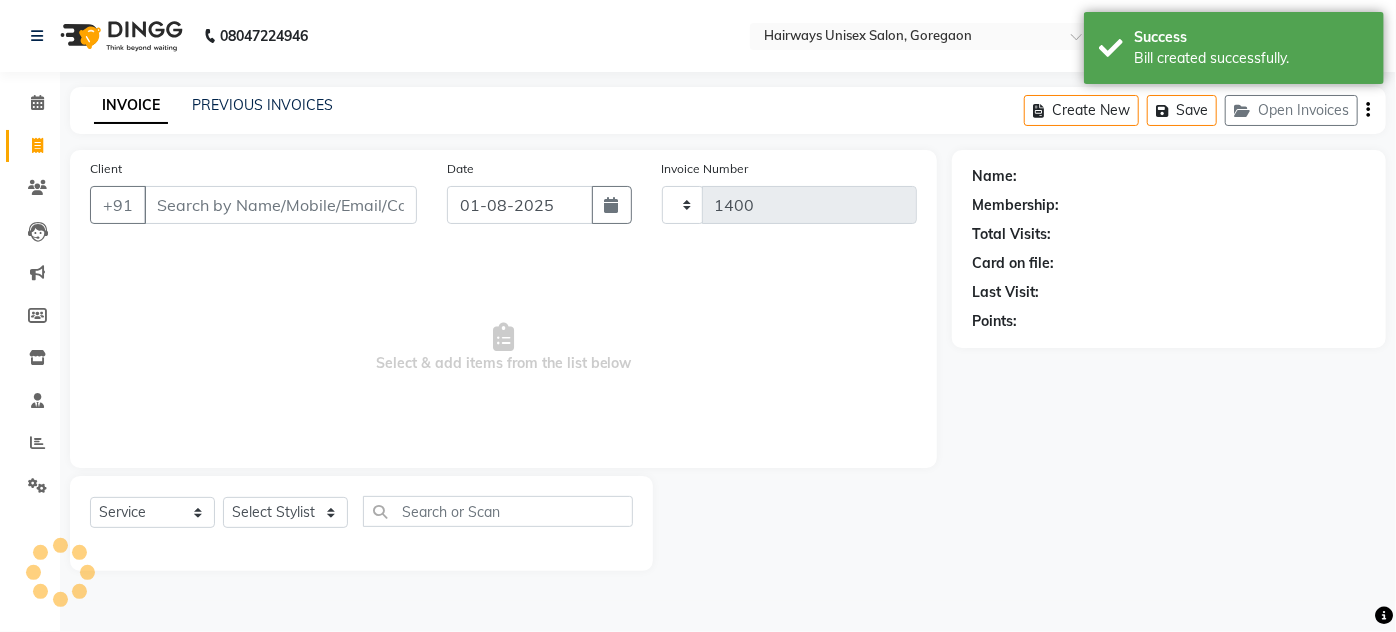 select on "8320" 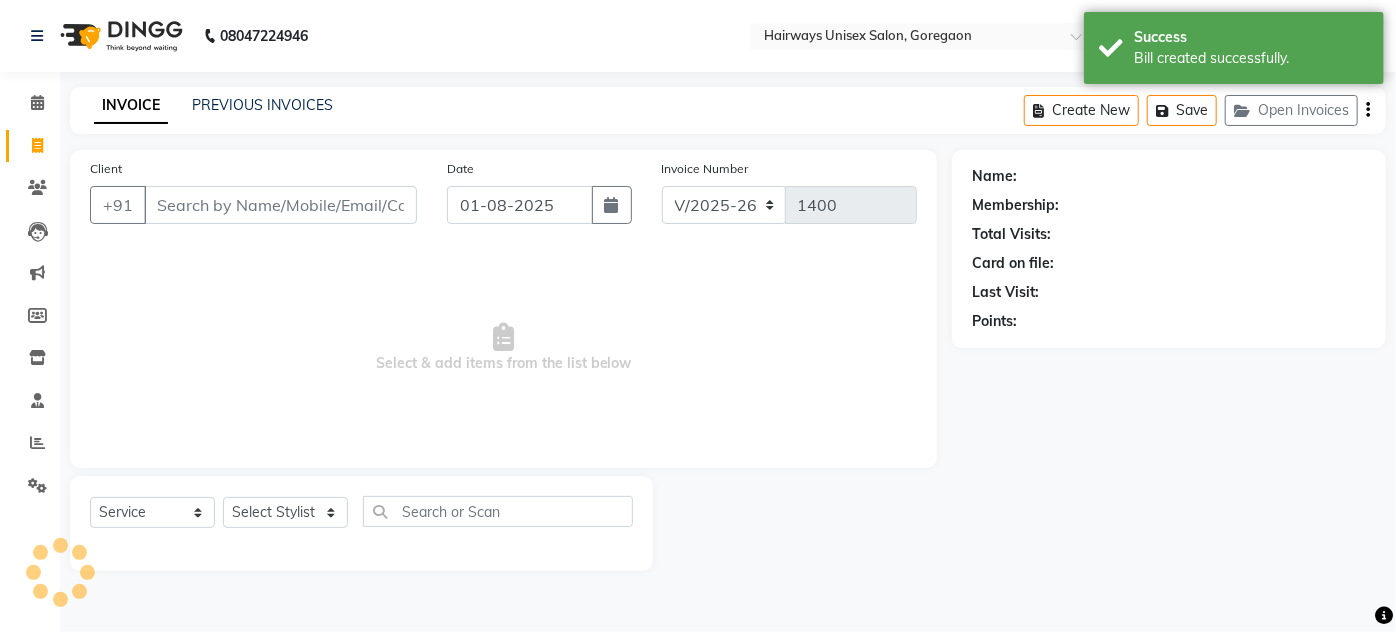 click on "Client" at bounding box center (280, 205) 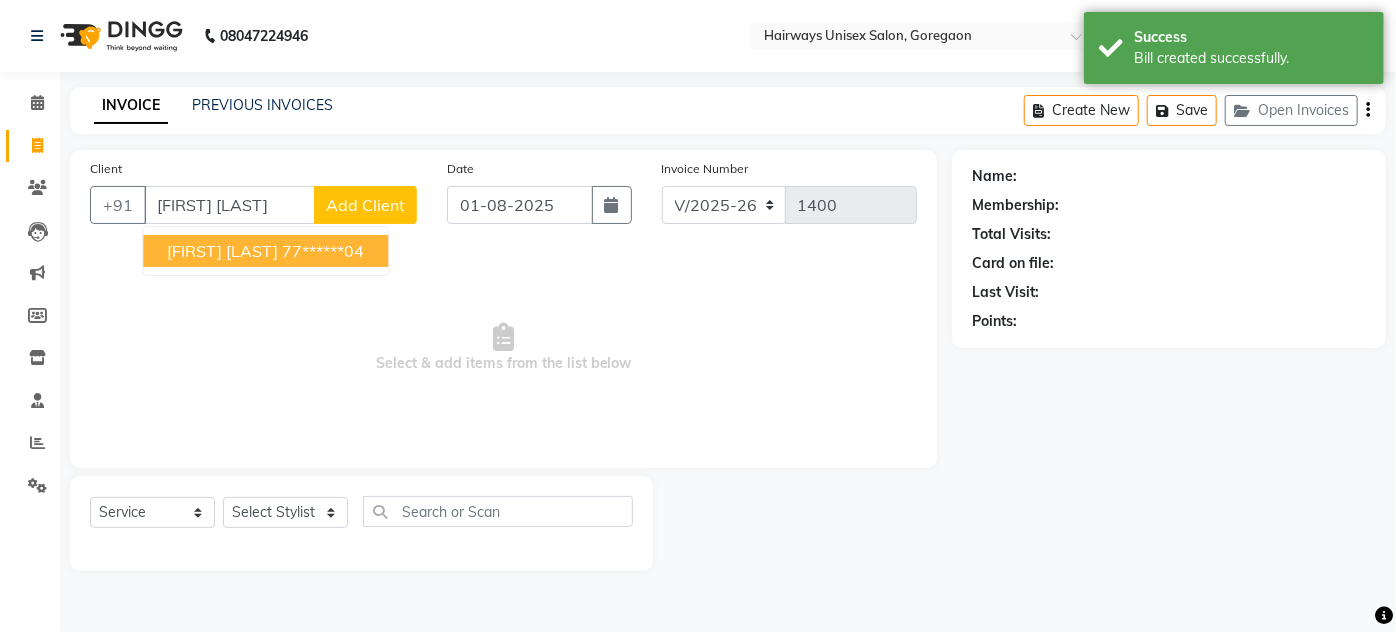 click on "[FIRST] [LAST]" at bounding box center [222, 251] 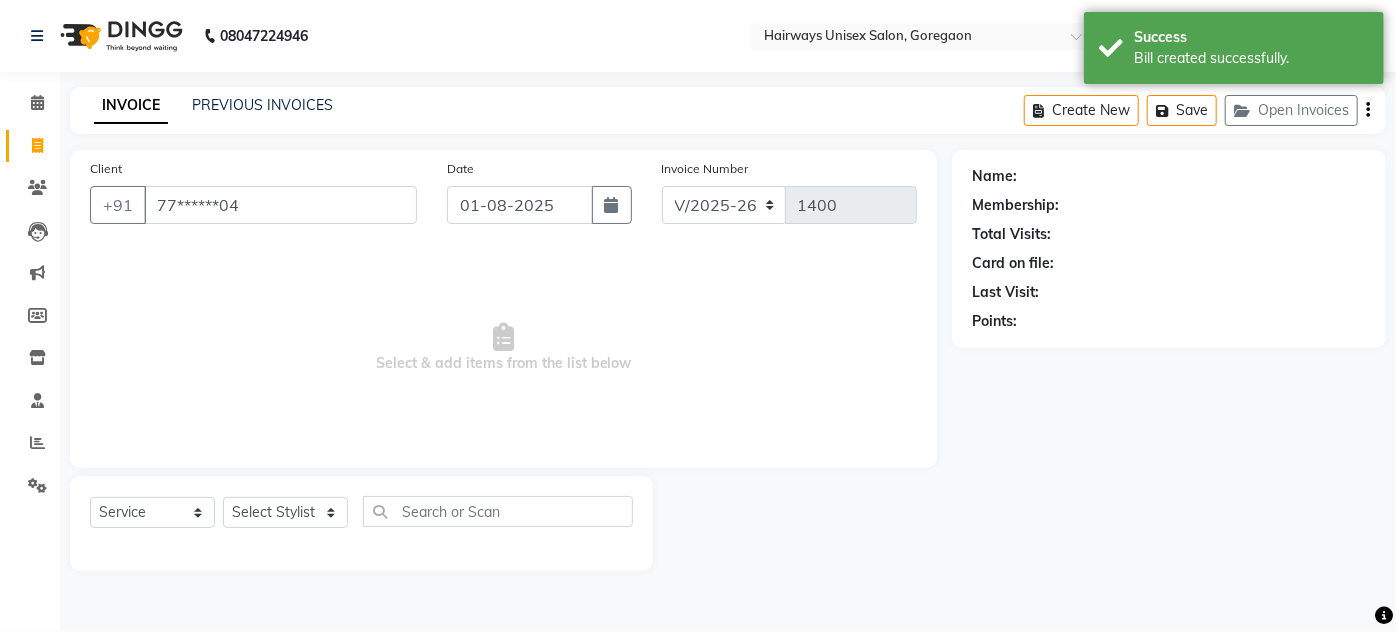 type on "77******04" 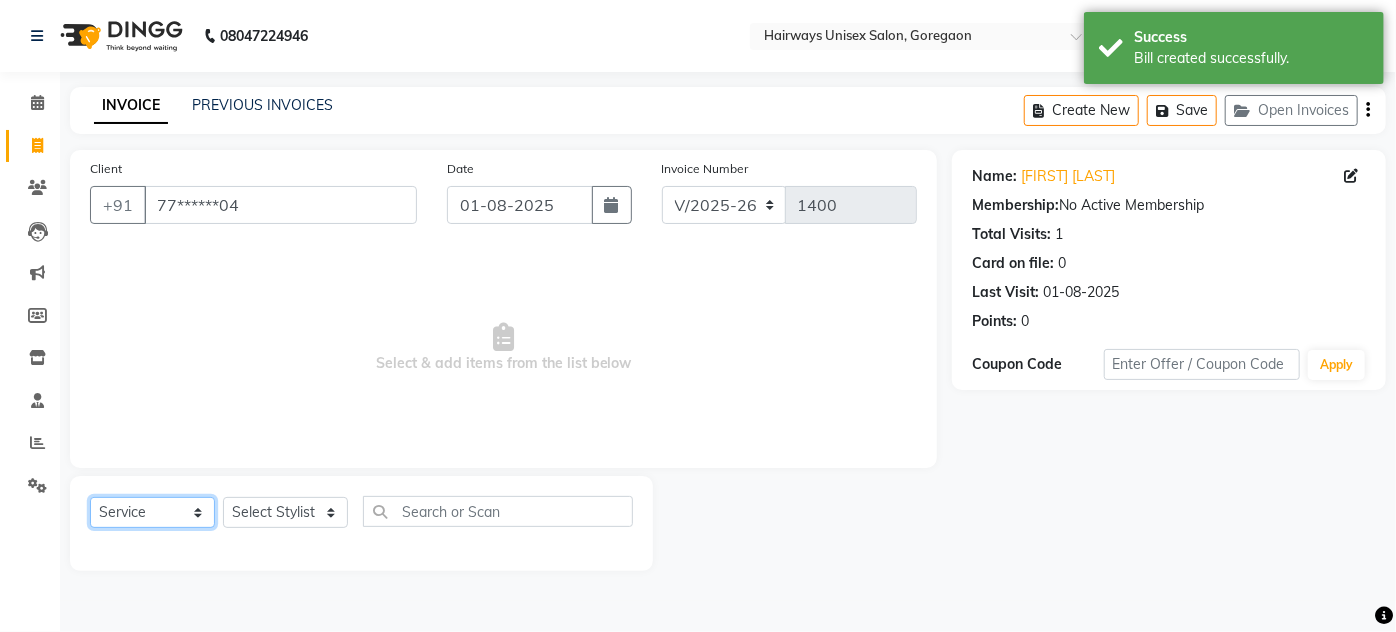 click on "Select  Service  Product  Membership  Package Voucher Prepaid Gift Card" 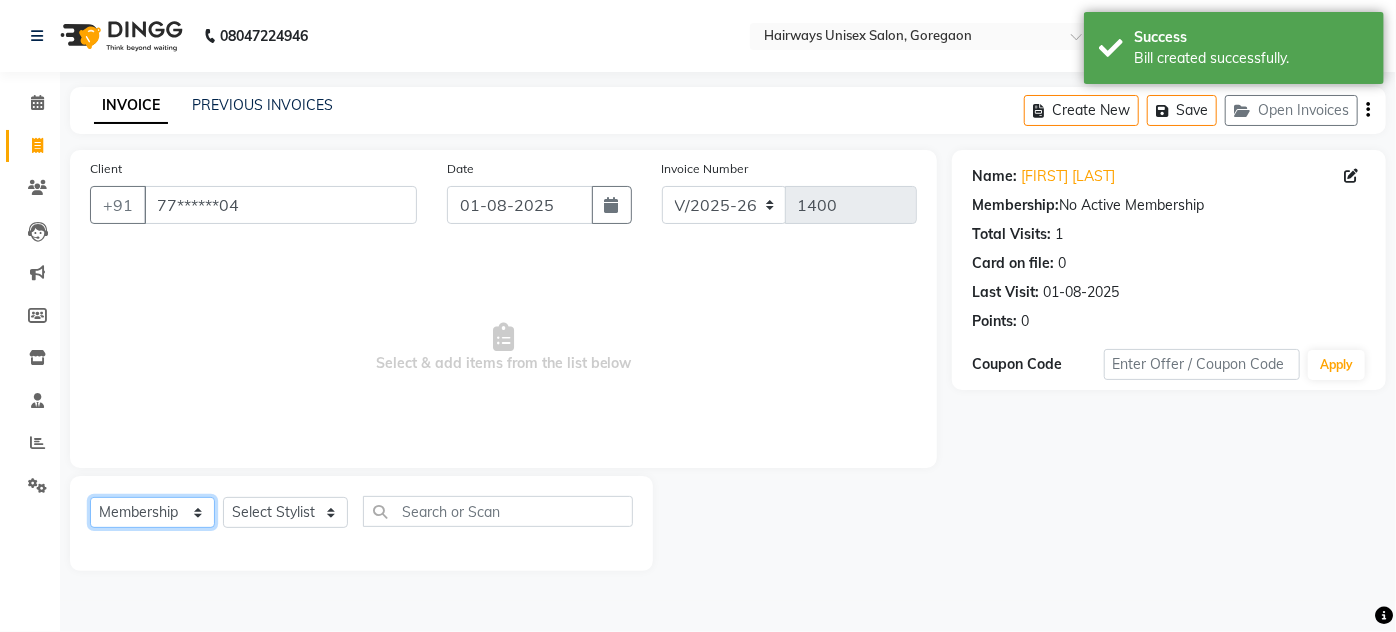 click on "Select  Service  Product  Membership  Package Voucher Prepaid Gift Card" 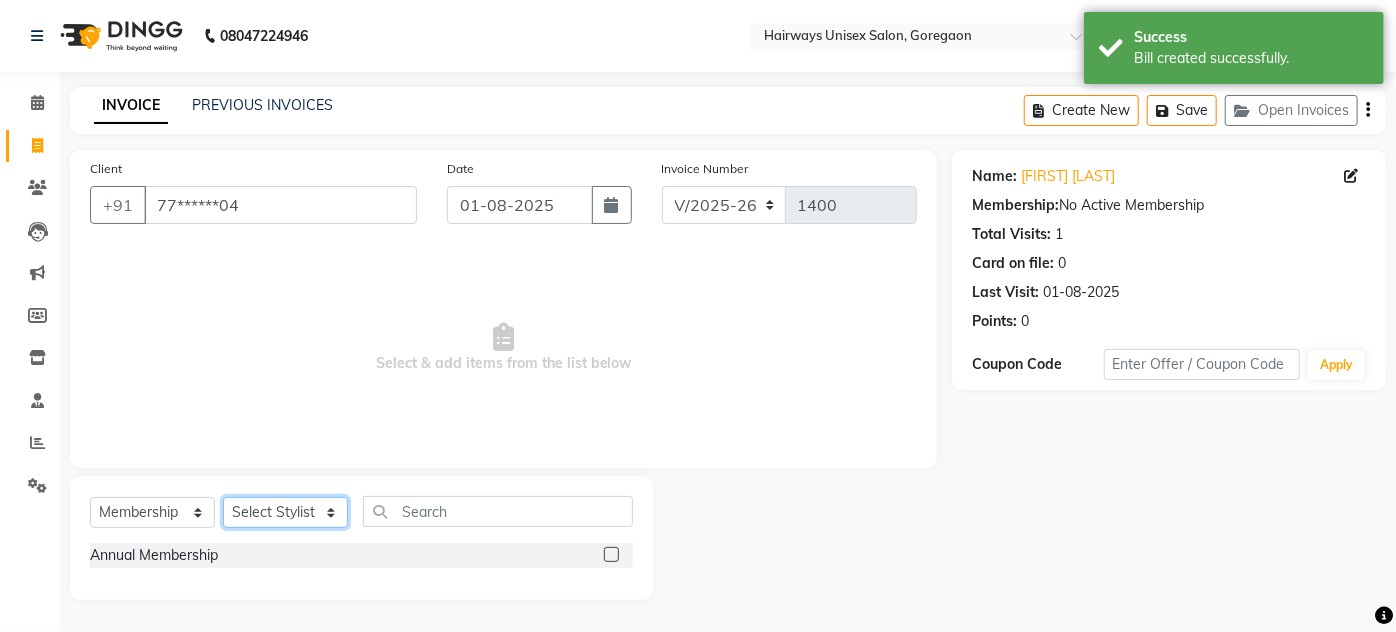 click on "Select Stylist AHSAN AZAD IMRAN Kamal Salmani KASHISH MAMTA POOJA PUMMY RAJA SADDAM SAMEER SULTAN TALIB ZAFAR ZAHID" 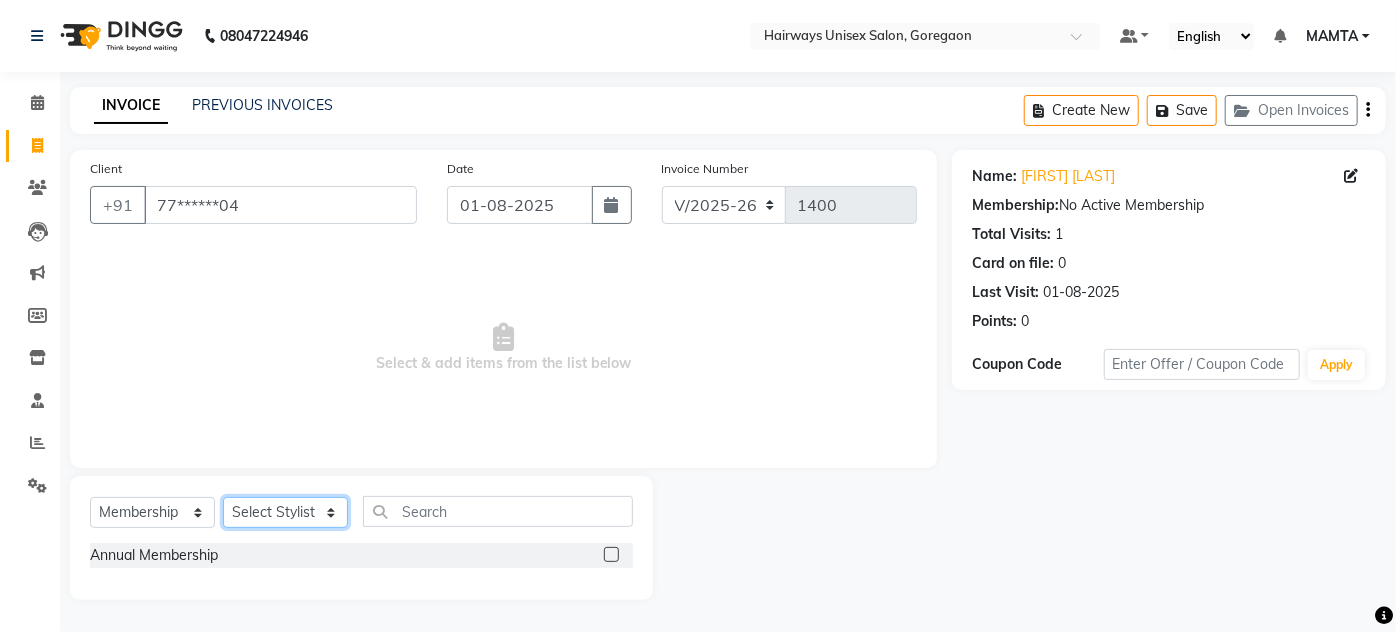 select on "80493" 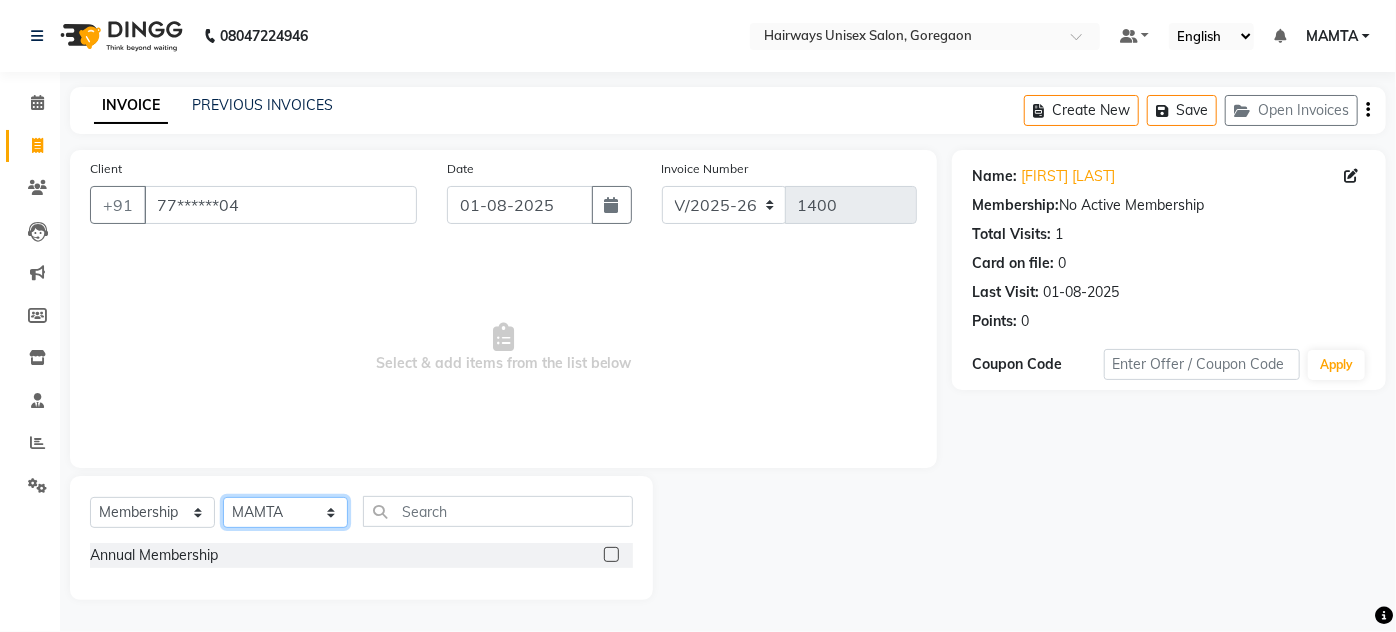 click on "Select Stylist AHSAN AZAD IMRAN Kamal Salmani KASHISH MAMTA POOJA PUMMY RAJA SADDAM SAMEER SULTAN TALIB ZAFAR ZAHID" 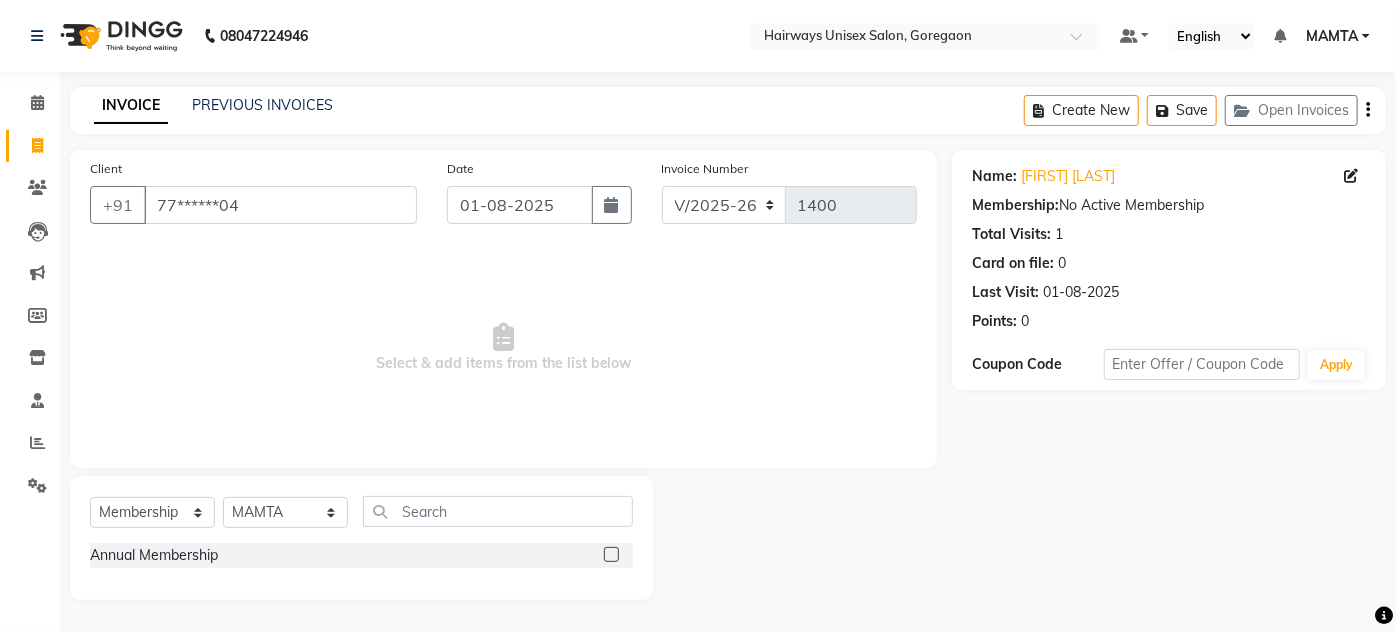 click 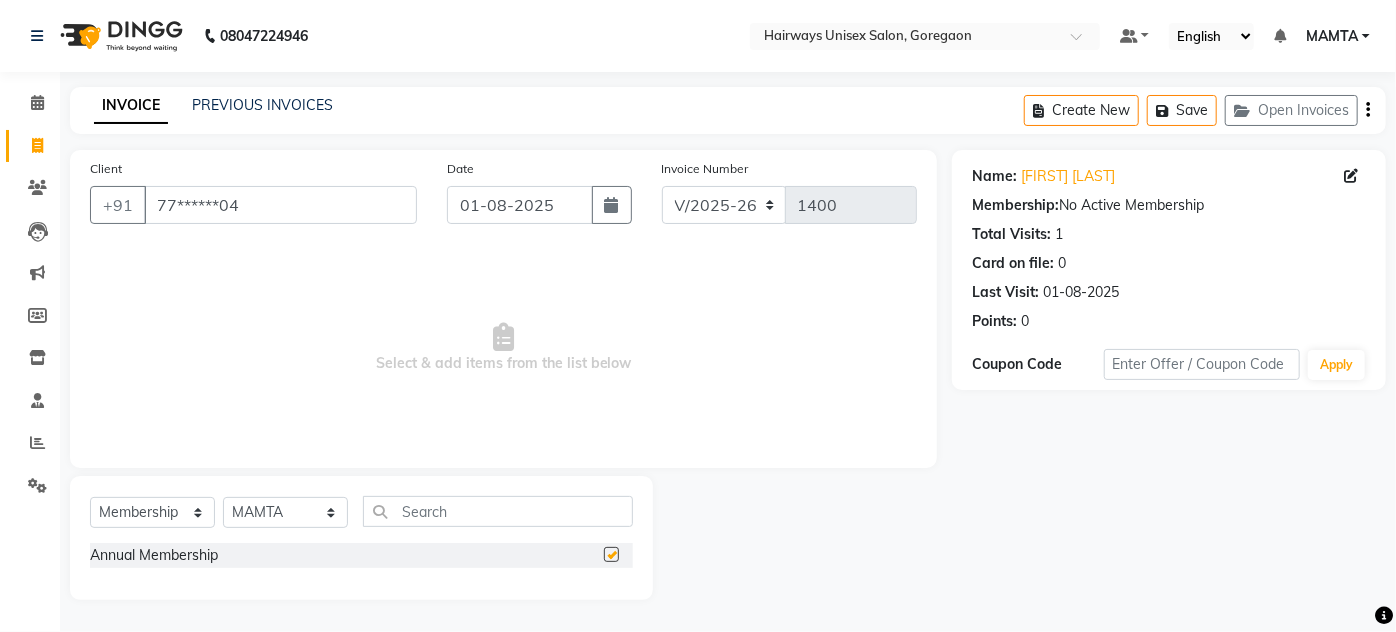 select on "select" 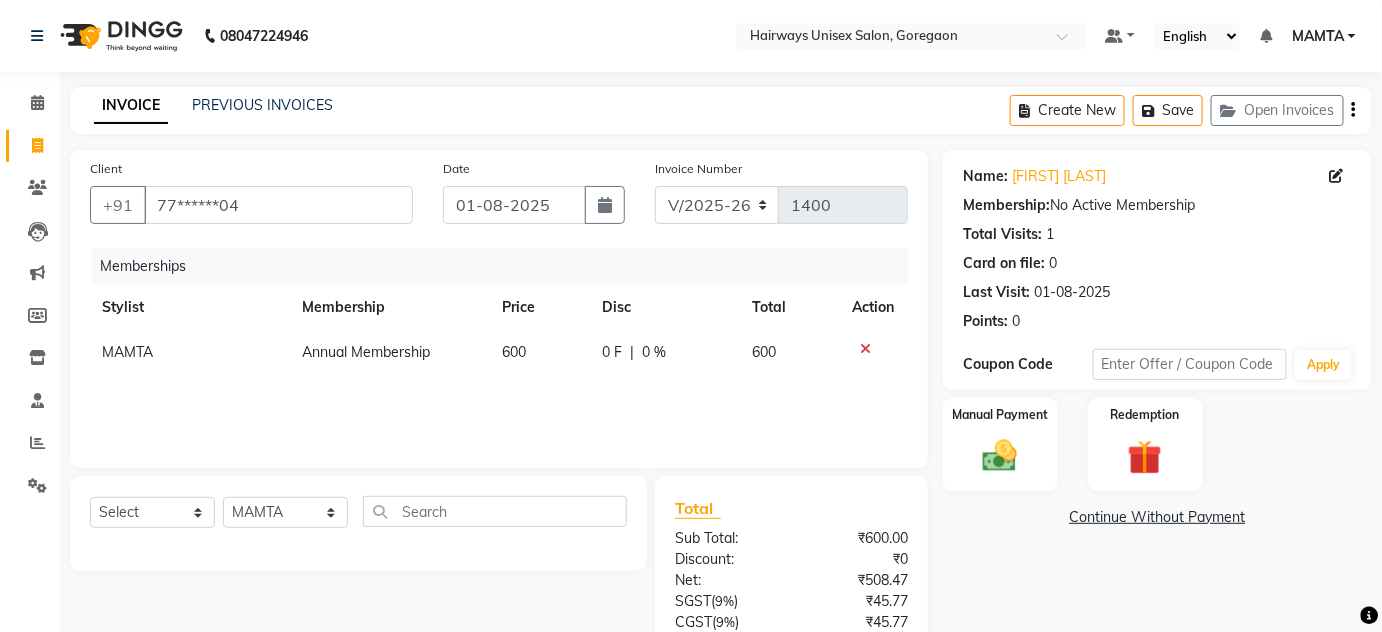 click on "Invoice Number INV/25-26 V/2025-26 1400" 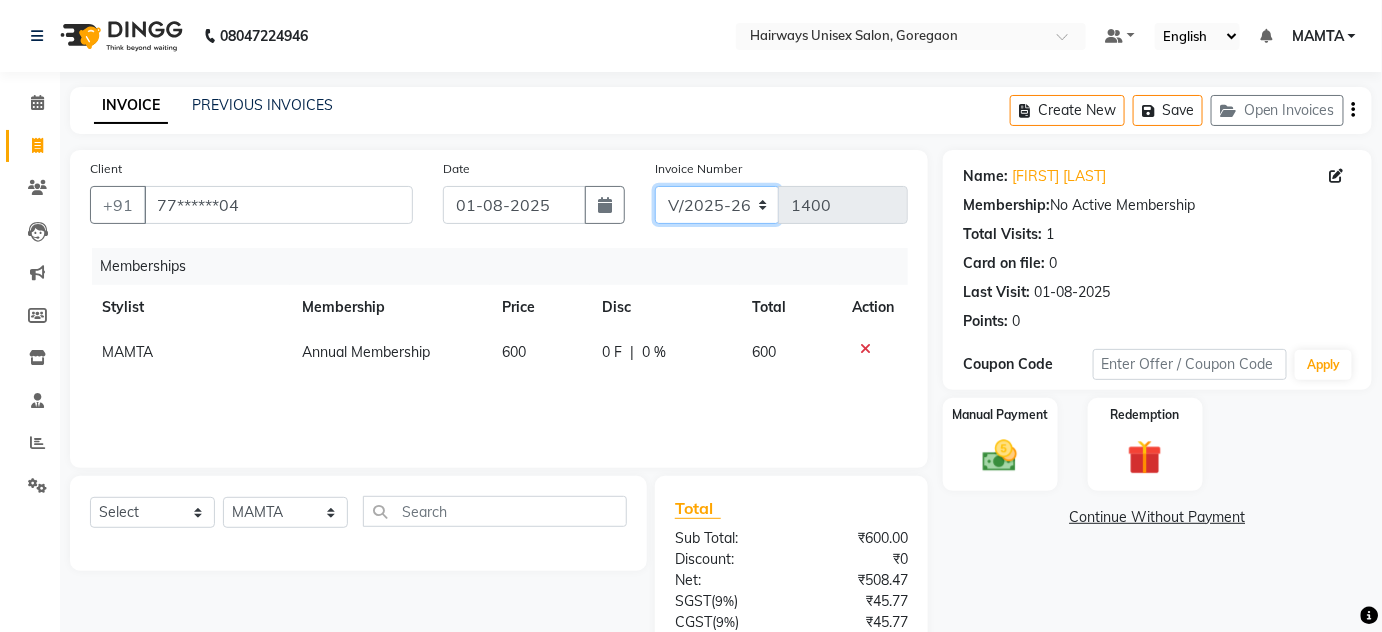 click on "INV/25-26 V/2025-26" 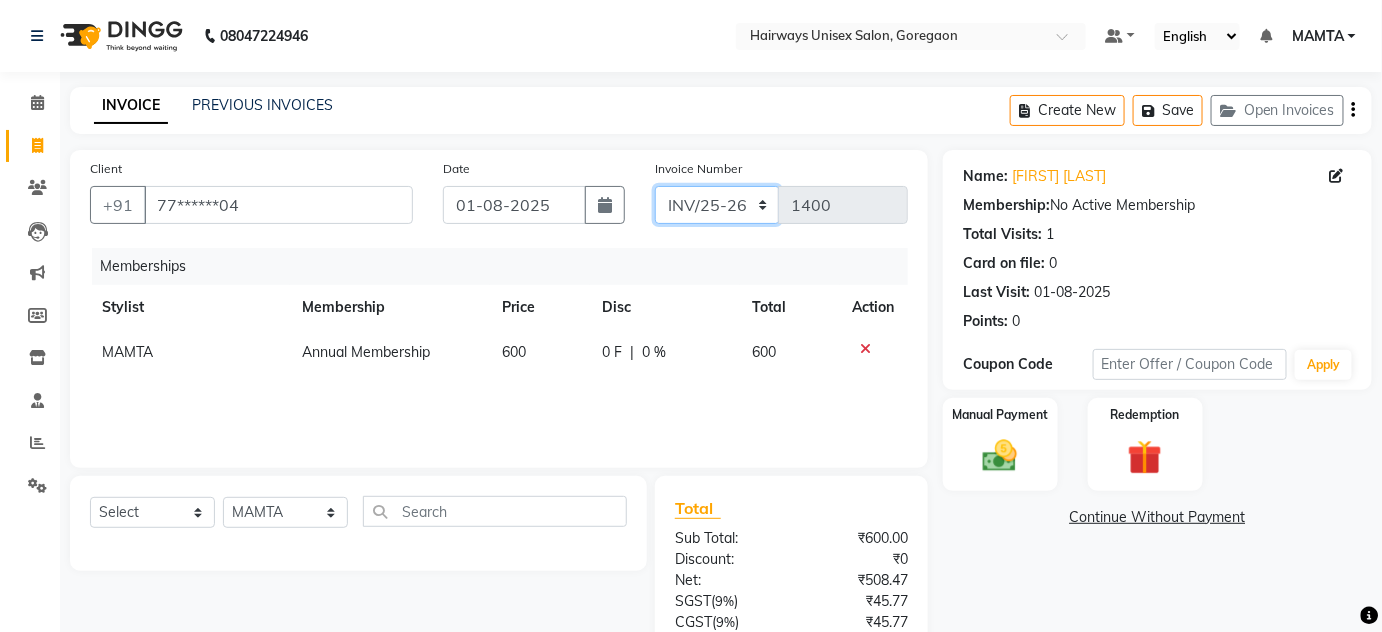 click on "INV/25-26 V/2025-26" 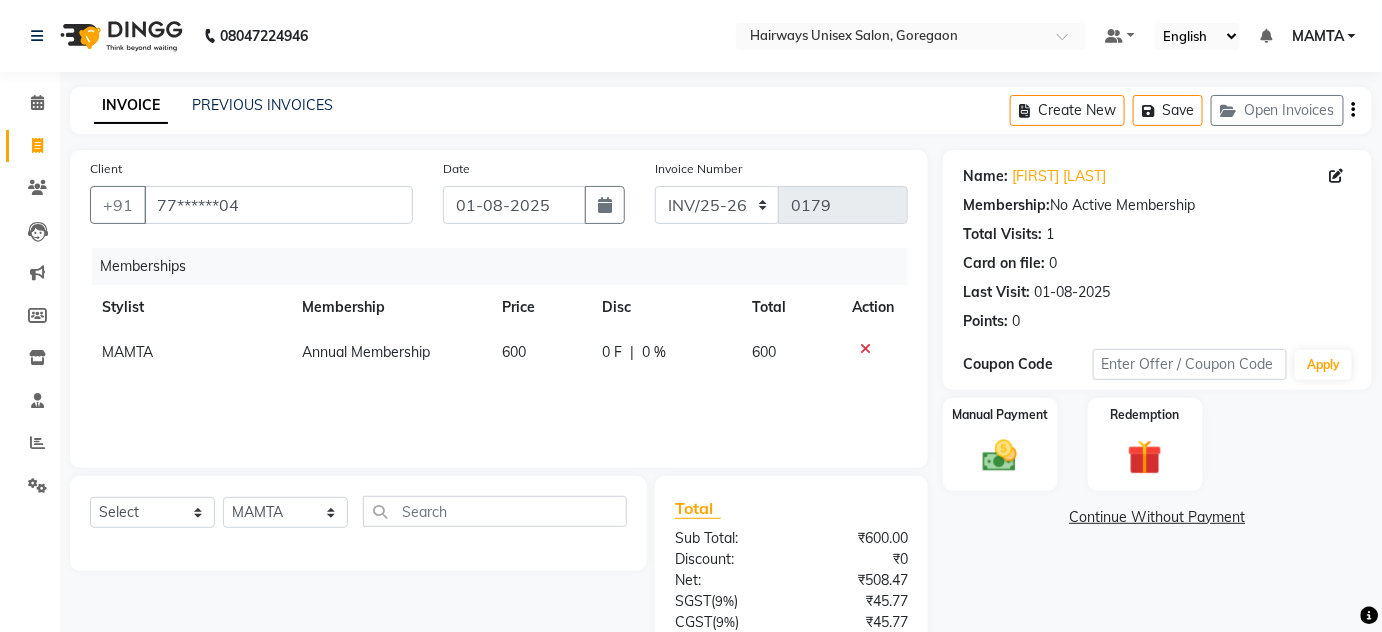 click 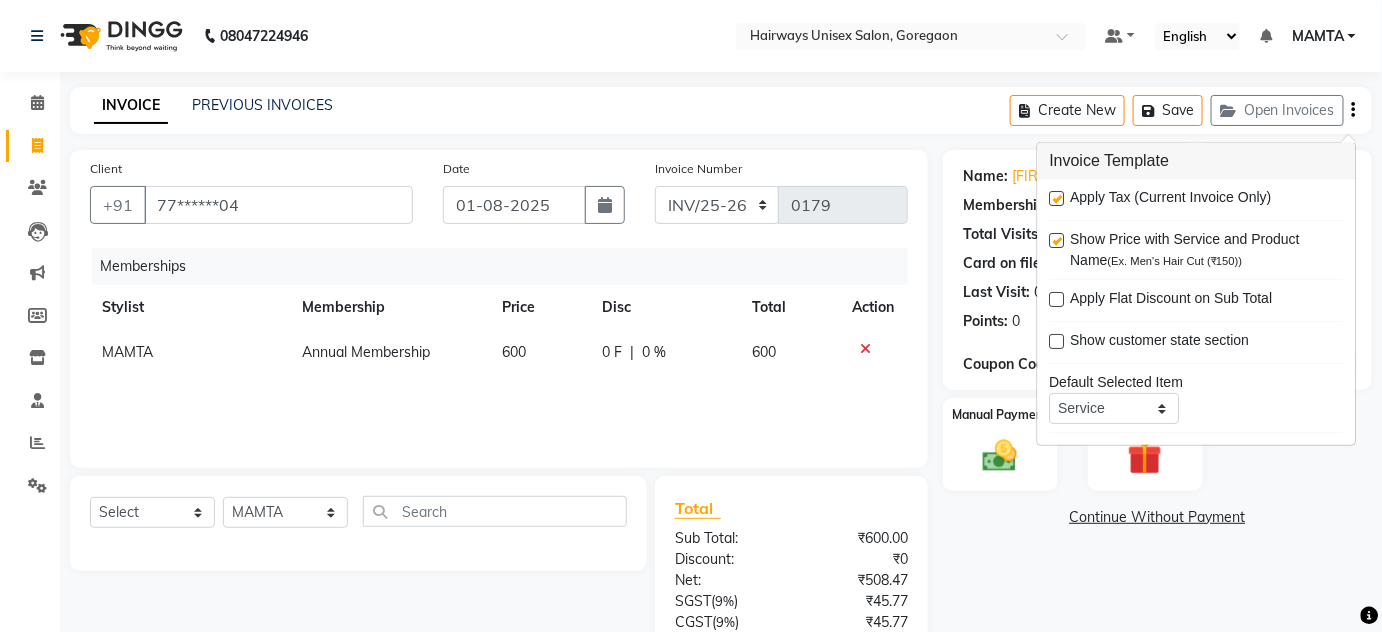 click at bounding box center (1057, 198) 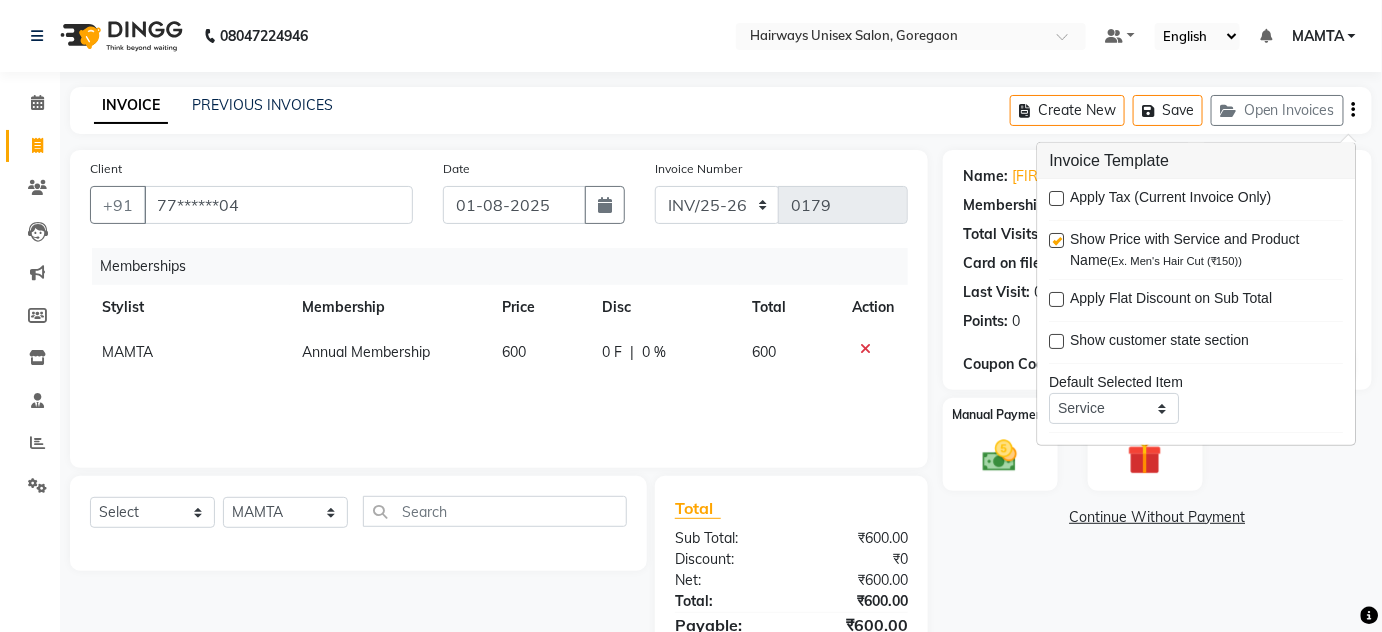 click on "Name: [FIRST] [LAST] Membership:  No Active Membership  Total Visits:  1 Card on file:  0 Last Visit:   01-08-2025 Points:   0  Coupon Code Apply" 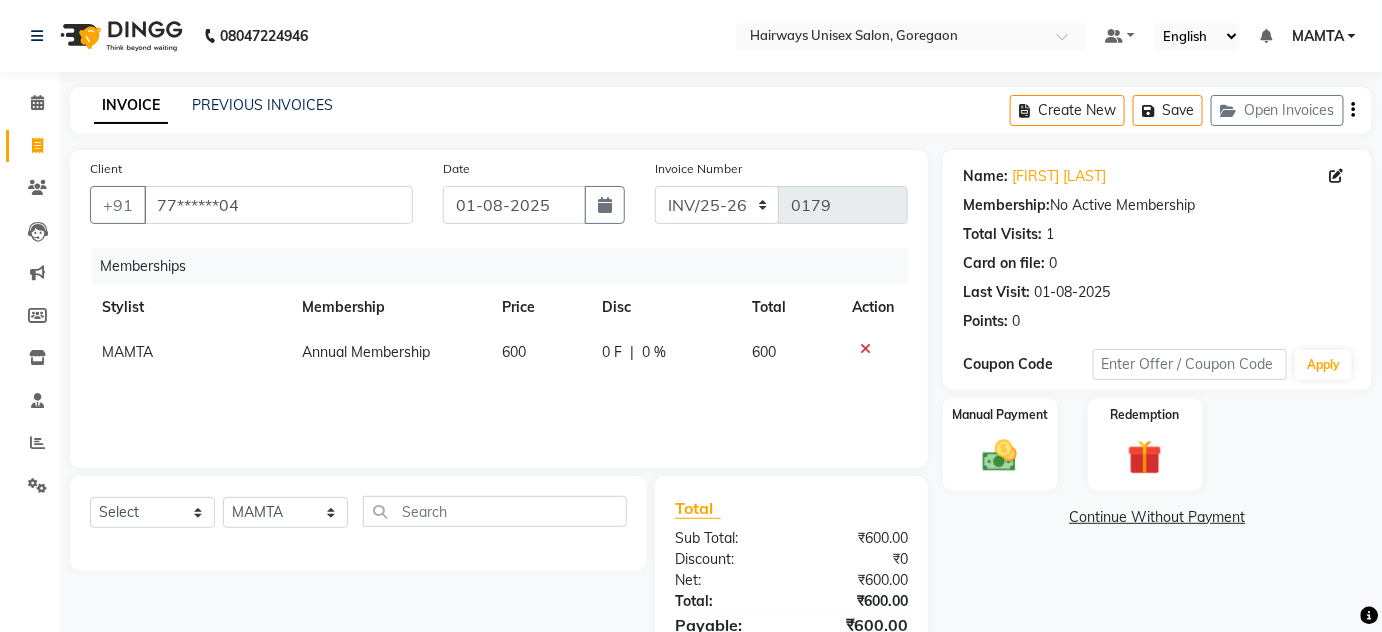scroll, scrollTop: 0, scrollLeft: 0, axis: both 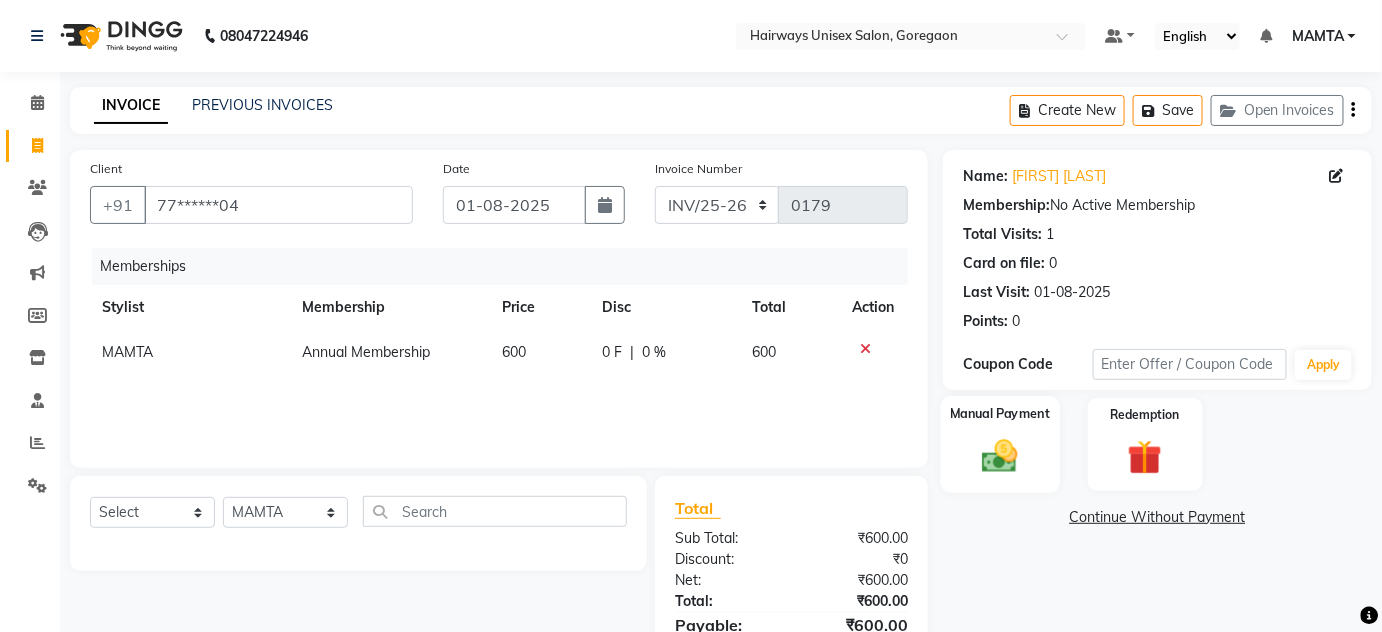 click on "Manual Payment" 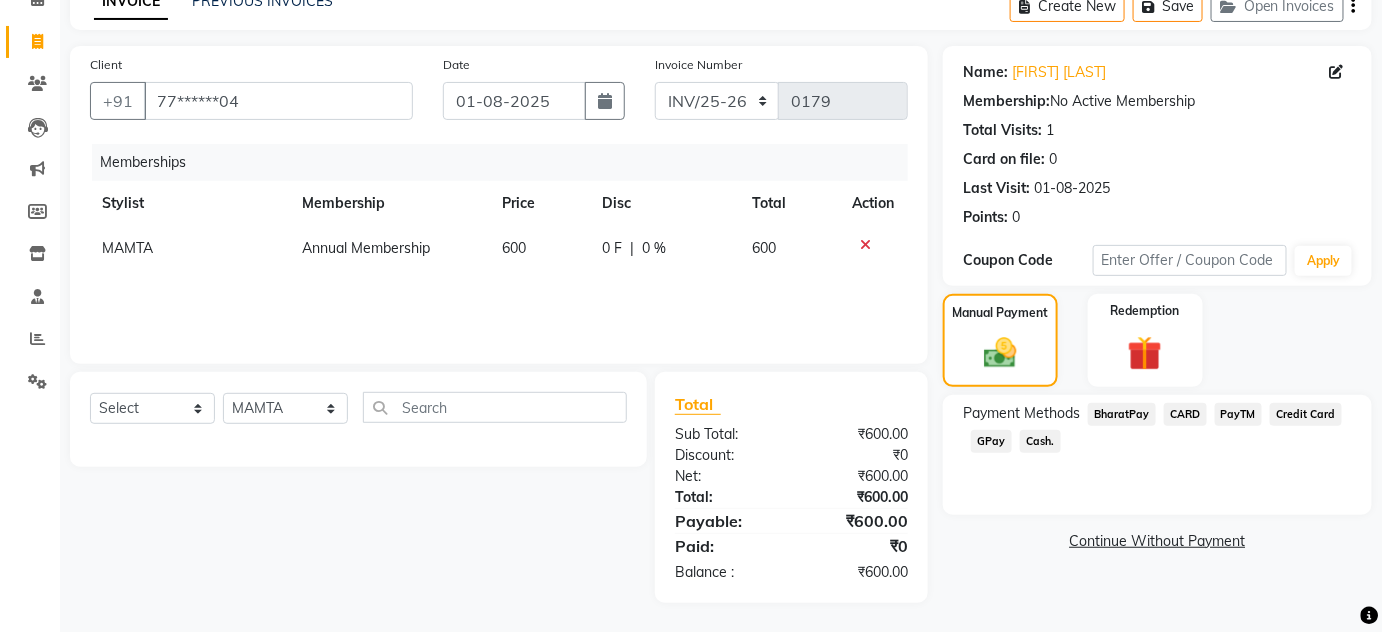 click on "Cash." 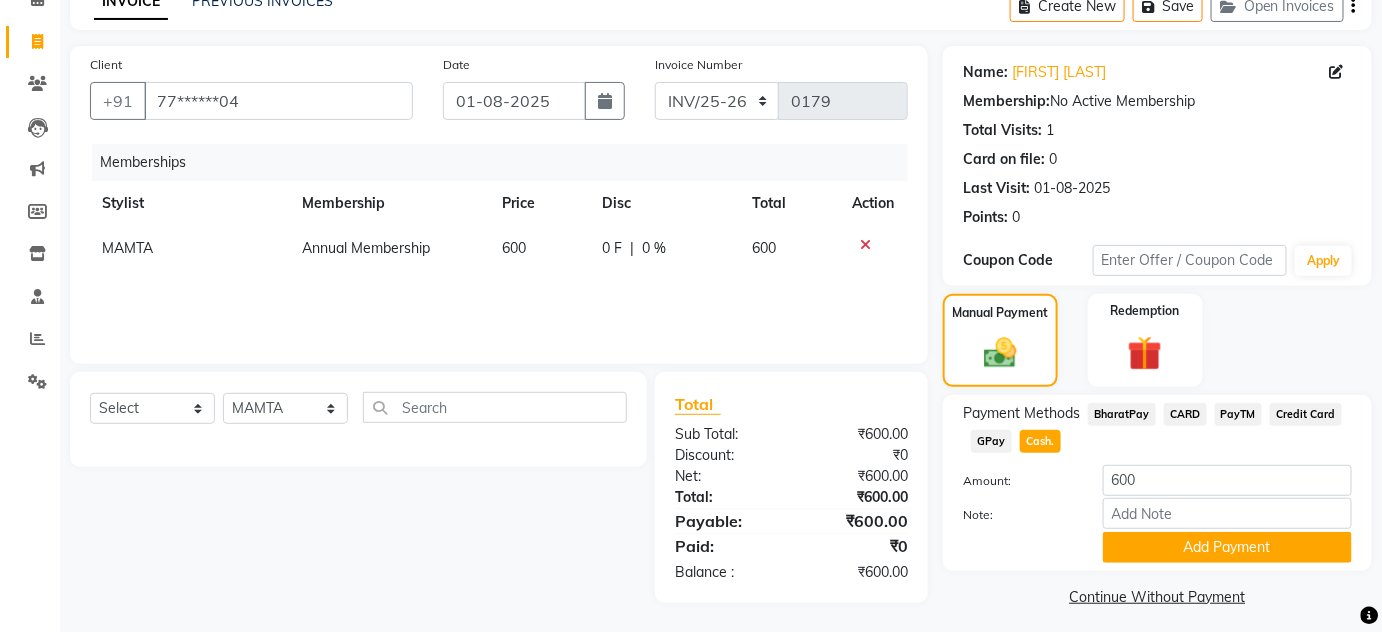 scroll, scrollTop: 112, scrollLeft: 0, axis: vertical 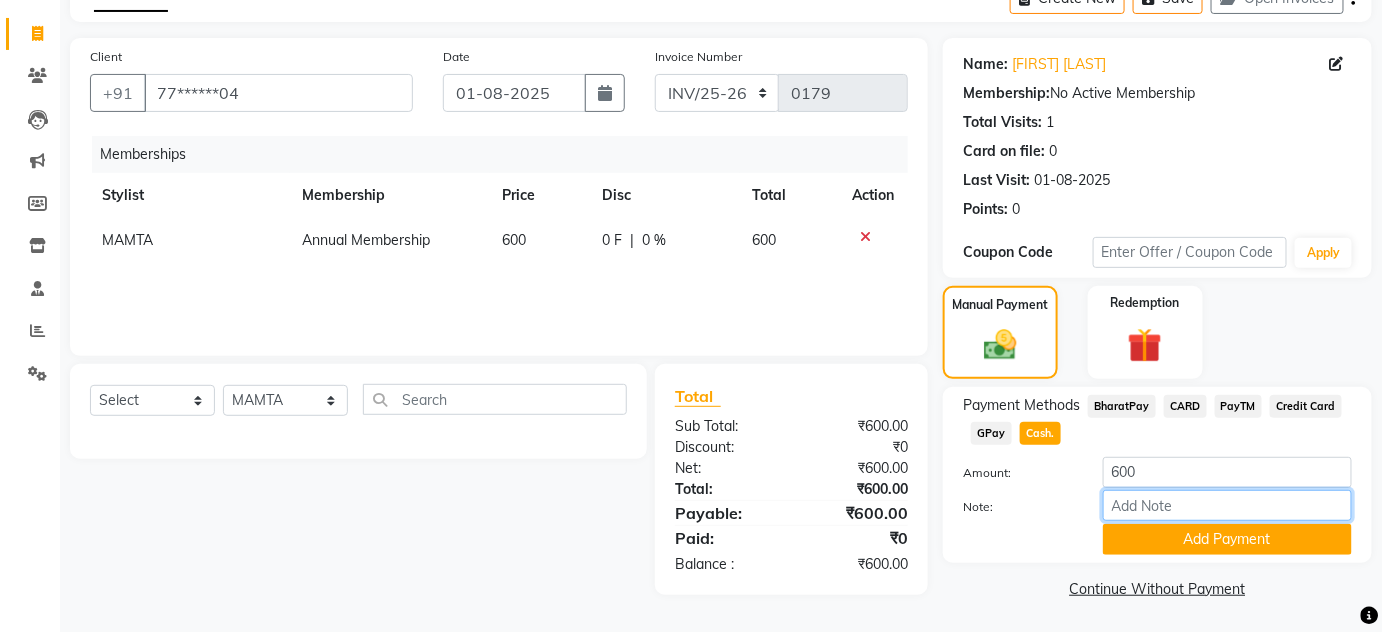 click on "Note:" at bounding box center [1227, 505] 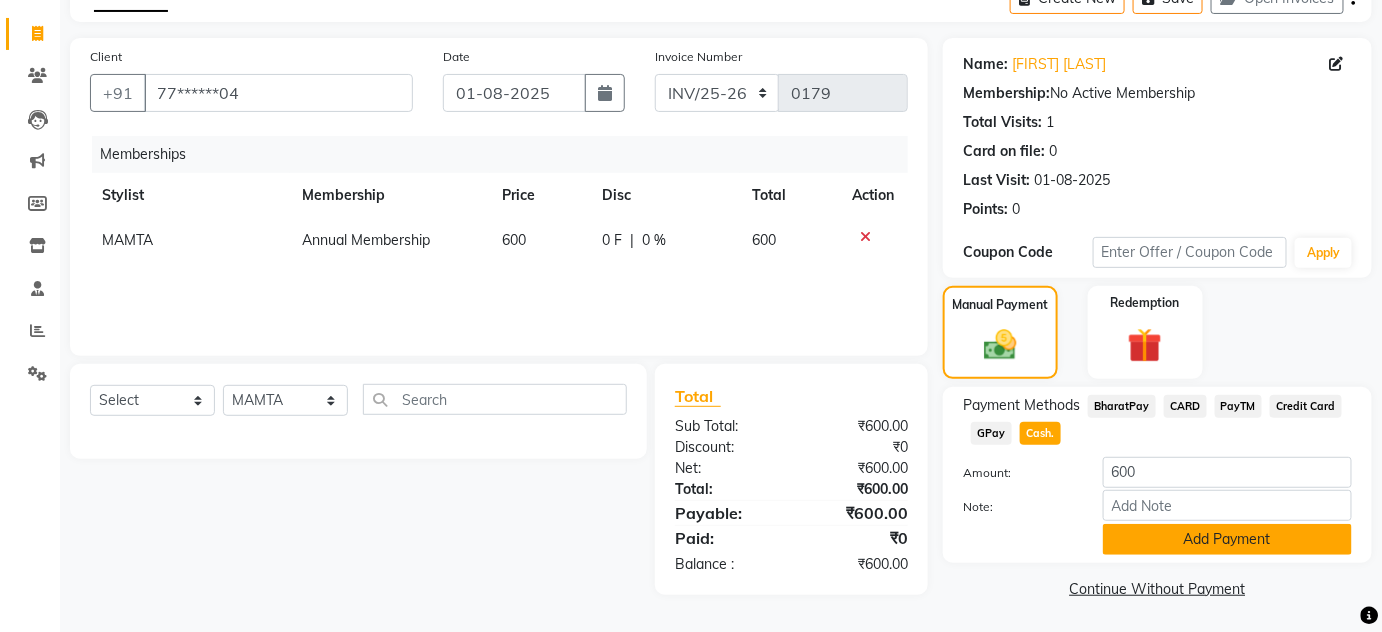 click on "Add Payment" 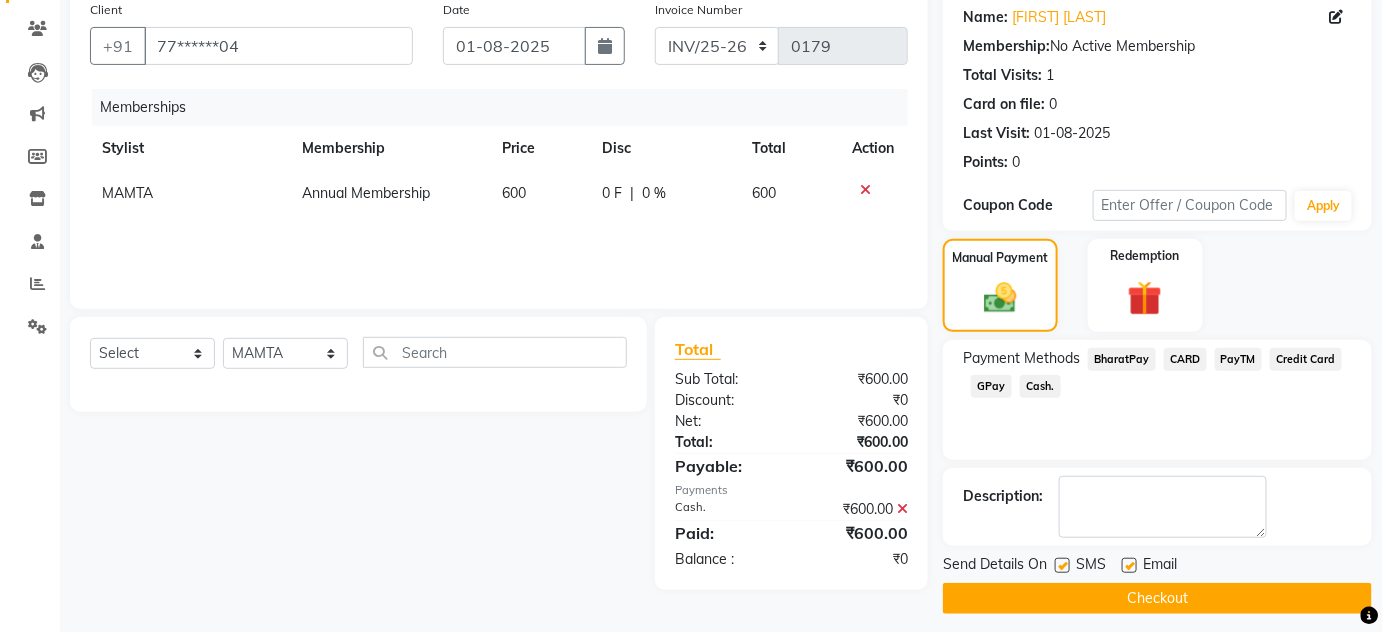 scroll, scrollTop: 169, scrollLeft: 0, axis: vertical 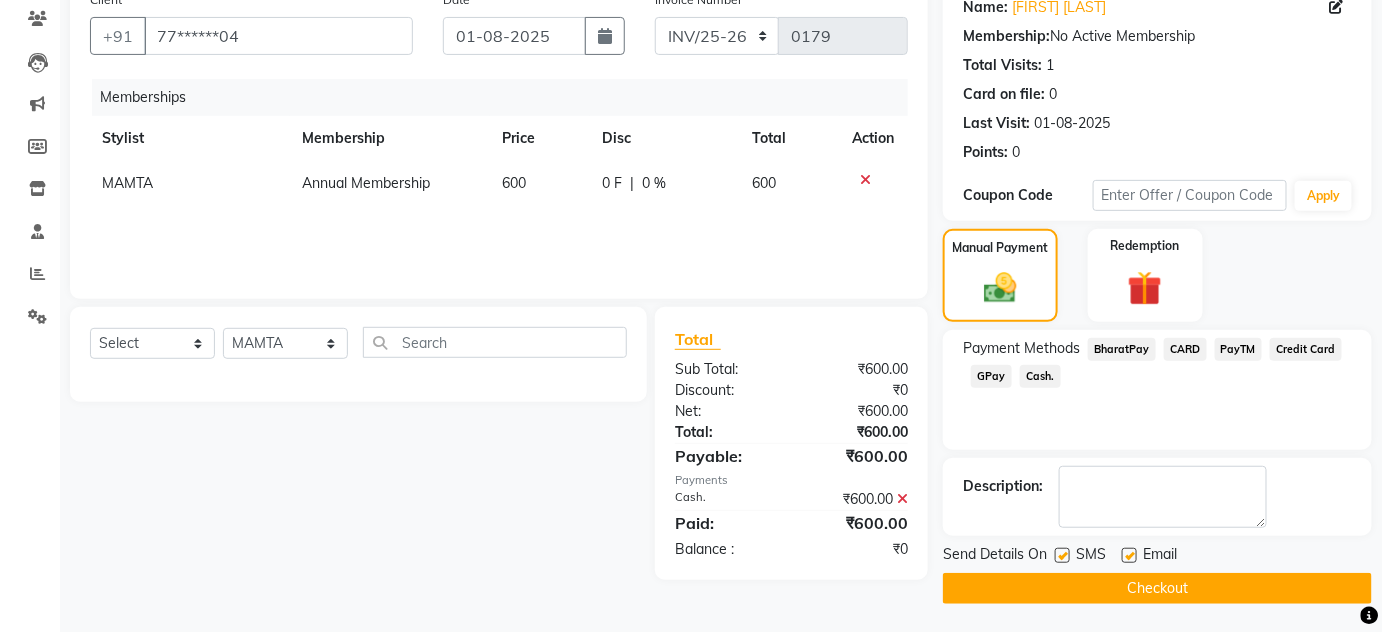 click on "Checkout" 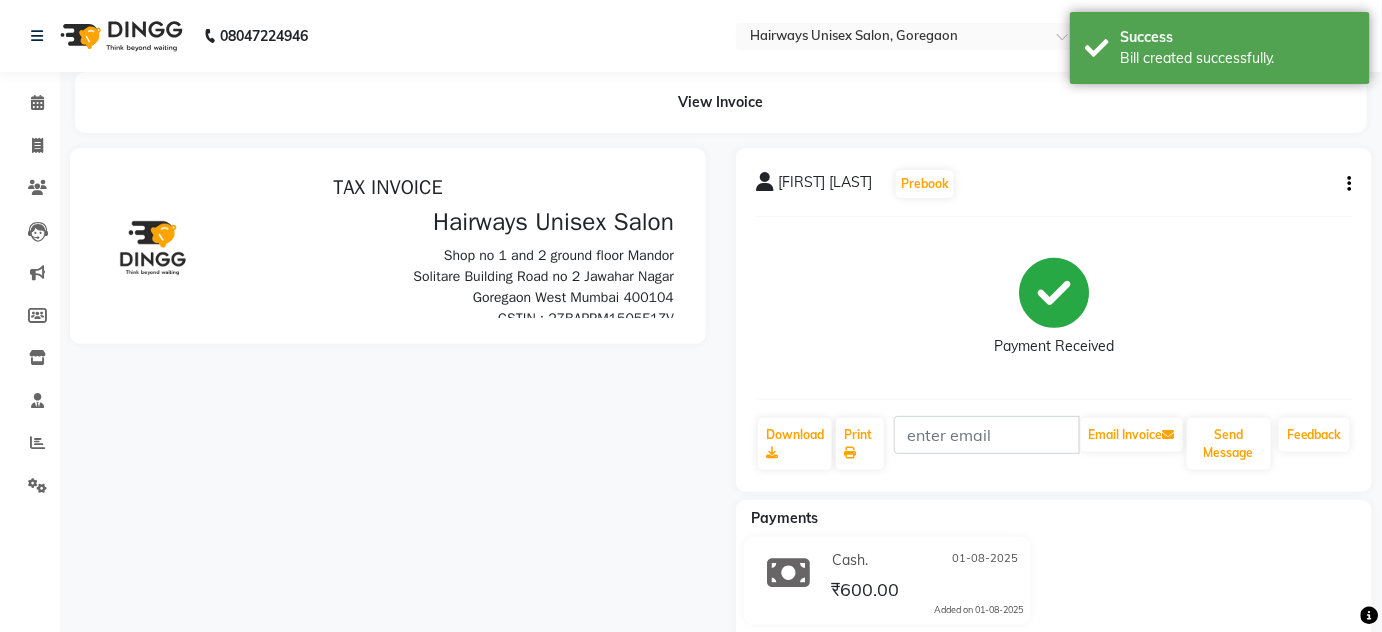 scroll, scrollTop: 0, scrollLeft: 0, axis: both 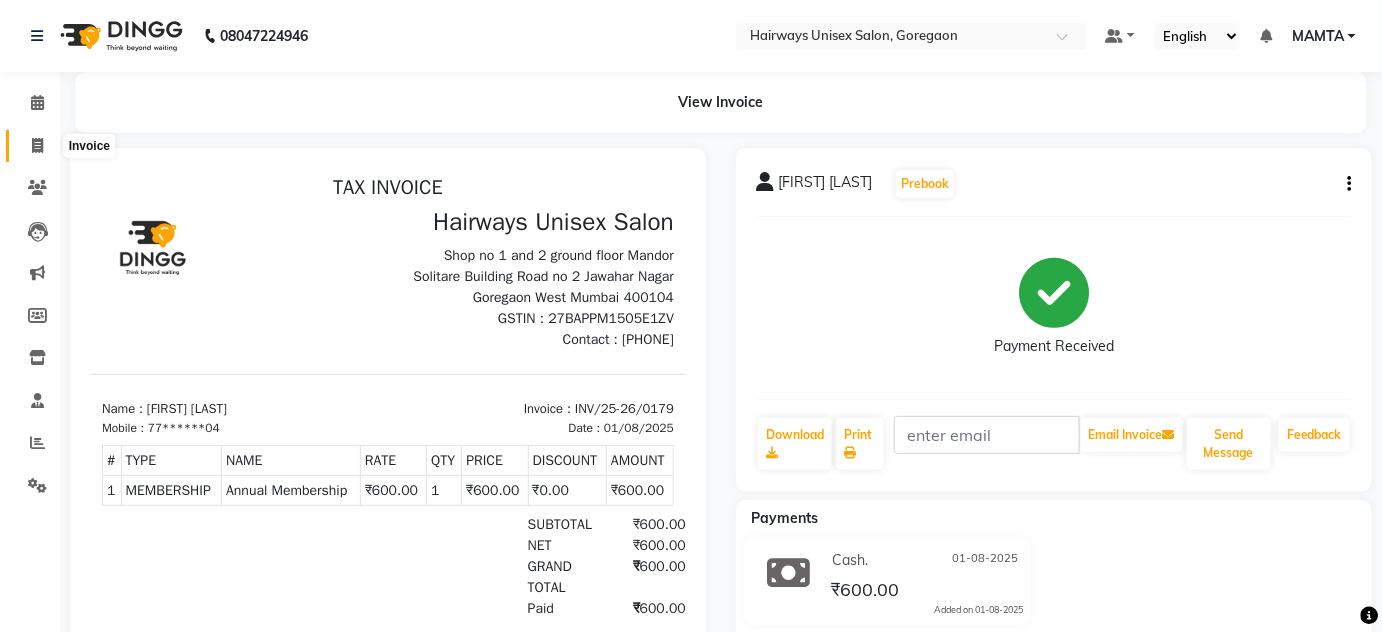 click 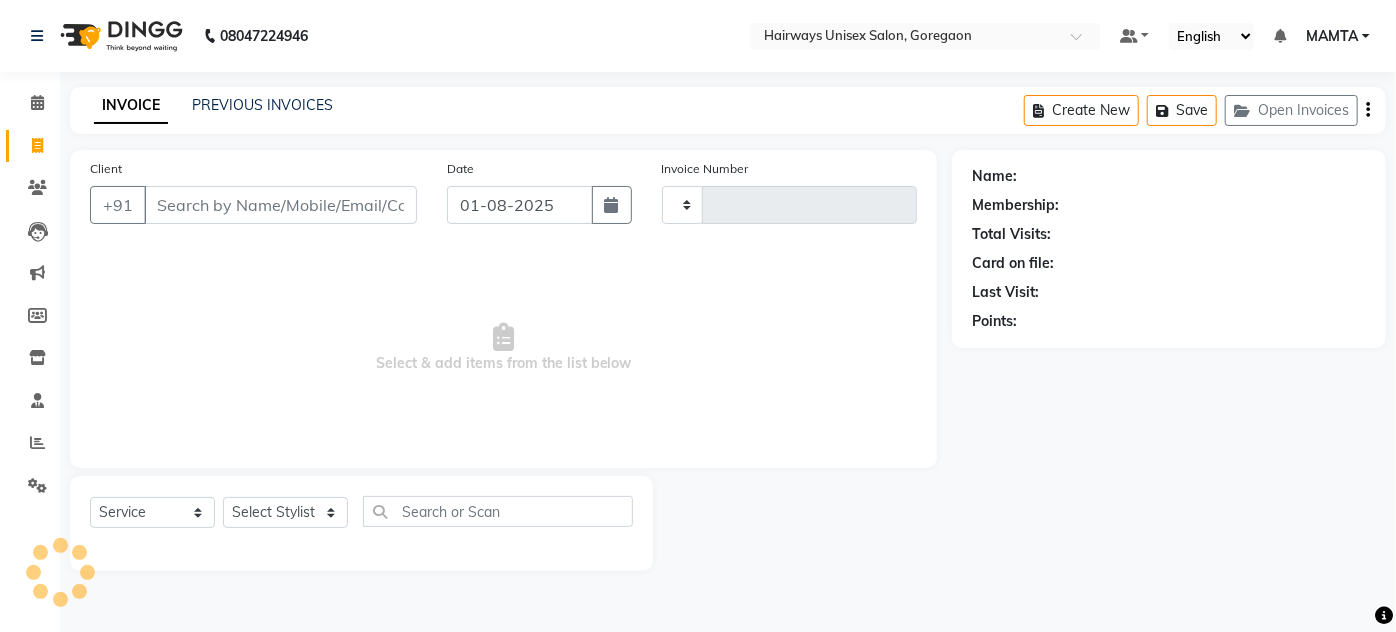 type on "1400" 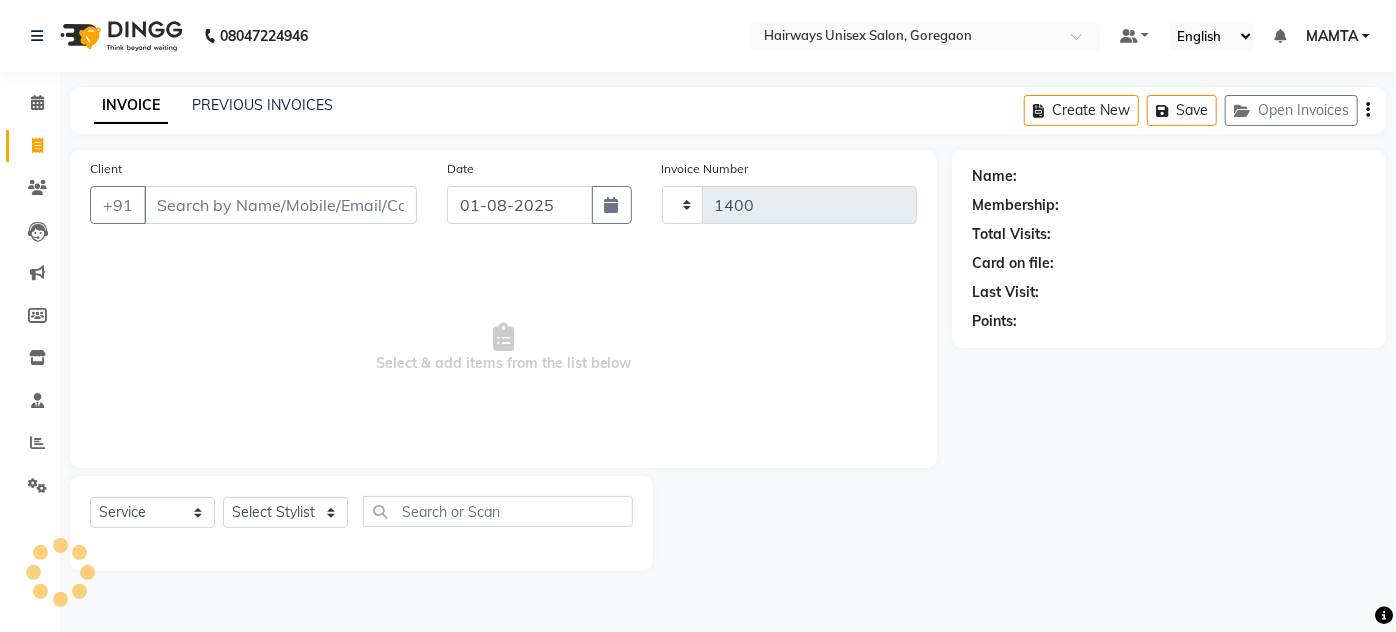 select on "8320" 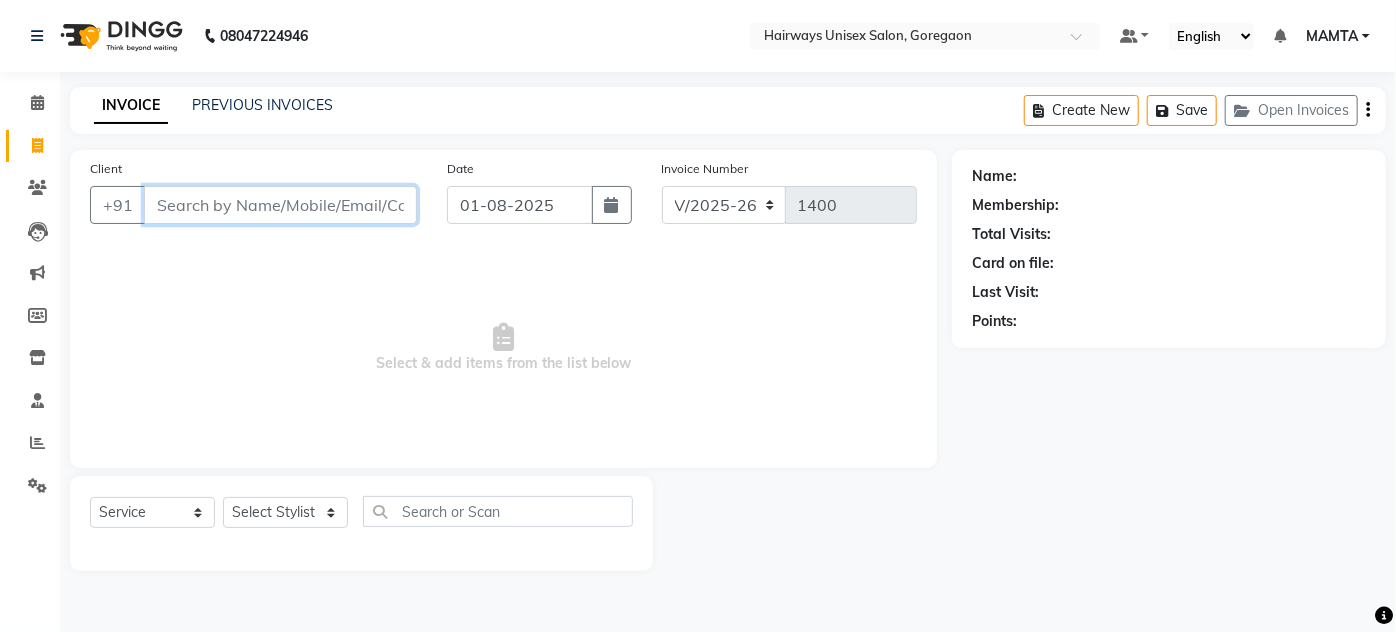 click on "Client" at bounding box center [280, 205] 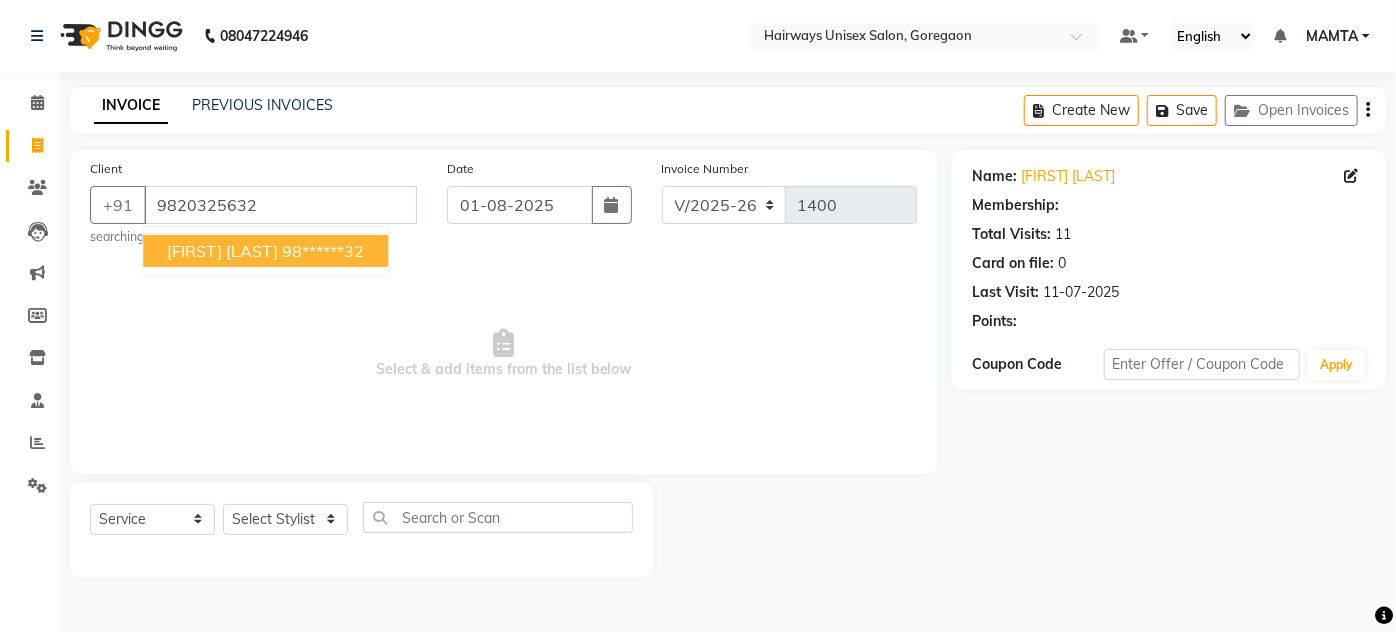click on "[FIRST] [LAST]" at bounding box center [222, 251] 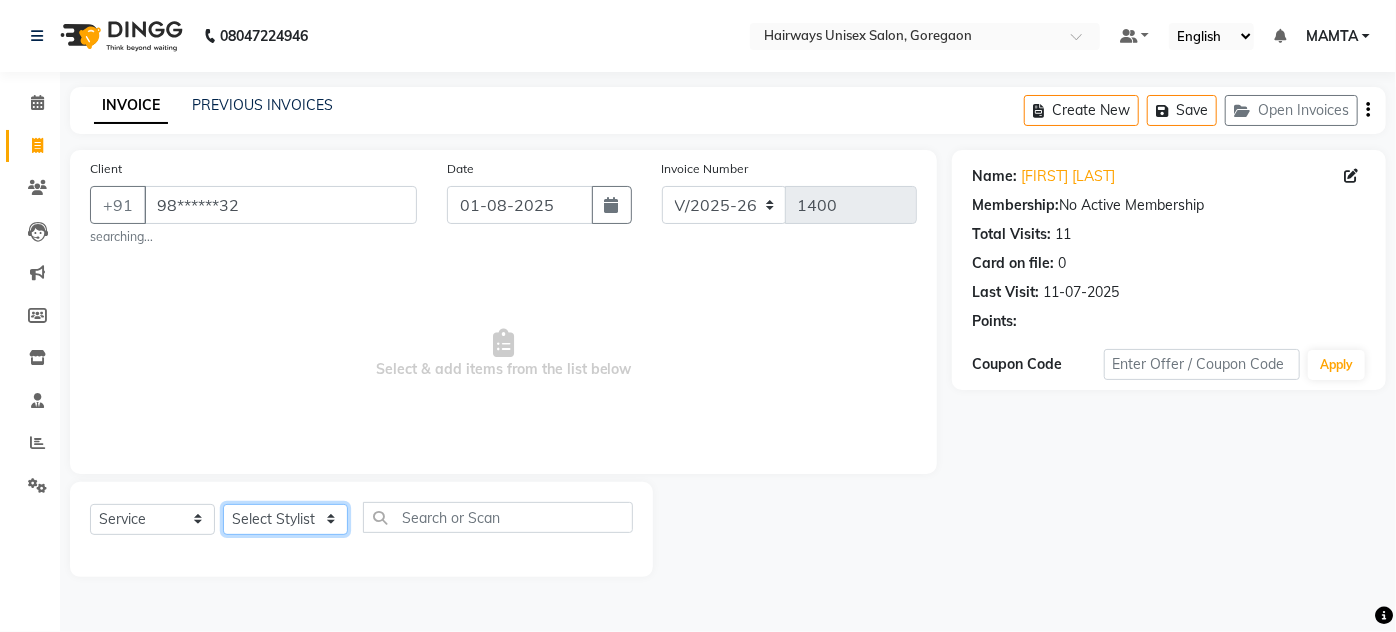 click on "Select Stylist AHSAN AZAD IMRAN Kamal Salmani KASHISH MAMTA POOJA PUMMY RAJA SADDAM SAMEER SULTAN TALIB ZAFAR ZAHID" 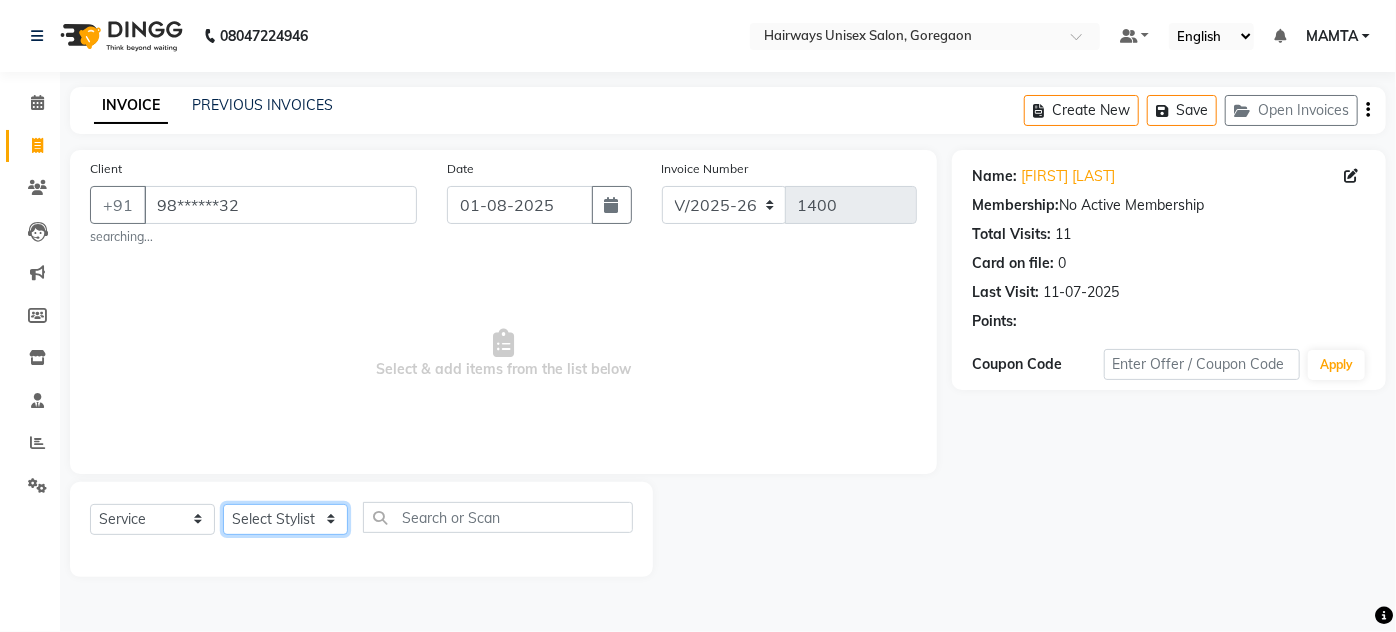 select on "80506" 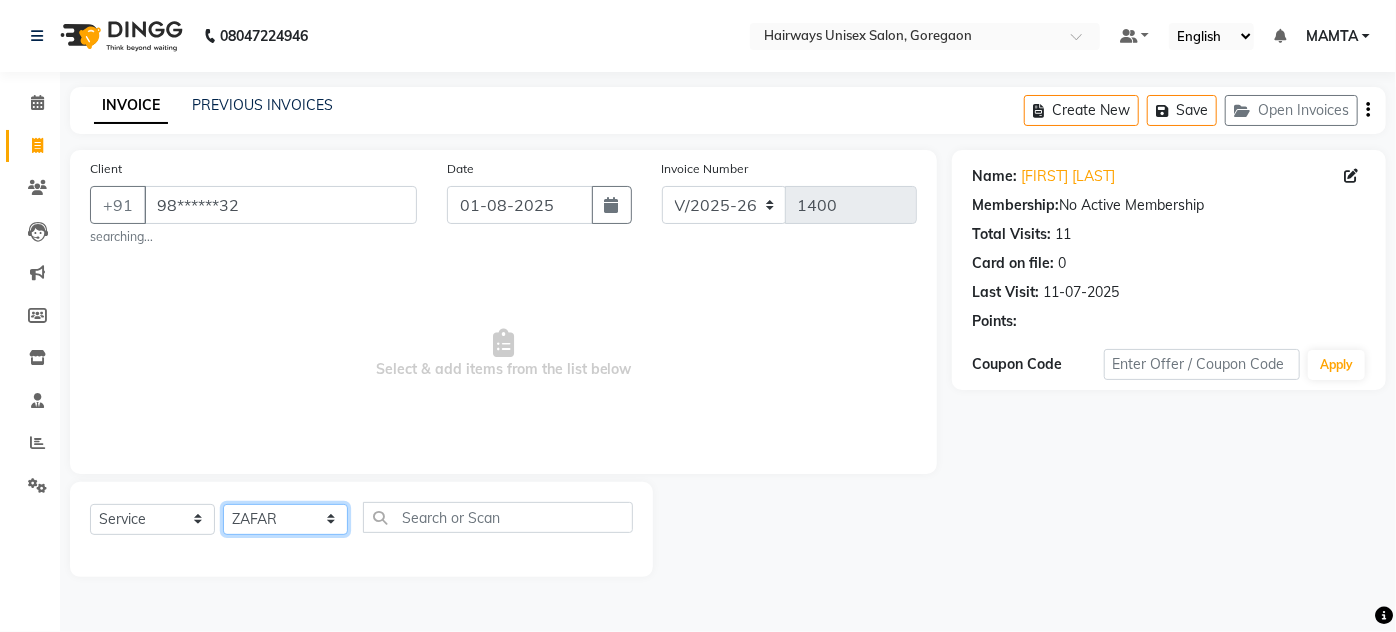click on "Select Stylist AHSAN AZAD IMRAN Kamal Salmani KASHISH MAMTA POOJA PUMMY RAJA SADDAM SAMEER SULTAN TALIB ZAFAR ZAHID" 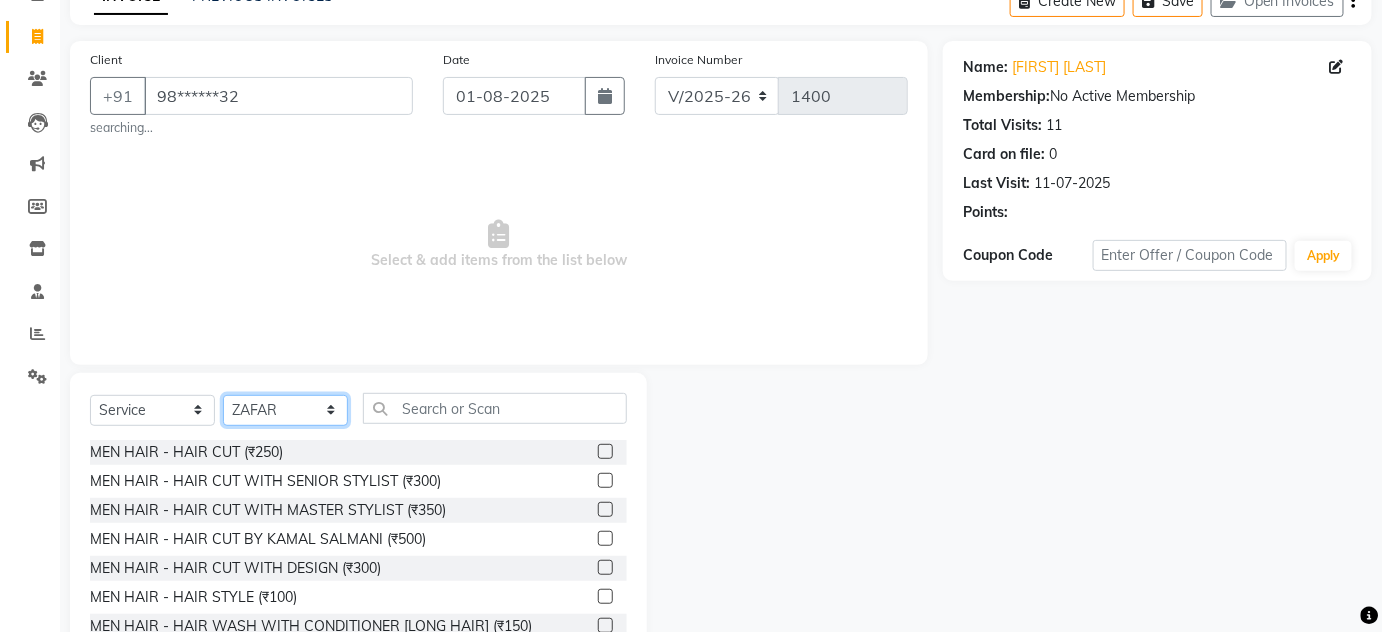 scroll, scrollTop: 175, scrollLeft: 0, axis: vertical 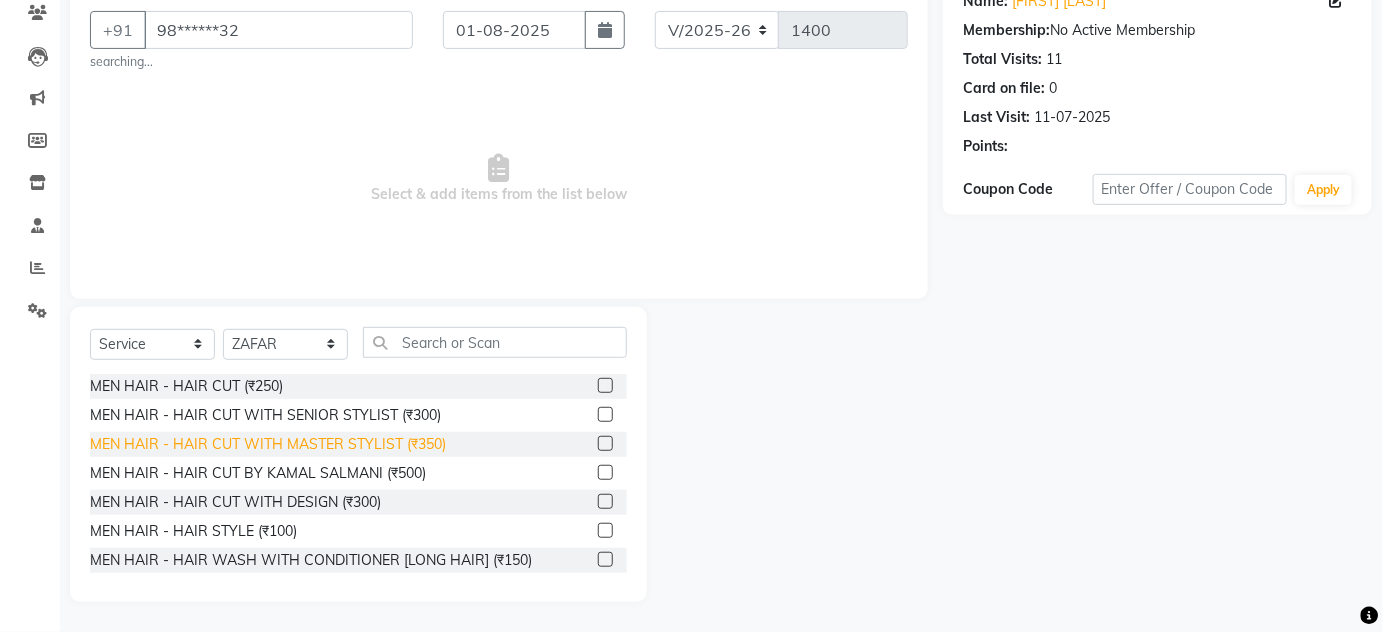 click on "MEN HAIR - HAIR CUT WITH MASTER STYLIST (₹350)" 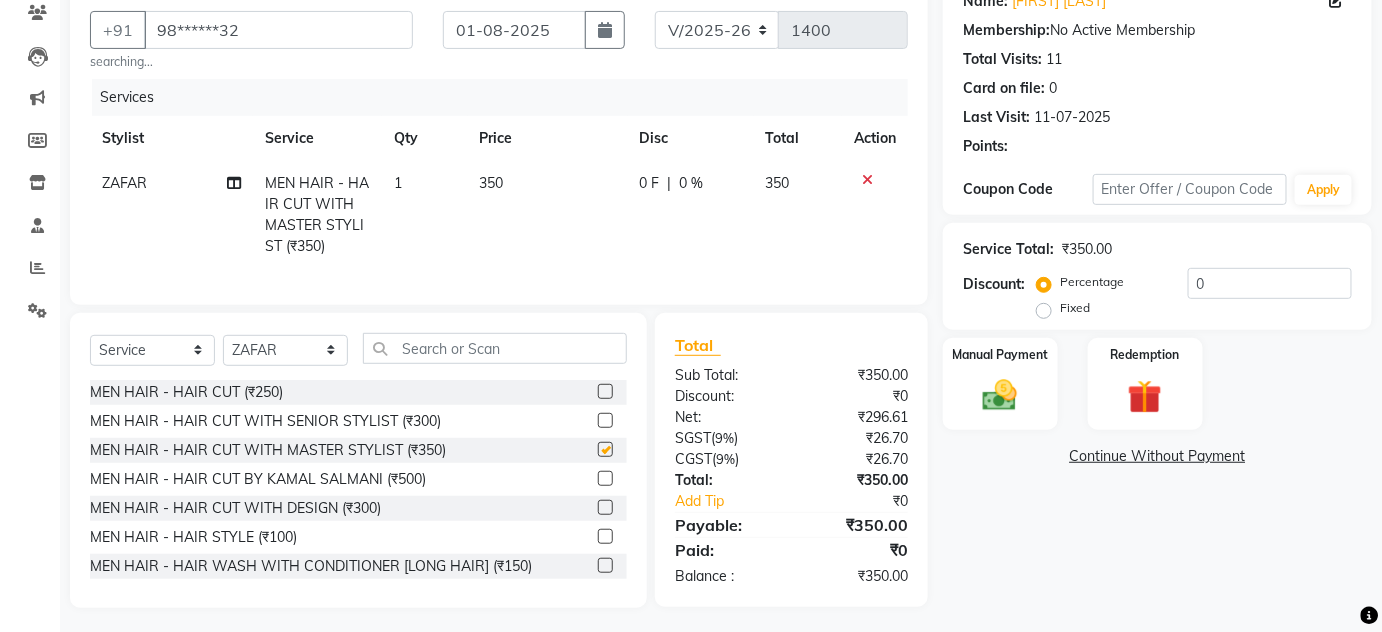checkbox on "false" 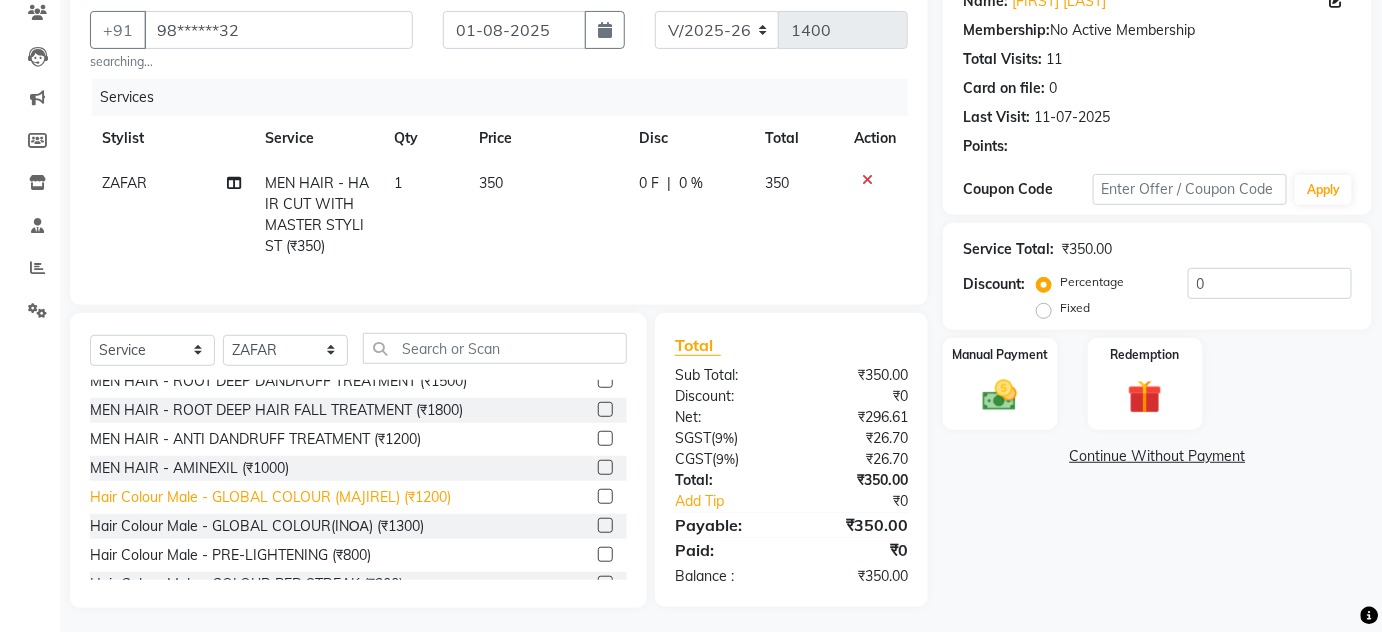 scroll, scrollTop: 181, scrollLeft: 0, axis: vertical 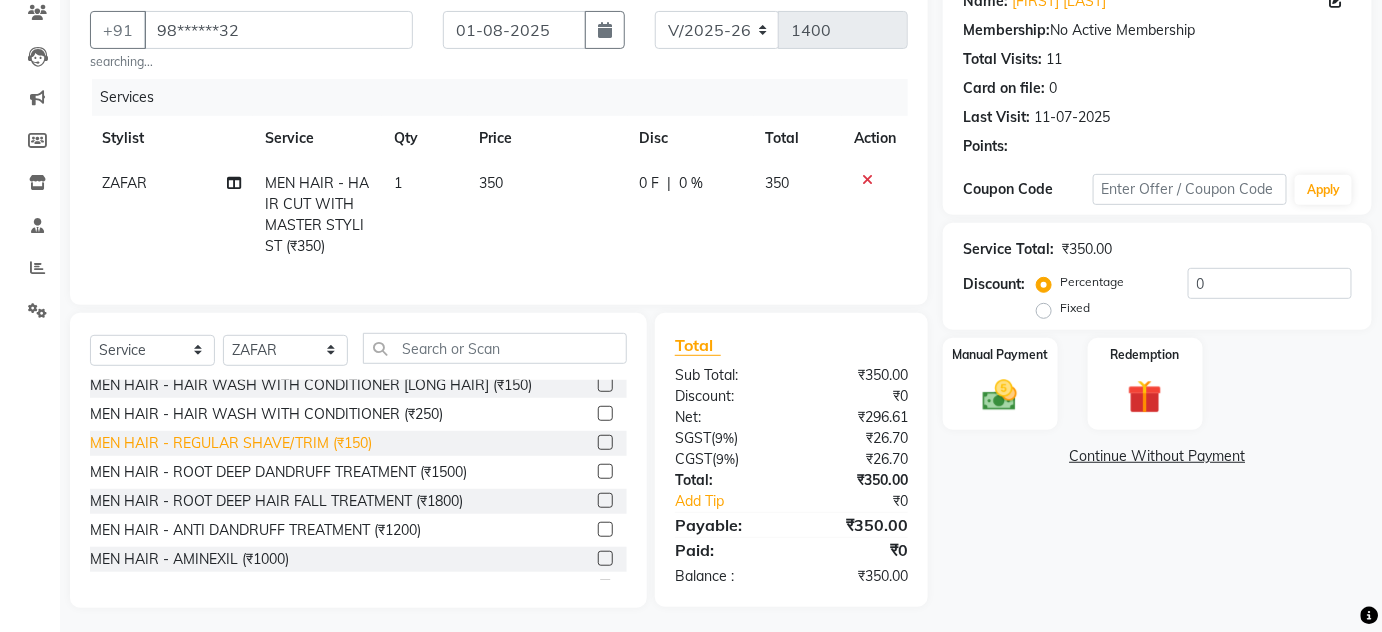click on "MEN HAIR - REGULAR SHAVE/TRIM (₹150)" 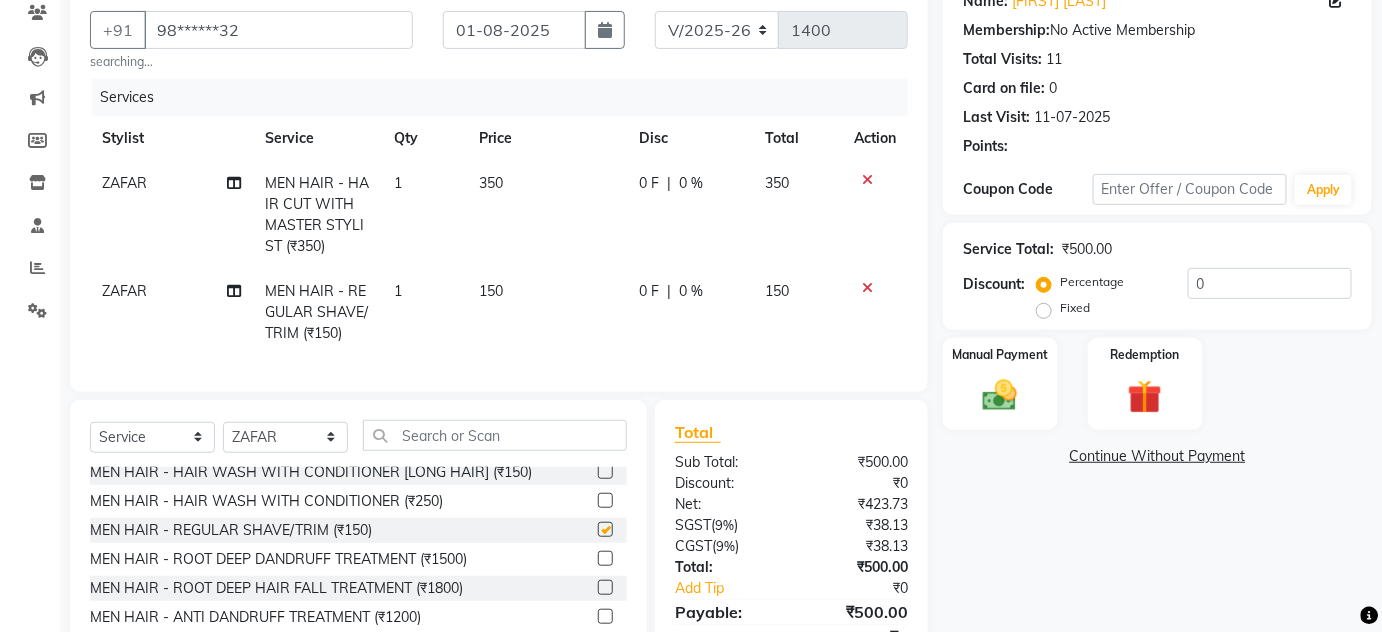checkbox on "false" 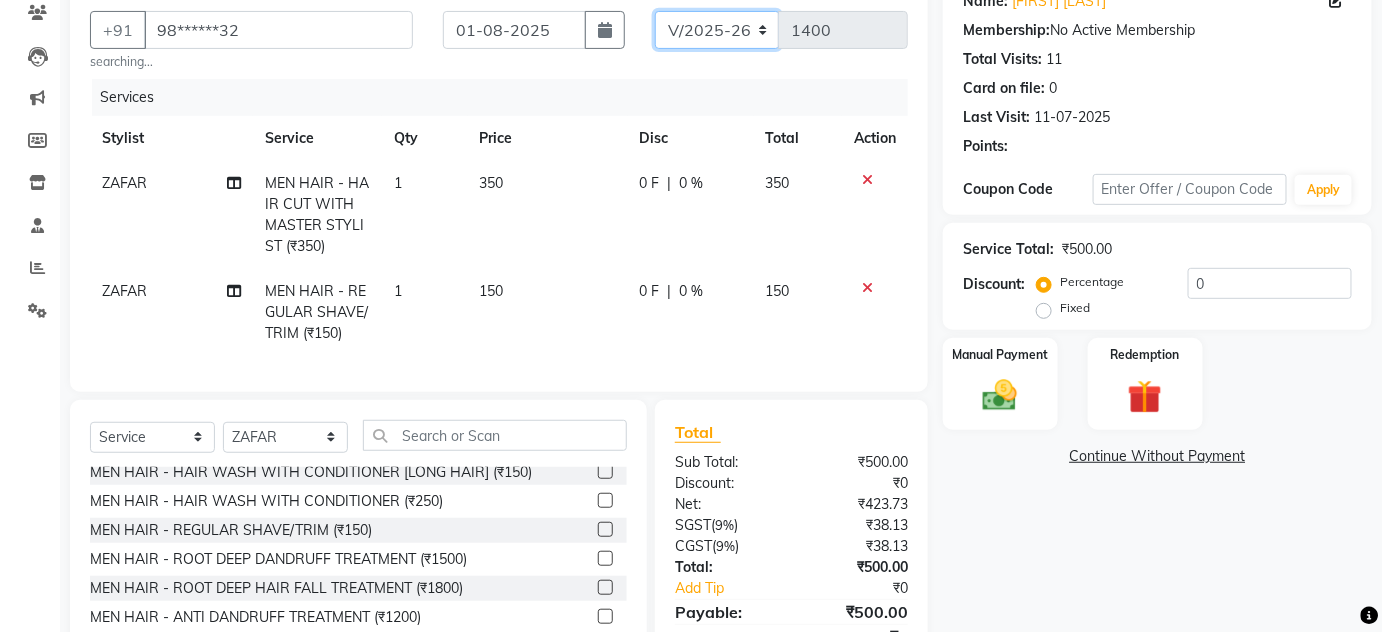 click on "INV/25-26 V/2025-26" 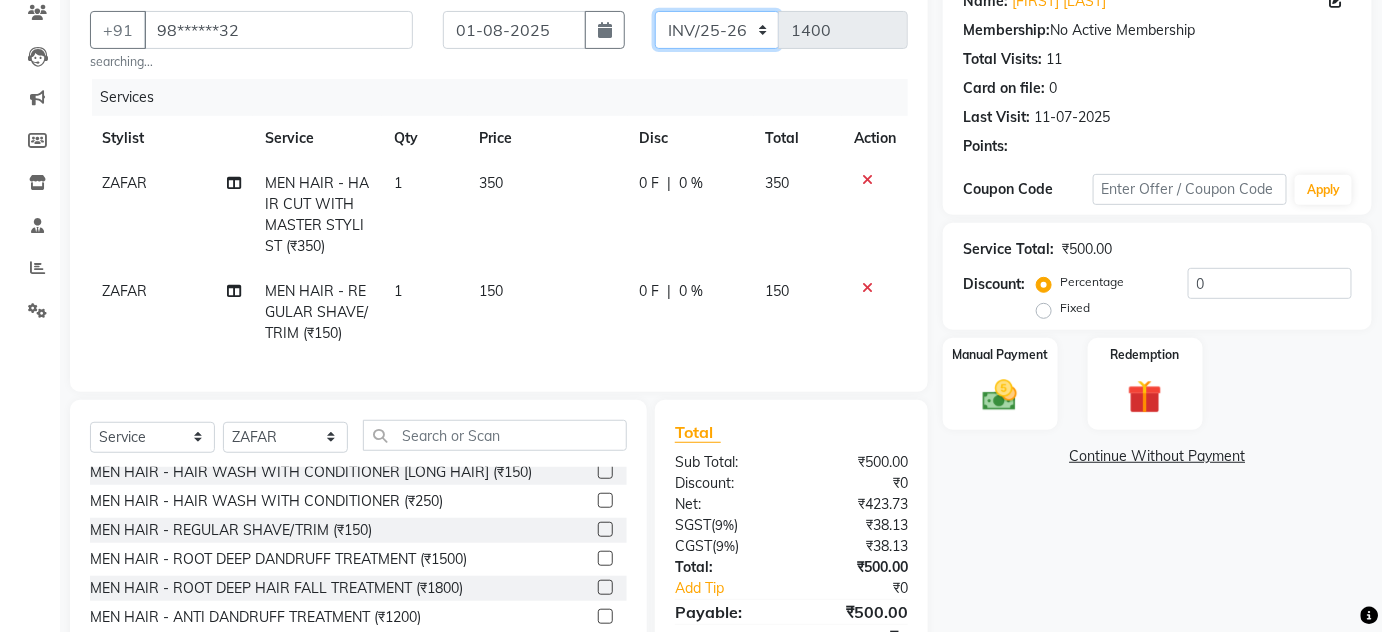 click on "INV/25-26 V/2025-26" 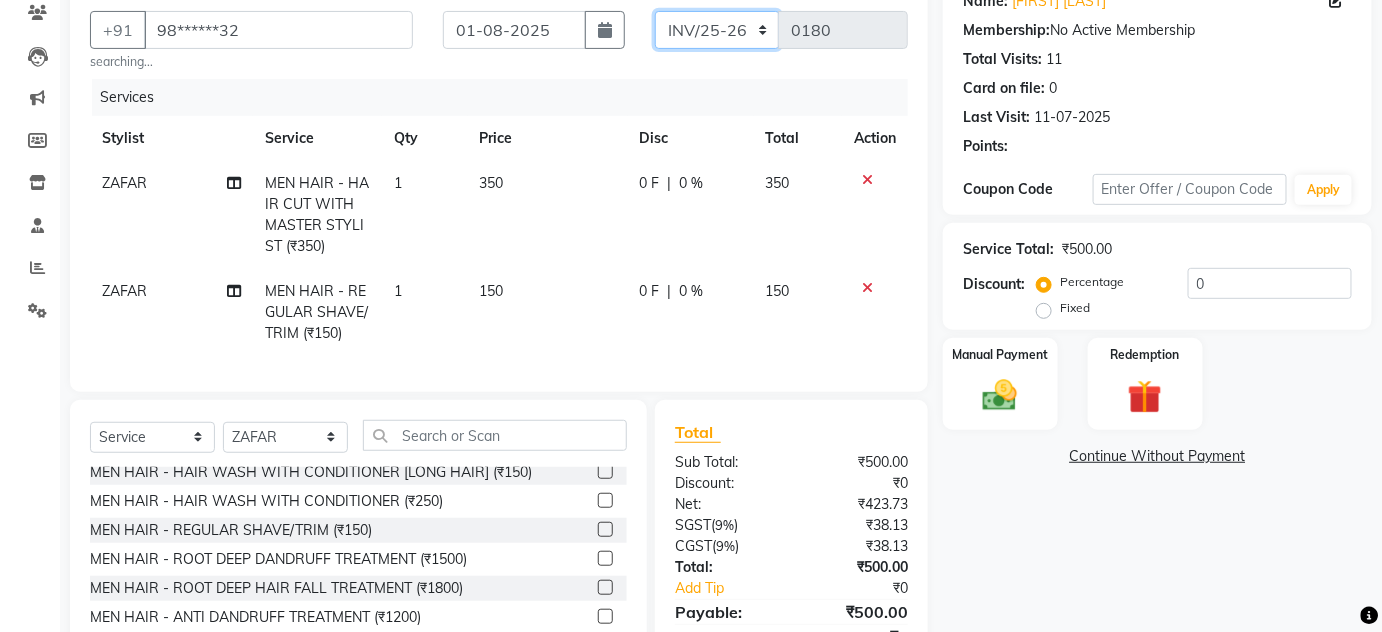 scroll, scrollTop: 0, scrollLeft: 0, axis: both 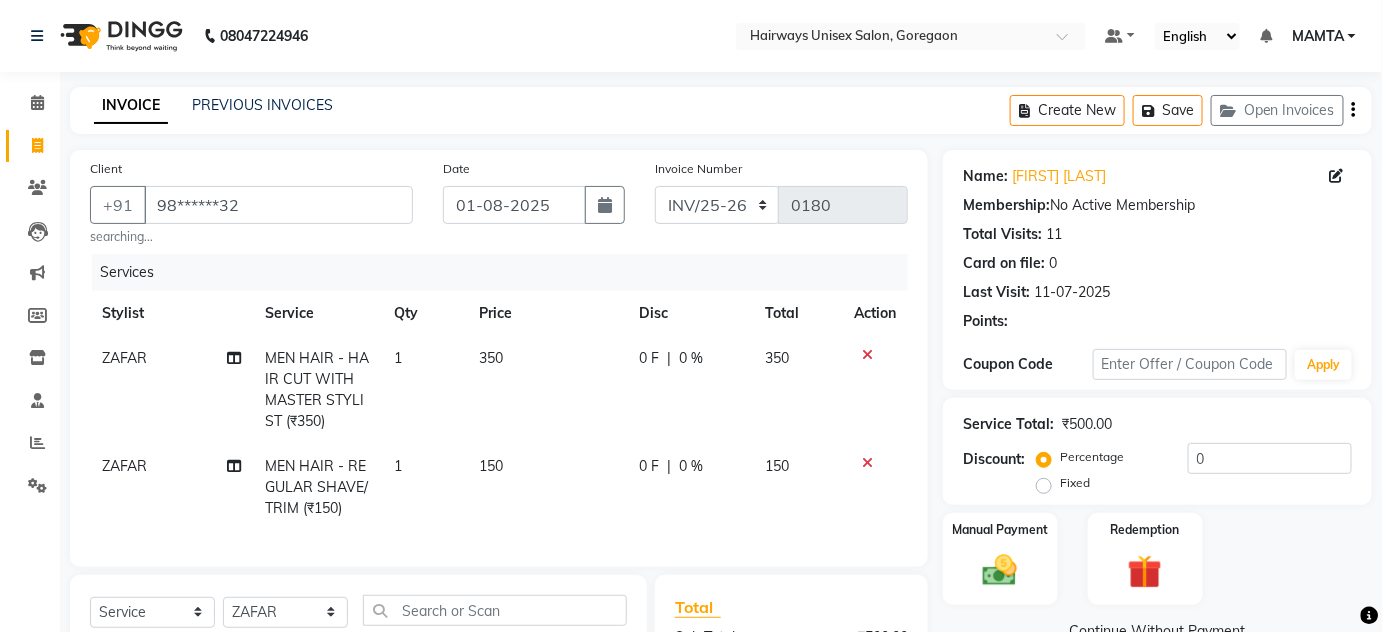 click on "Create New   Save   Open Invoices" 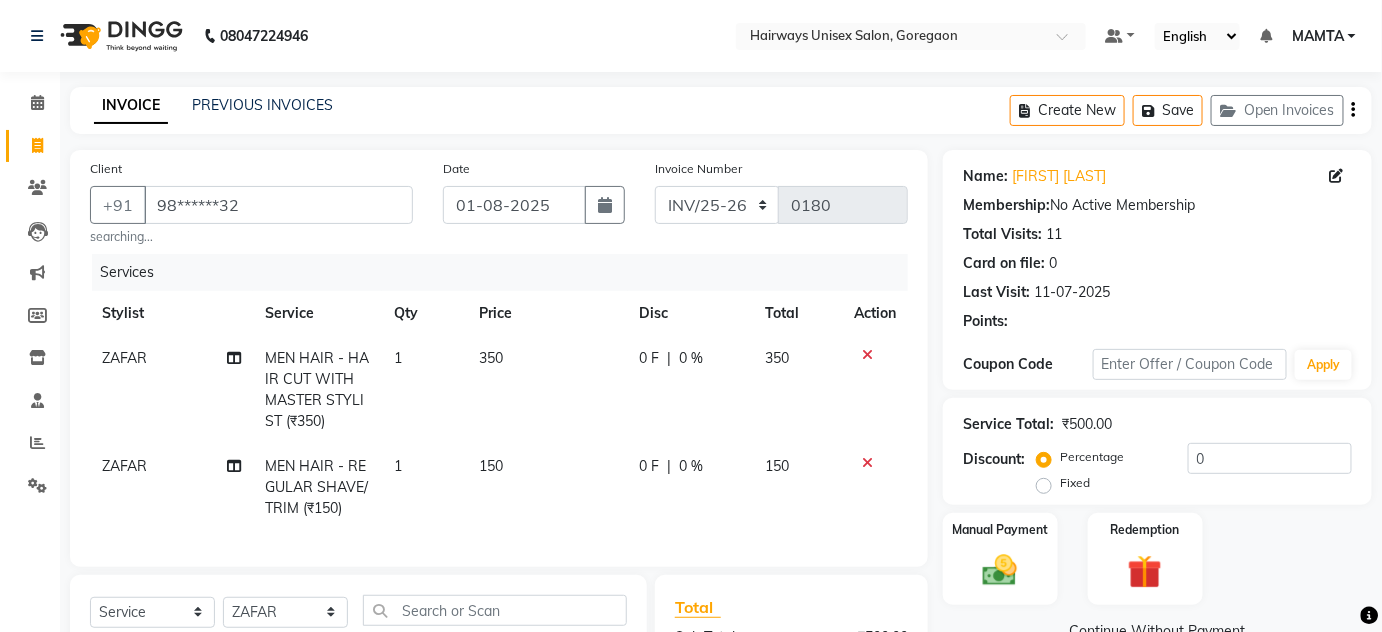 click 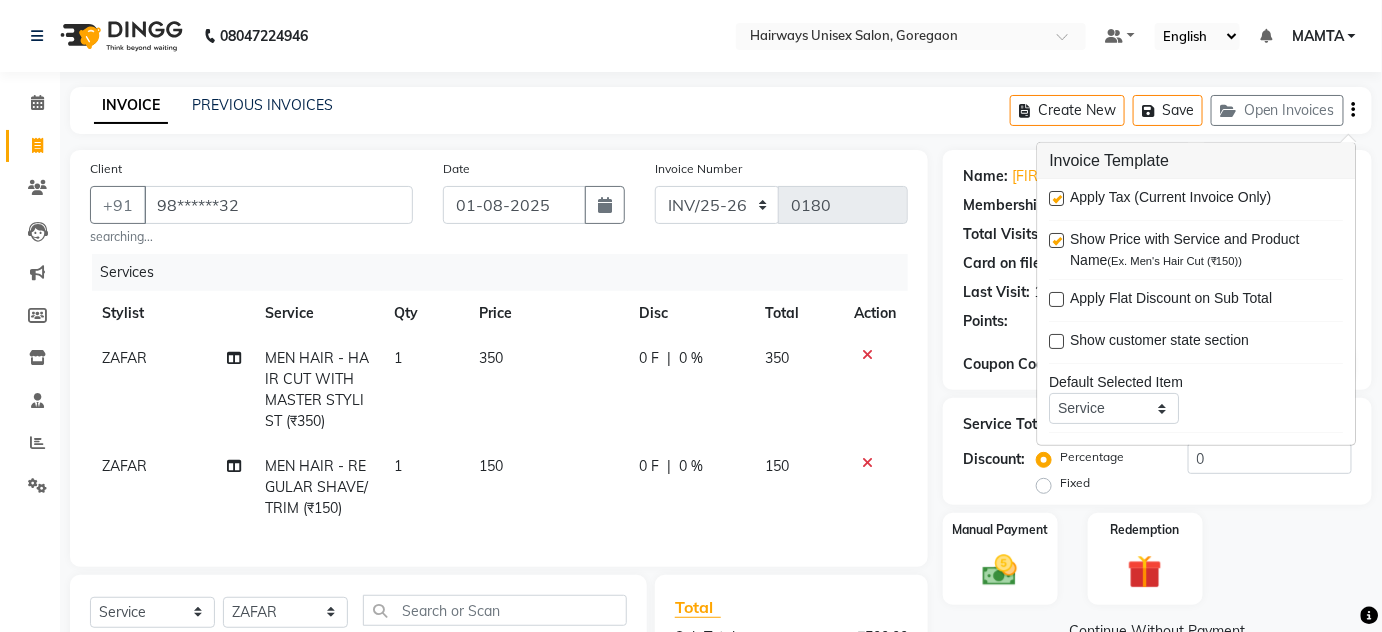 click at bounding box center [1057, 198] 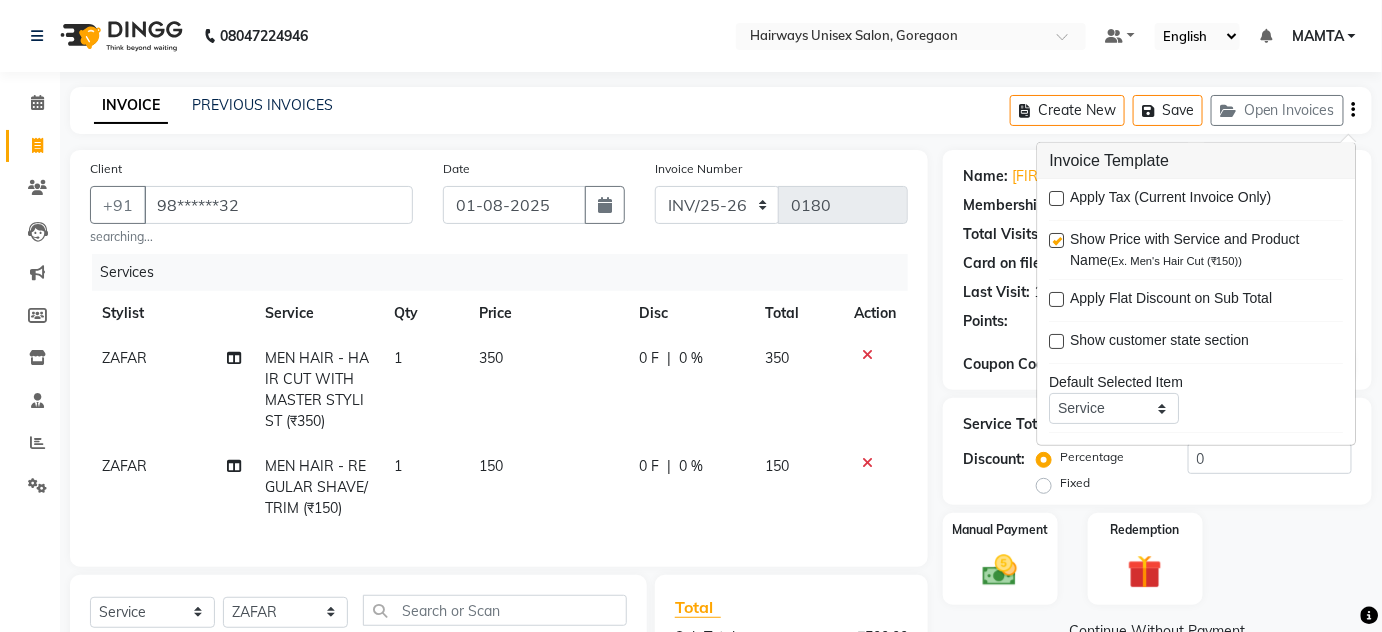 click on "Name: [FIRST] [LAST] Membership:  No Active Membership  Total Visits:  11 Card on file:  0 Last Visit:   11-07-2025 Points:  Coupon Code Apply" 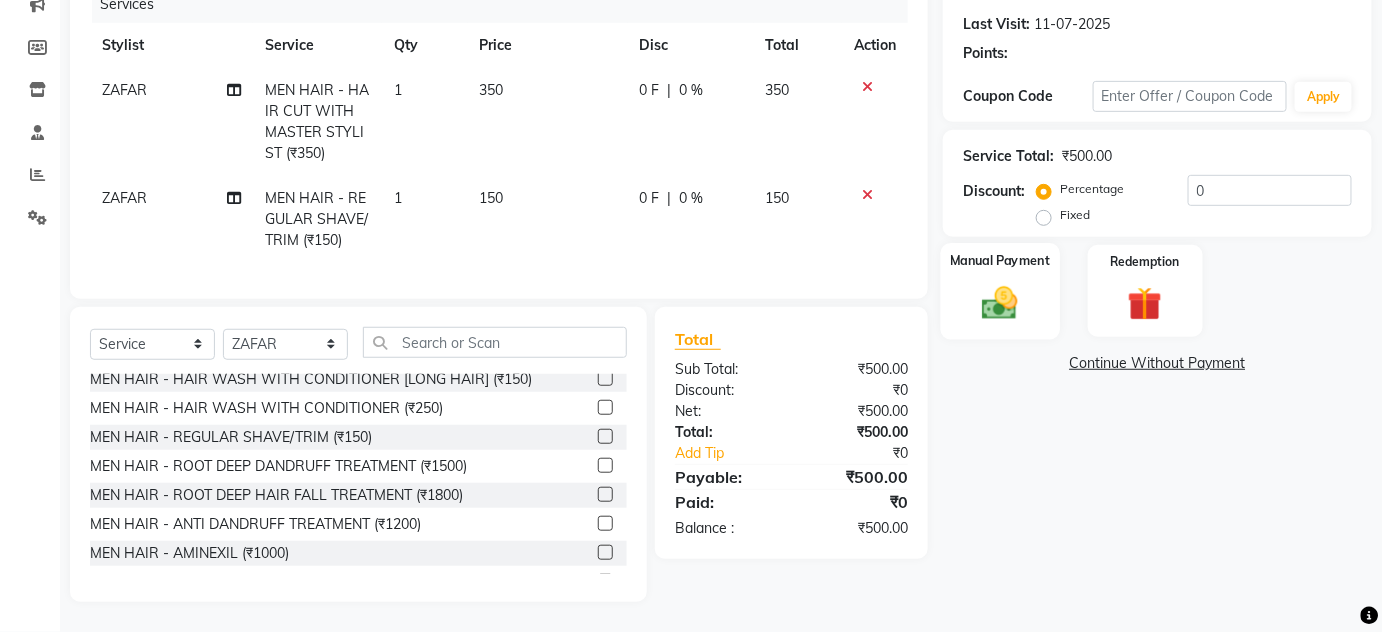 click 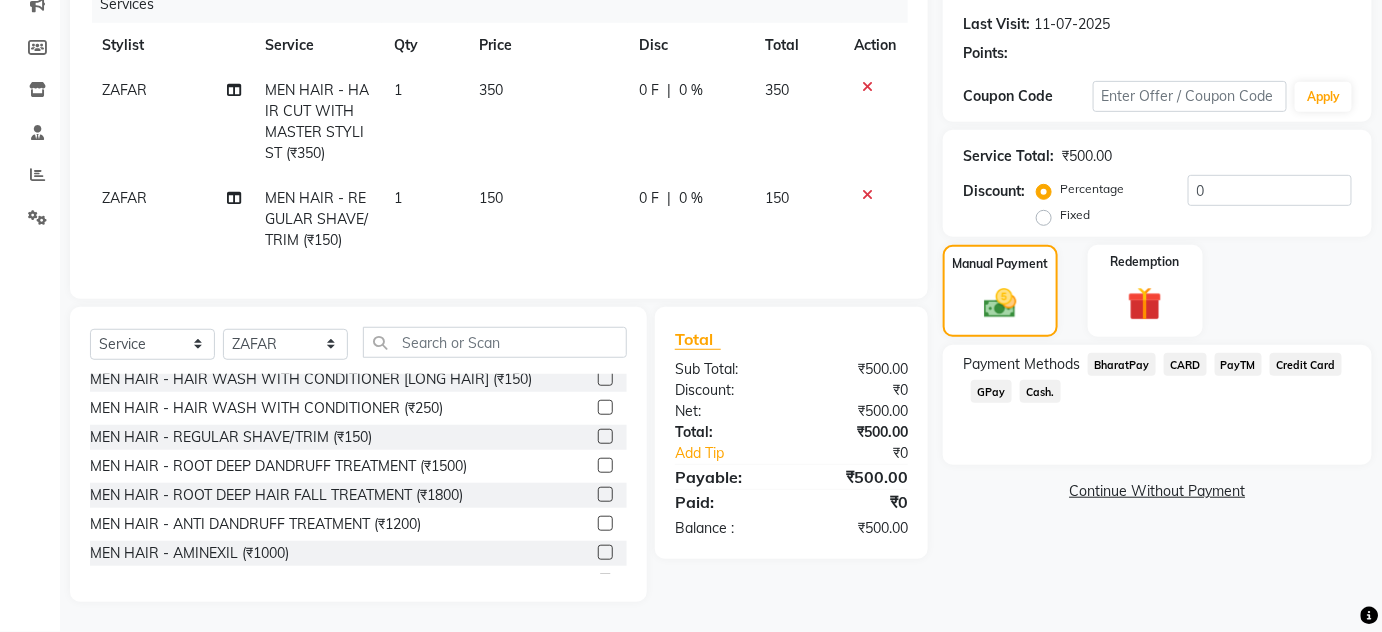 scroll, scrollTop: 282, scrollLeft: 0, axis: vertical 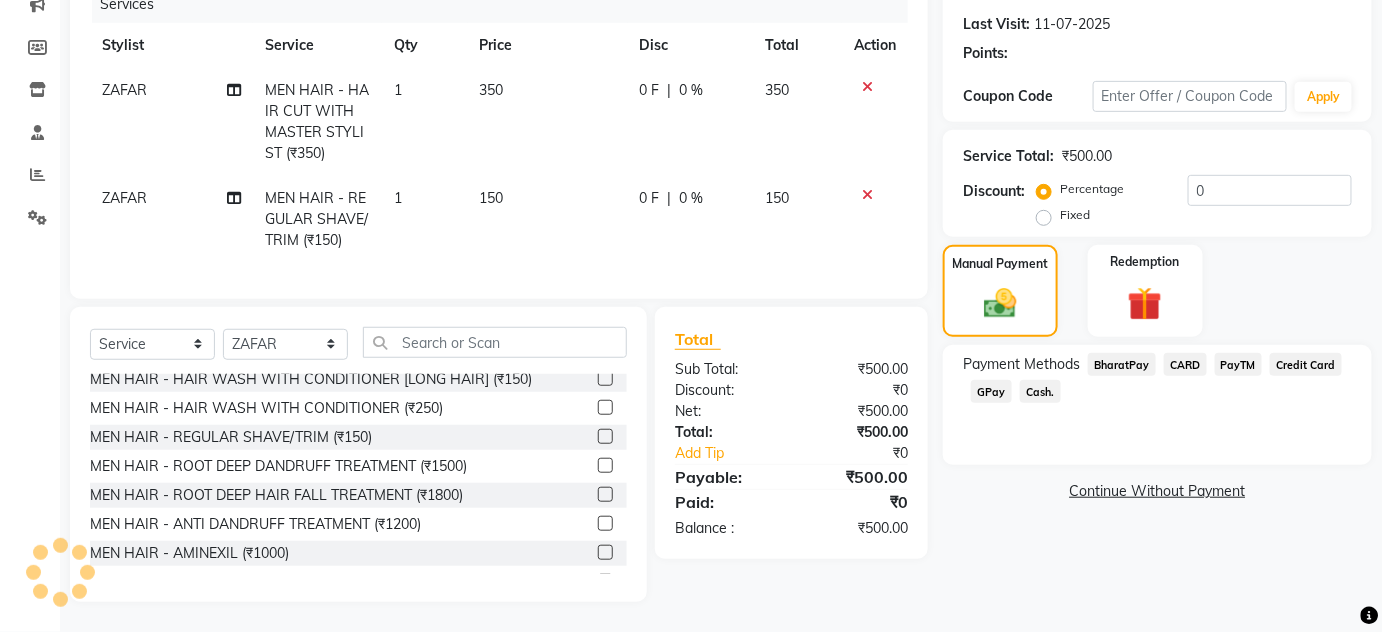 click on "Cash." 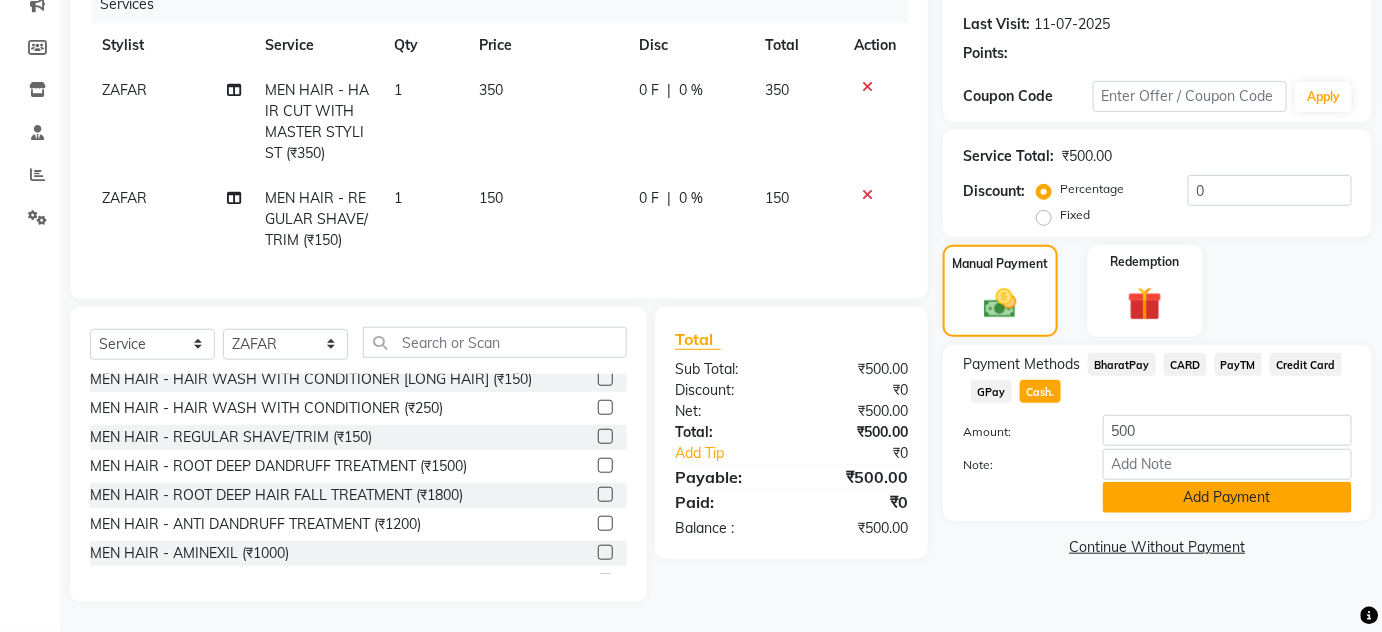click on "Add Payment" 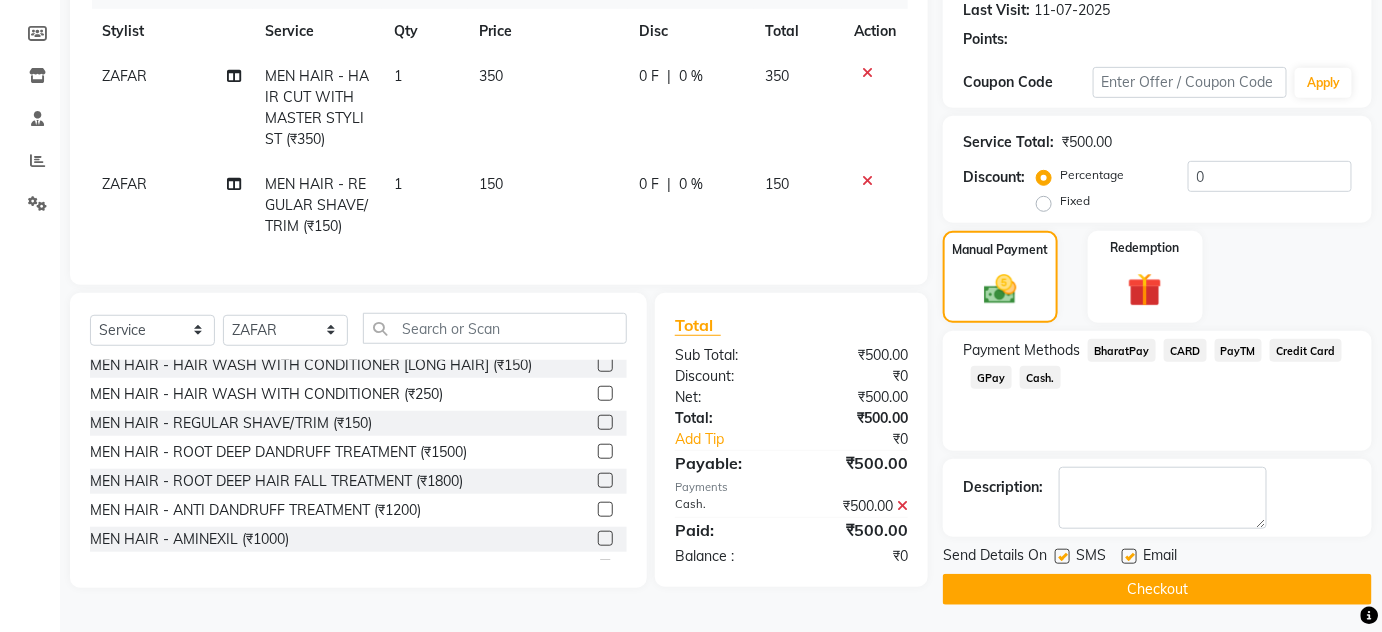 scroll, scrollTop: 283, scrollLeft: 0, axis: vertical 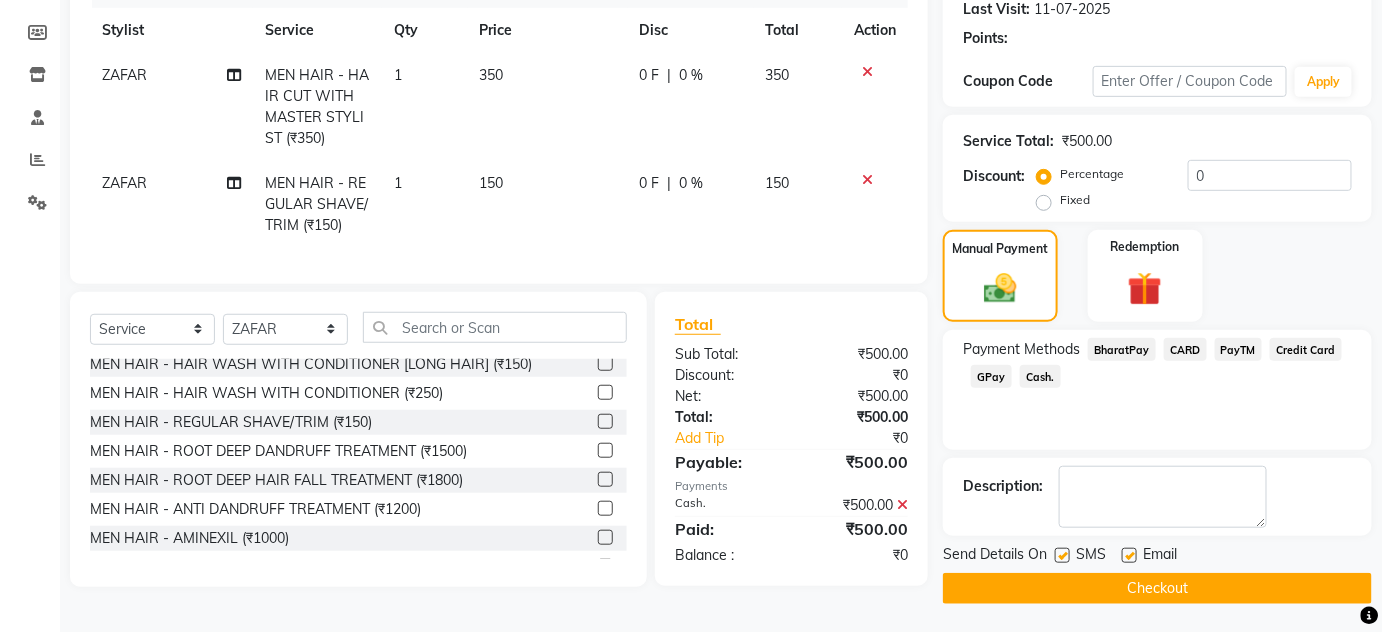 click 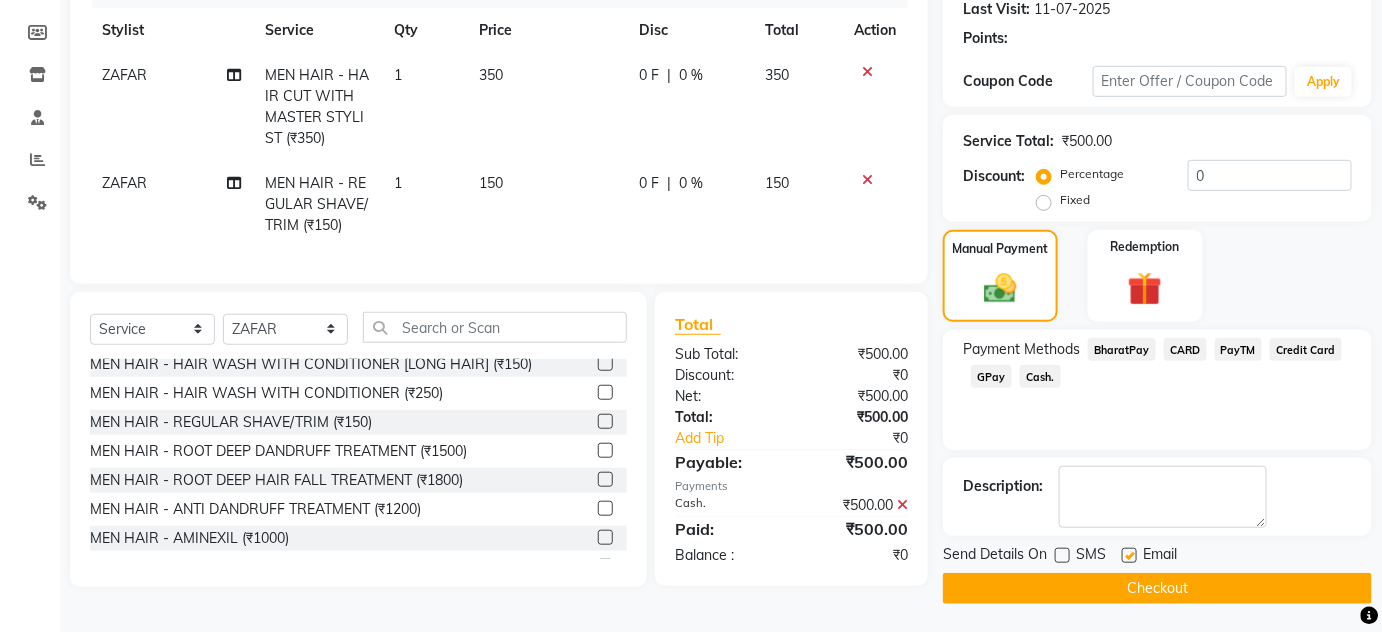 drag, startPoint x: 1131, startPoint y: 549, endPoint x: 1139, endPoint y: 587, distance: 38.832977 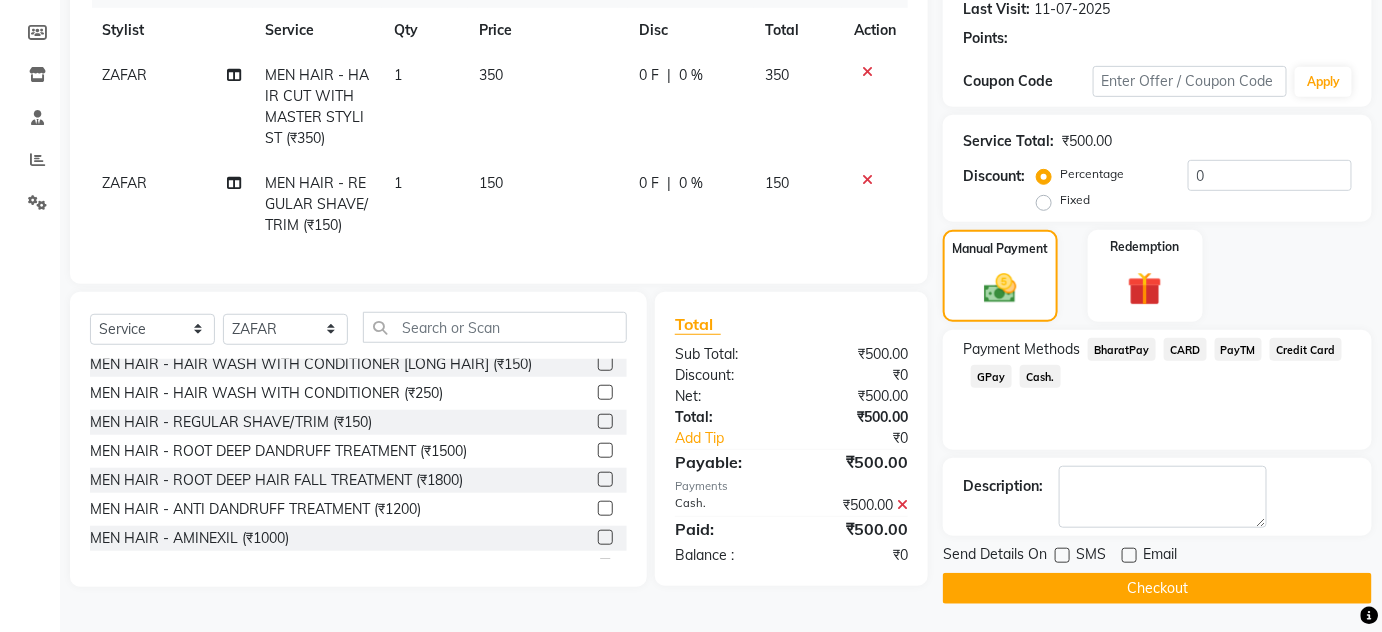 click on "Checkout" 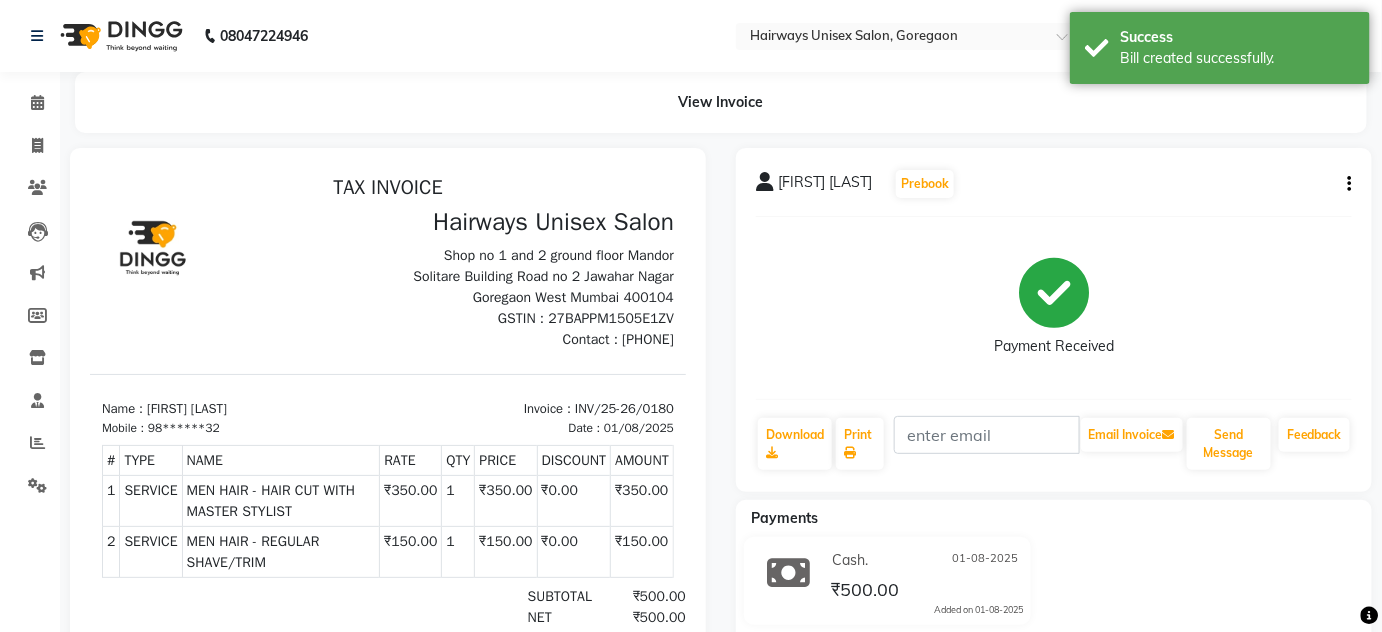 scroll, scrollTop: 0, scrollLeft: 0, axis: both 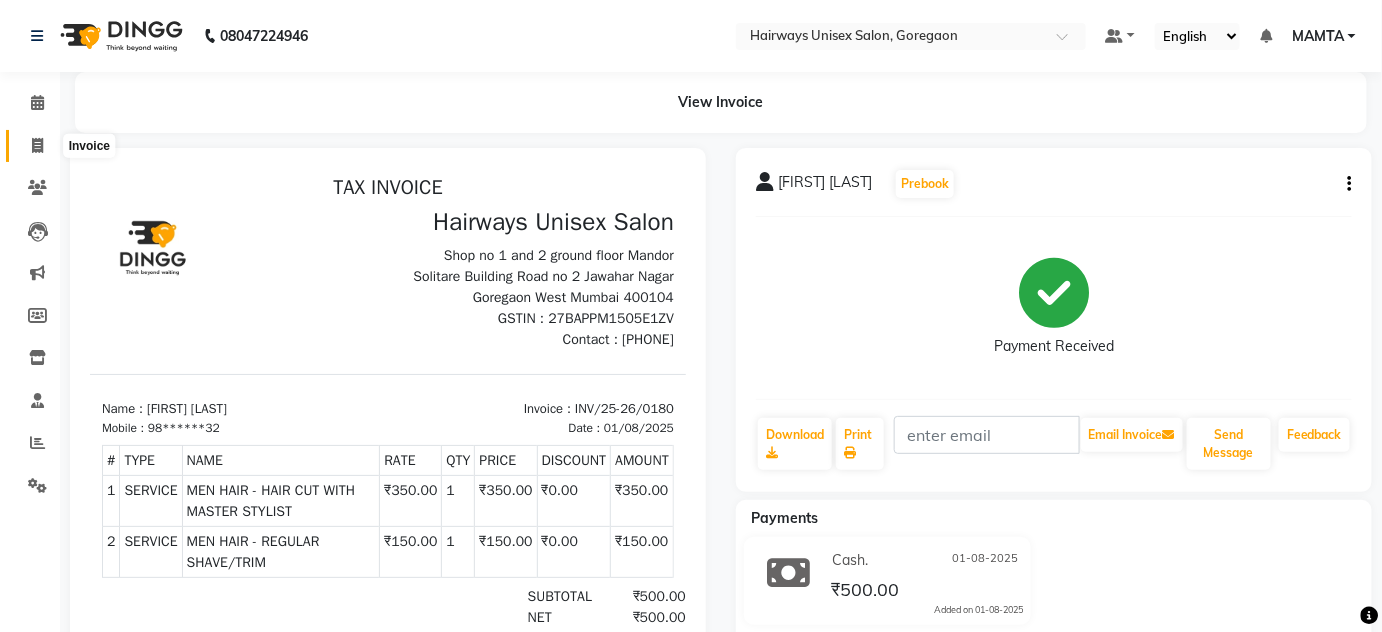 click 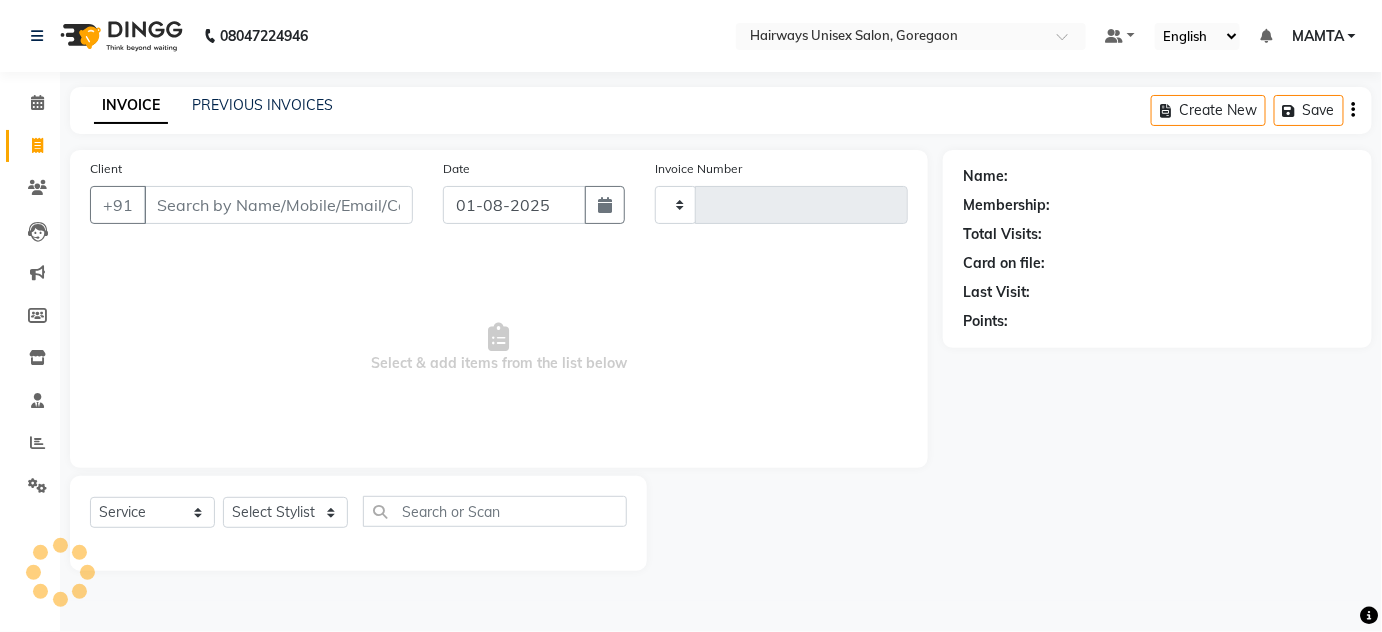 type on "1400" 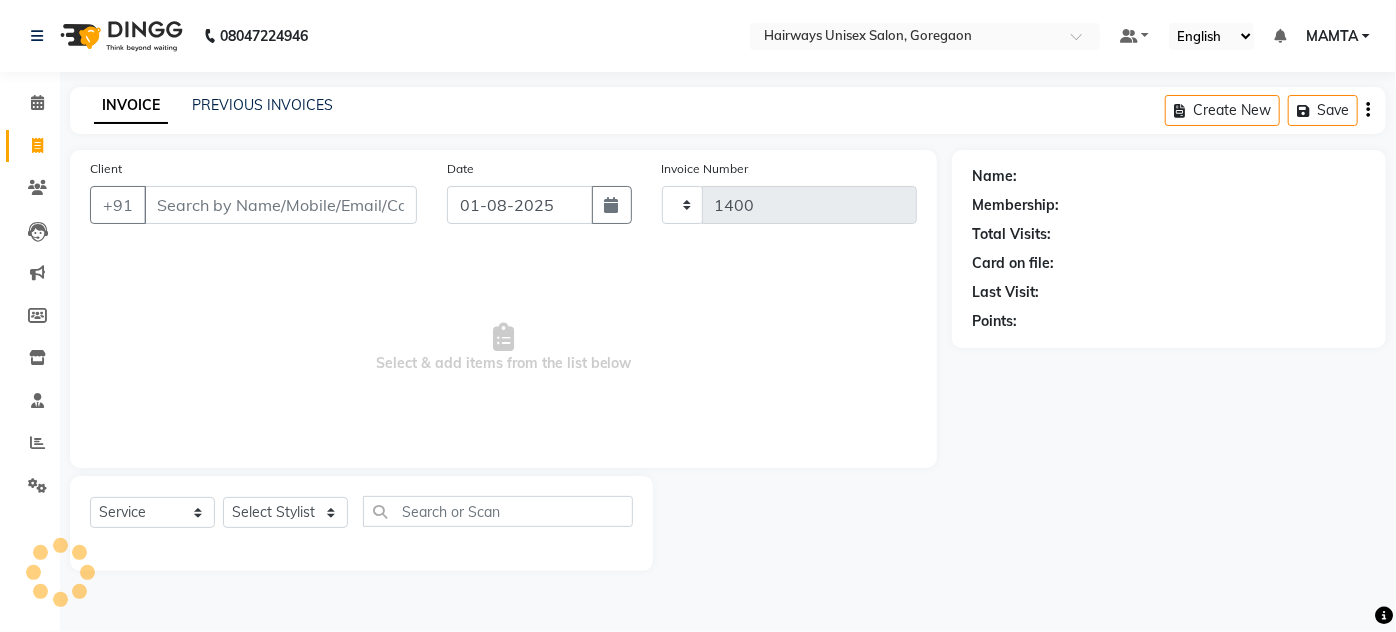 select on "8320" 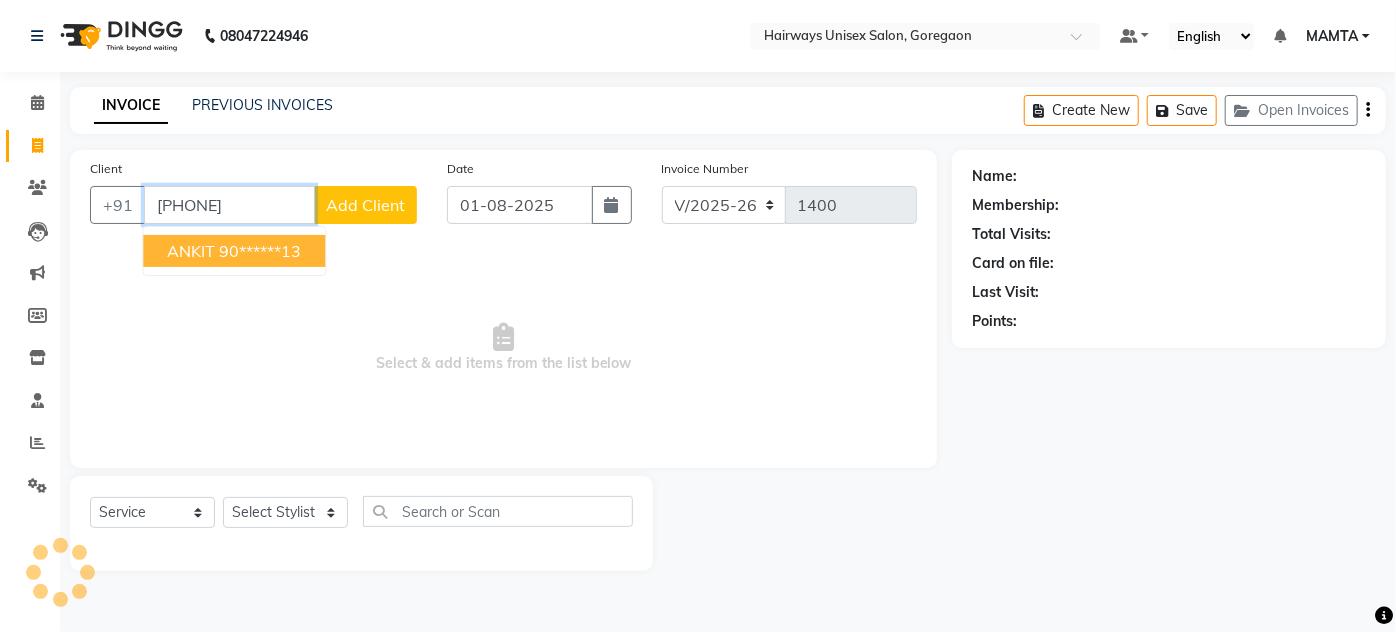 type on "[PHONE]" 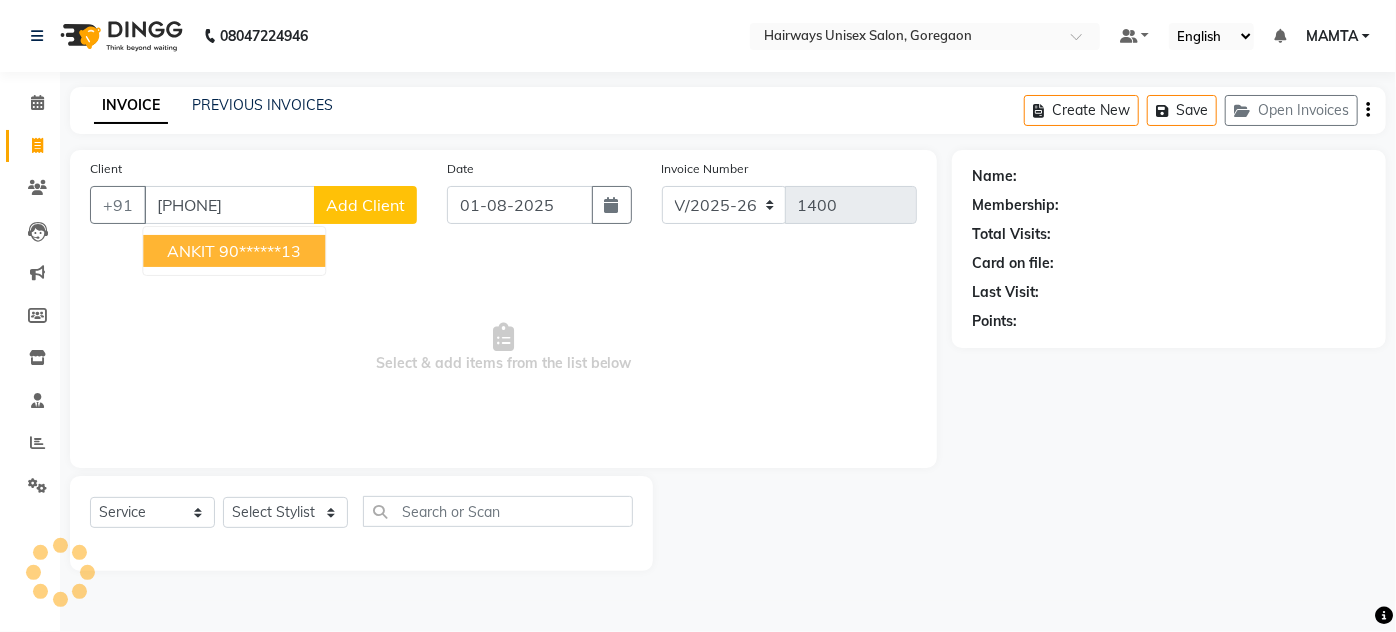 select on "1: Object" 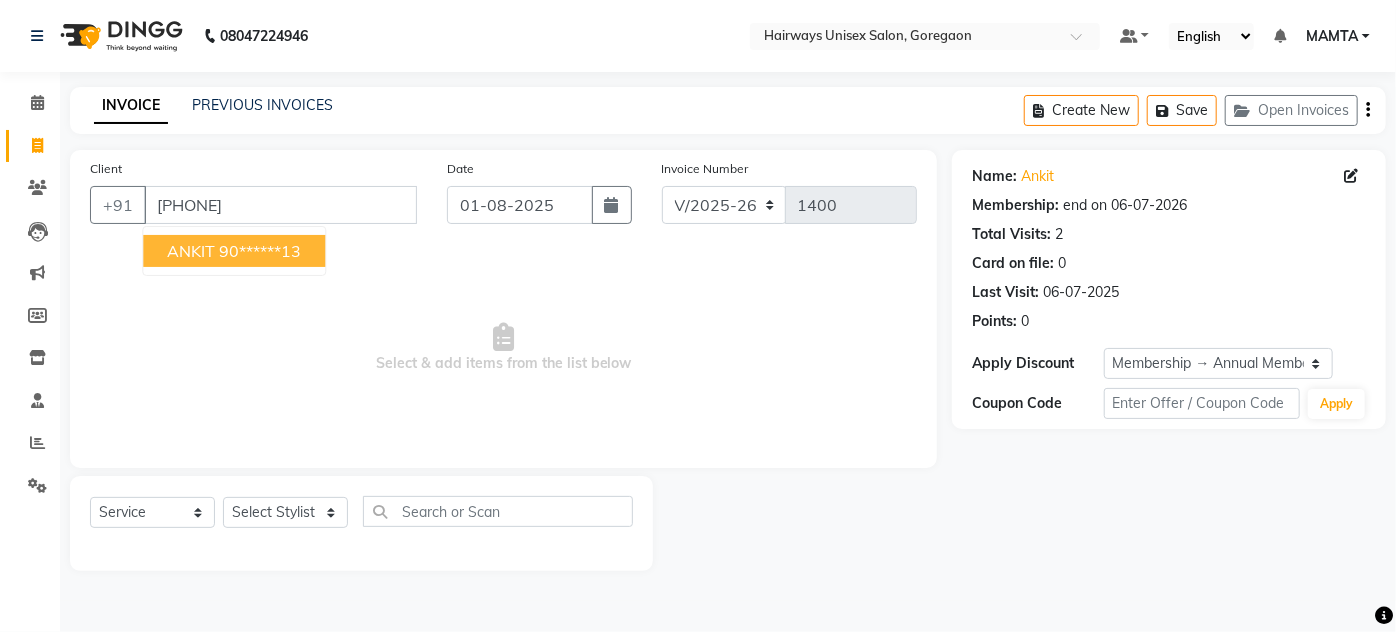click on "[FIRST]  [PHONE]" at bounding box center [234, 251] 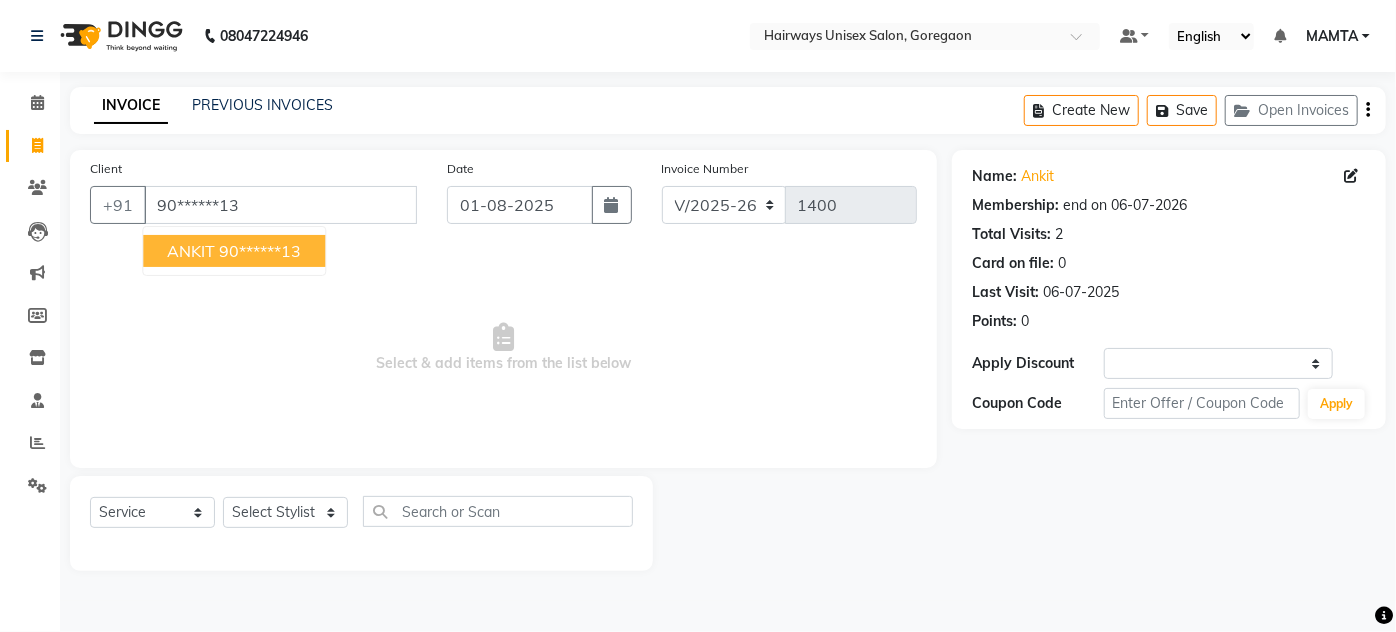 select on "1: Object" 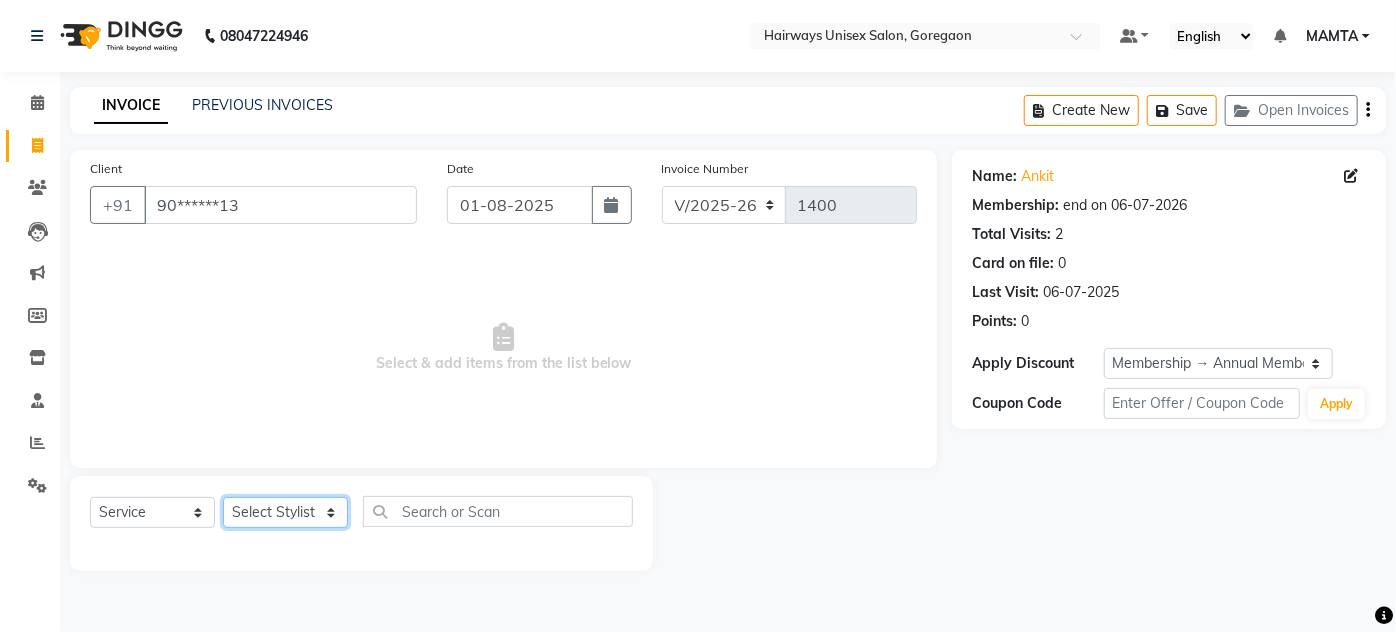 click on "Select Stylist AHSAN AZAD IMRAN Kamal Salmani KASHISH MAMTA POOJA PUMMY RAJA SADDAM SAMEER SULTAN TALIB ZAFAR ZAHID" 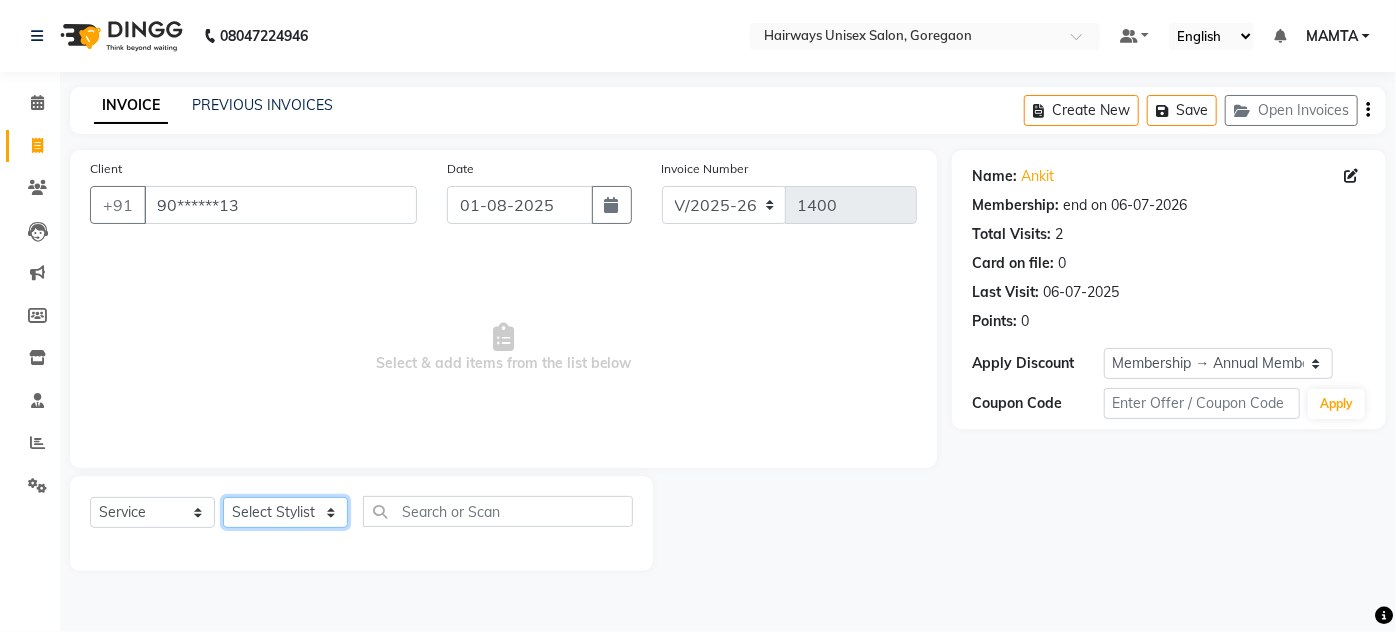 select on "81020" 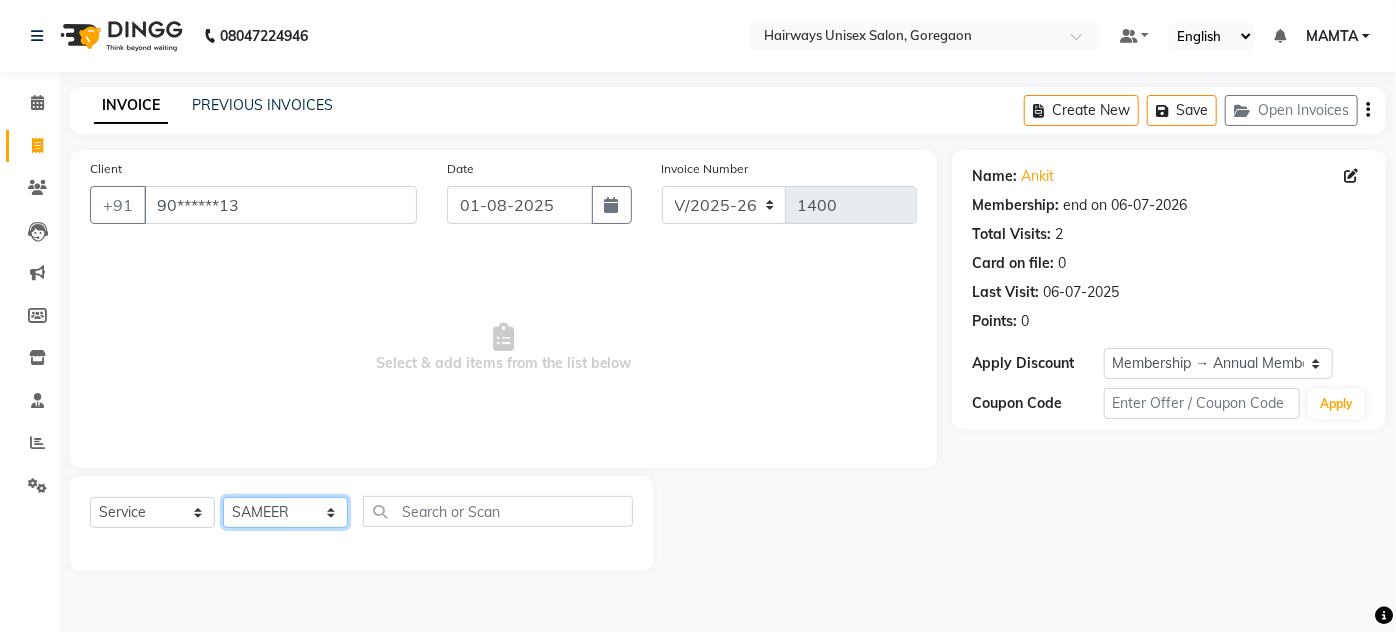 click on "Select Stylist AHSAN AZAD IMRAN Kamal Salmani KASHISH MAMTA POOJA PUMMY RAJA SADDAM SAMEER SULTAN TALIB ZAFAR ZAHID" 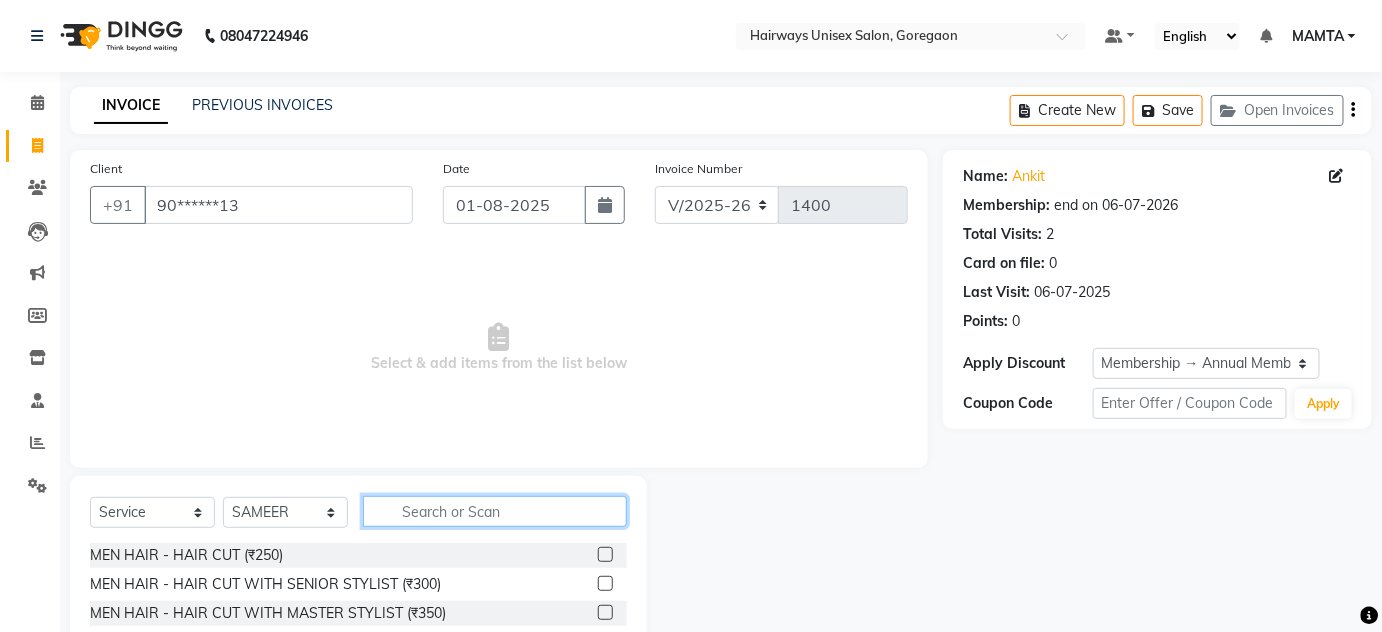 click 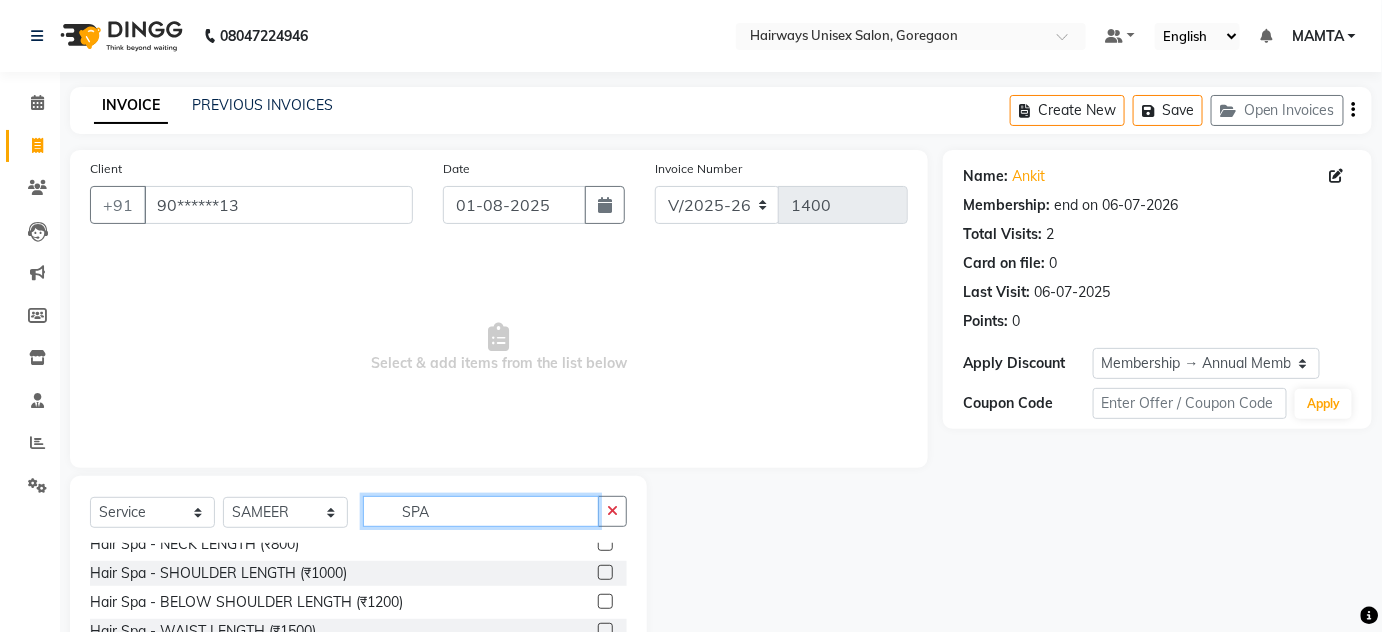 scroll, scrollTop: 61, scrollLeft: 0, axis: vertical 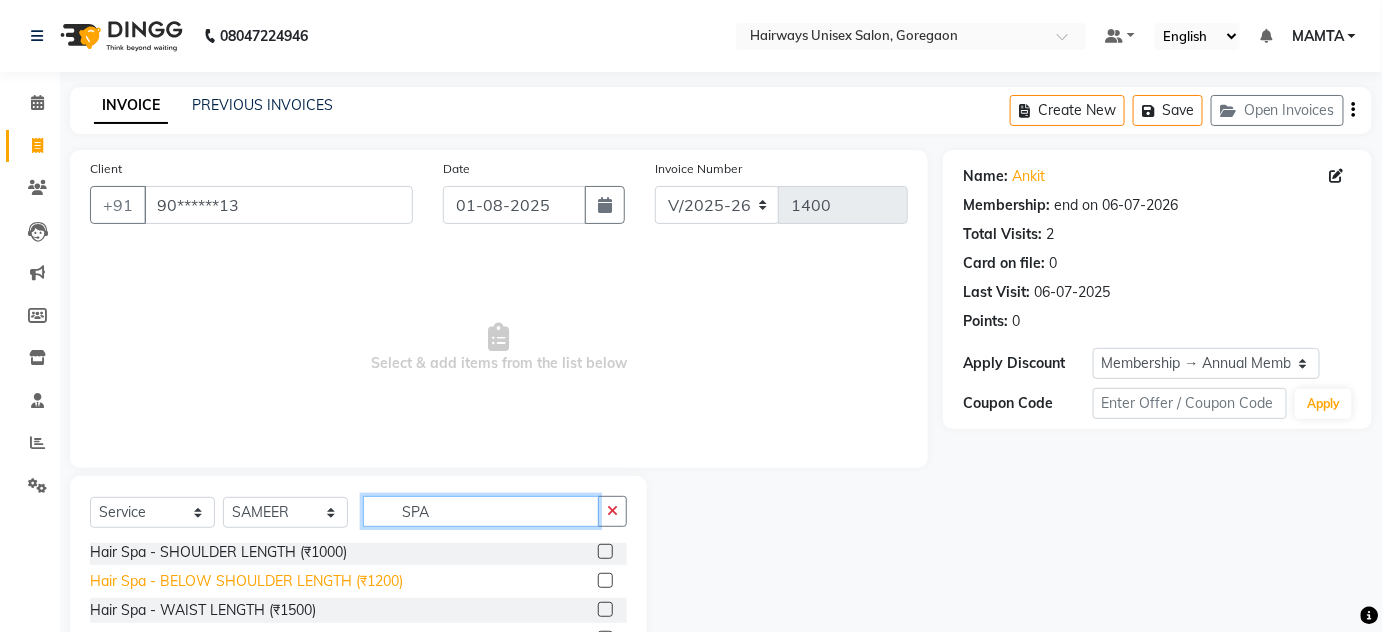 type on "SPA" 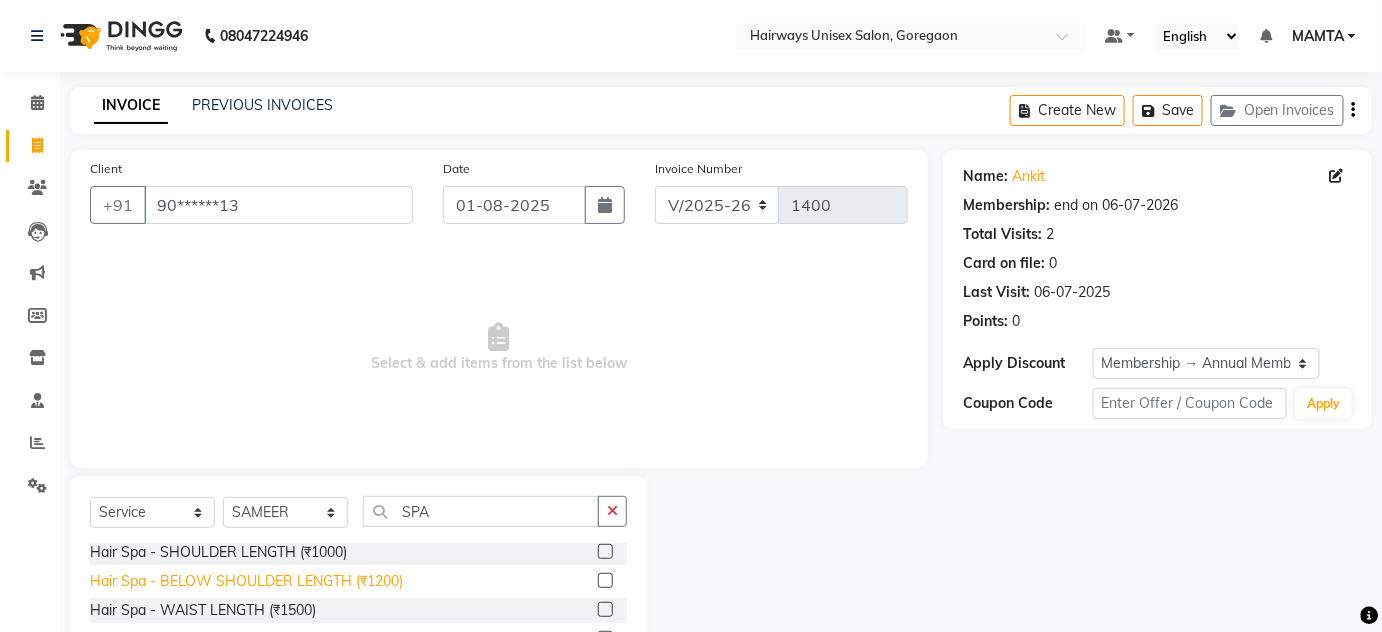 click on "Hair Spa - BELOW SHOULDER LENGTH (₹1200)" 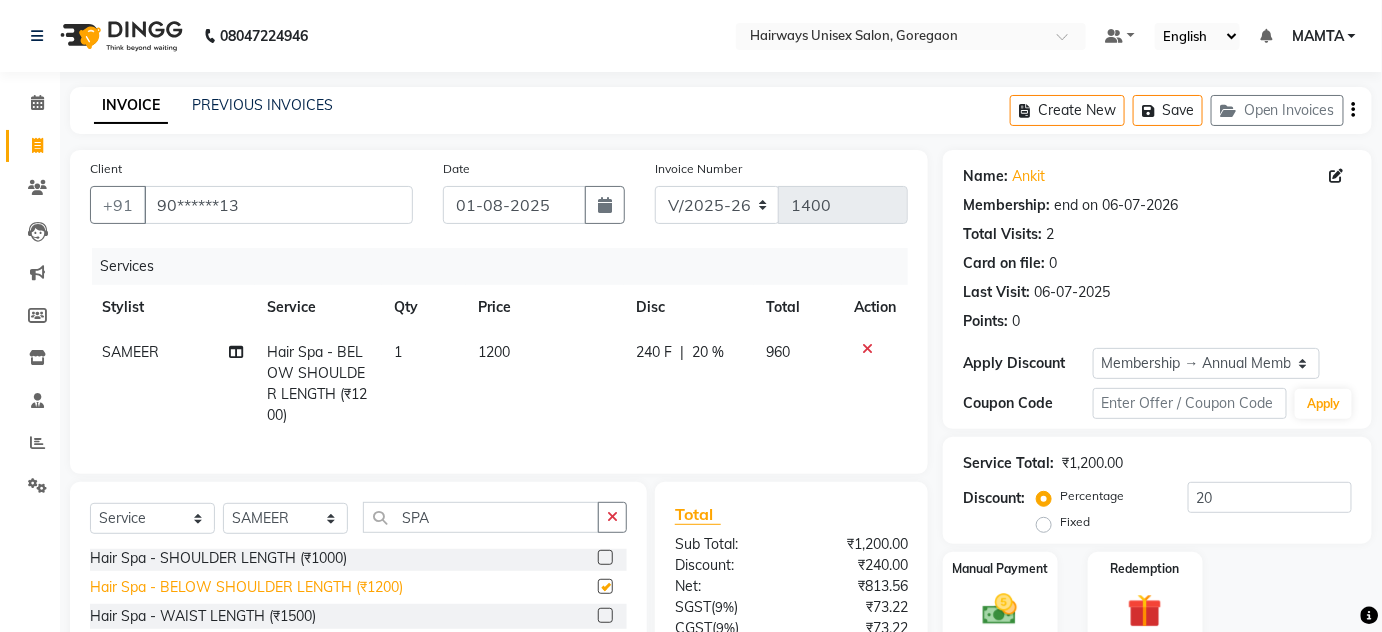 checkbox on "false" 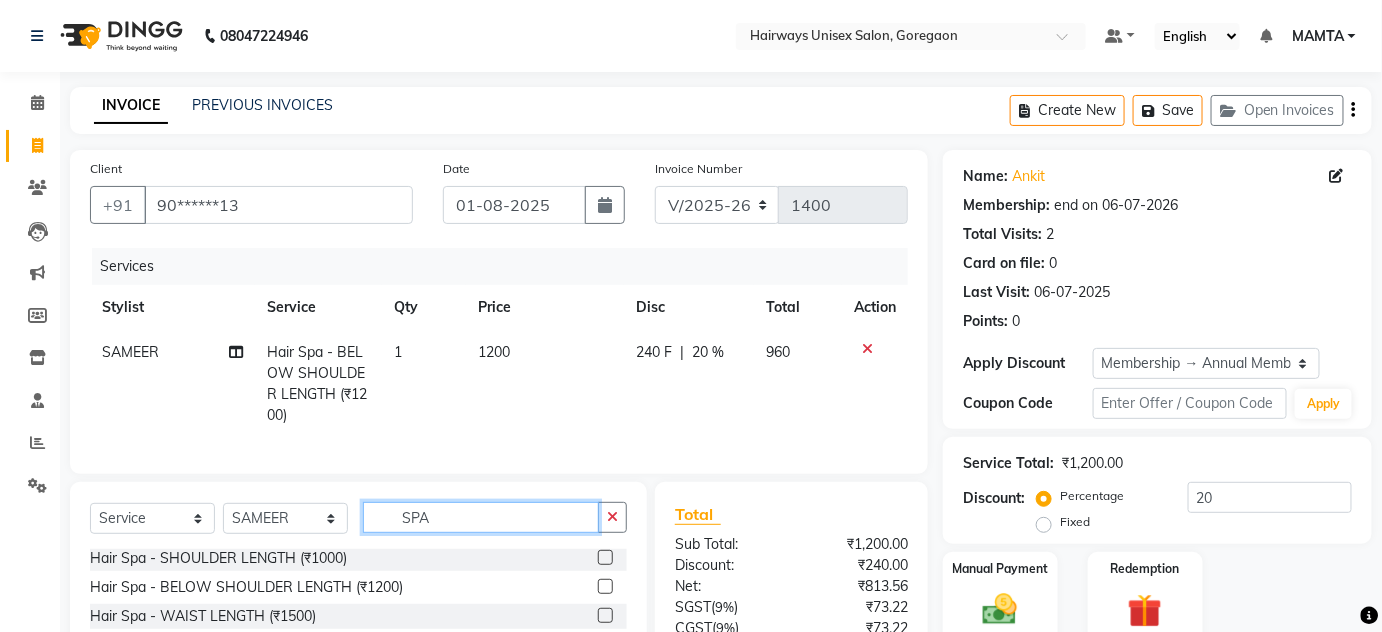 drag, startPoint x: 474, startPoint y: 519, endPoint x: 390, endPoint y: 519, distance: 84 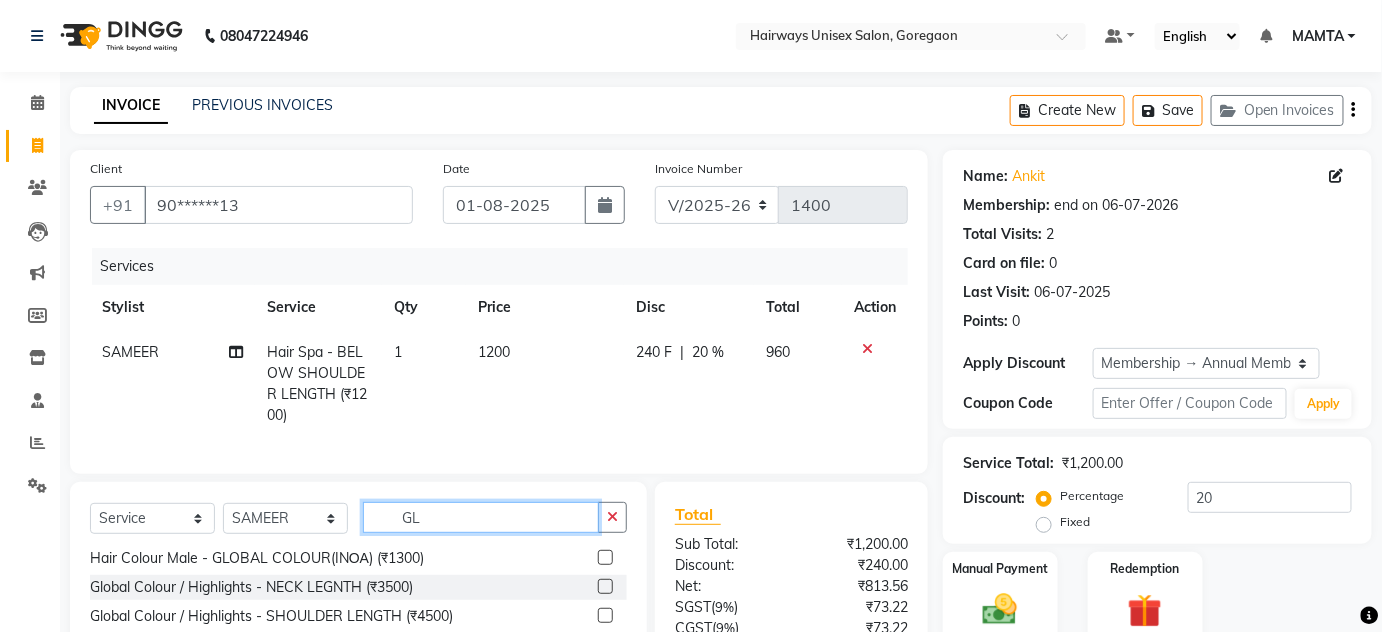 scroll, scrollTop: 0, scrollLeft: 0, axis: both 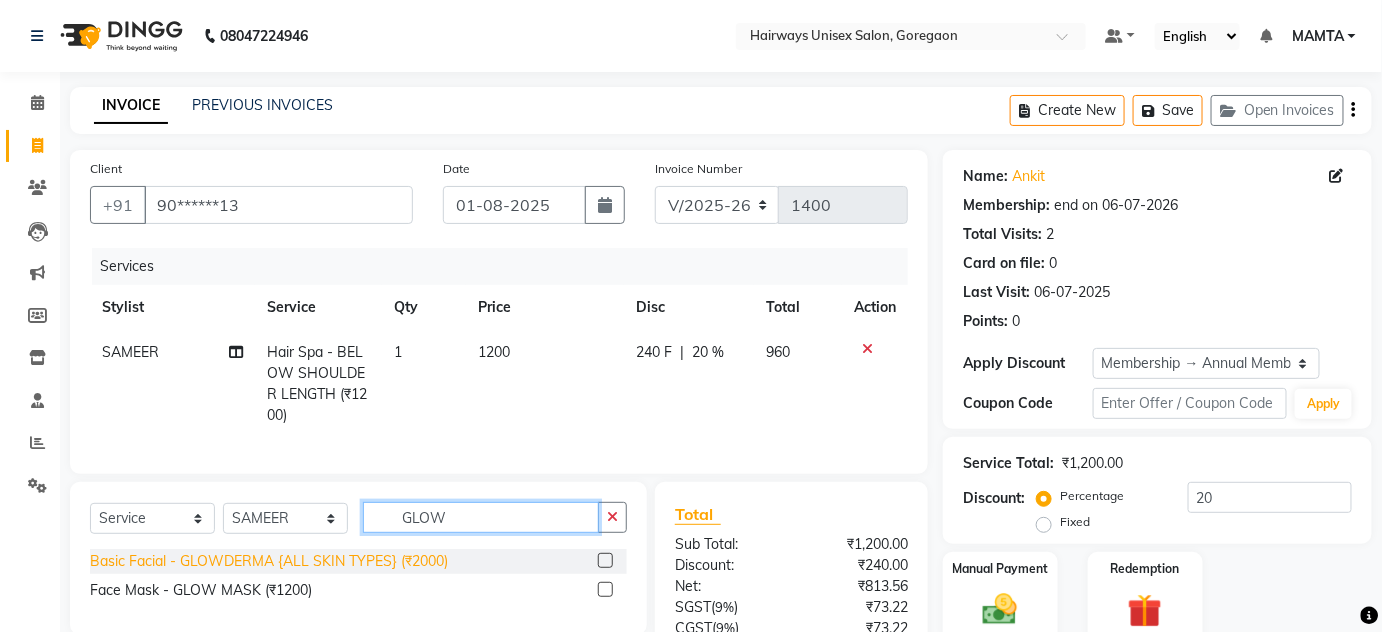 type on "GLOW" 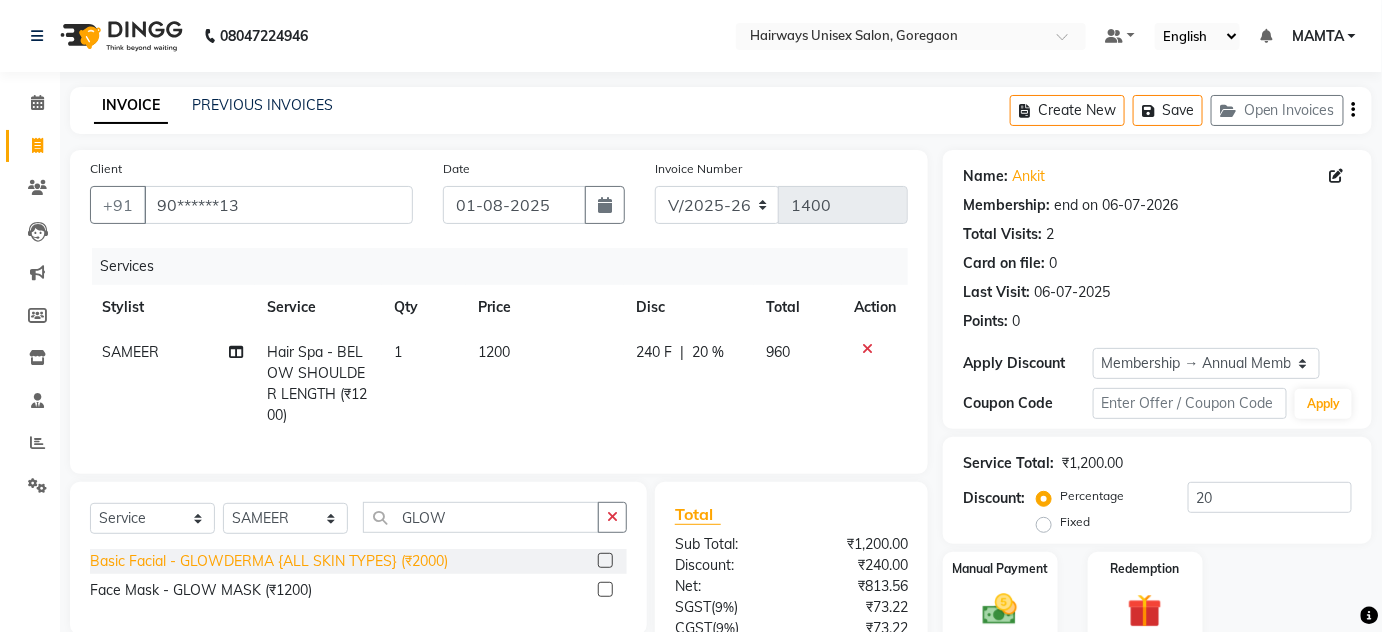 click on "Basic Facial - GLOWDERMA {ALL SKIN TYPES} (₹2000)" 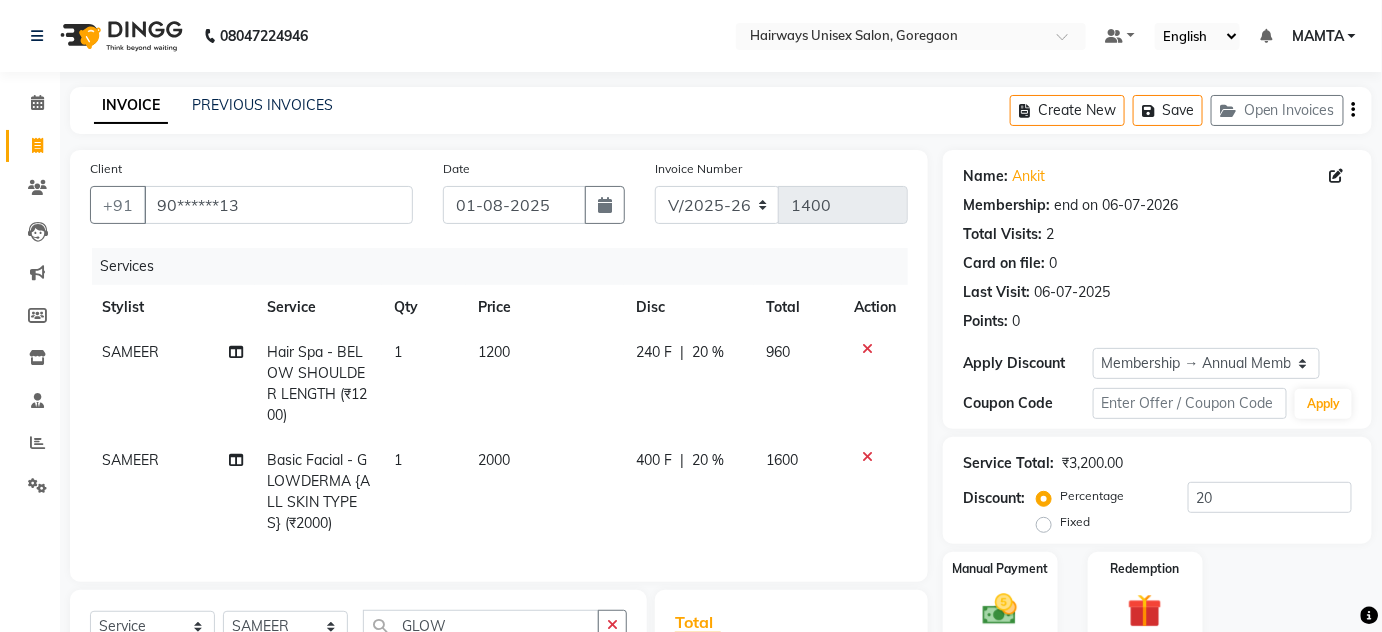 checkbox on "false" 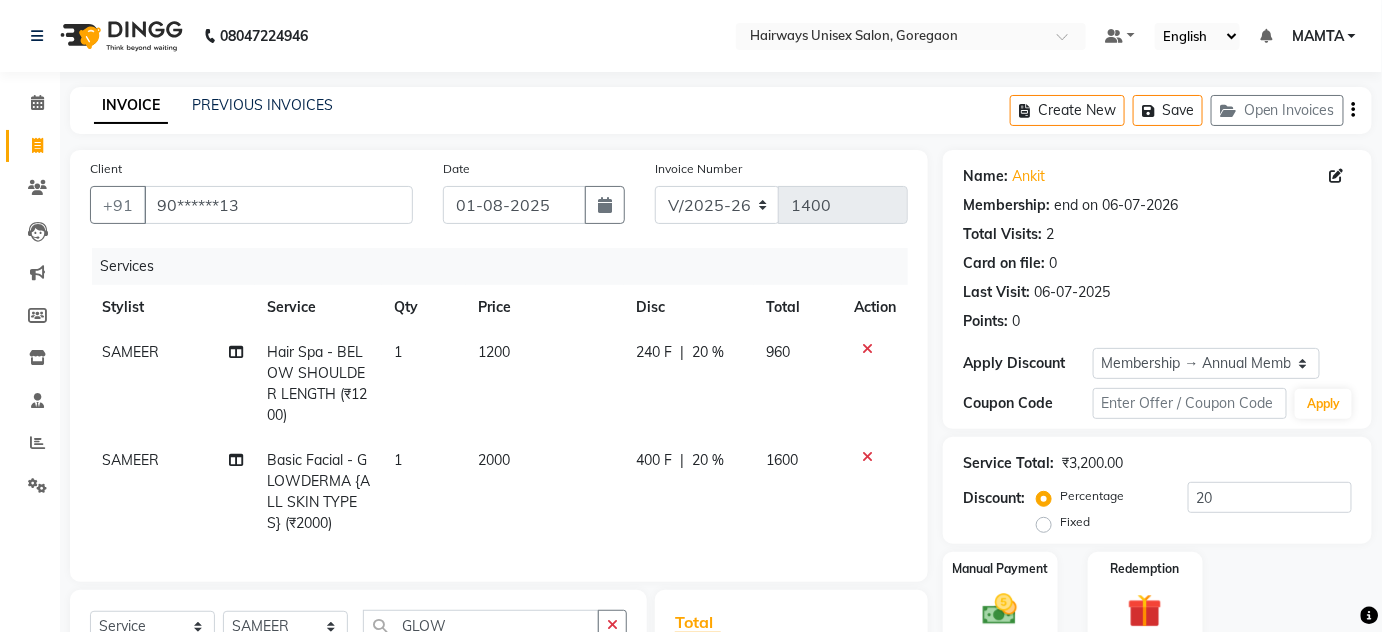 scroll, scrollTop: 295, scrollLeft: 0, axis: vertical 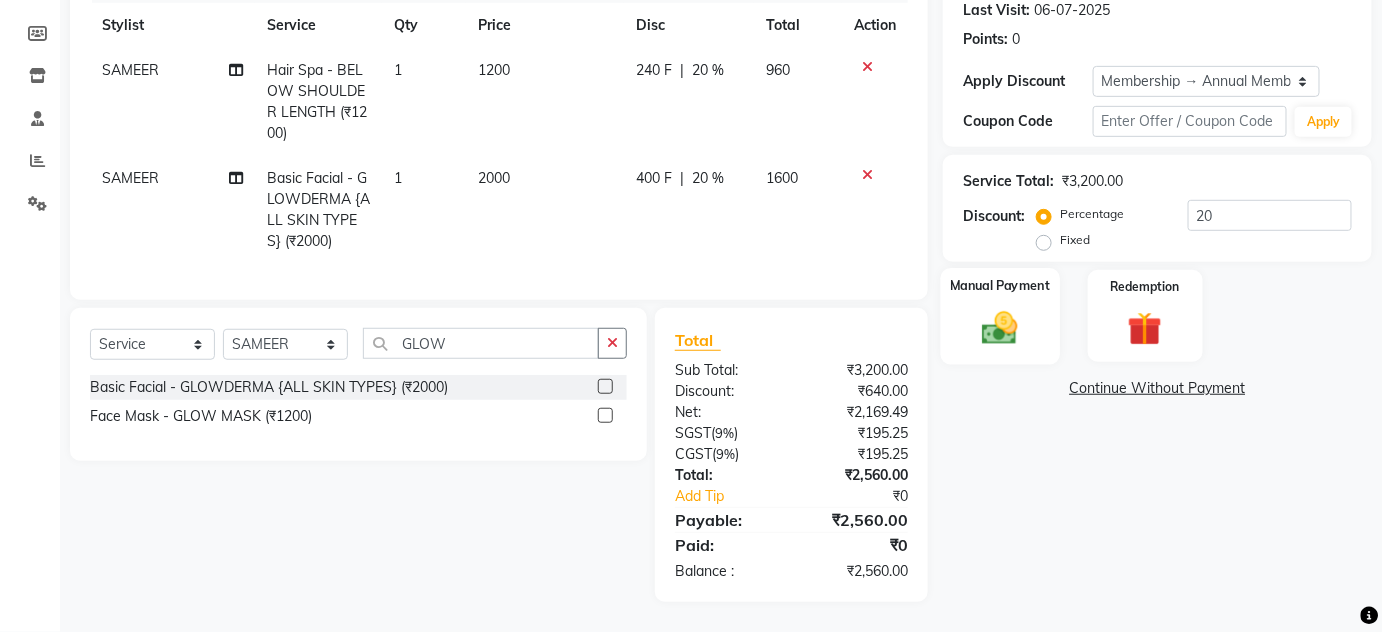 click on "Manual Payment" 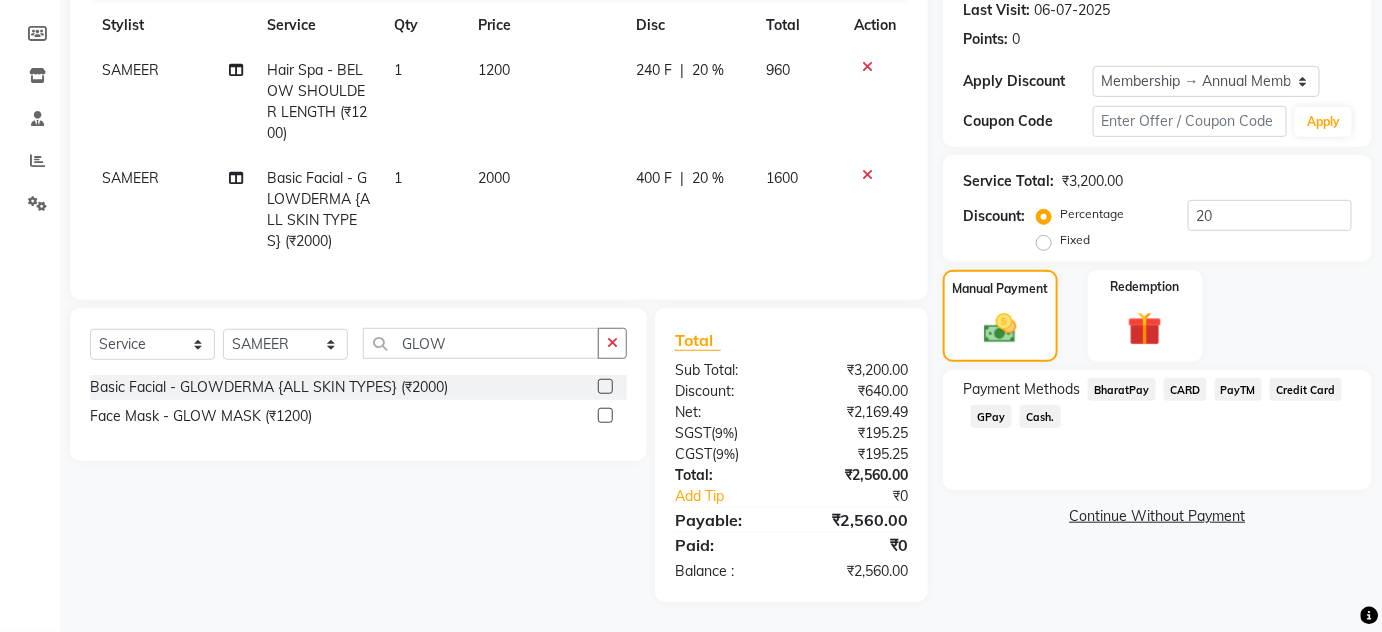 scroll, scrollTop: 0, scrollLeft: 0, axis: both 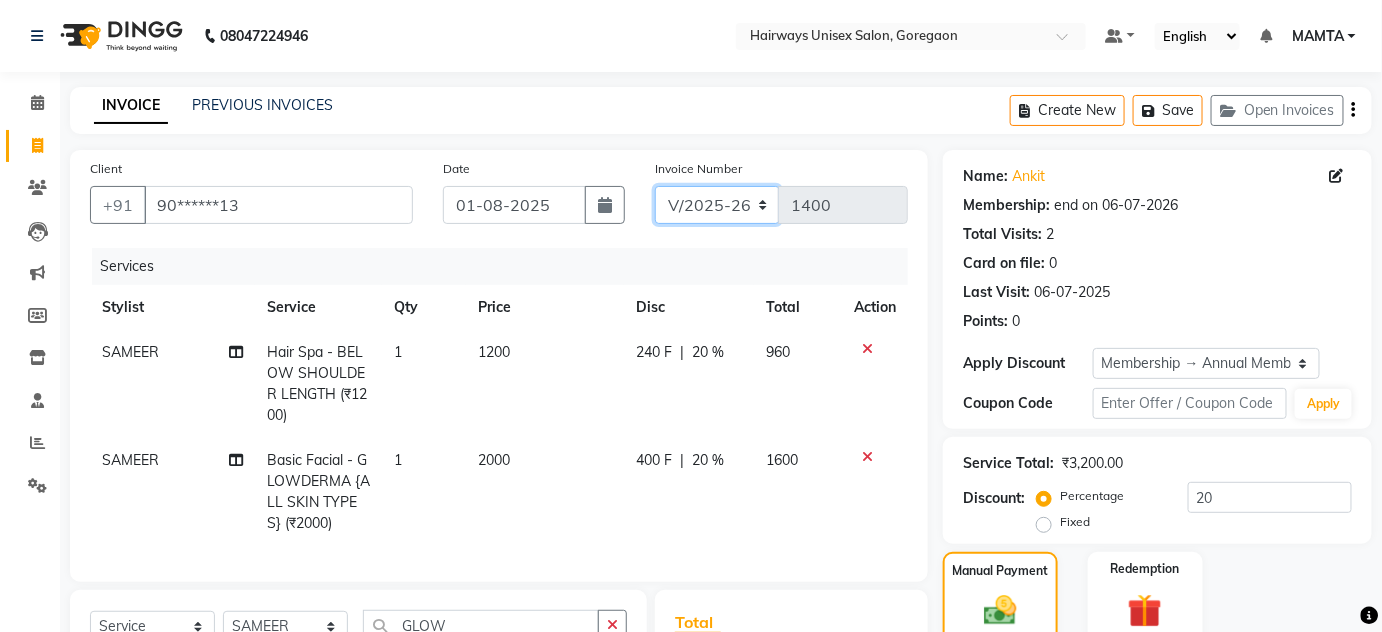 drag, startPoint x: 676, startPoint y: 201, endPoint x: 678, endPoint y: 211, distance: 10.198039 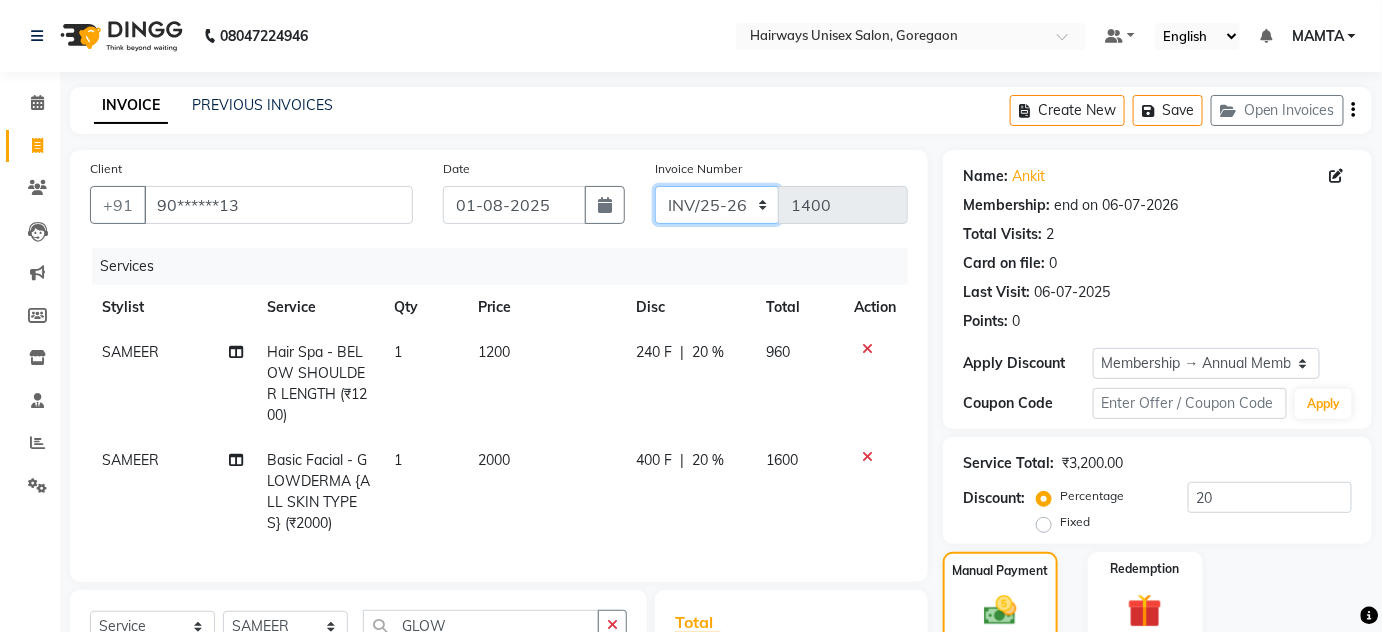 click on "INV/25-26 V/2025-26" 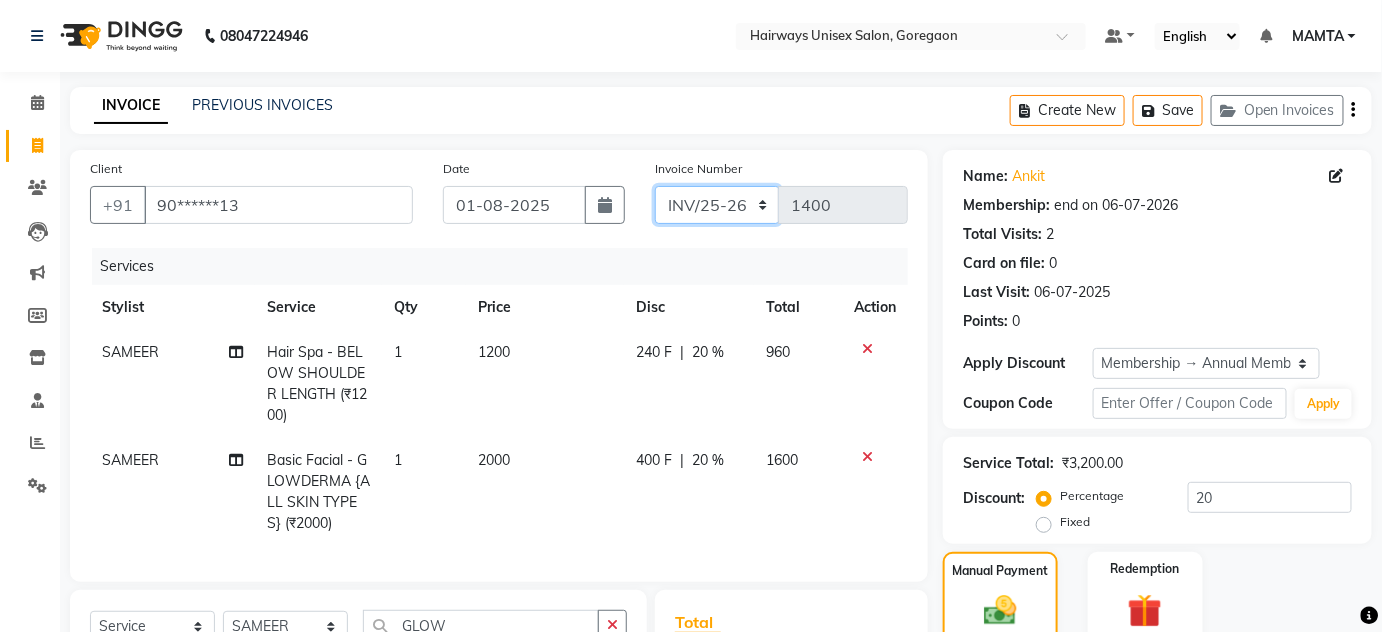 type on "0181" 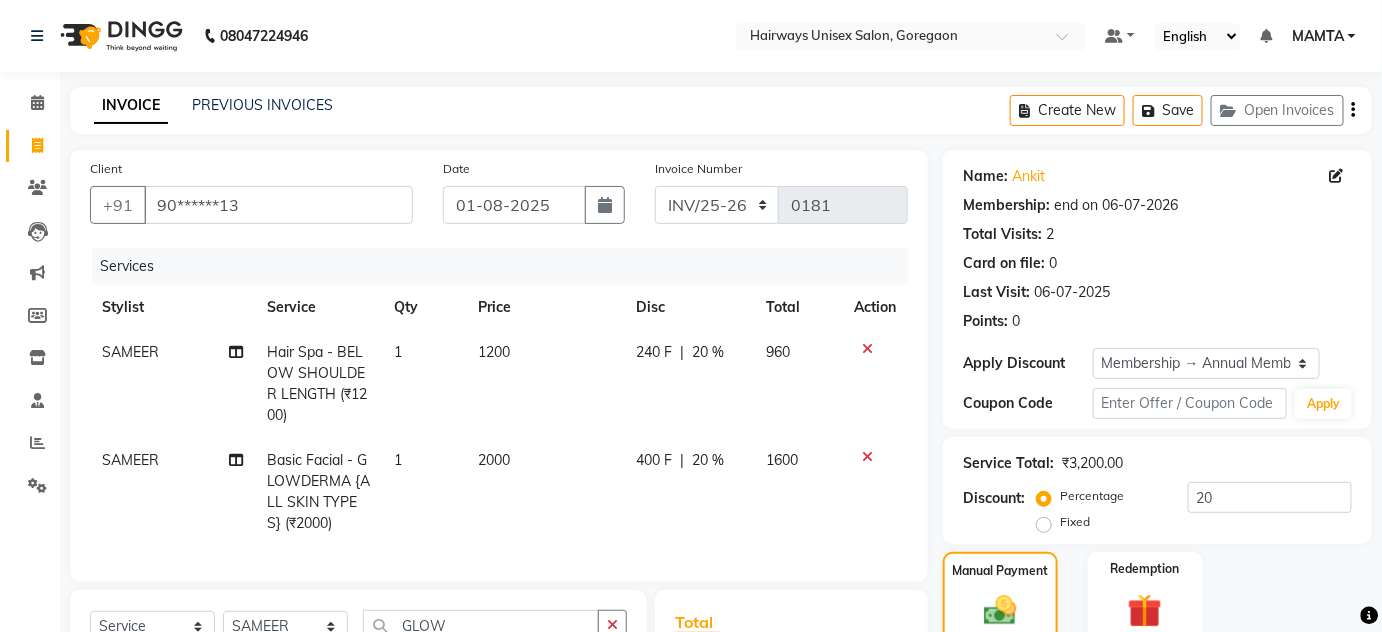 click 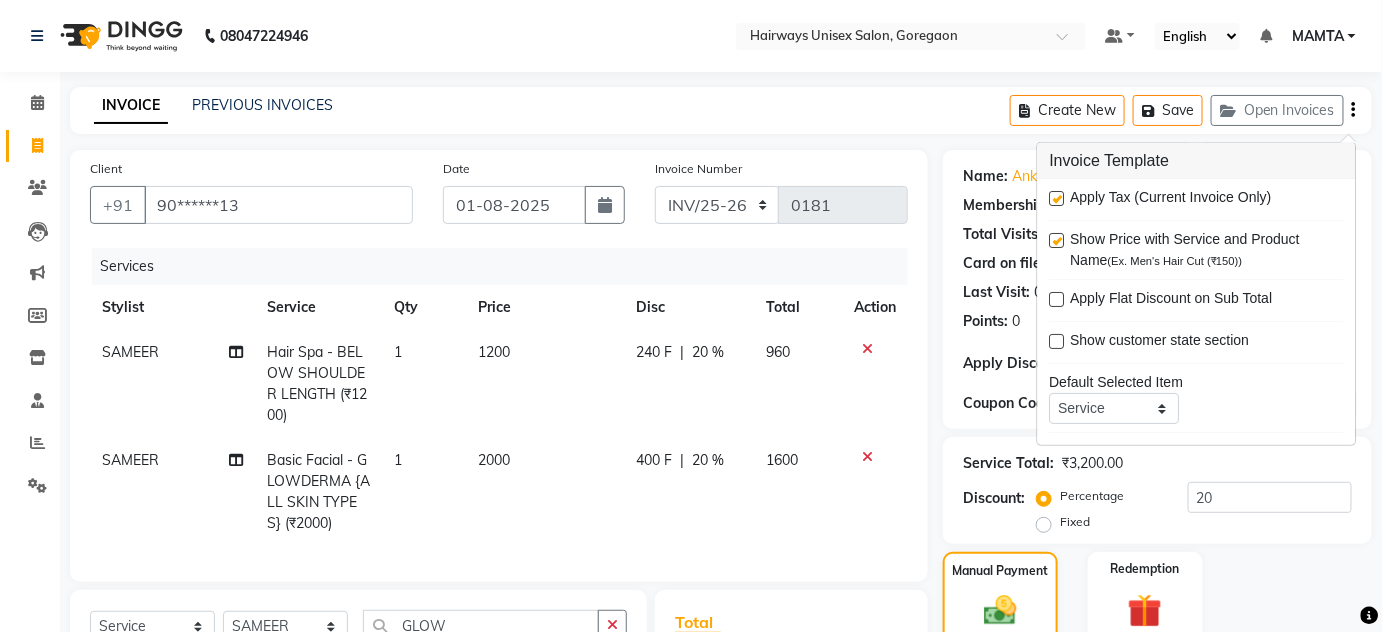 click at bounding box center (1057, 198) 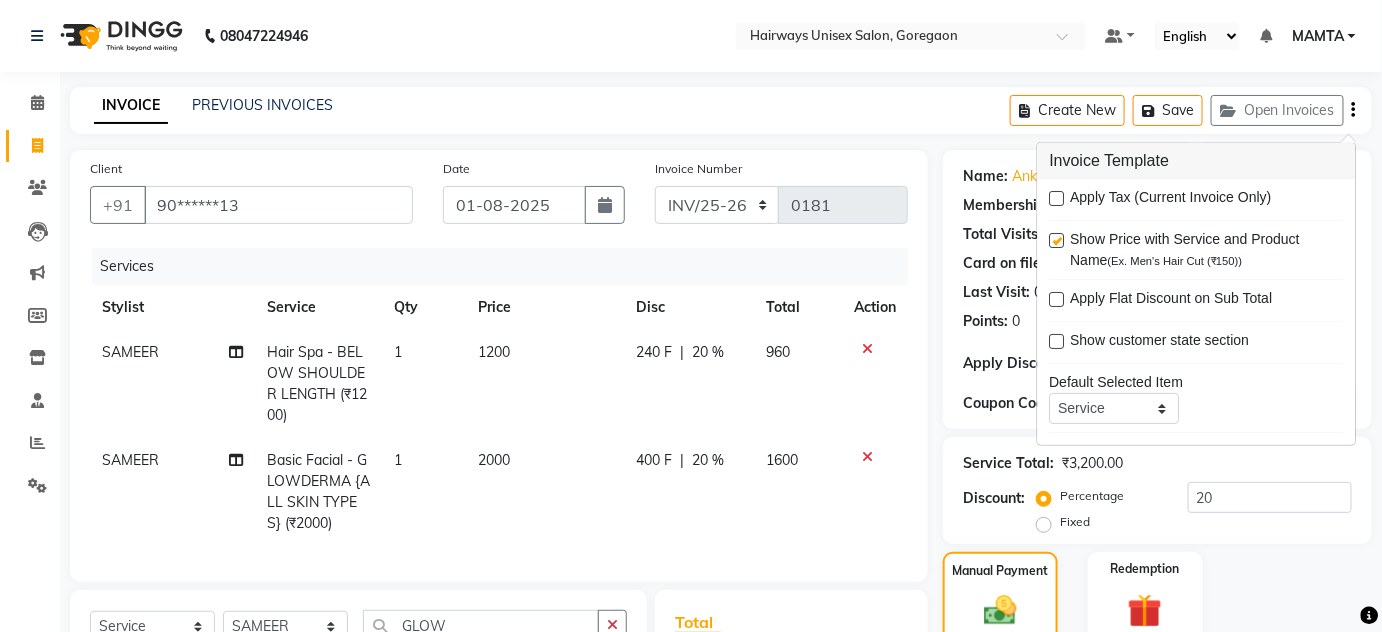 click on "INVOICE PREVIOUS INVOICES Create New   Save   Open Invoices  Client +91 [PHONE] Date 01-08-2025 Invoice Number INV/25-26 V/2025-26 0181 Services Stylist Service Qty Price Disc Total Action [FIRST] Hair Spa - BELOW SHOULDER LENGTH (₹1200) 1 1200 240 F | 20 % 960 [FIRST] Basic Facial - GLOWDERMA {ALL SKIN TYPES} (₹2000) 1 2000 400 F | 20 % 1600 Select  Service  Product  Membership  Package Voucher Prepaid Gift Card  Select Stylist AHSAN AZAD IMRAN Kamal Salmani KASHISH MAMTA POOJA PUMMY RAJA SADDAM SAMEER SULTAN TALIB ZAFAR ZAHID GLOW Basic Facial - GLOWDERMA {ALL SKIN TYPES}  Face Mask - GLOW MASK (₹1200)  Total Sub Total: ₹3,200.00 Discount: ₹640.00 Net: ₹2,560.00 Total: ₹2,560.00 Add Tip ₹0 Payable: ₹2,560.00 Paid: ₹0 Balance   : ₹2,560.00 Name: [FIRST]  Membership: end on 06-07-2026 Total Visits:  2 Card on file:  0 Last Visit:   06-07-2025 Points:   0  Apply Discount Select Membership → Annual Membership Coupon Code Apply Service Total:  ₹3,200.00  Discount:  Percentage" 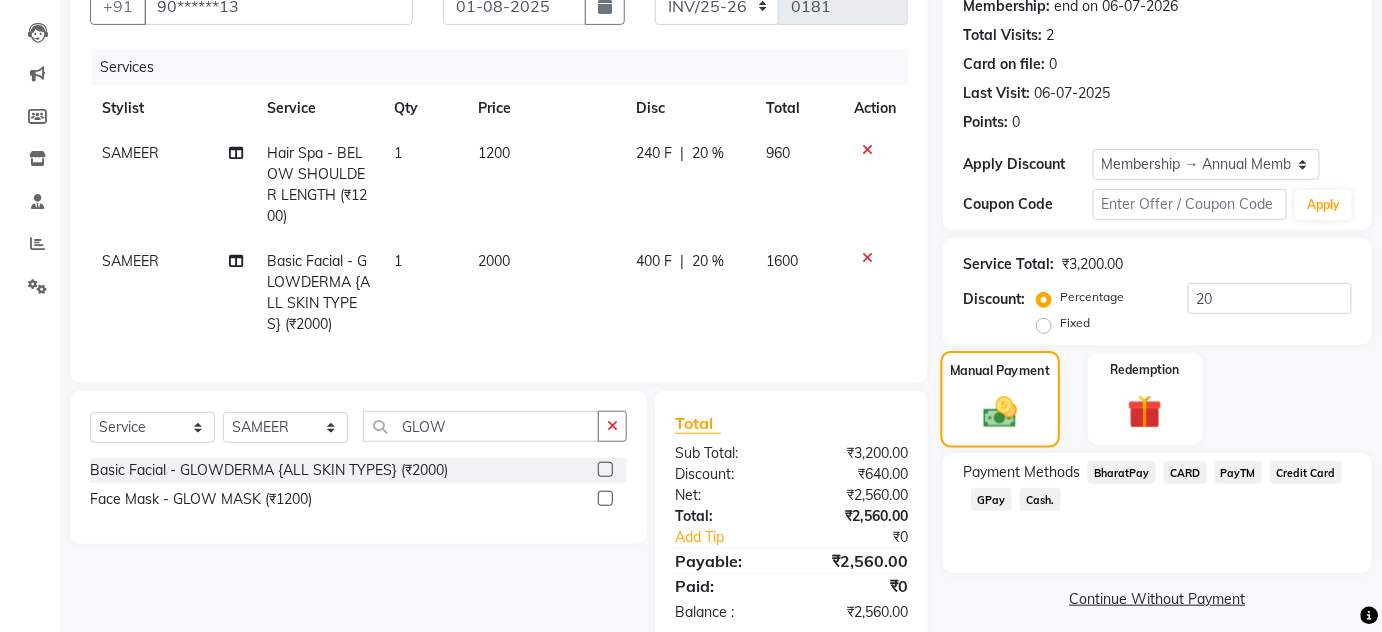 scroll, scrollTop: 253, scrollLeft: 0, axis: vertical 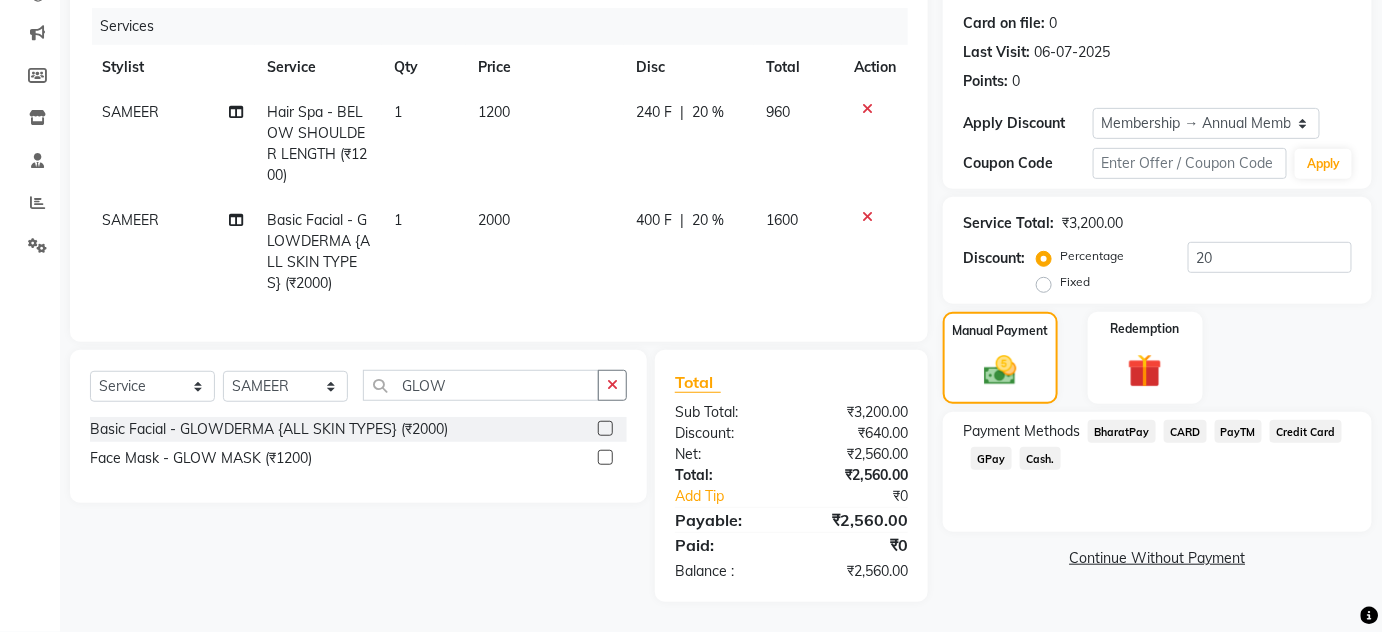 click on "Cash." 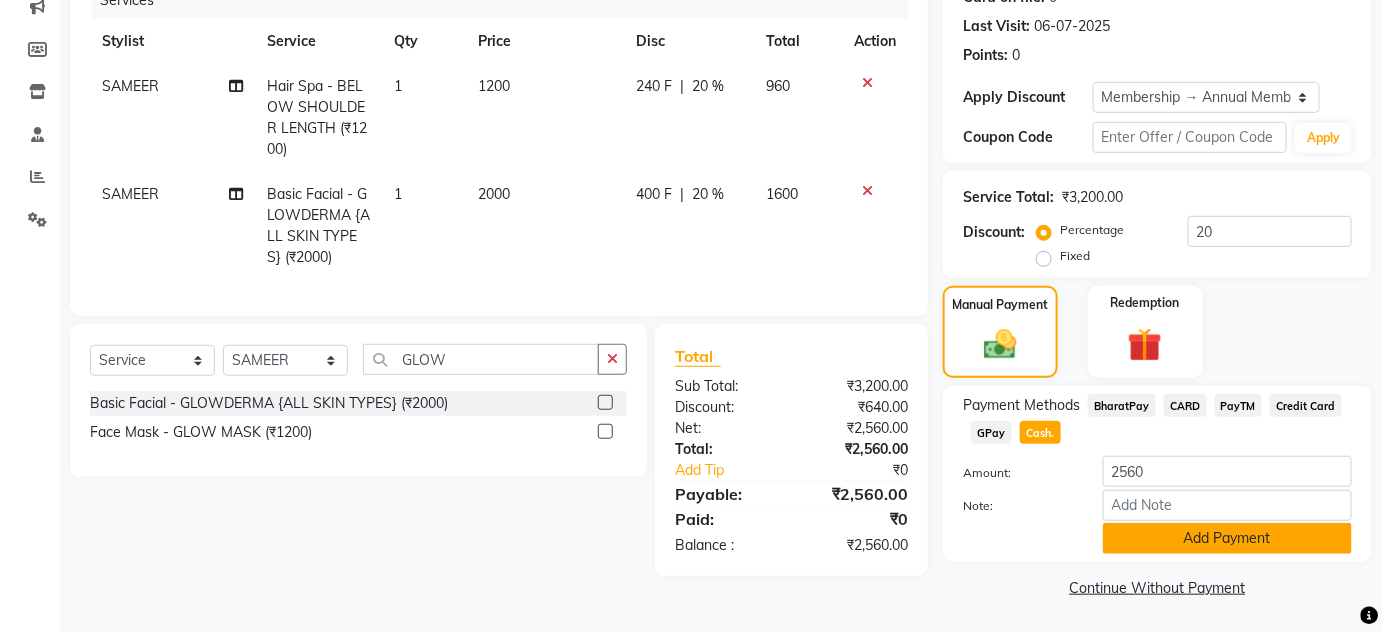 click on "Add Payment" 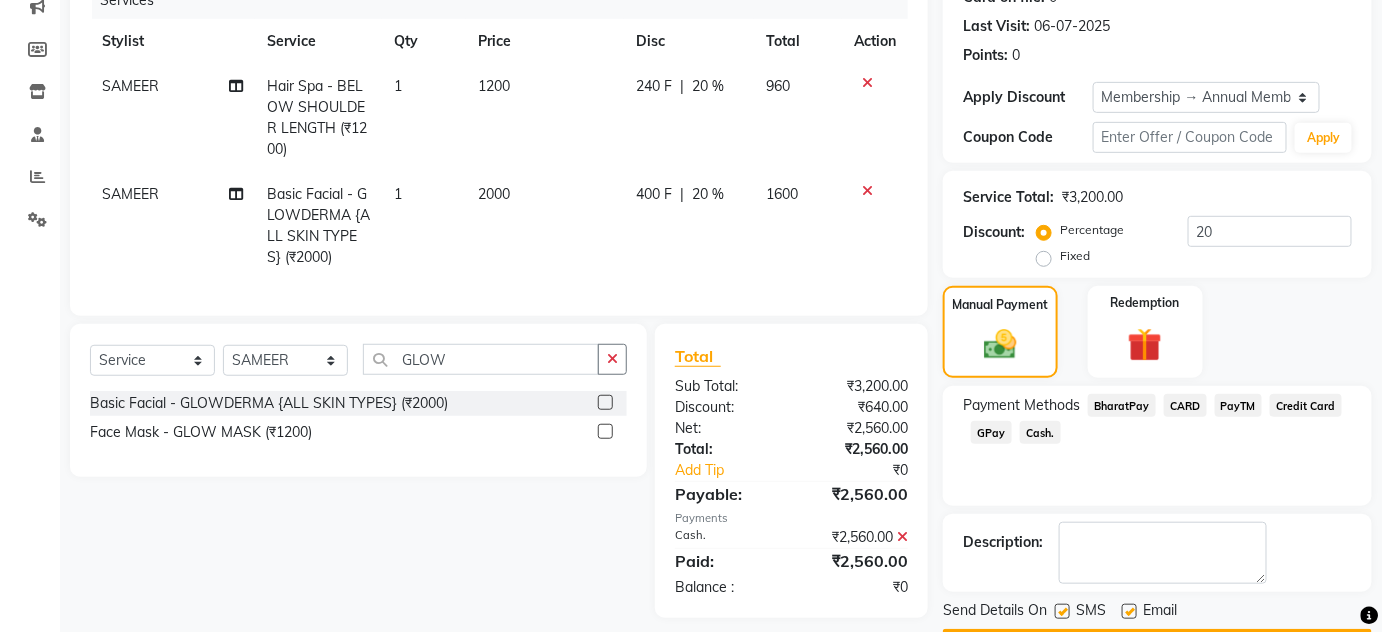 scroll, scrollTop: 322, scrollLeft: 0, axis: vertical 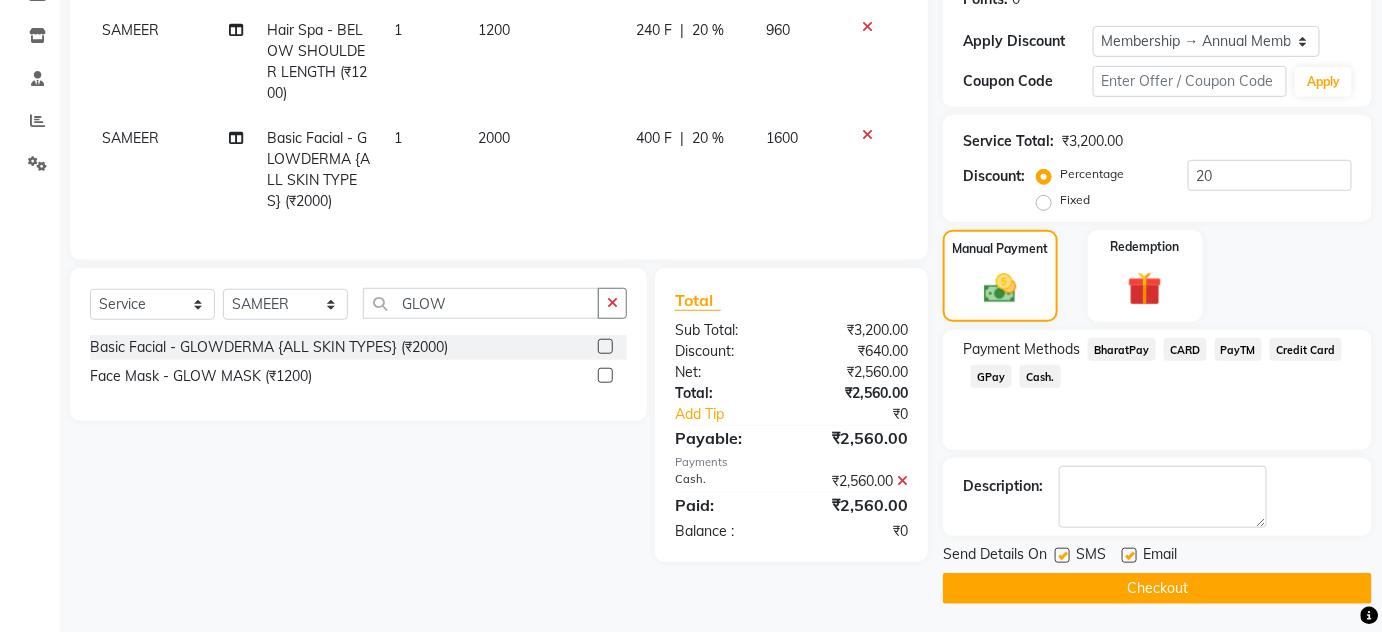click 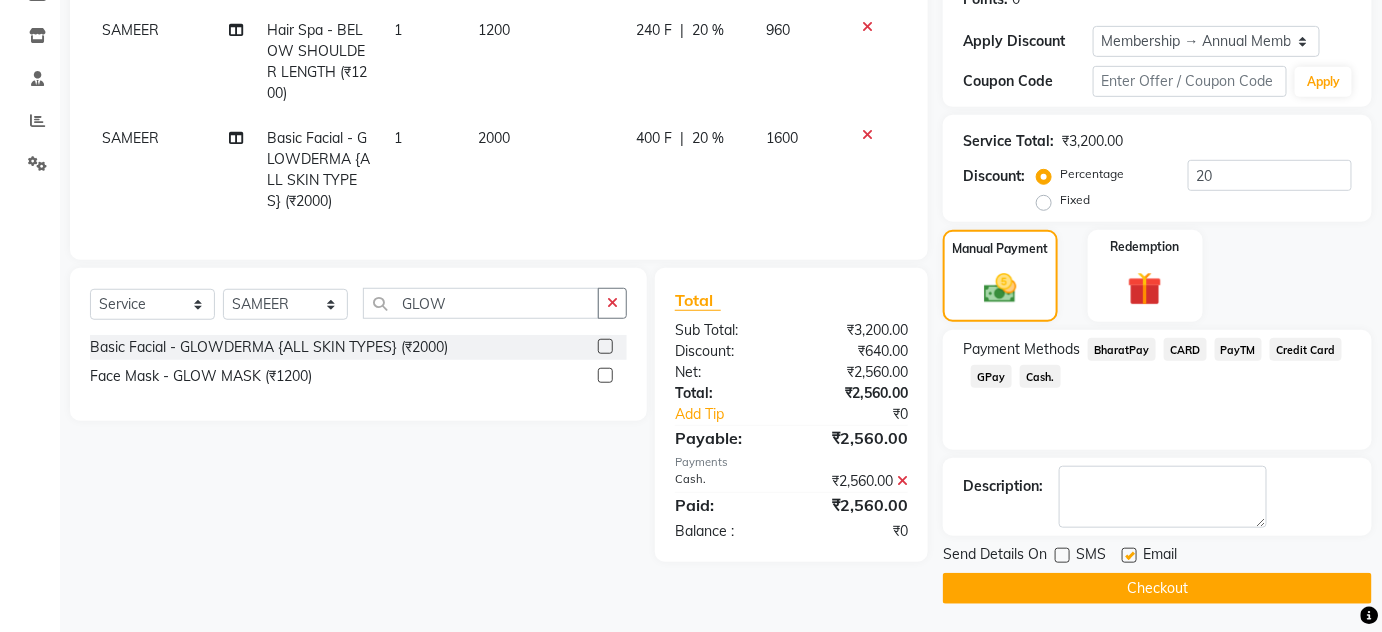 click 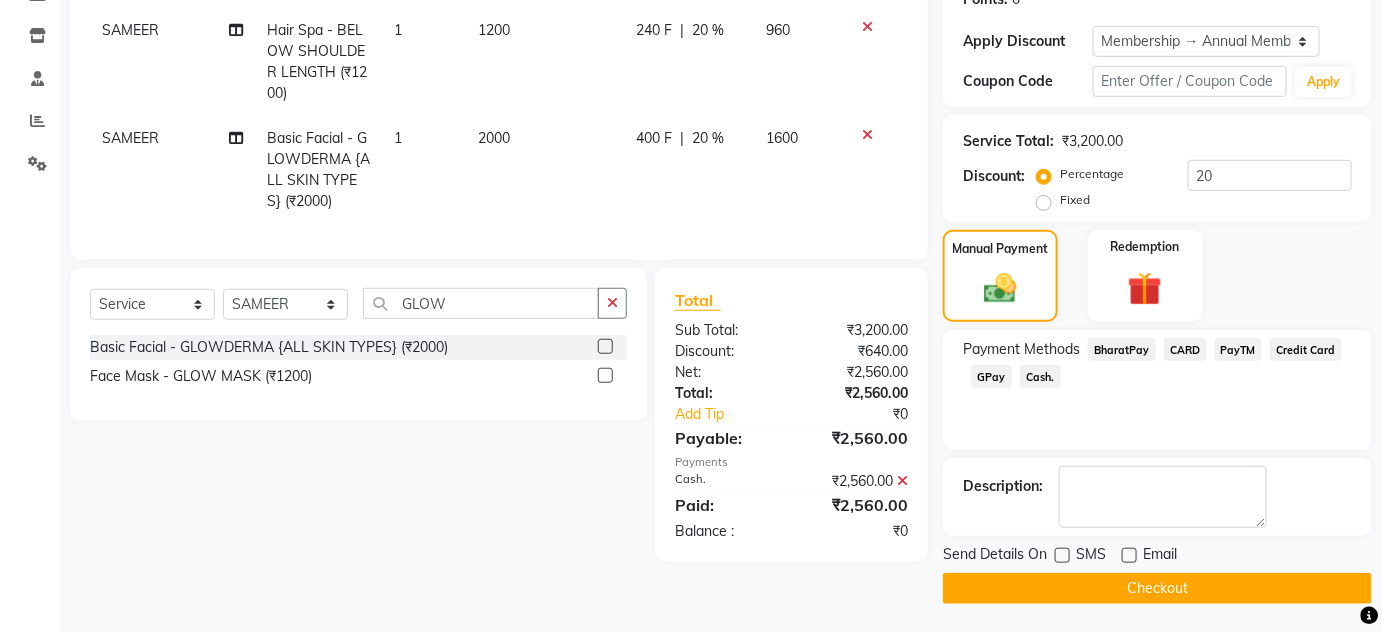 click on "Checkout" 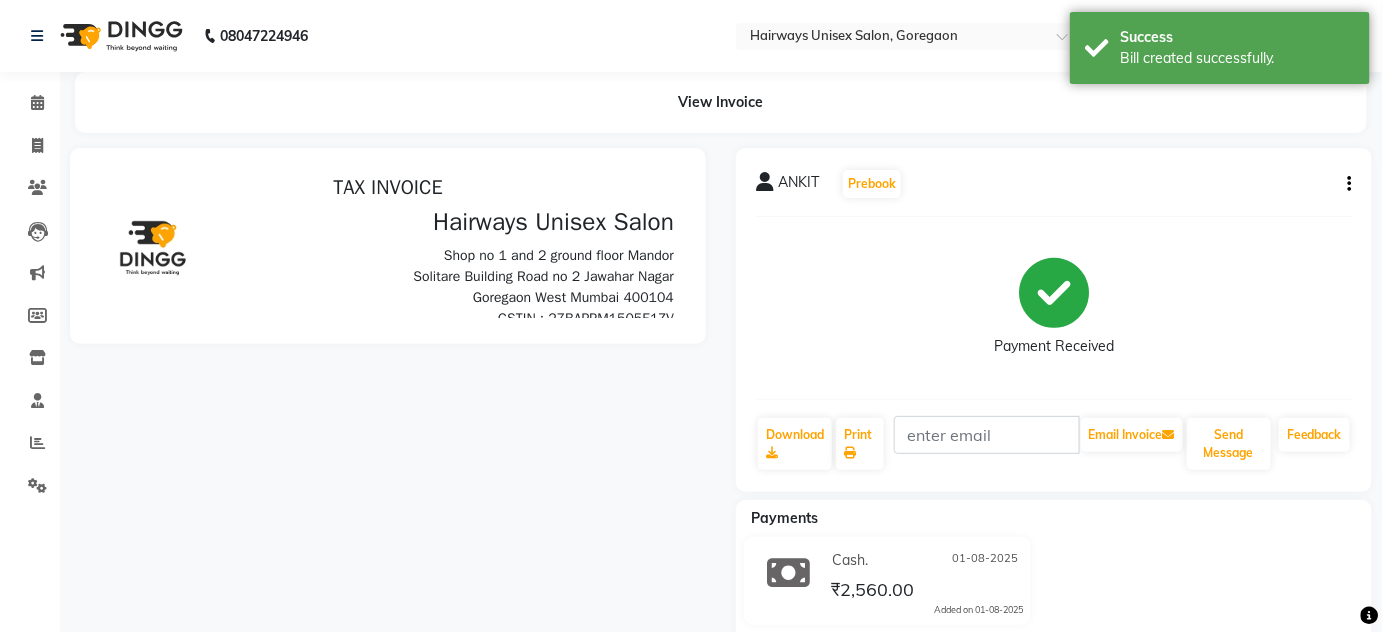 scroll, scrollTop: 0, scrollLeft: 0, axis: both 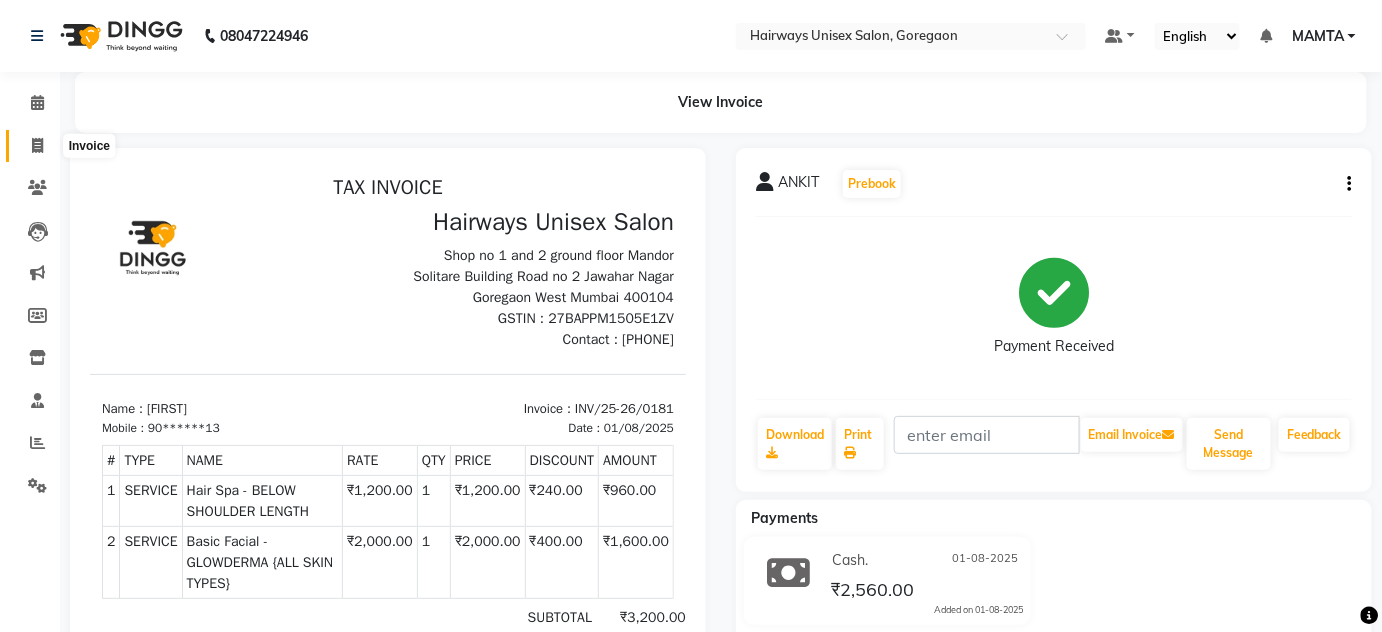 click 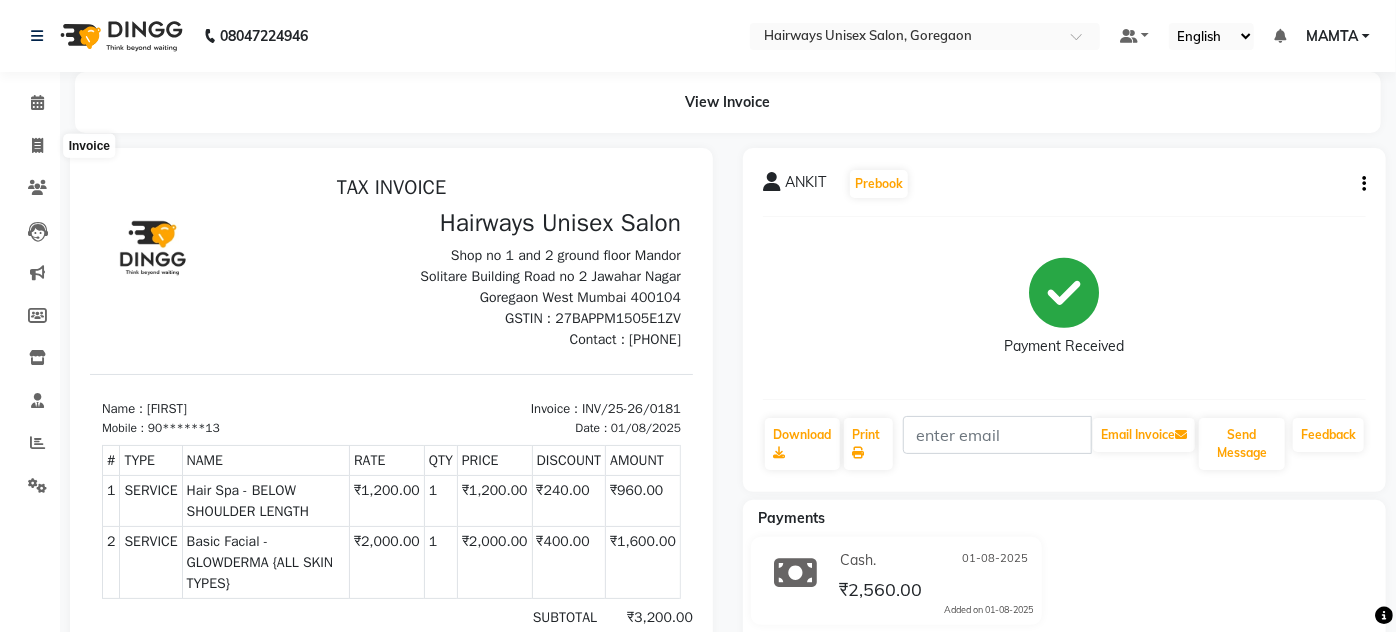 select on "8320" 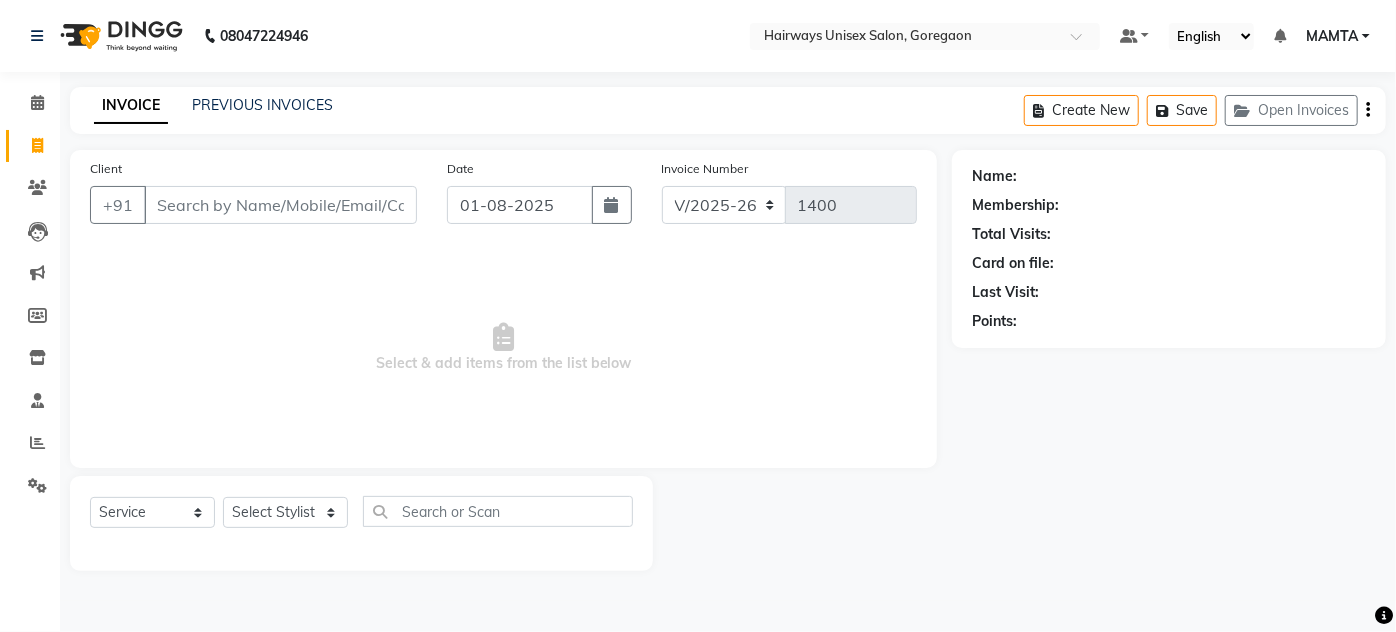 click on "Client" at bounding box center [280, 205] 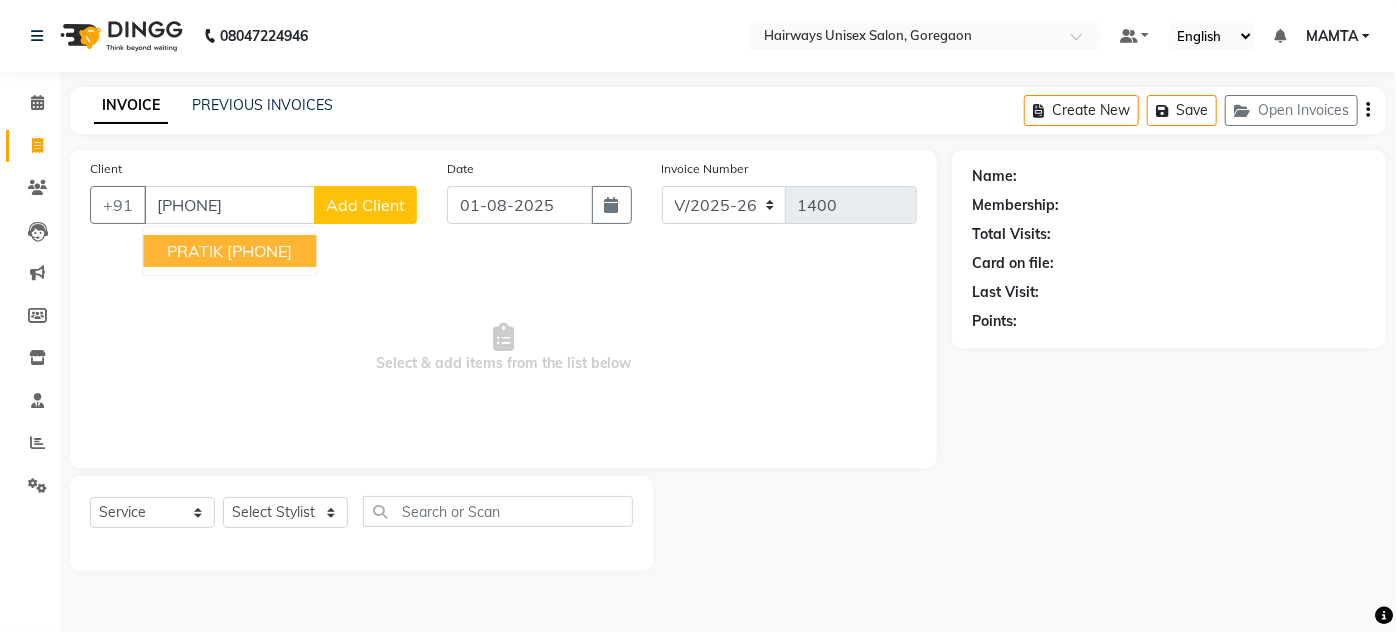 click on "PRATIK" at bounding box center (195, 251) 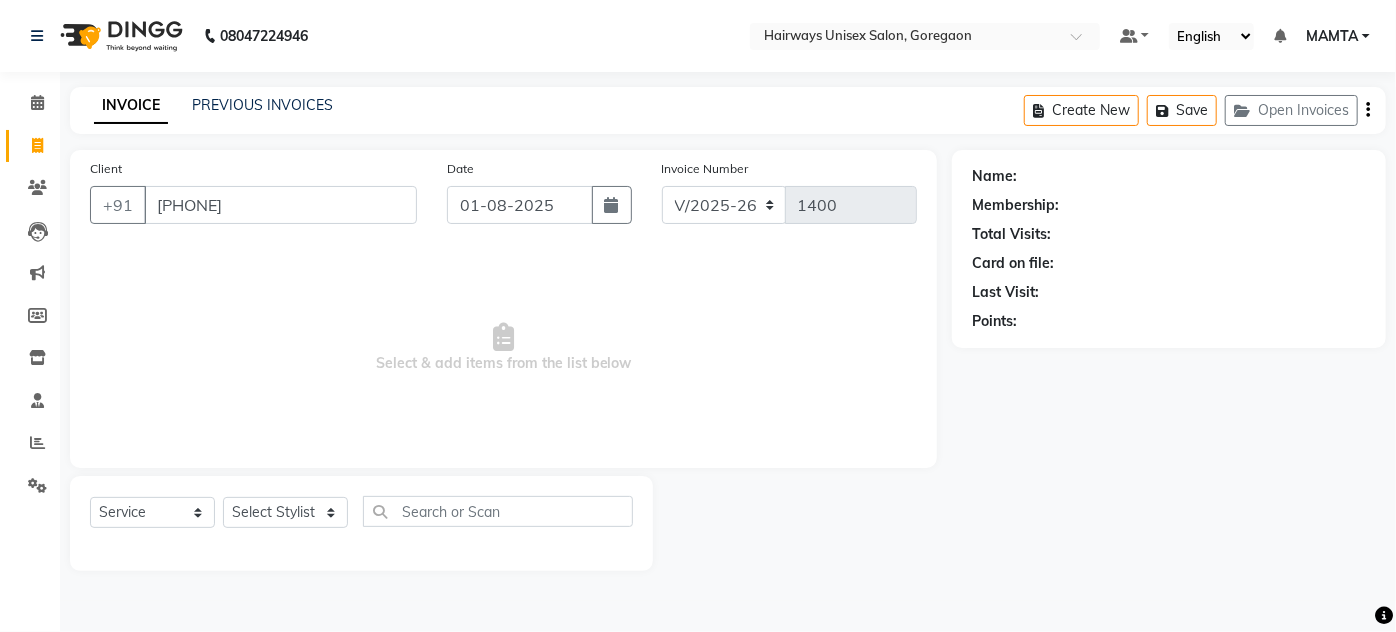type on "[PHONE]" 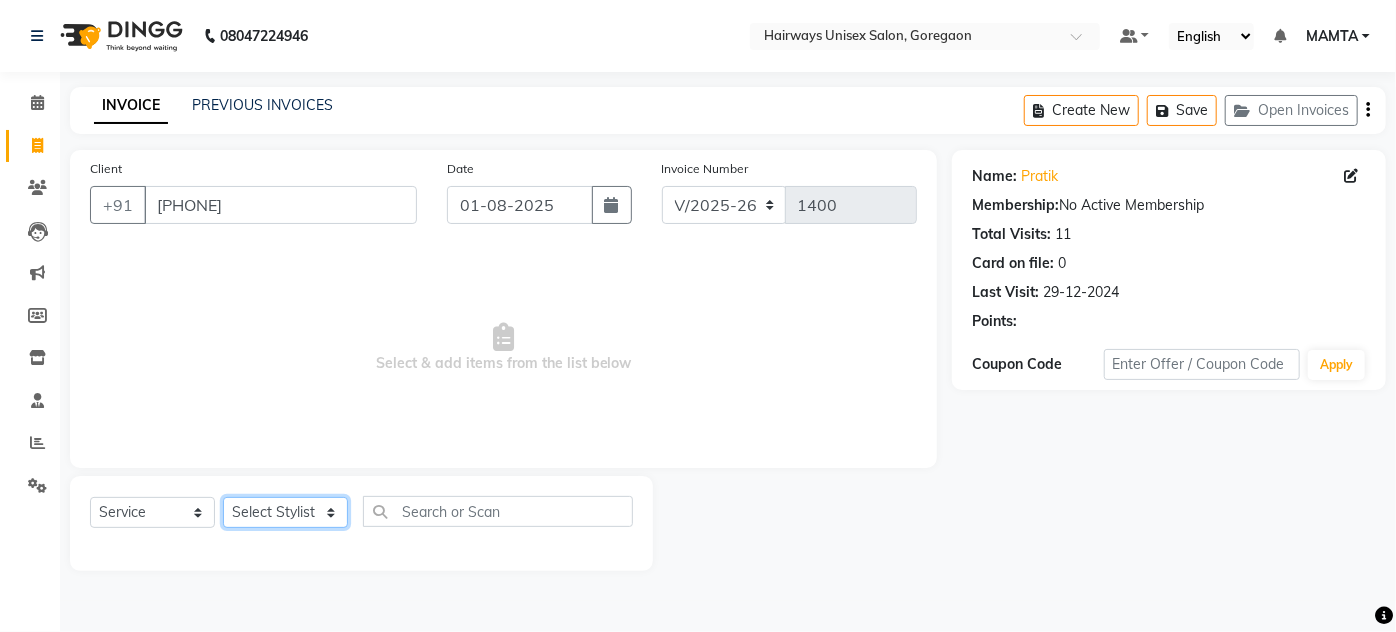 click on "Select Stylist AHSAN AZAD IMRAN Kamal Salmani KASHISH MAMTA POOJA PUMMY RAJA SADDAM SAMEER SULTAN TALIB ZAFAR ZAHID" 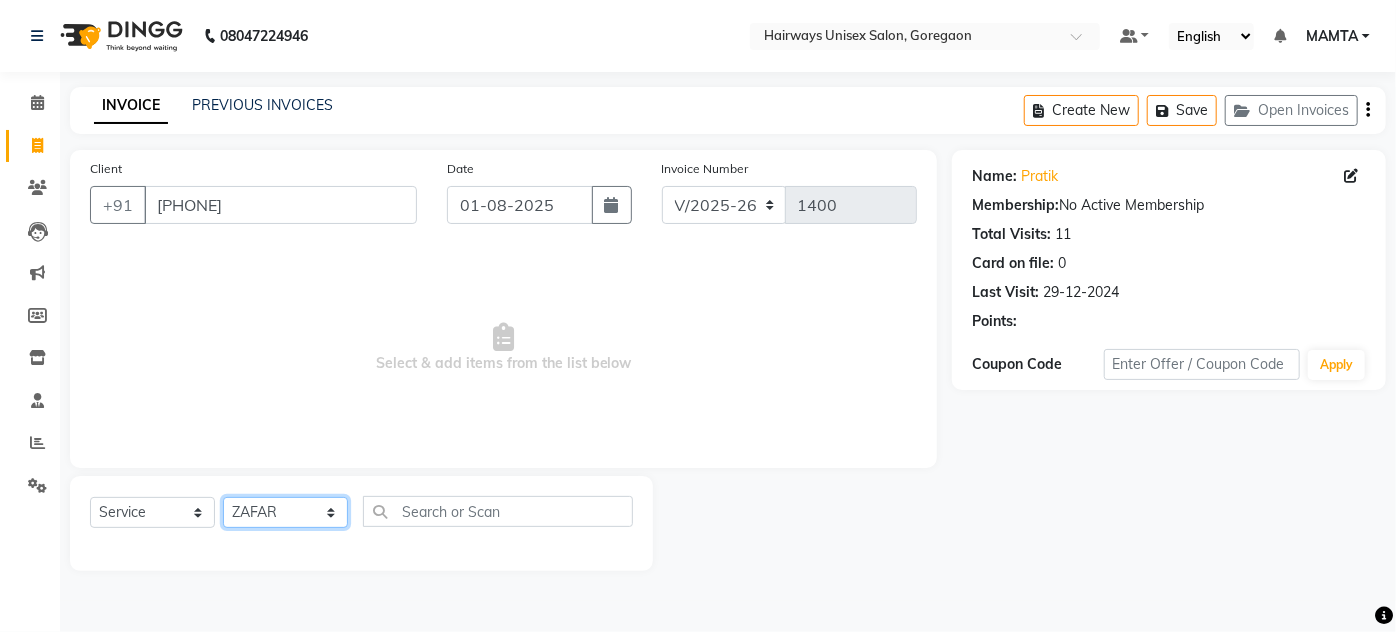 click on "Select Stylist AHSAN AZAD IMRAN Kamal Salmani KASHISH MAMTA POOJA PUMMY RAJA SADDAM SAMEER SULTAN TALIB ZAFAR ZAHID" 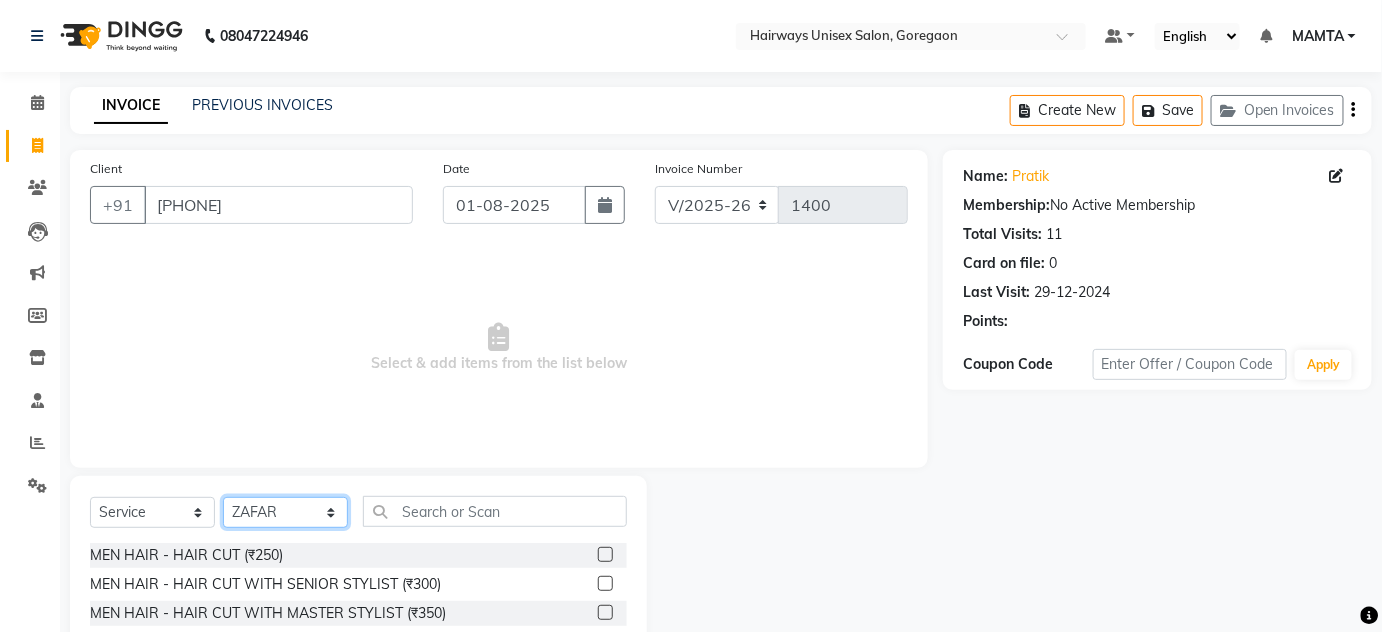 scroll, scrollTop: 168, scrollLeft: 0, axis: vertical 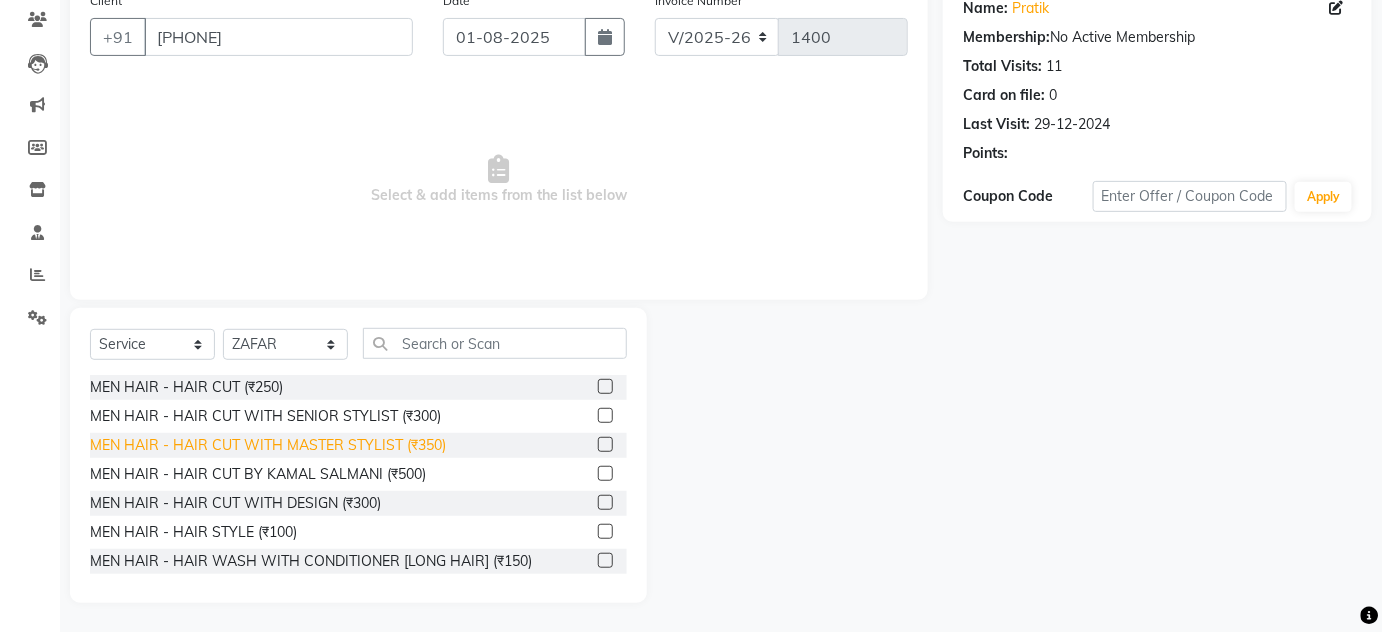click on "MEN HAIR - HAIR CUT WITH MASTER STYLIST (₹350)" 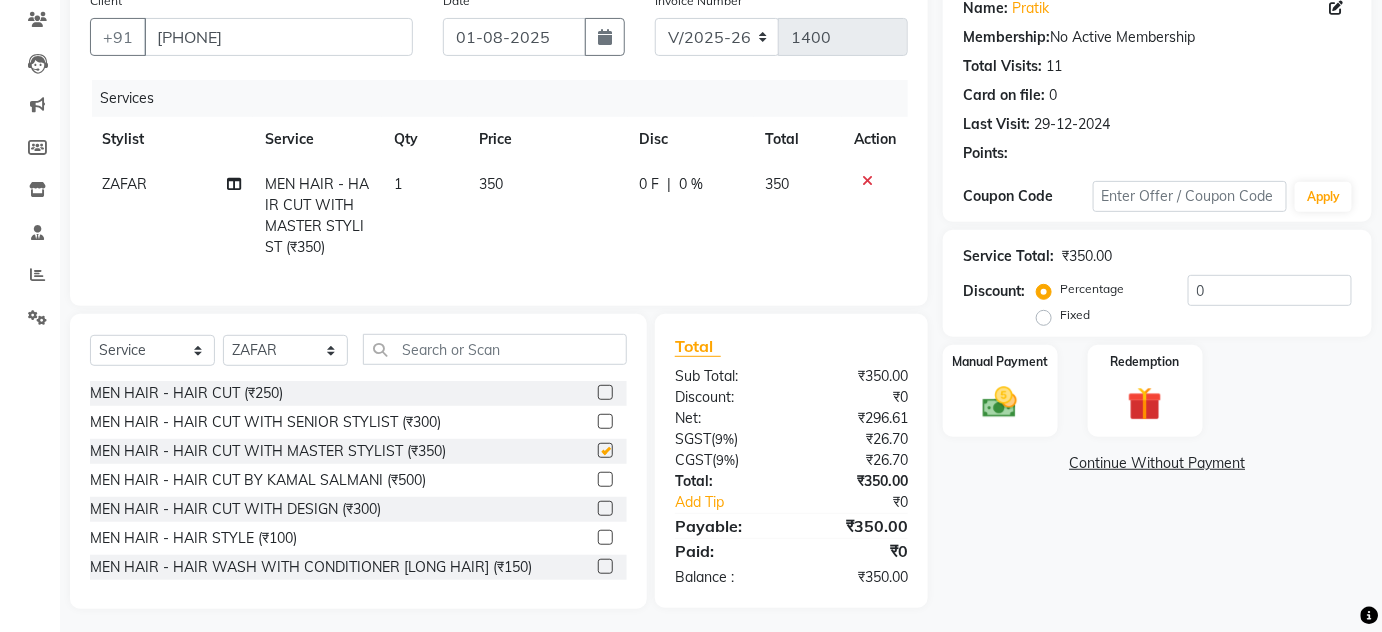 checkbox on "false" 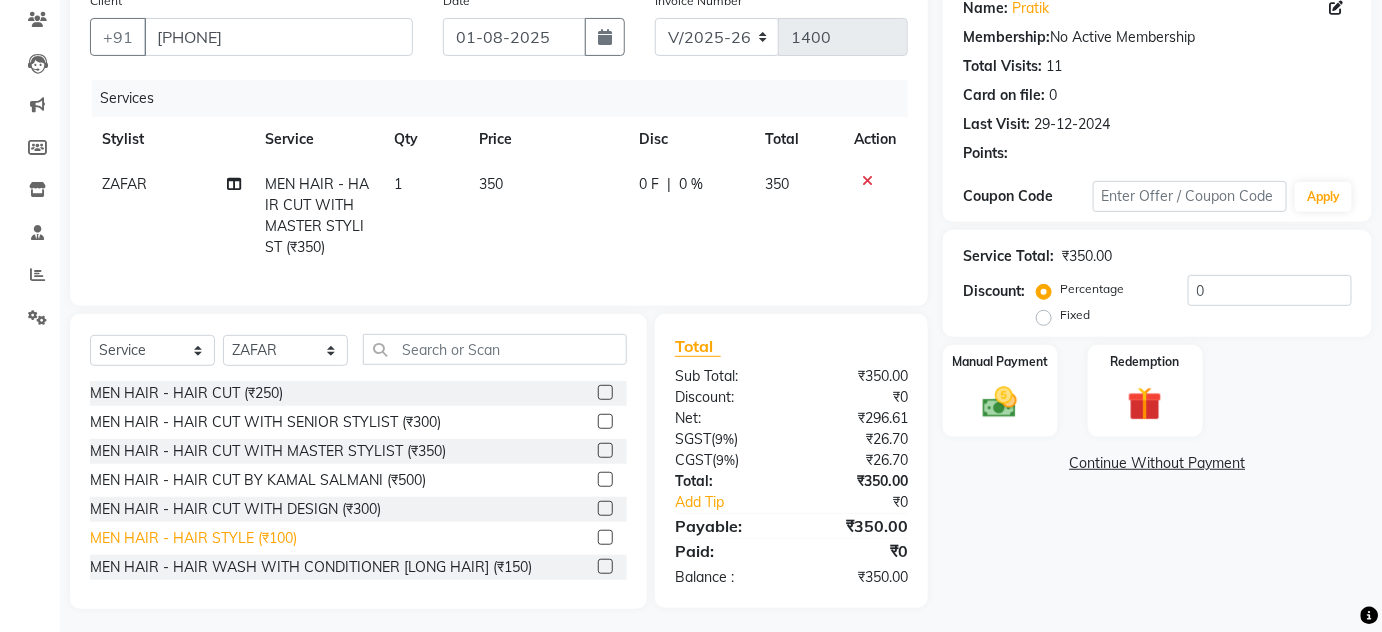 scroll, scrollTop: 188, scrollLeft: 0, axis: vertical 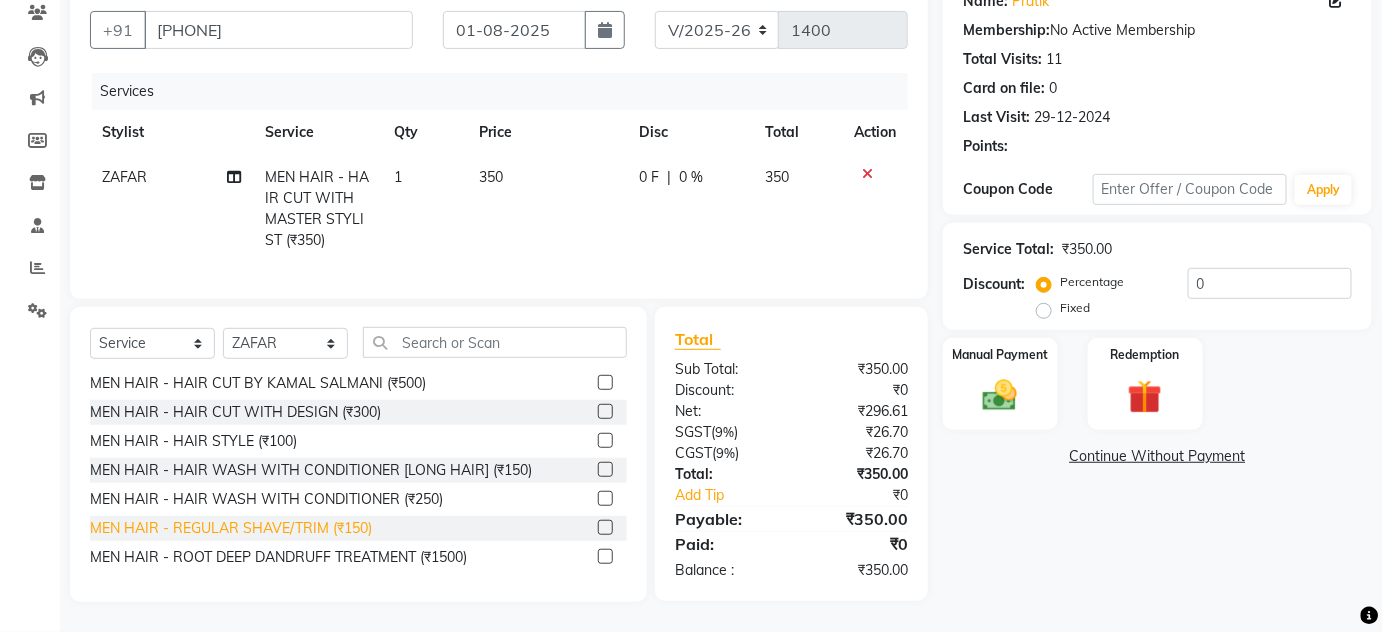 click on "MEN HAIR - REGULAR SHAVE/TRIM (₹150)" 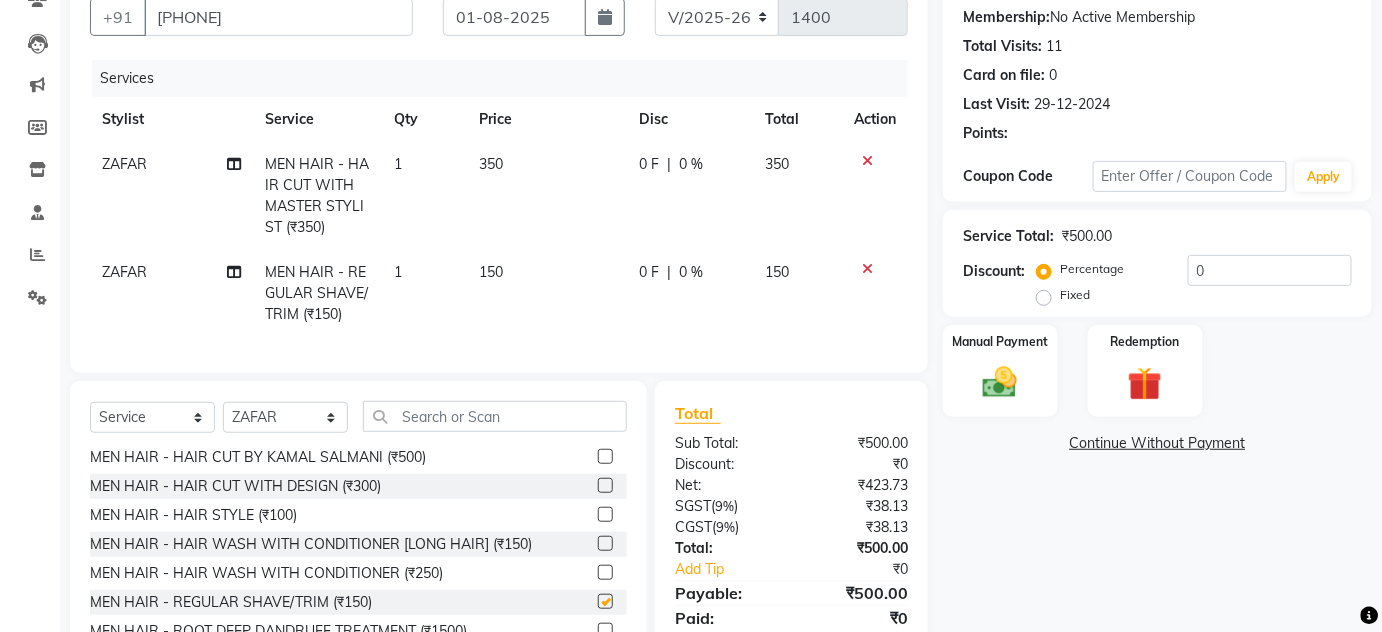 checkbox on "false" 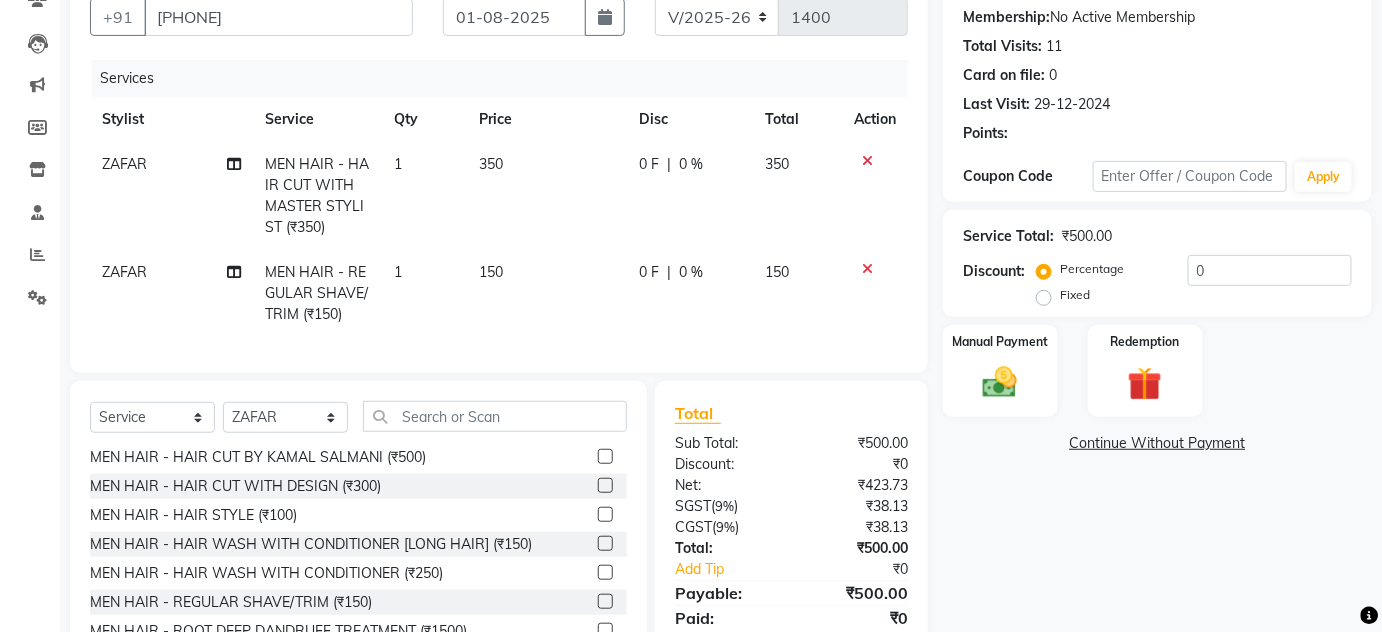 scroll, scrollTop: 6, scrollLeft: 0, axis: vertical 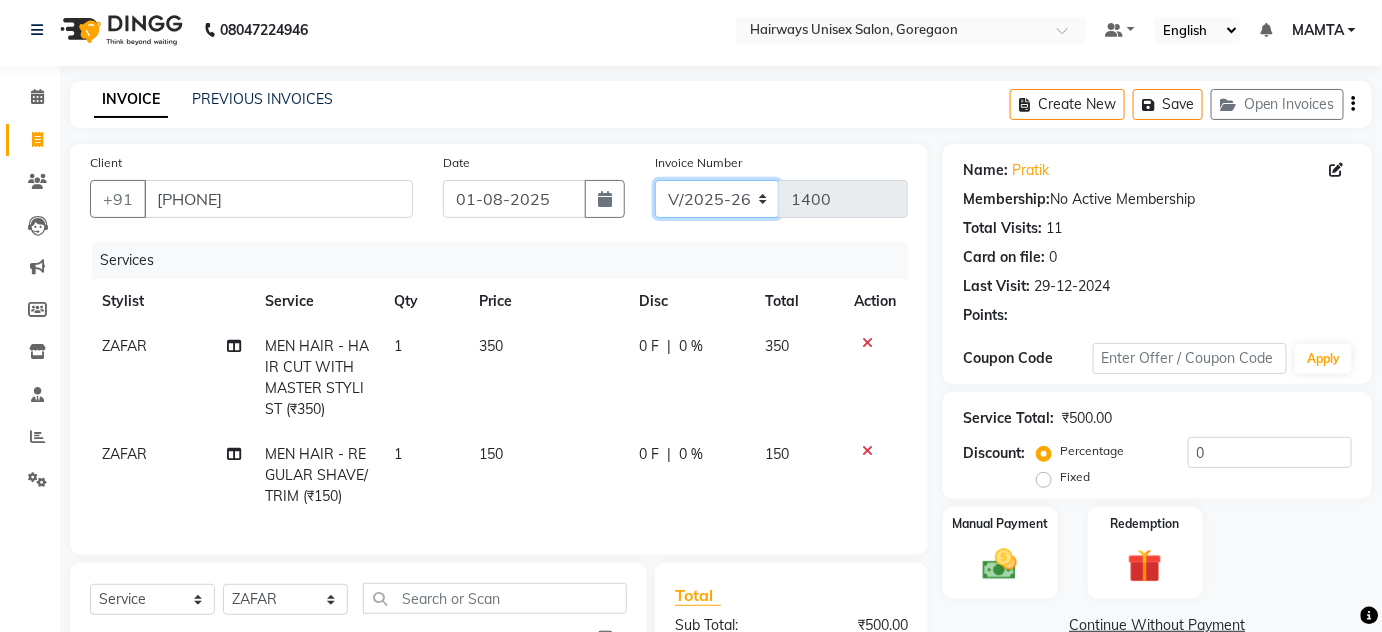 click on "INV/25-26 V/2025-26" 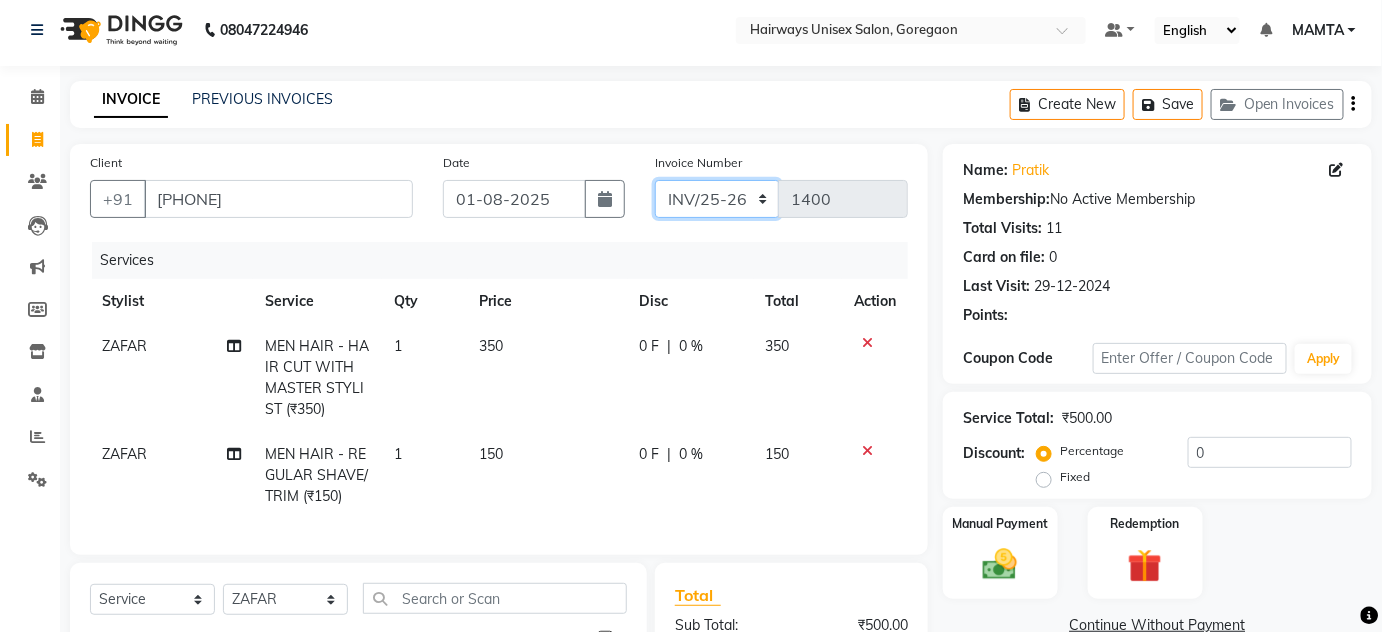 click on "INV/25-26 V/2025-26" 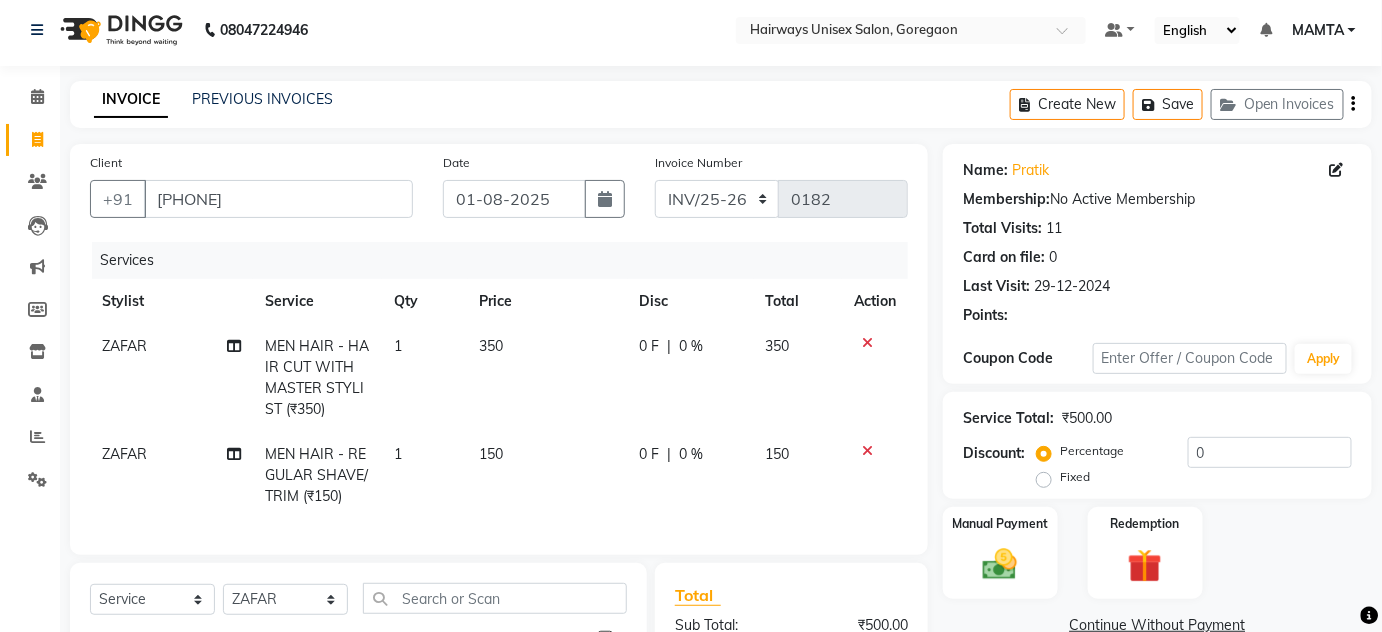 click 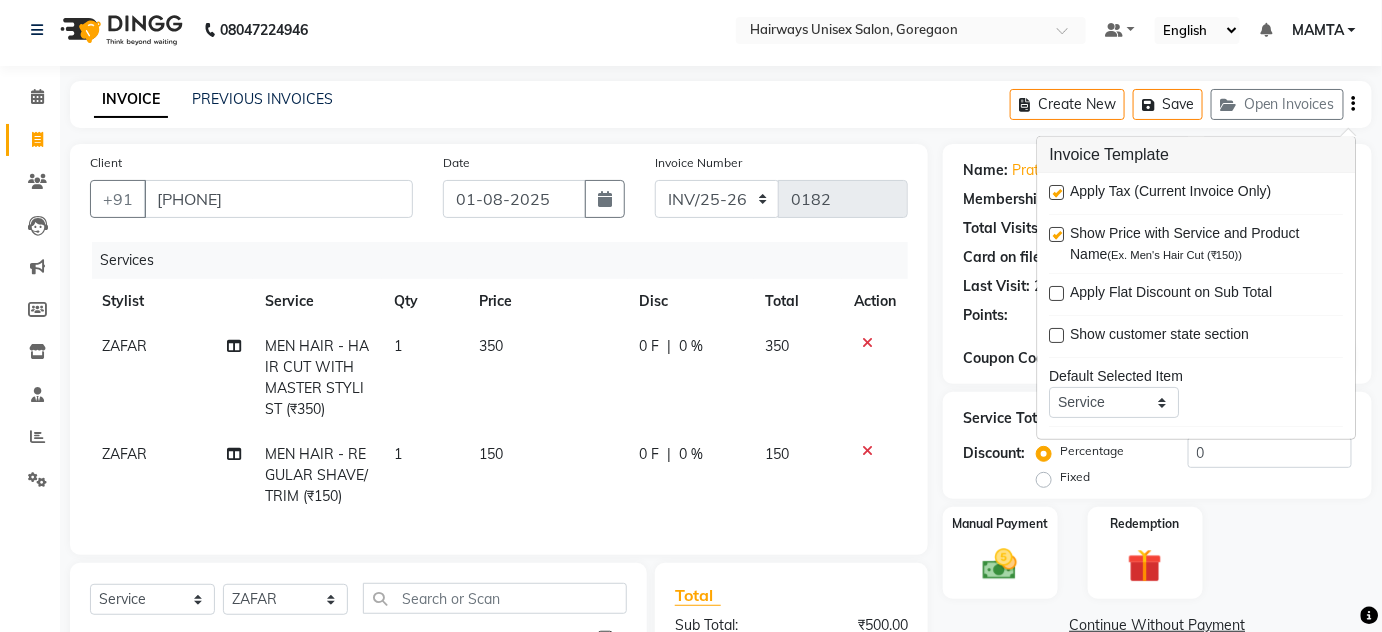 click at bounding box center [1057, 192] 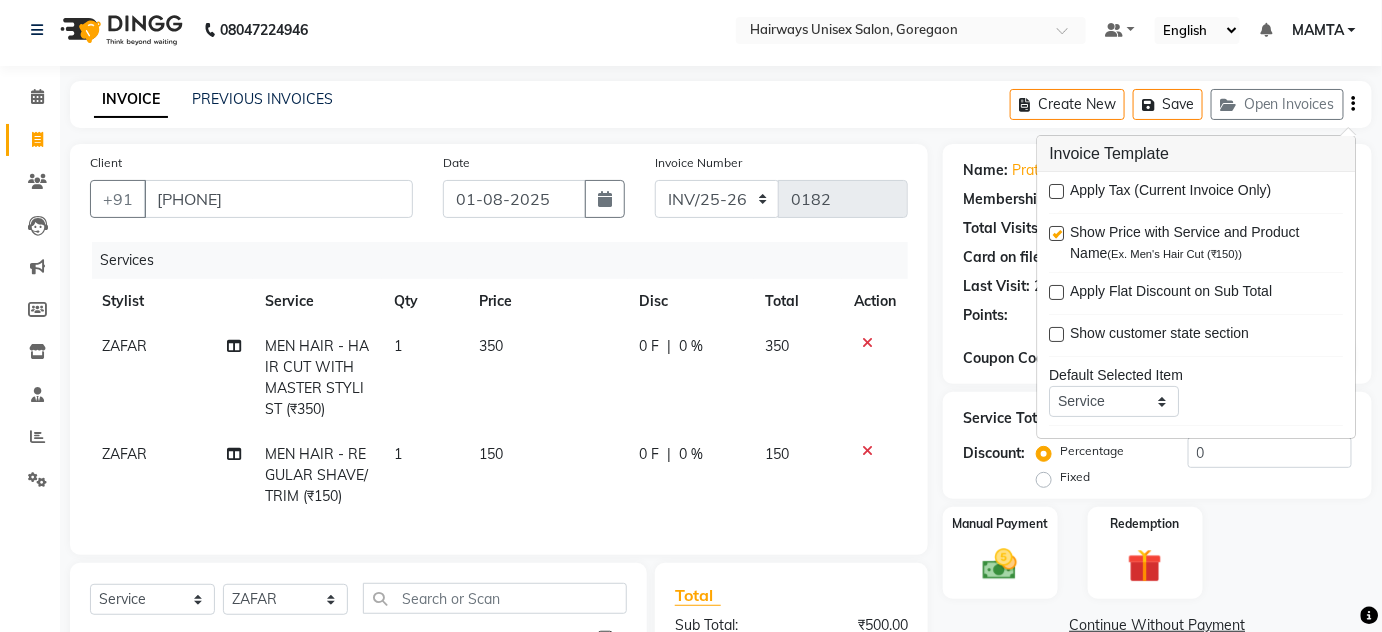 scroll, scrollTop: 275, scrollLeft: 0, axis: vertical 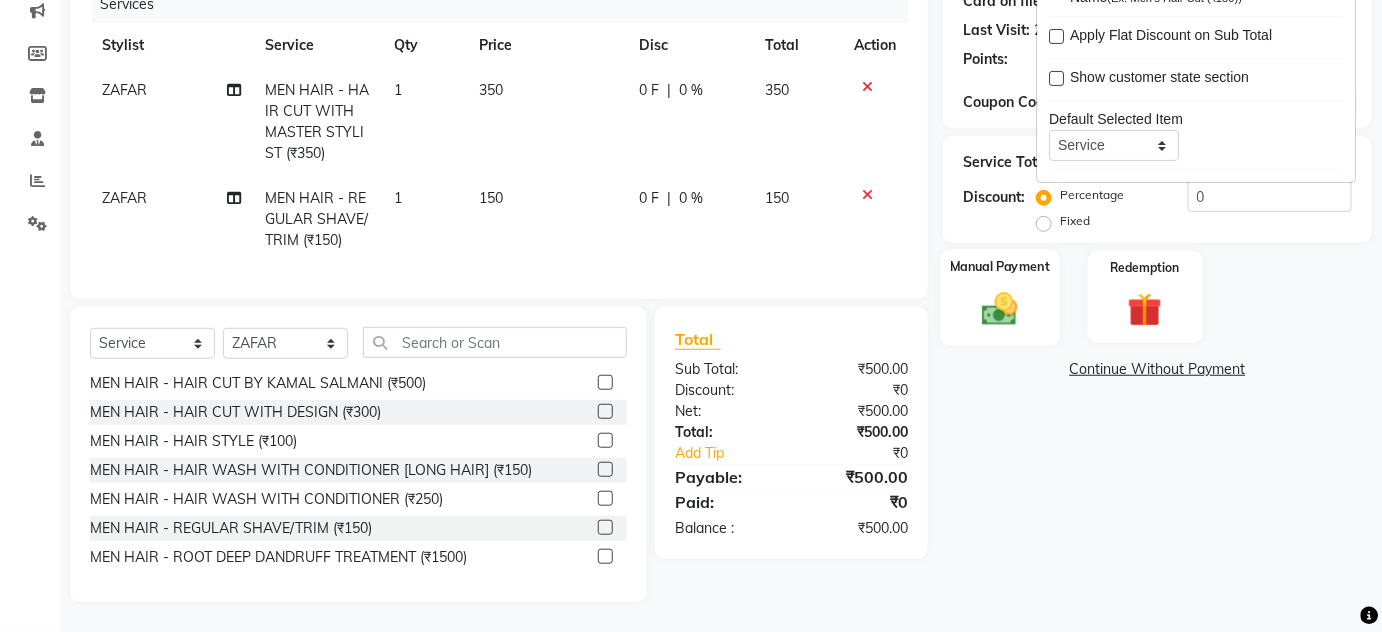 click 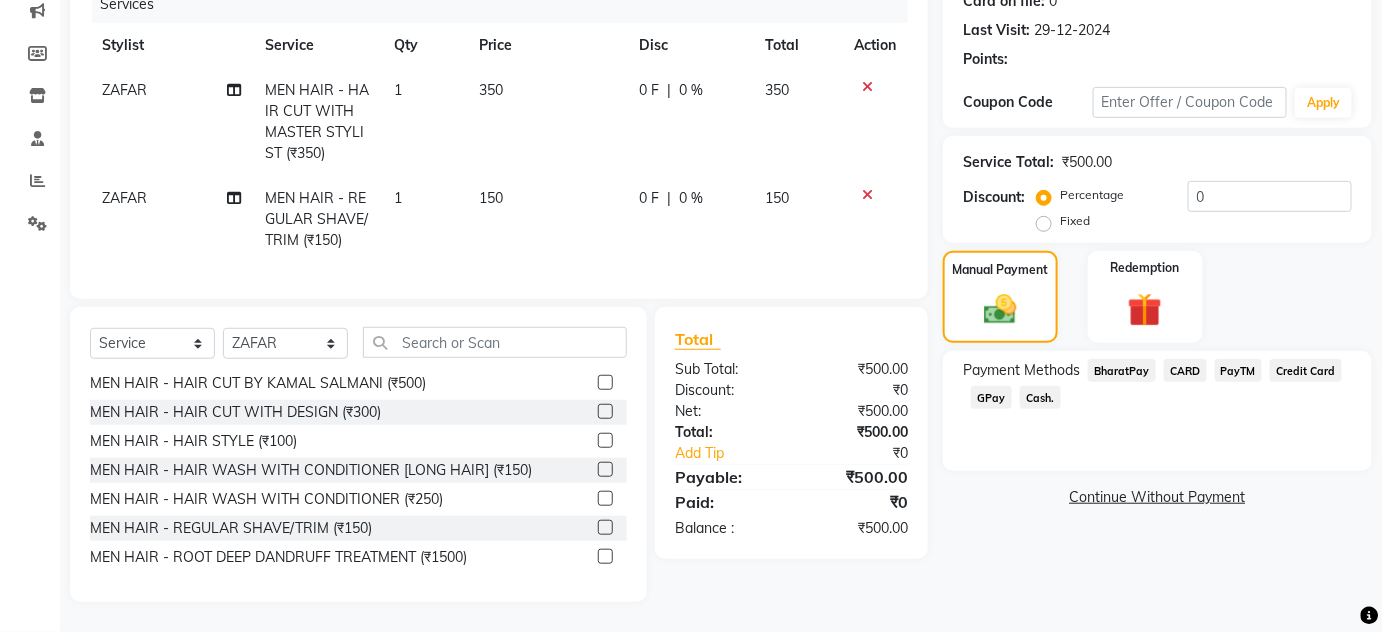 click on "Cash." 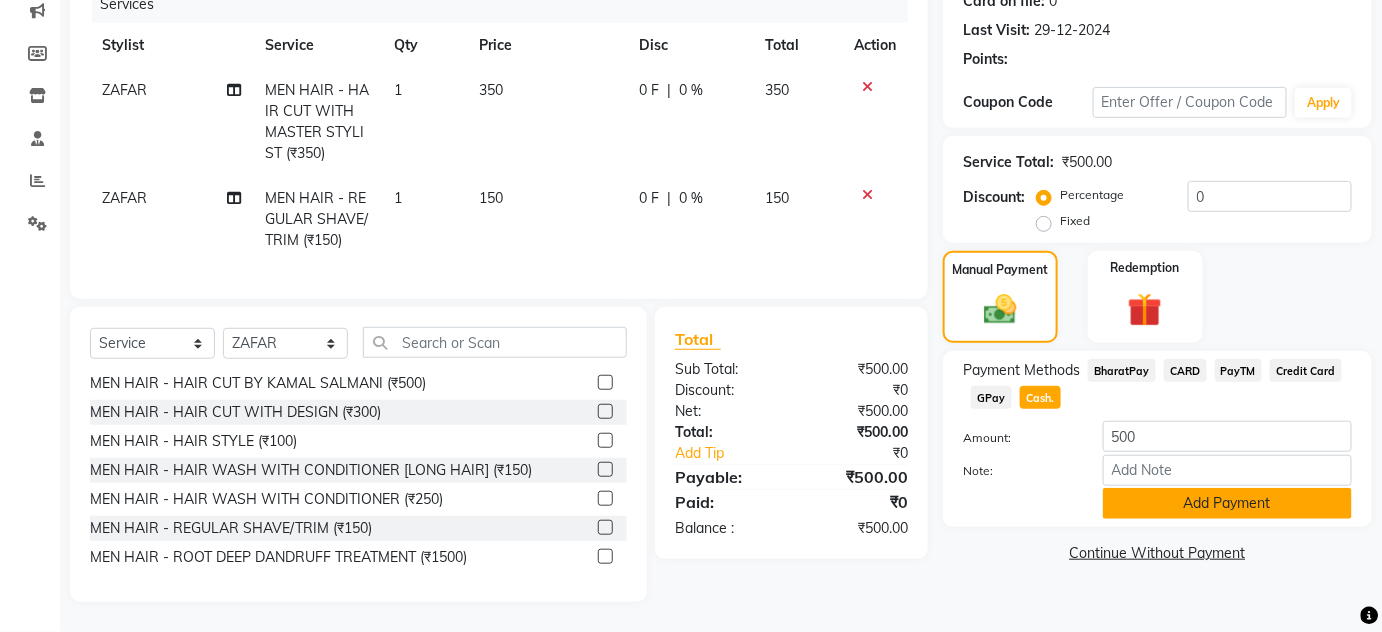 click on "Add Payment" 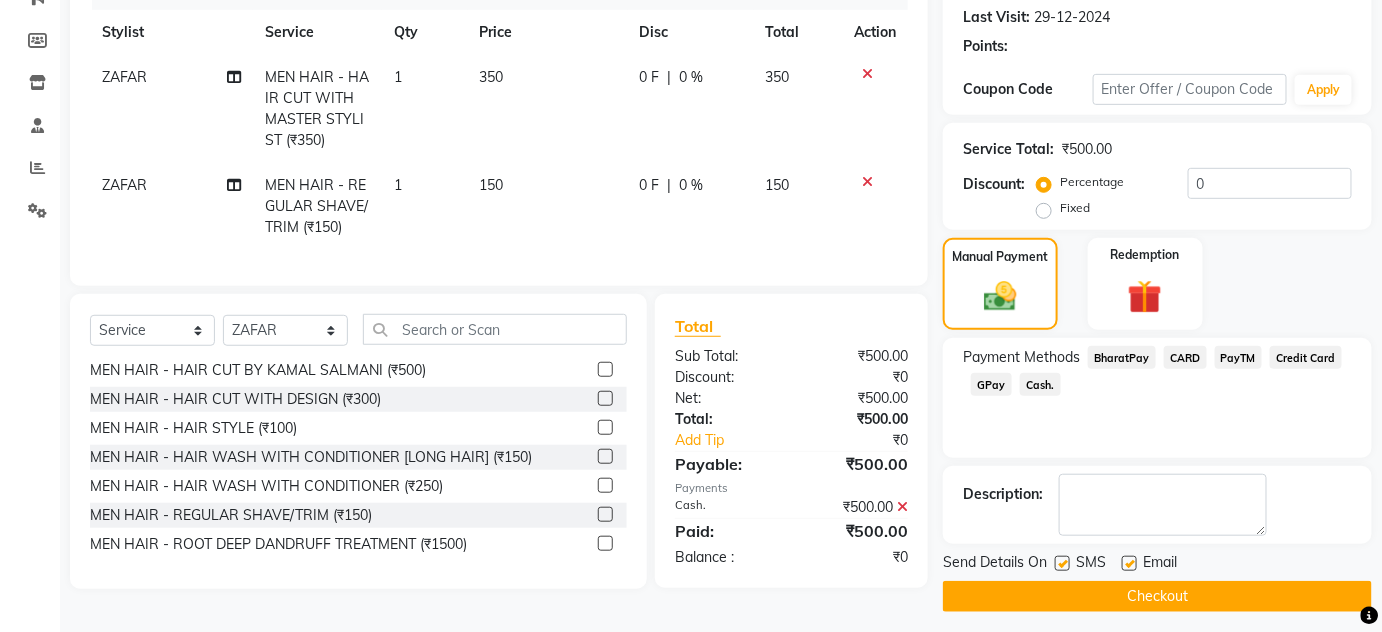scroll, scrollTop: 283, scrollLeft: 0, axis: vertical 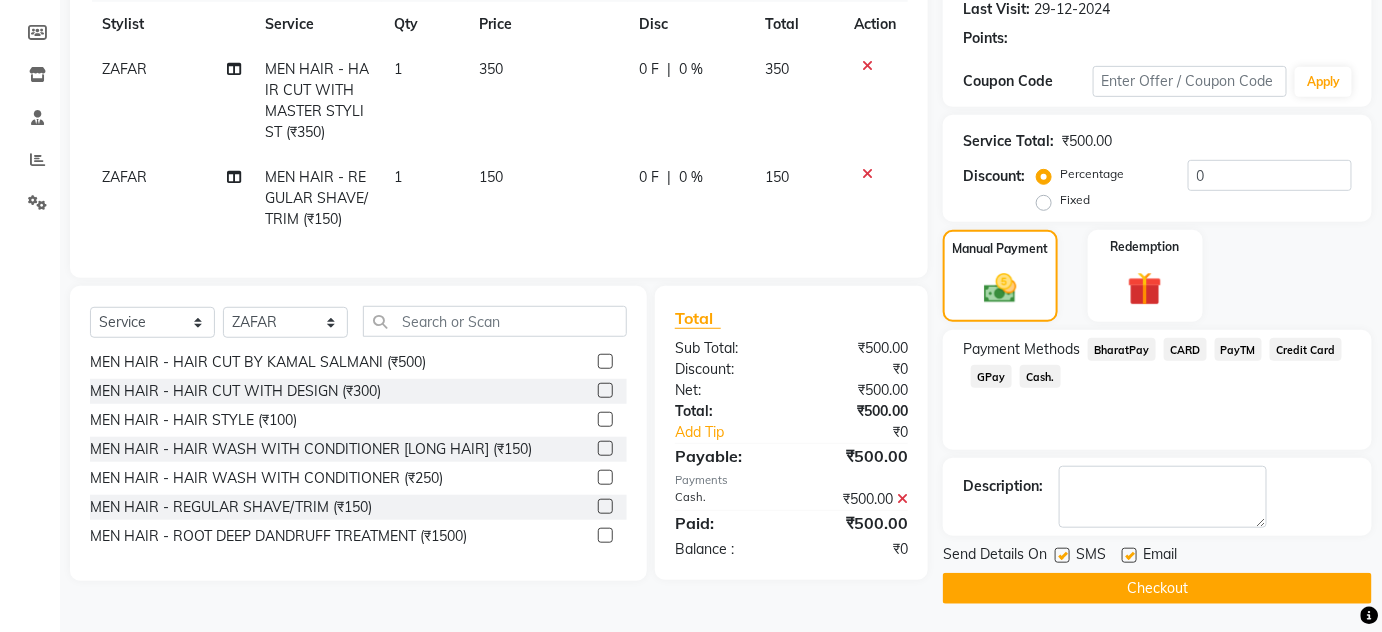 click 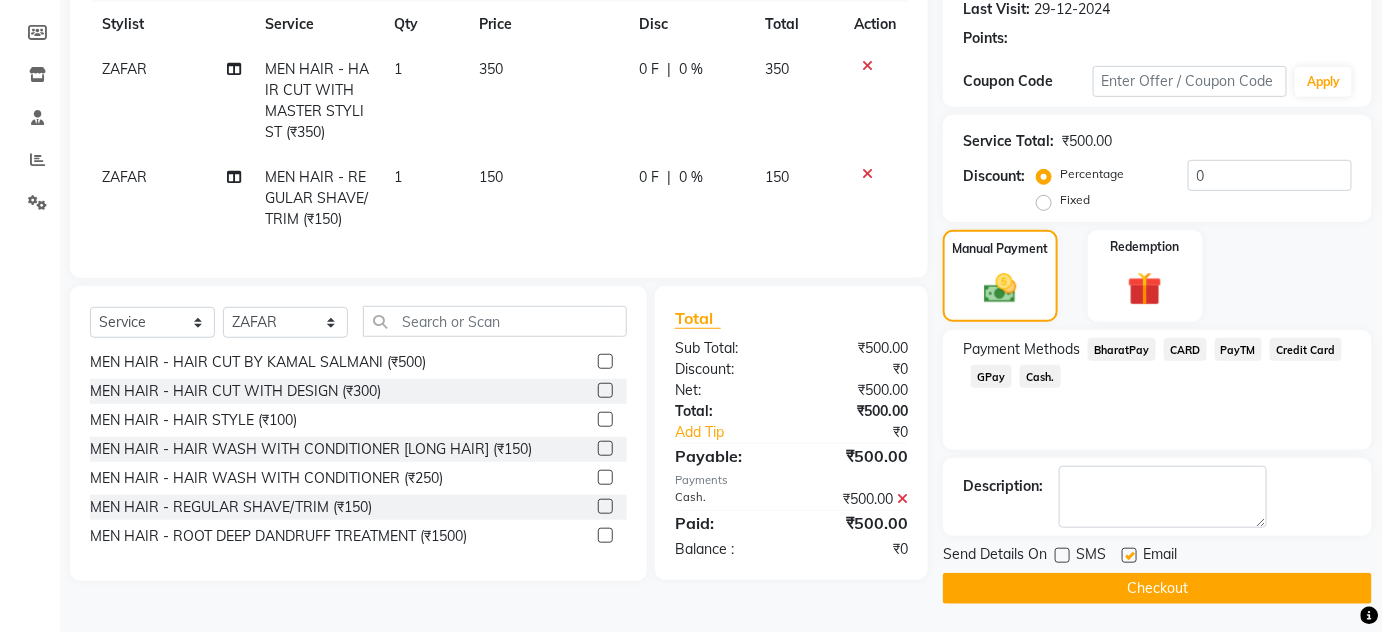 click on "Checkout" 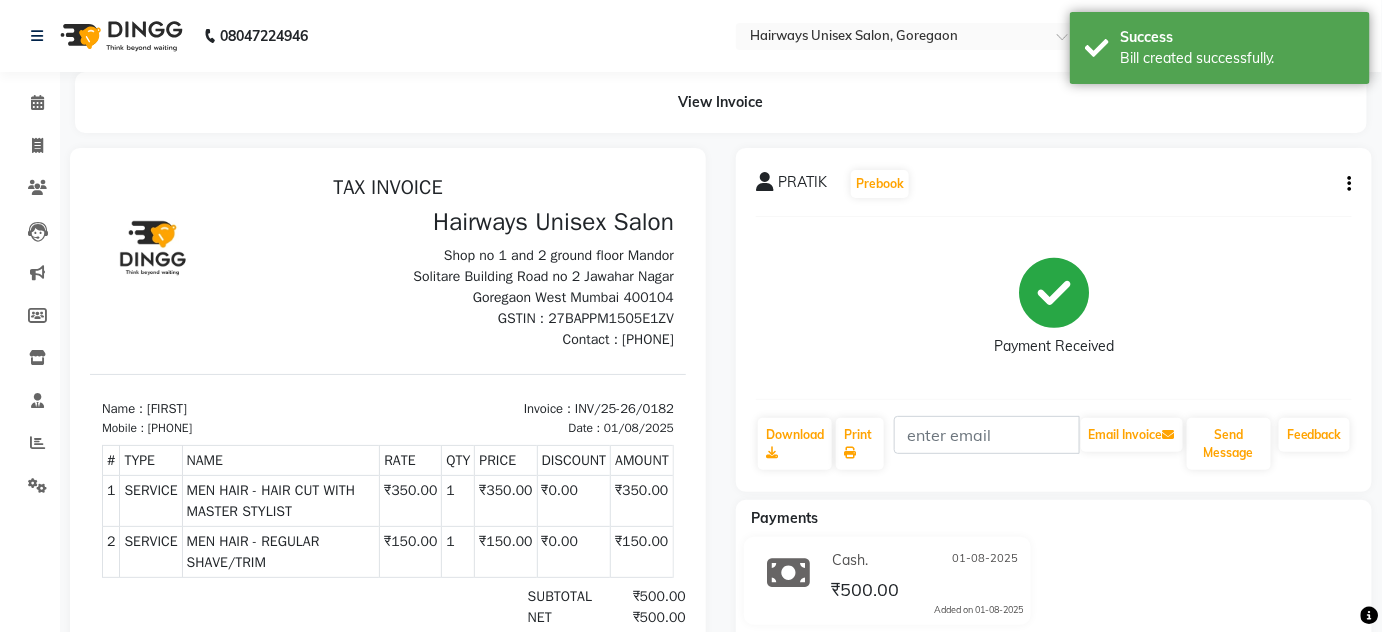 scroll, scrollTop: 0, scrollLeft: 0, axis: both 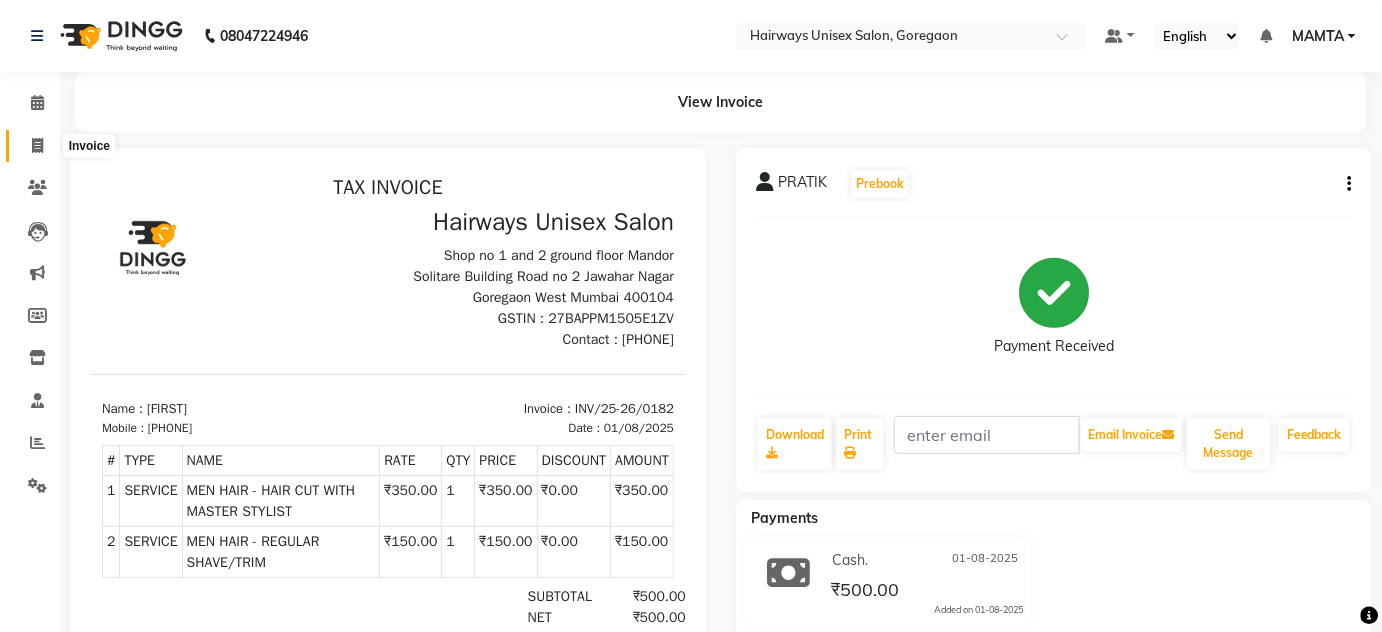 click 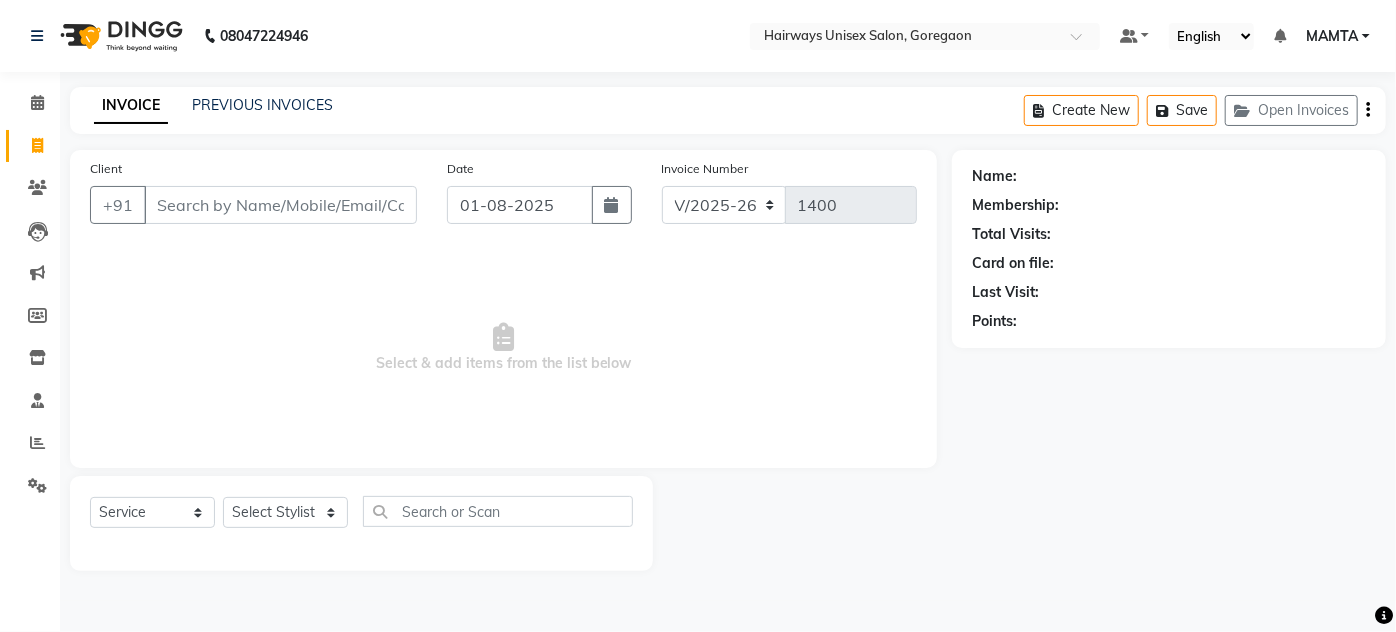 click on "Client" at bounding box center [280, 205] 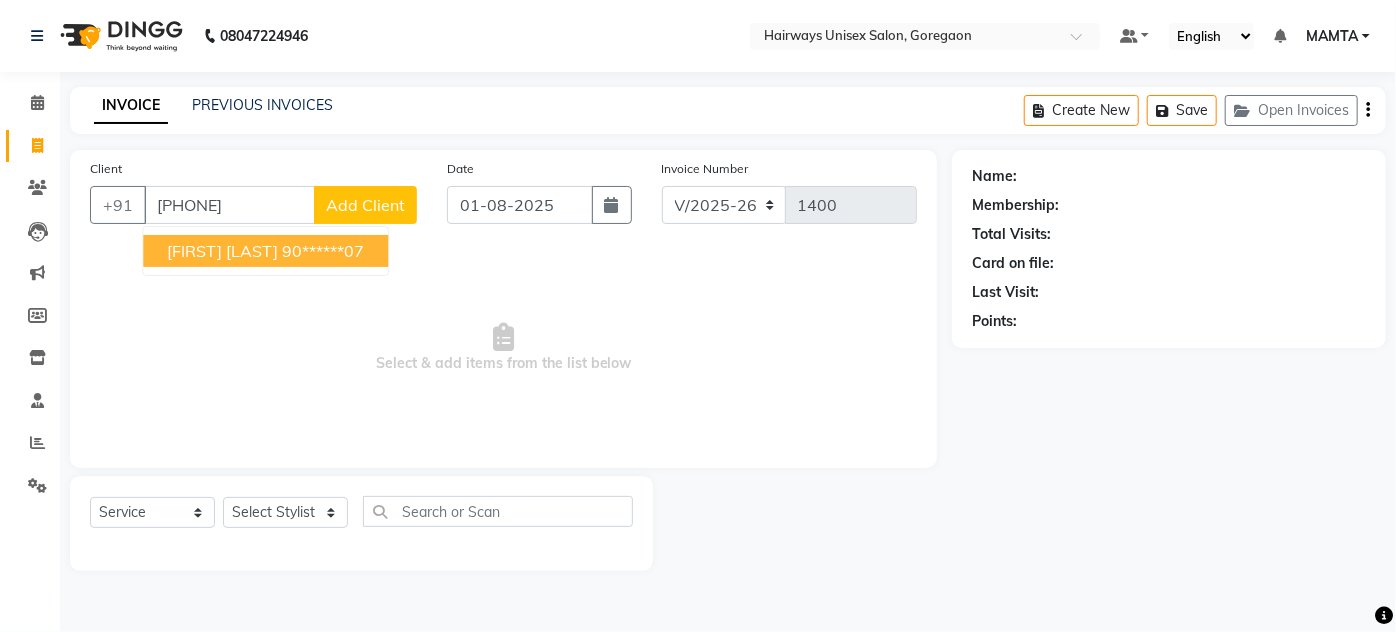 click on "[FIRST] [LAST]  [PHONE]" at bounding box center [265, 251] 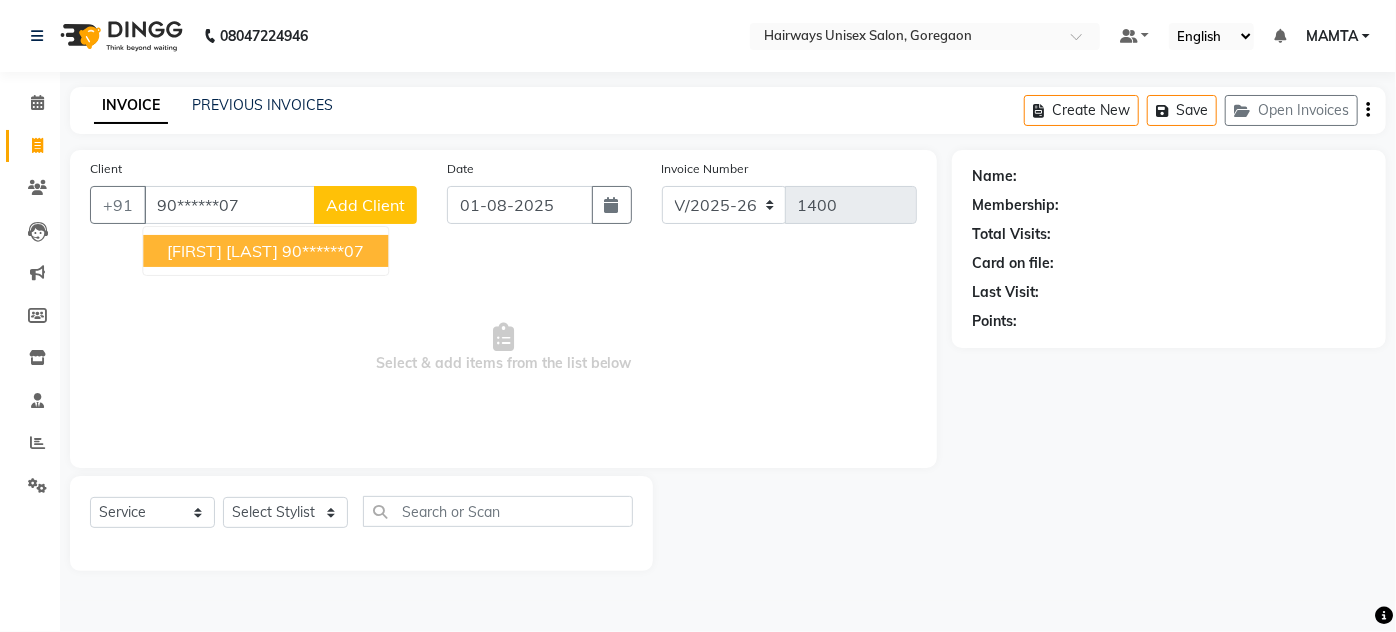 type on "90******07" 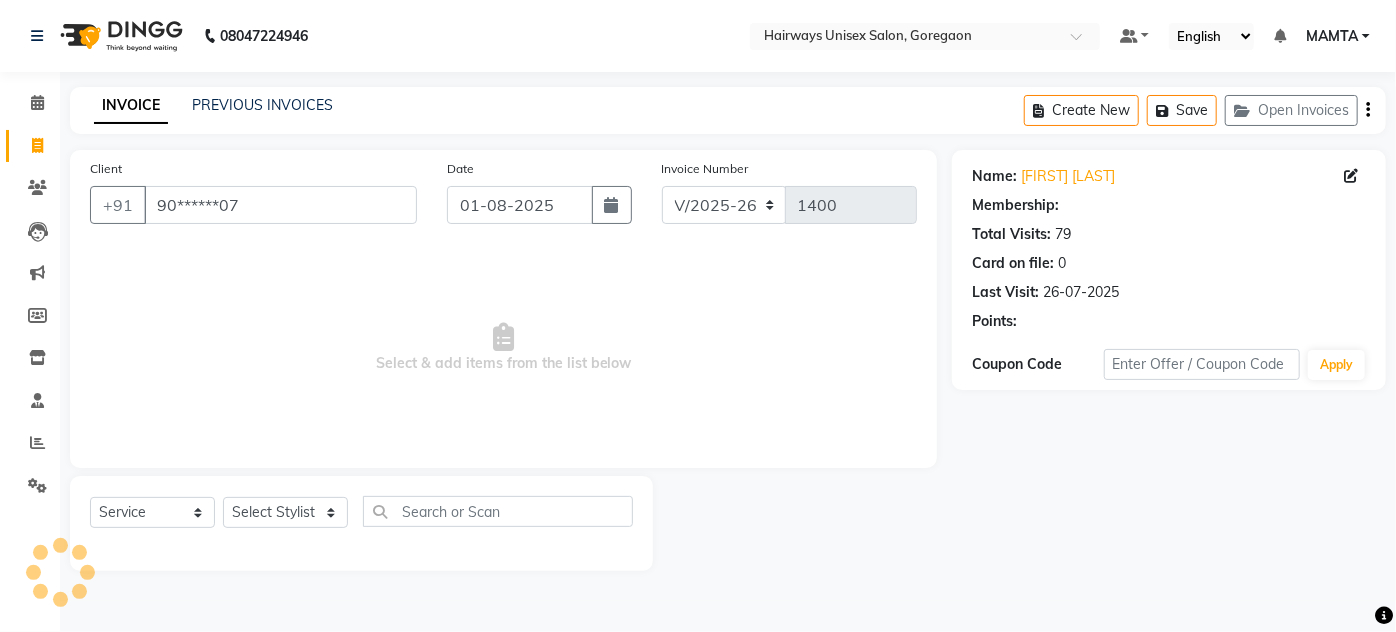 select on "1: Object" 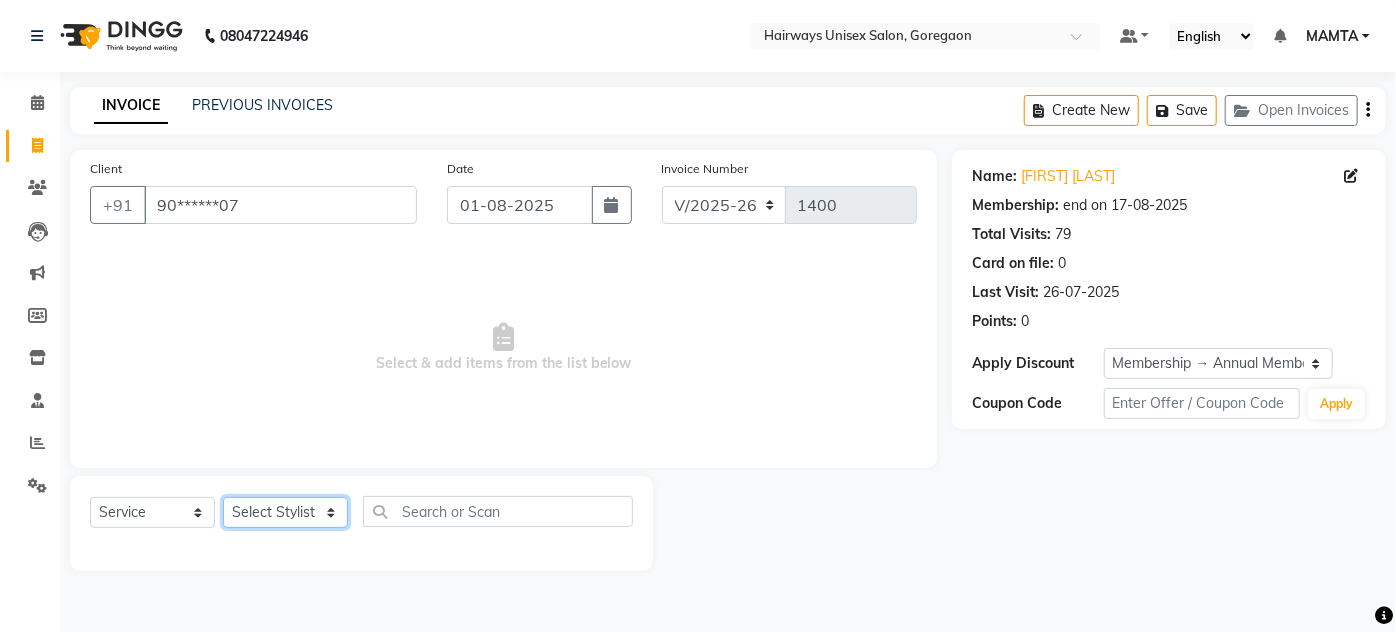click on "Select Stylist AHSAN AZAD IMRAN Kamal Salmani KASHISH MAMTA POOJA PUMMY RAJA SADDAM SAMEER SULTAN TALIB ZAFAR ZAHID" 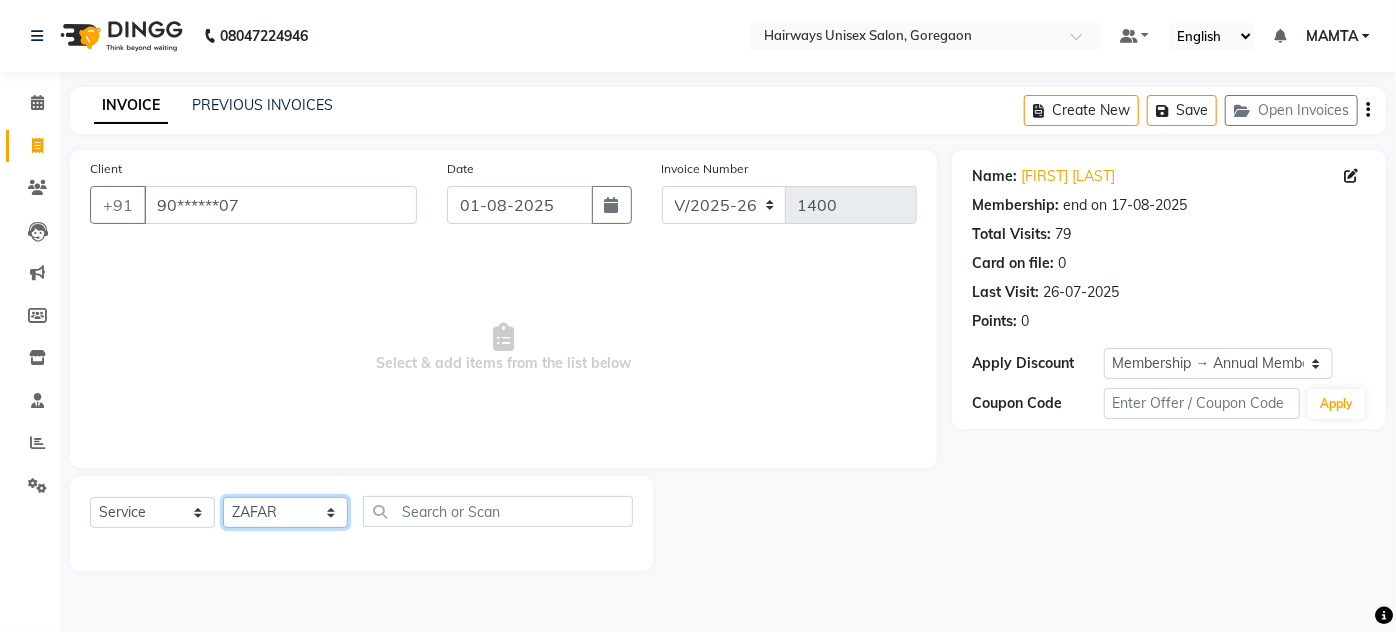 click on "Select Stylist AHSAN AZAD IMRAN Kamal Salmani KASHISH MAMTA POOJA PUMMY RAJA SADDAM SAMEER SULTAN TALIB ZAFAR ZAHID" 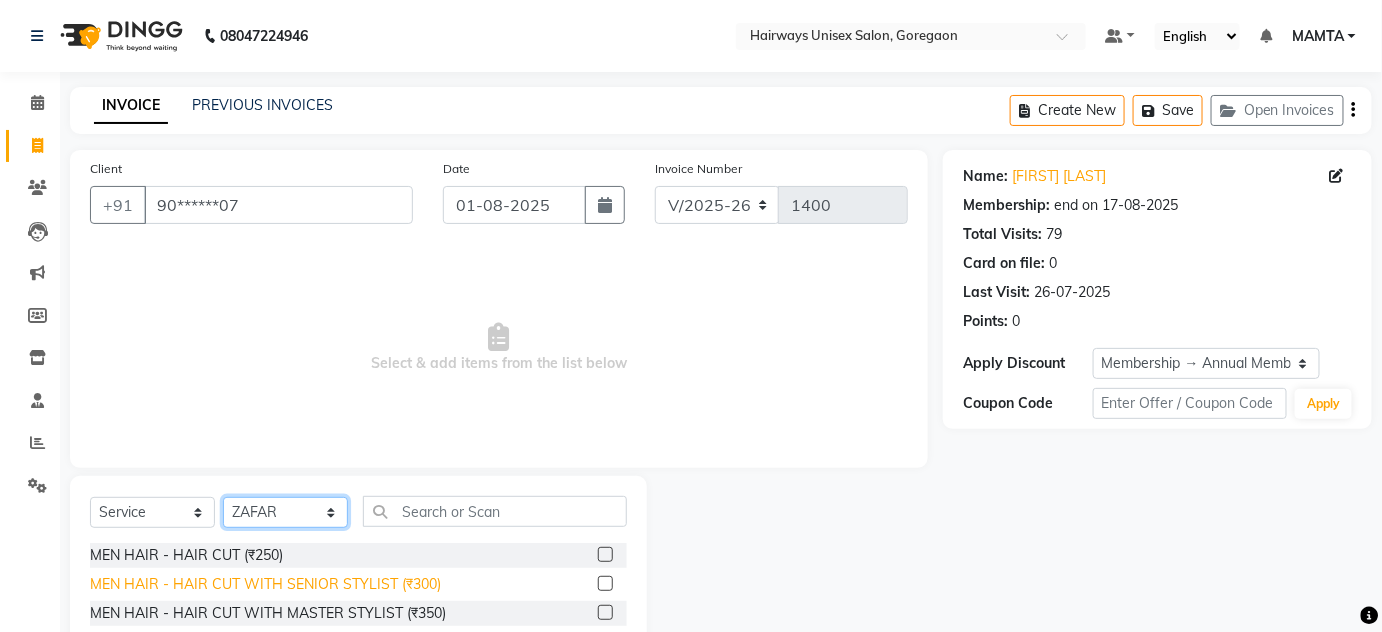 scroll, scrollTop: 168, scrollLeft: 0, axis: vertical 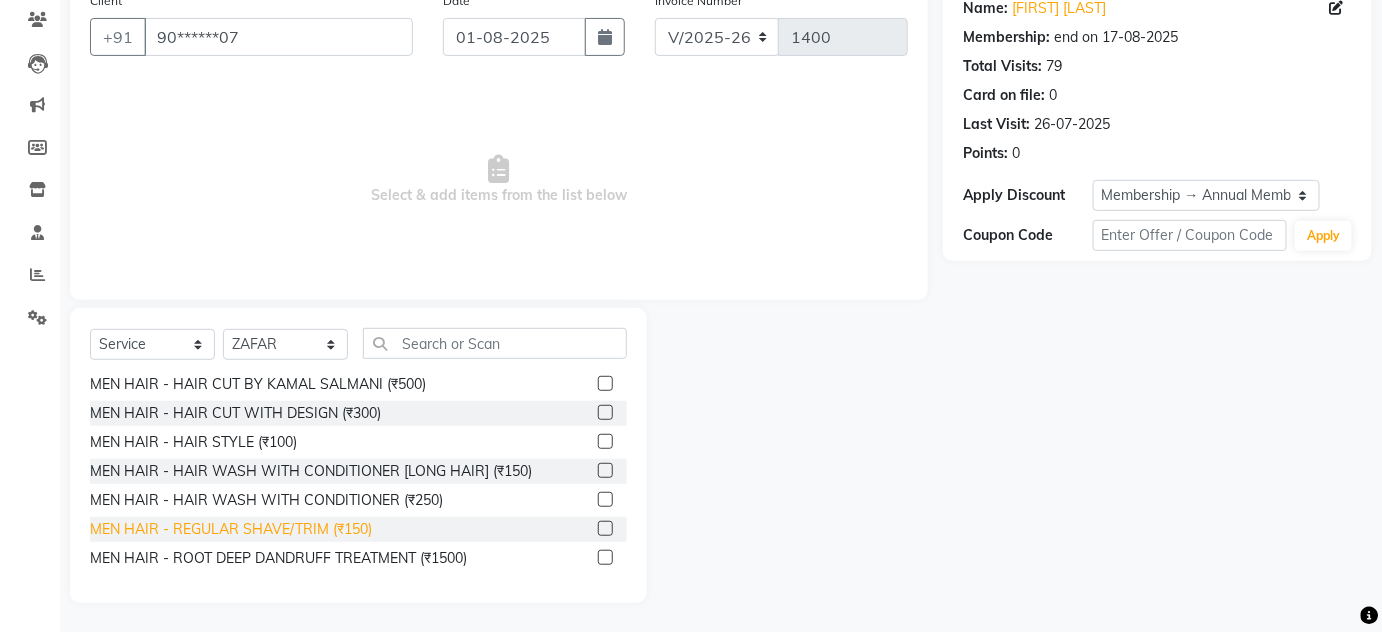 click on "MEN HAIR - REGULAR SHAVE/TRIM (₹150)" 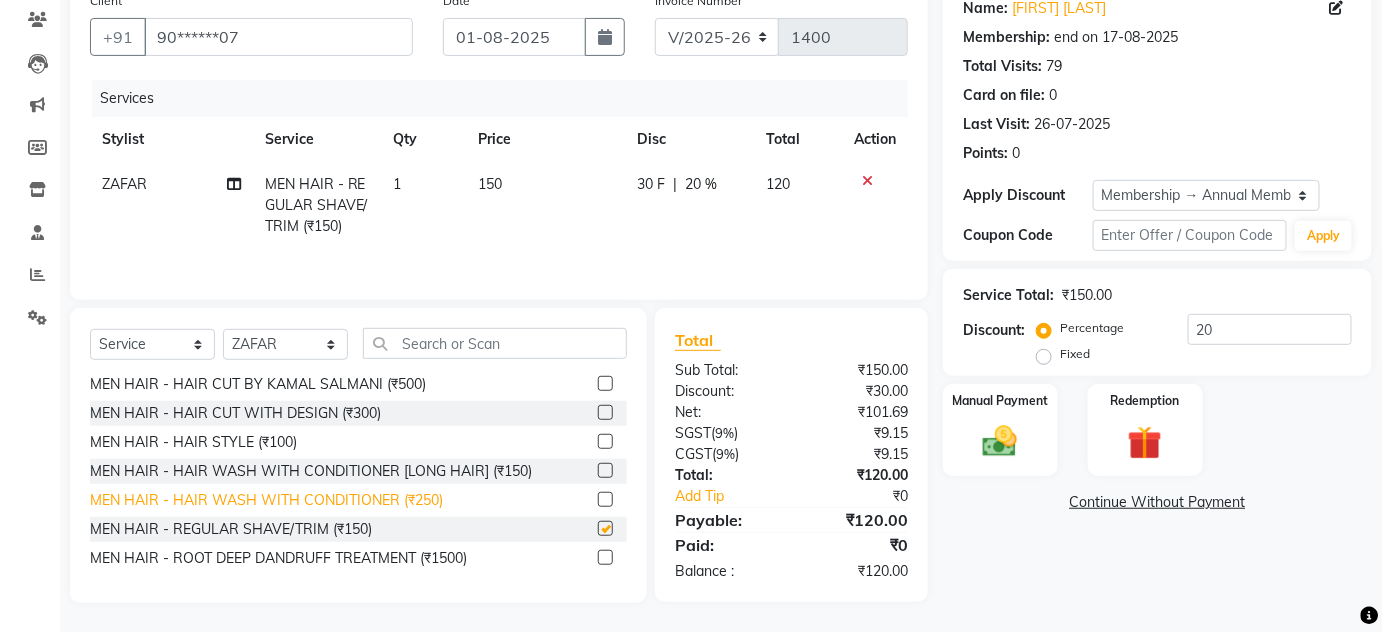 checkbox on "false" 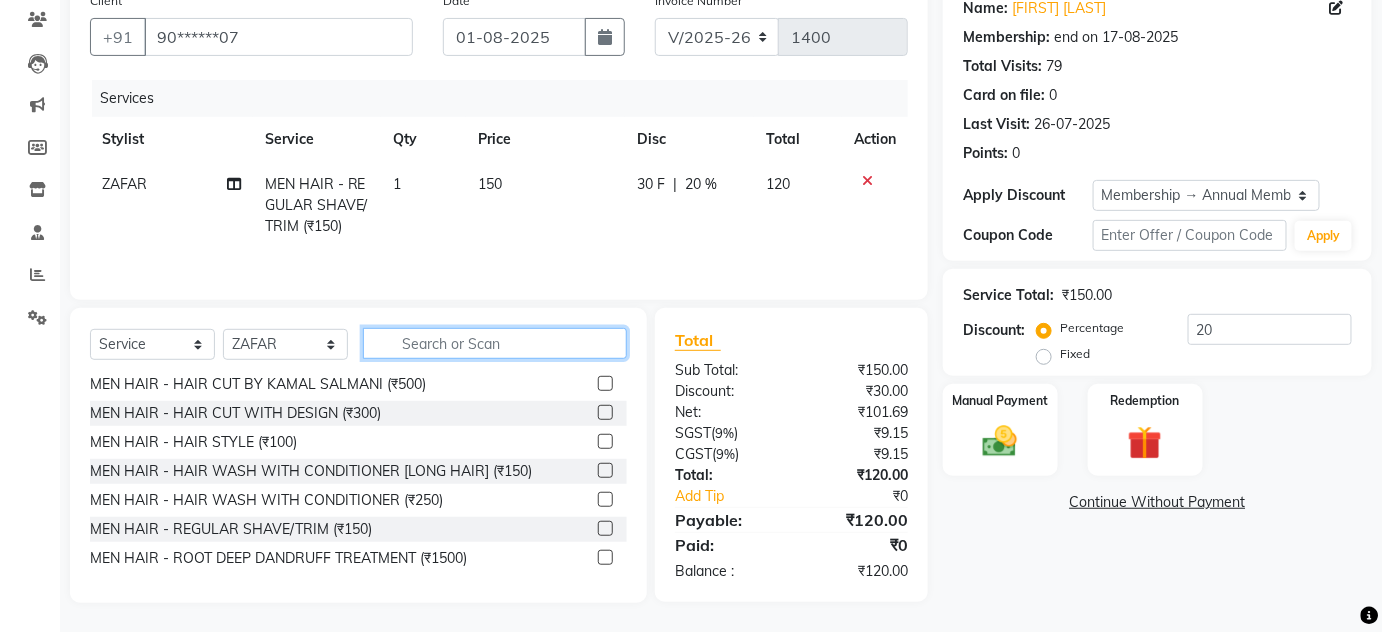 click 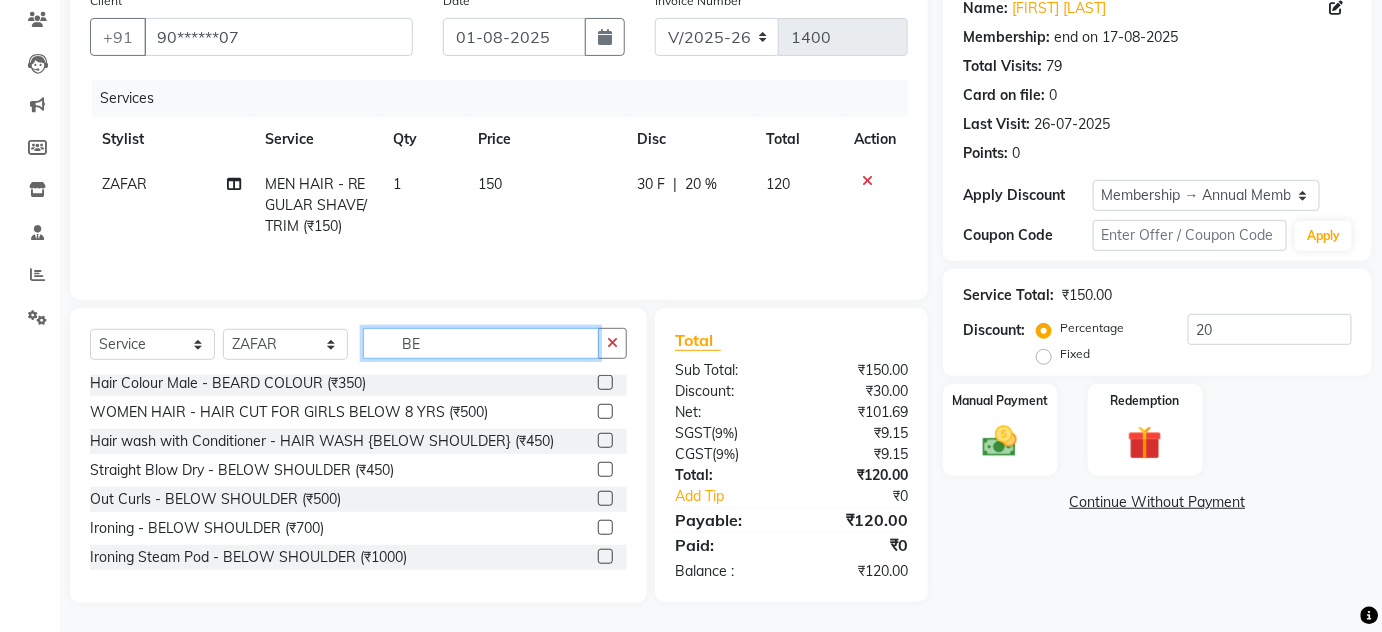 scroll, scrollTop: 0, scrollLeft: 0, axis: both 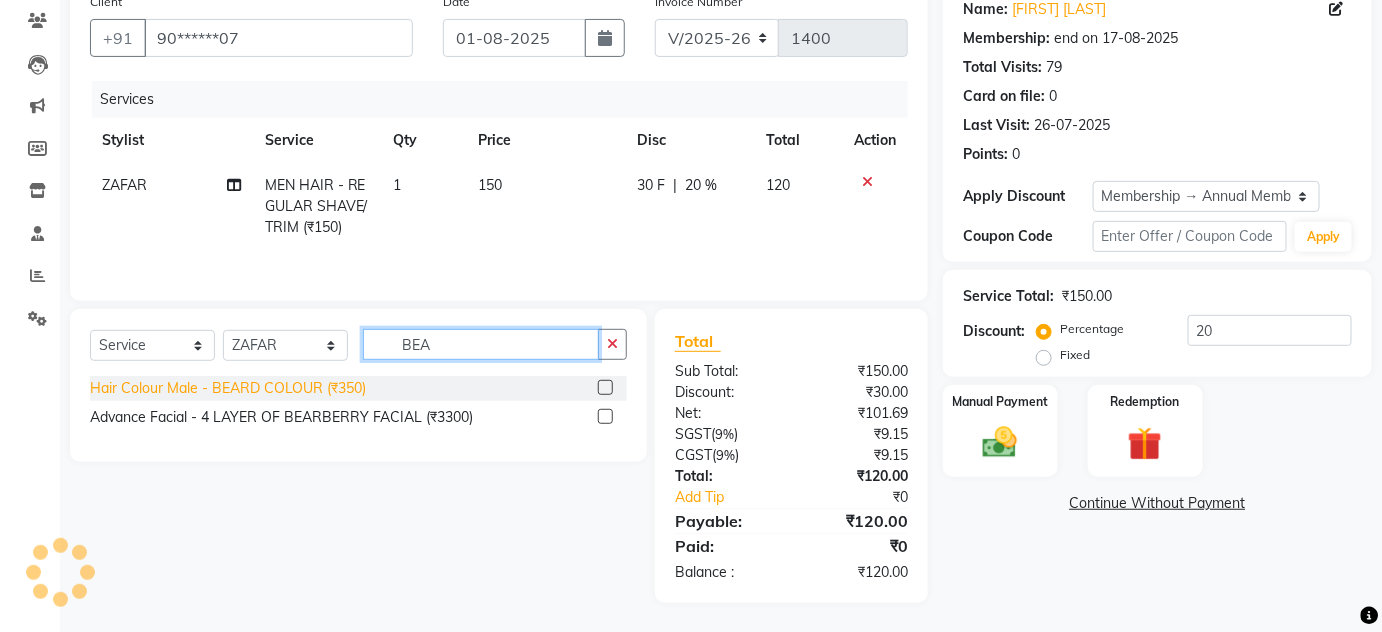 type on "BEA" 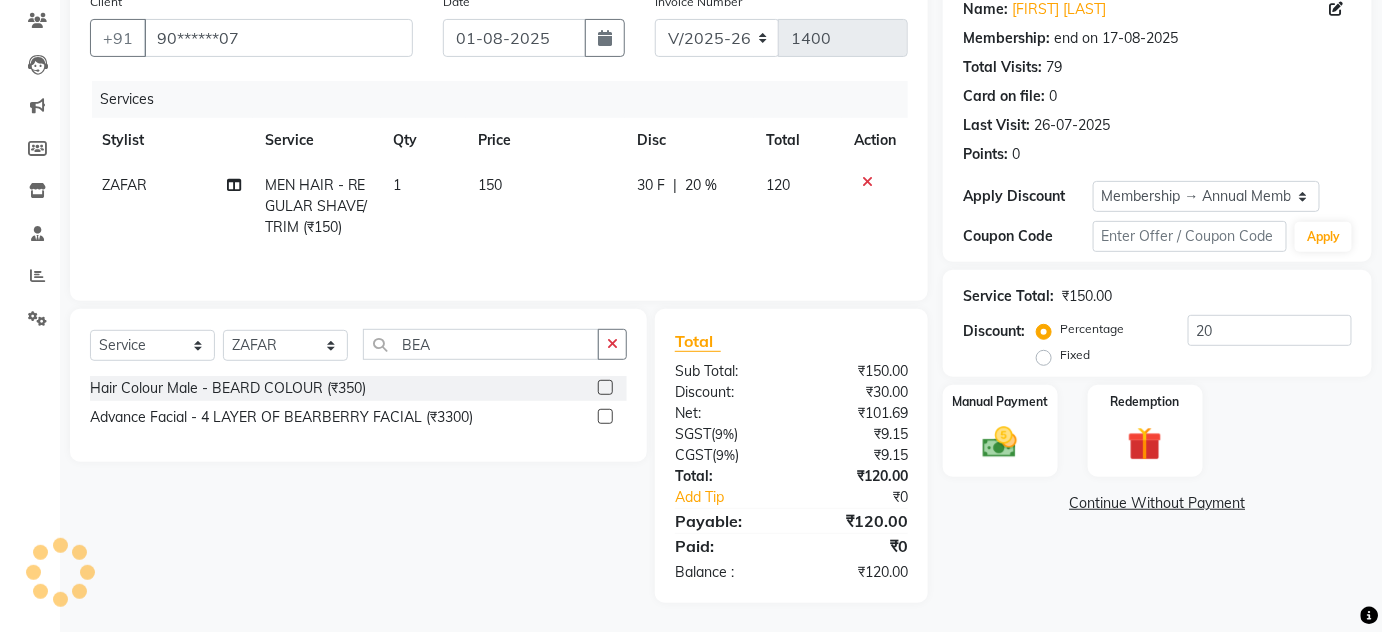 click on "Hair Colour Male - BEARD COLOUR (₹350)" 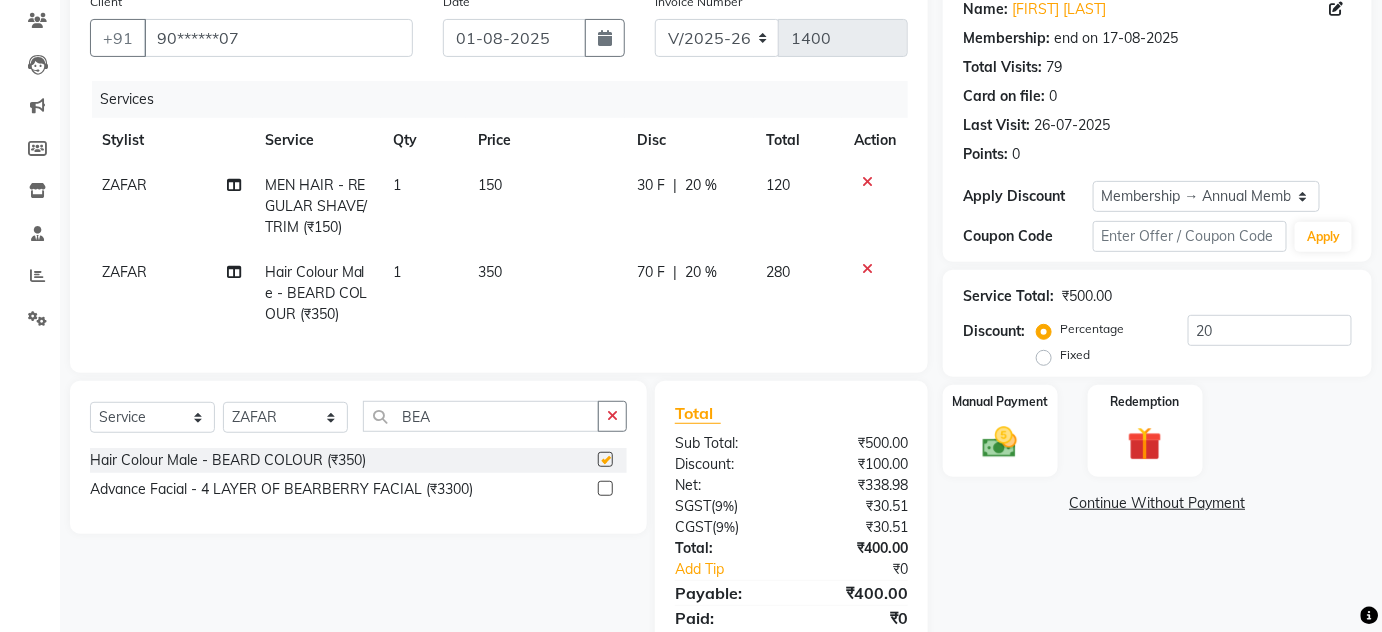 checkbox on "false" 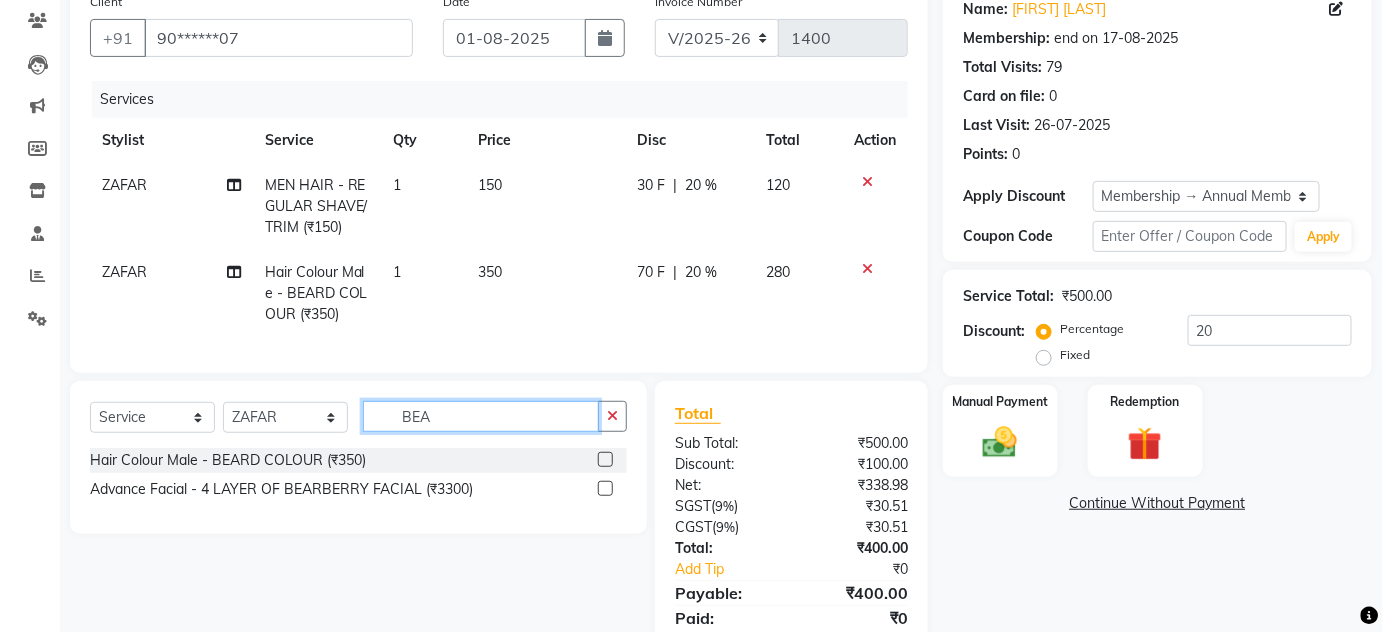 click on "BEA" 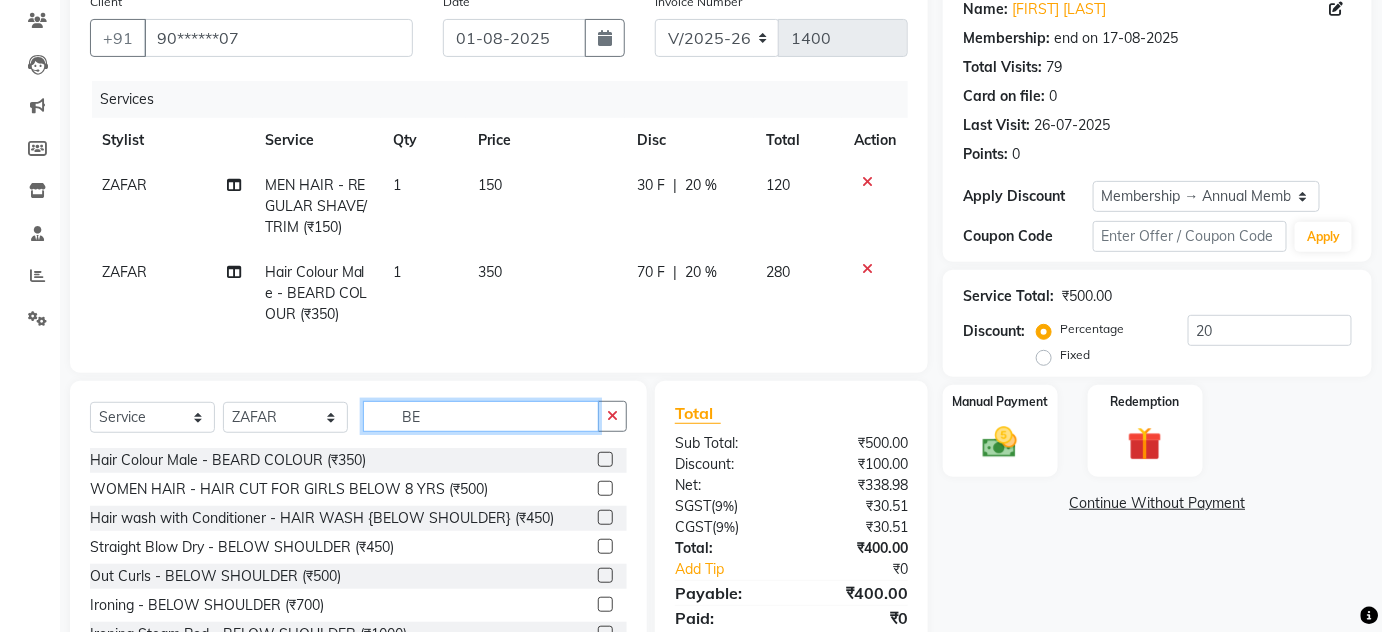 type on "B" 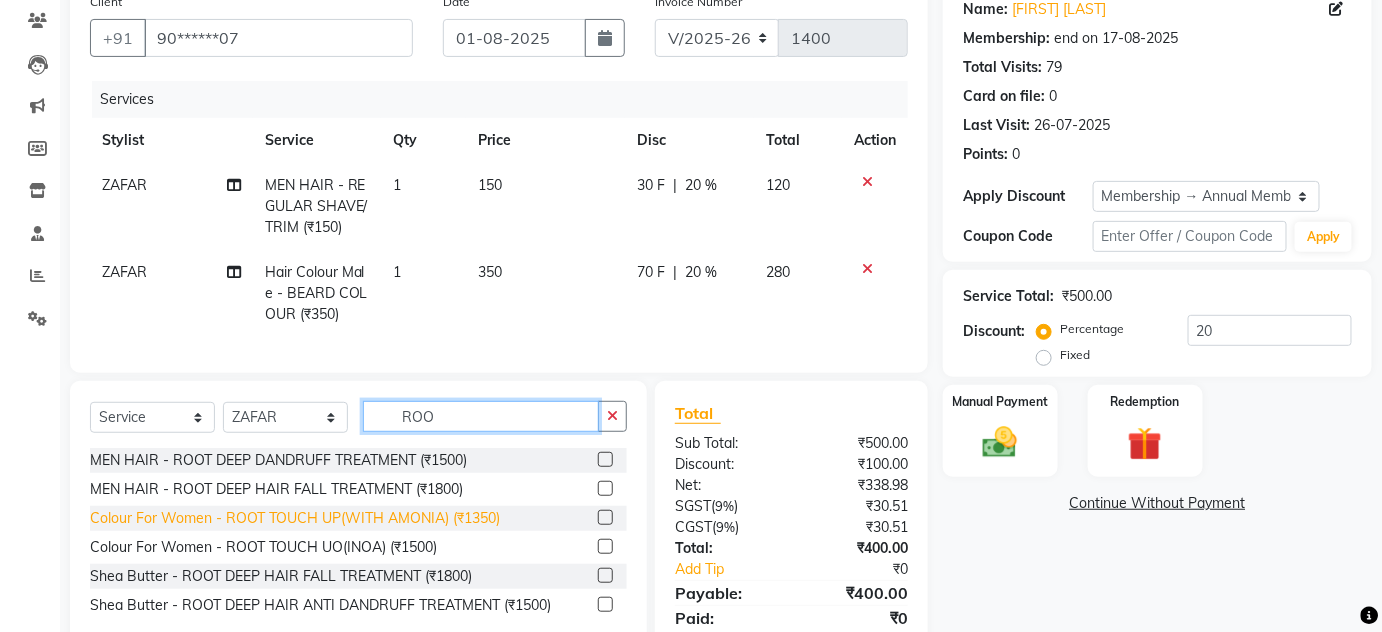 type on "ROO" 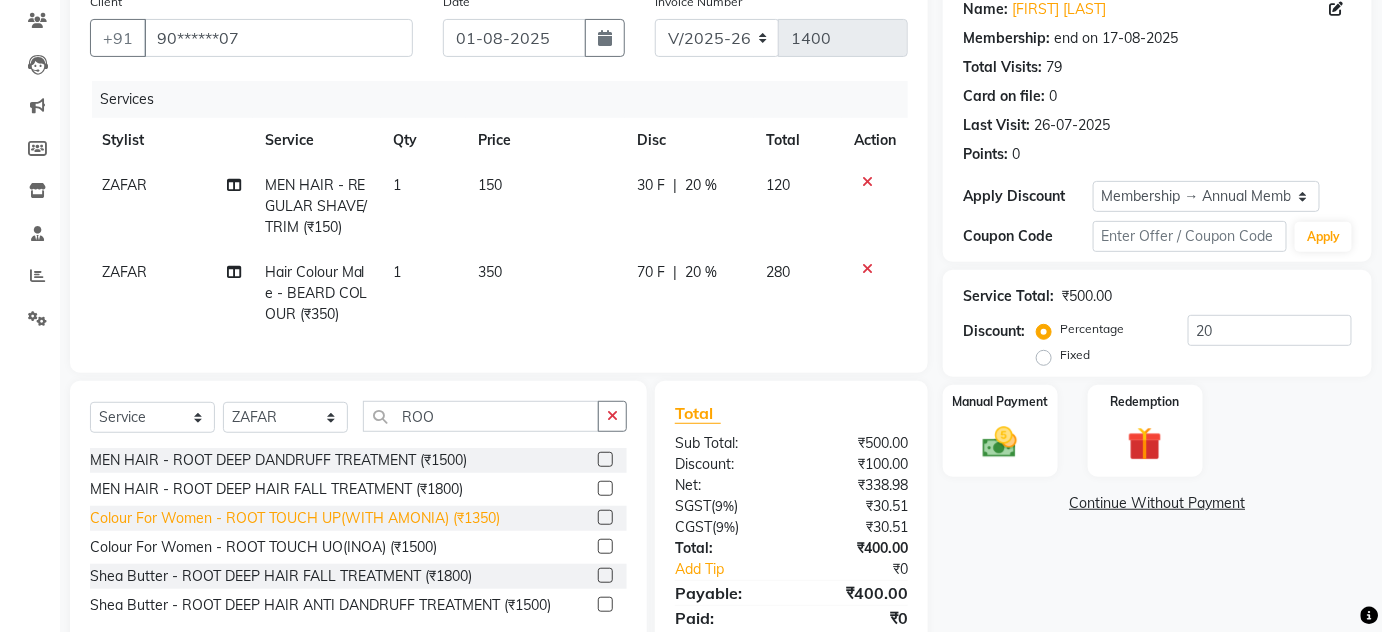 click on "Colour For Women - ROOT TOUCH UP(WITH AMONIA) (₹1350)" 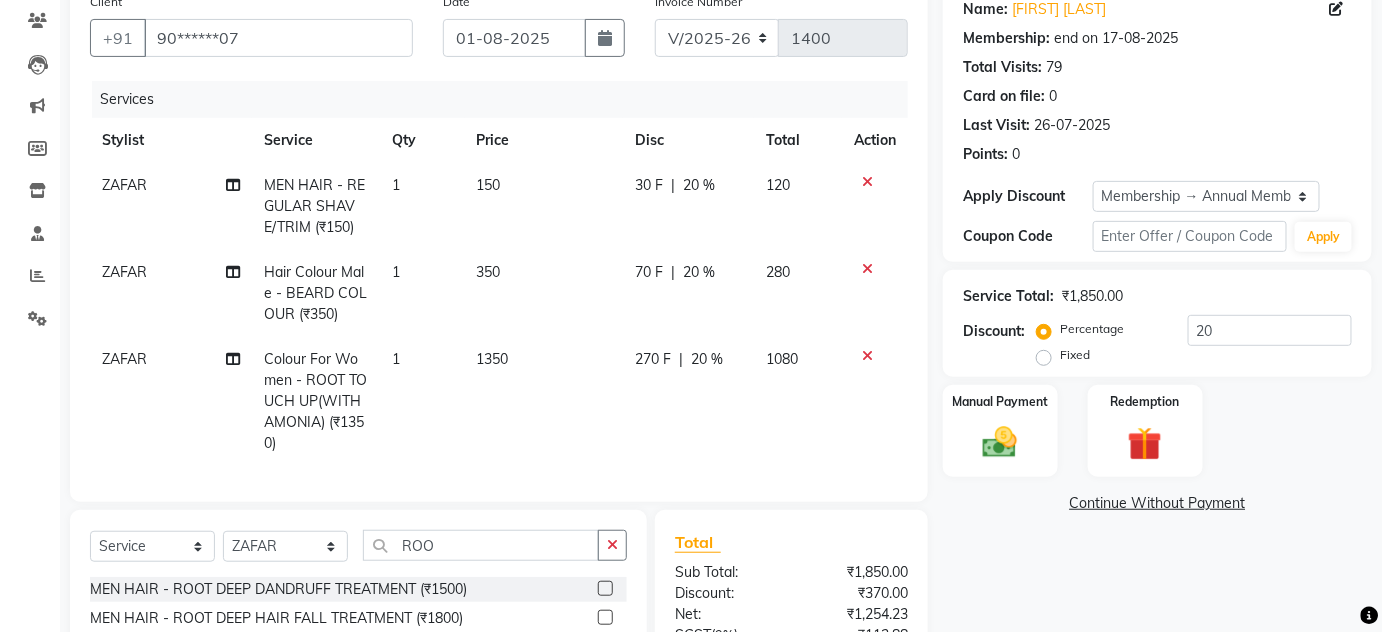 type 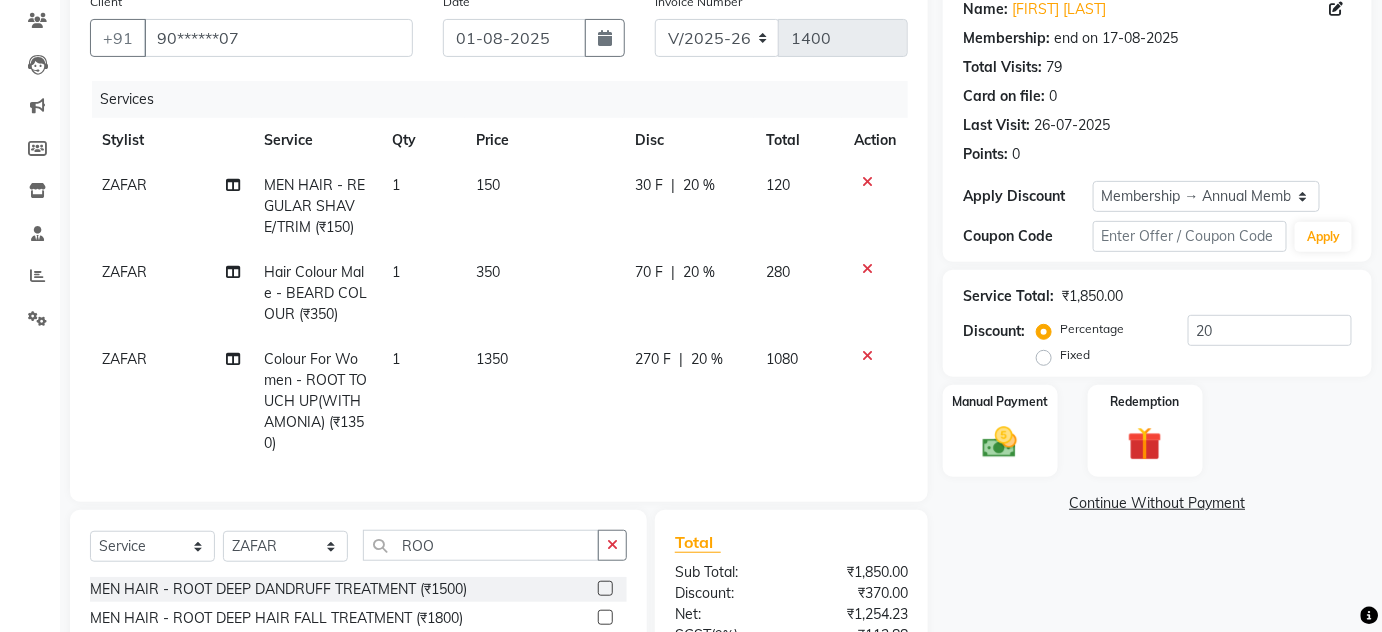 click on "Select  Service  Product  Membership  Package Voucher Prepaid Gift Card  Select Stylist AHSAN AZAD IMRAN Kamal Salmani KASHISH MAMTA POOJA PUMMY RAJA SADDAM SAMEER SULTAN TALIB ZAFAR ZAHID ROO MEN HAIR - ROOT DEEP DANDRUFF TREATMENT (₹1500)  MEN HAIR - ROOT DEEP HAIR FALL TREATMENT (₹1800)  Colour For Women - ROOT TOUCH UP(WITH AMONIA) (₹1350)  Colour For Women - ROOT TOUCH UO(INOA) (₹1500)  Shea Butter - ROOT DEEP HAIR FALL TREATMENT (₹1800)  Shea Butter - ROOT DEEP HAIR ANTI DANDRUFF TREATMENT (₹1500)" 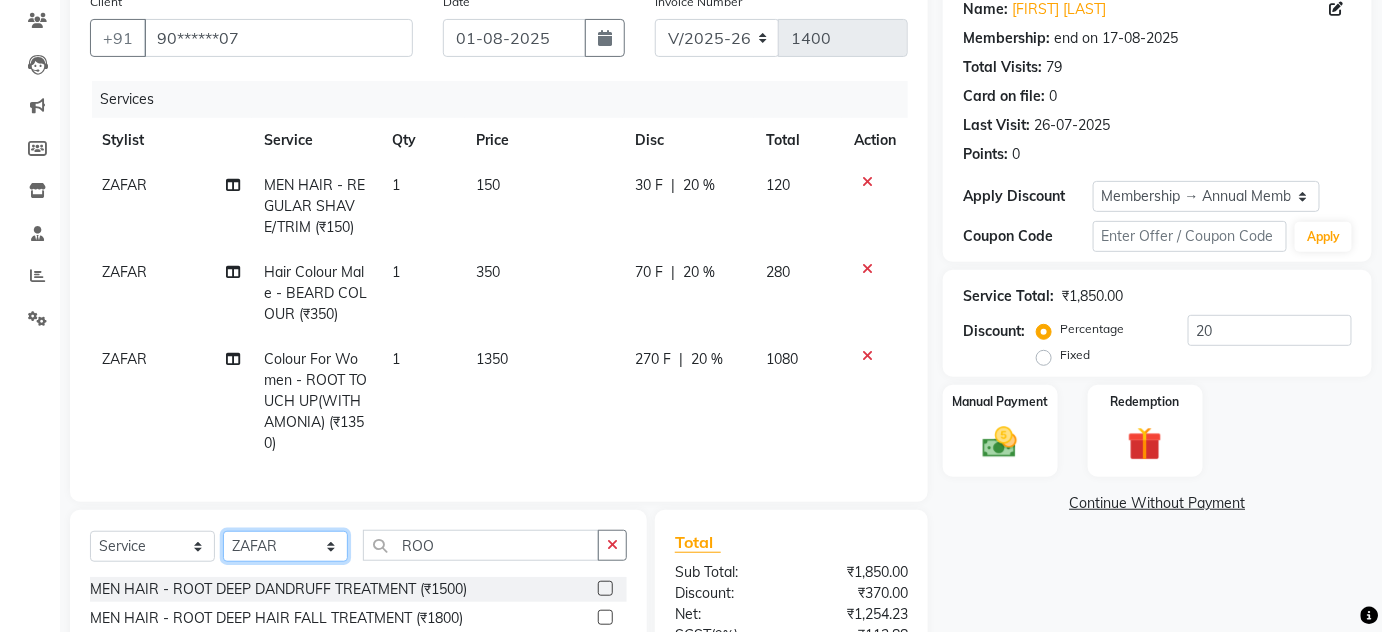 click on "Select Stylist AHSAN AZAD IMRAN Kamal Salmani KASHISH MAMTA POOJA PUMMY RAJA SADDAM SAMEER SULTAN TALIB ZAFAR ZAHID" 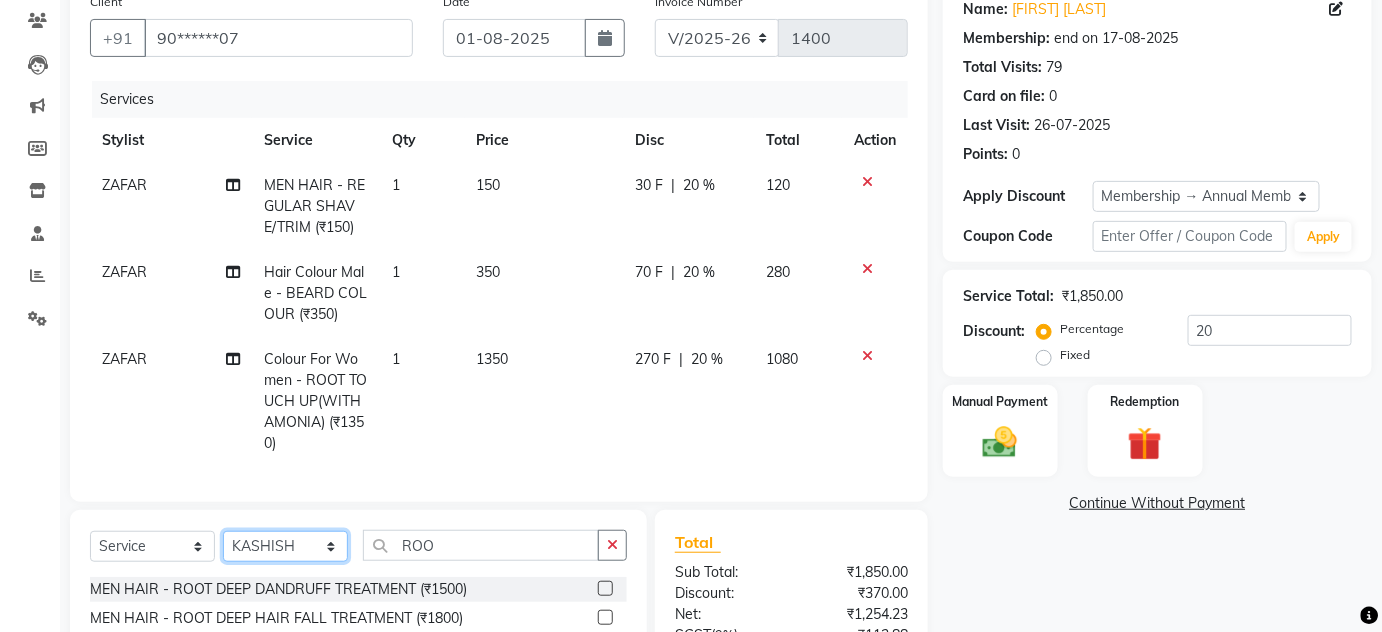 click on "Select Stylist AHSAN AZAD IMRAN Kamal Salmani KASHISH MAMTA POOJA PUMMY RAJA SADDAM SAMEER SULTAN TALIB ZAFAR ZAHID" 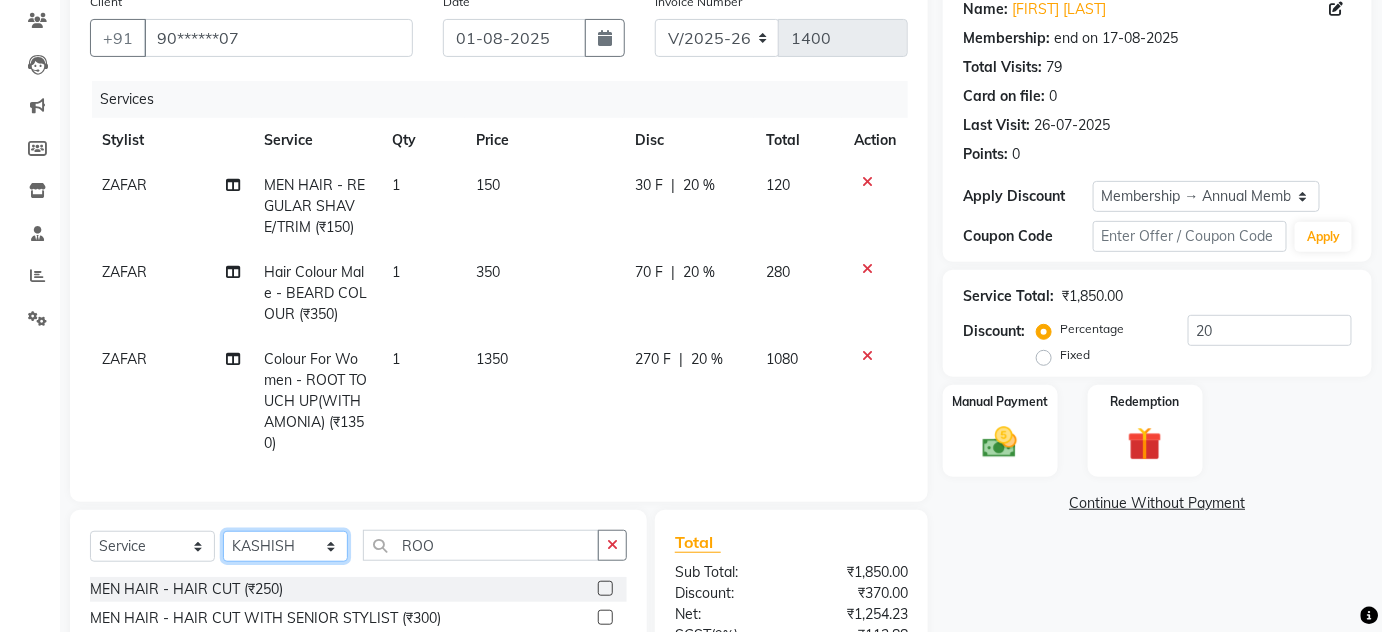 scroll, scrollTop: 349, scrollLeft: 0, axis: vertical 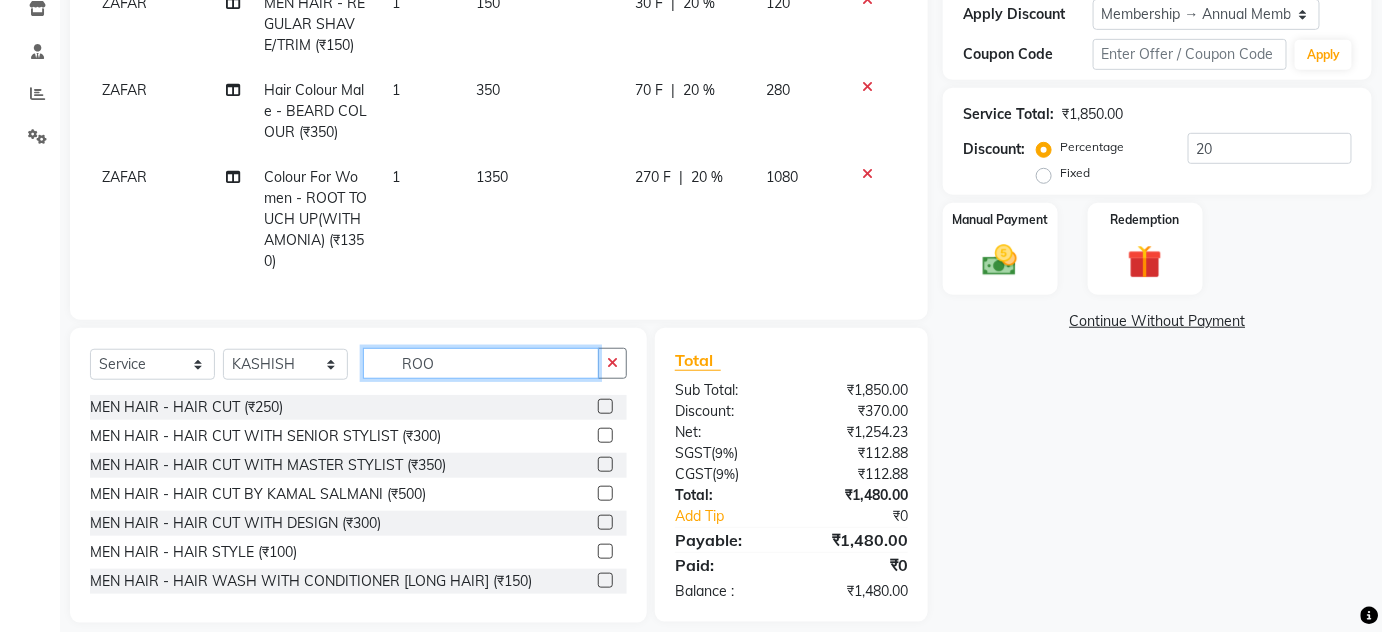 click on "ROO" 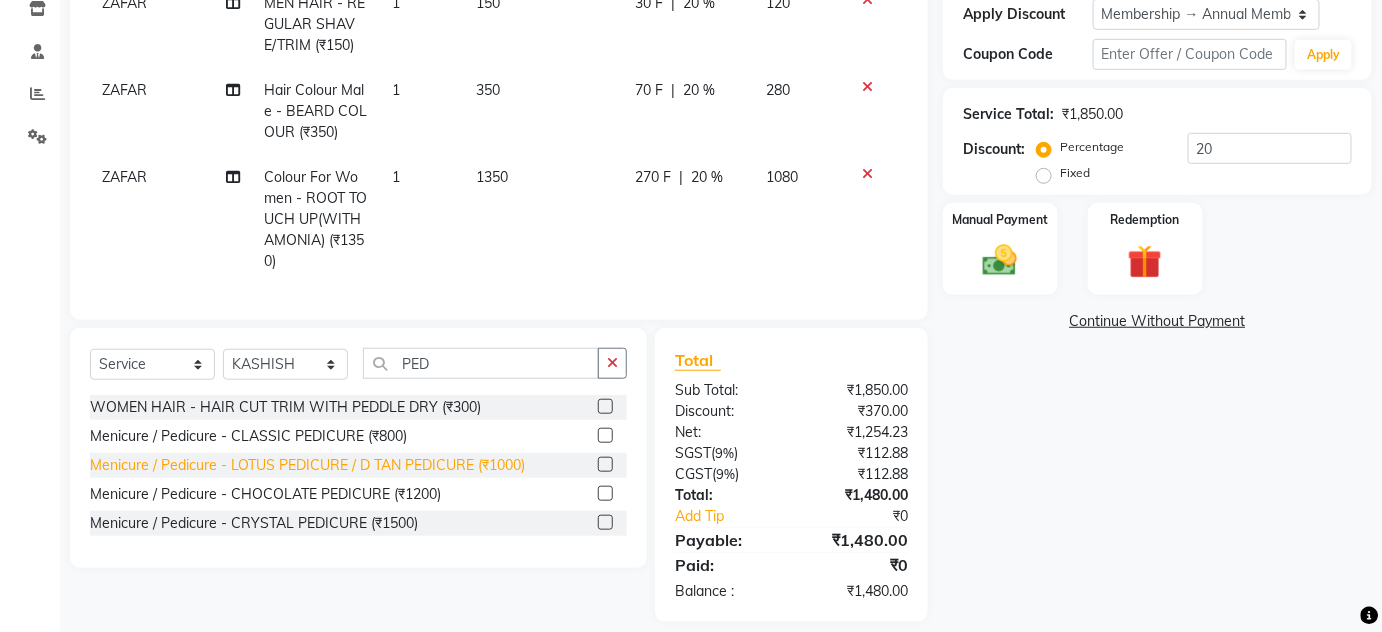 click on "Menicure / Pedicure - LOTUS PEDICURE / D TAN PEDICURE (₹1000)" 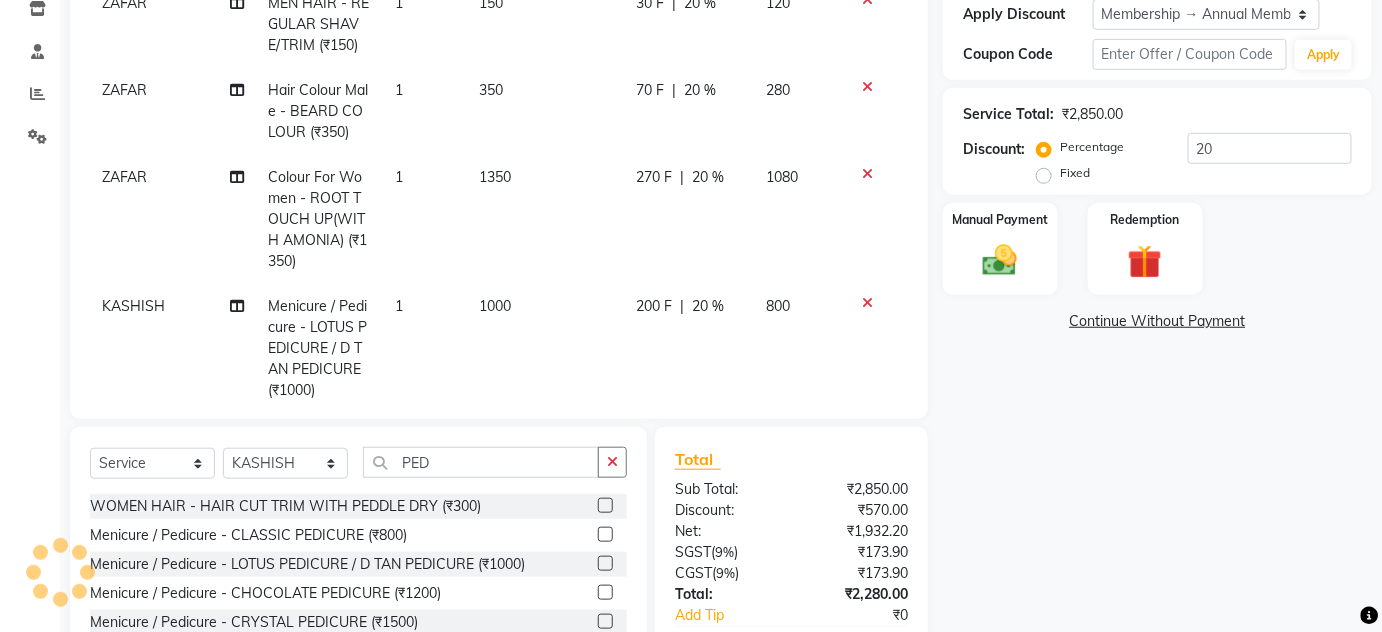 scroll, scrollTop: 43, scrollLeft: 0, axis: vertical 